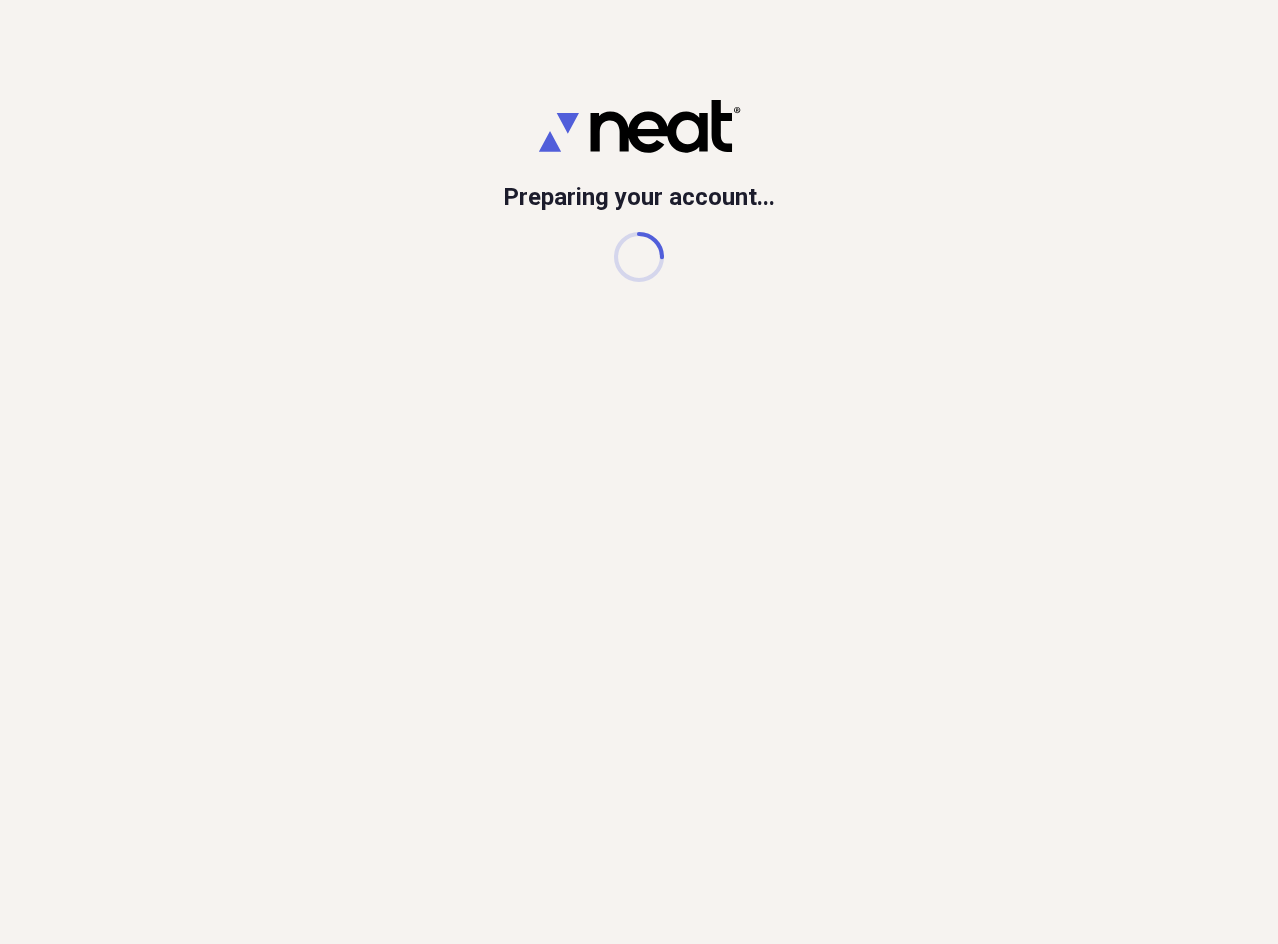 scroll, scrollTop: 0, scrollLeft: 0, axis: both 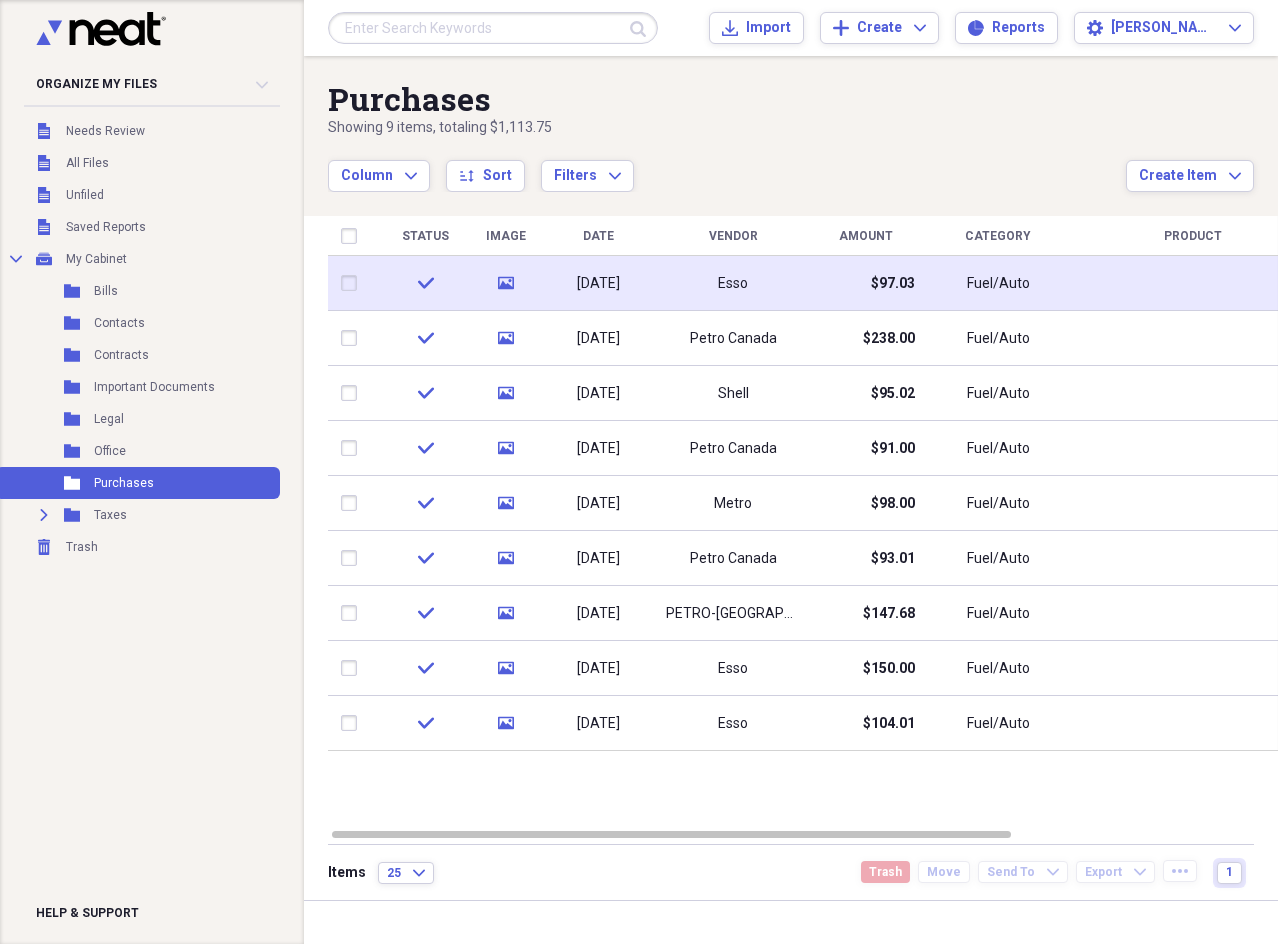 click on "[DATE]" at bounding box center (598, 284) 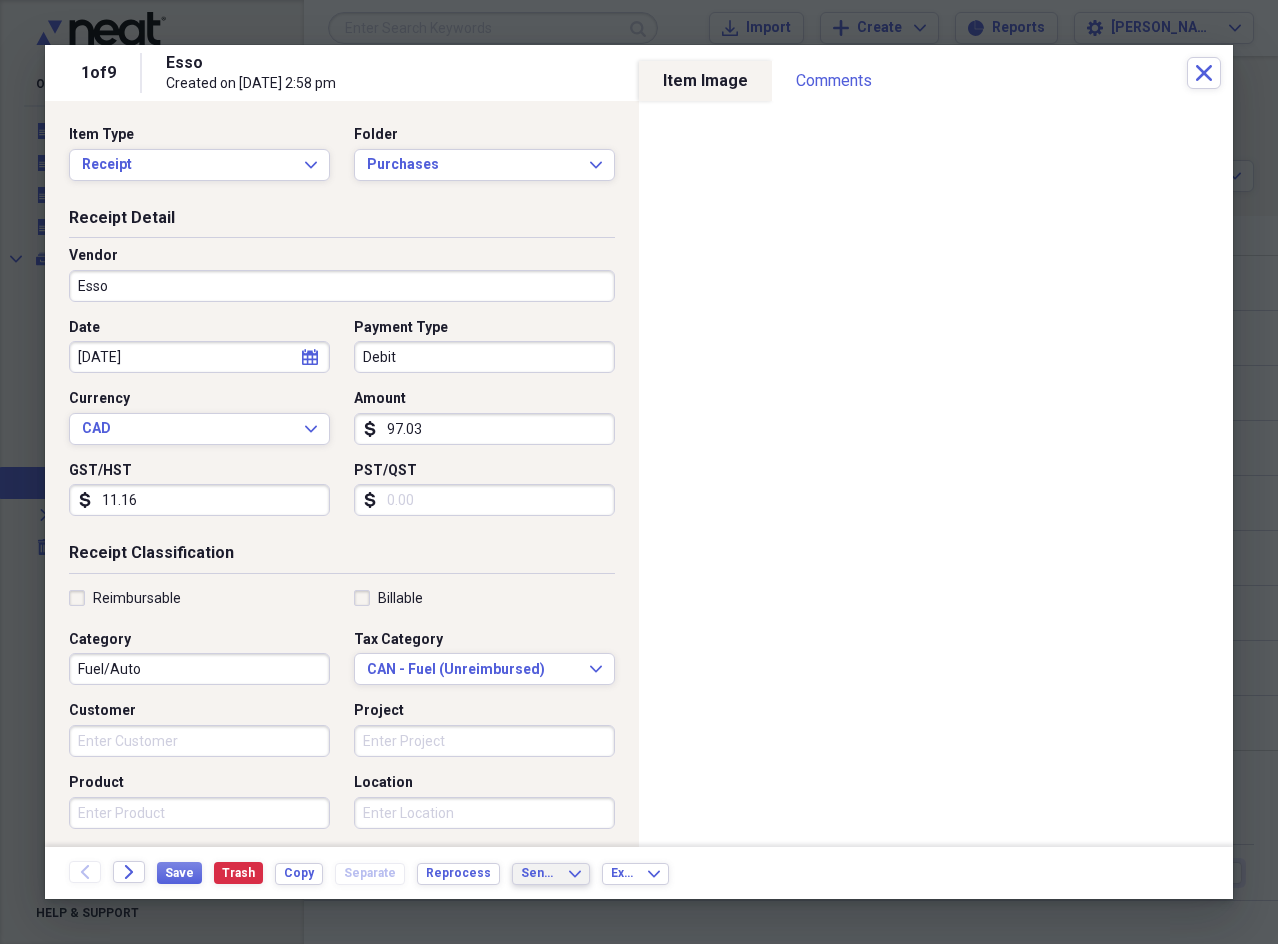 click on "Send To" at bounding box center (539, 873) 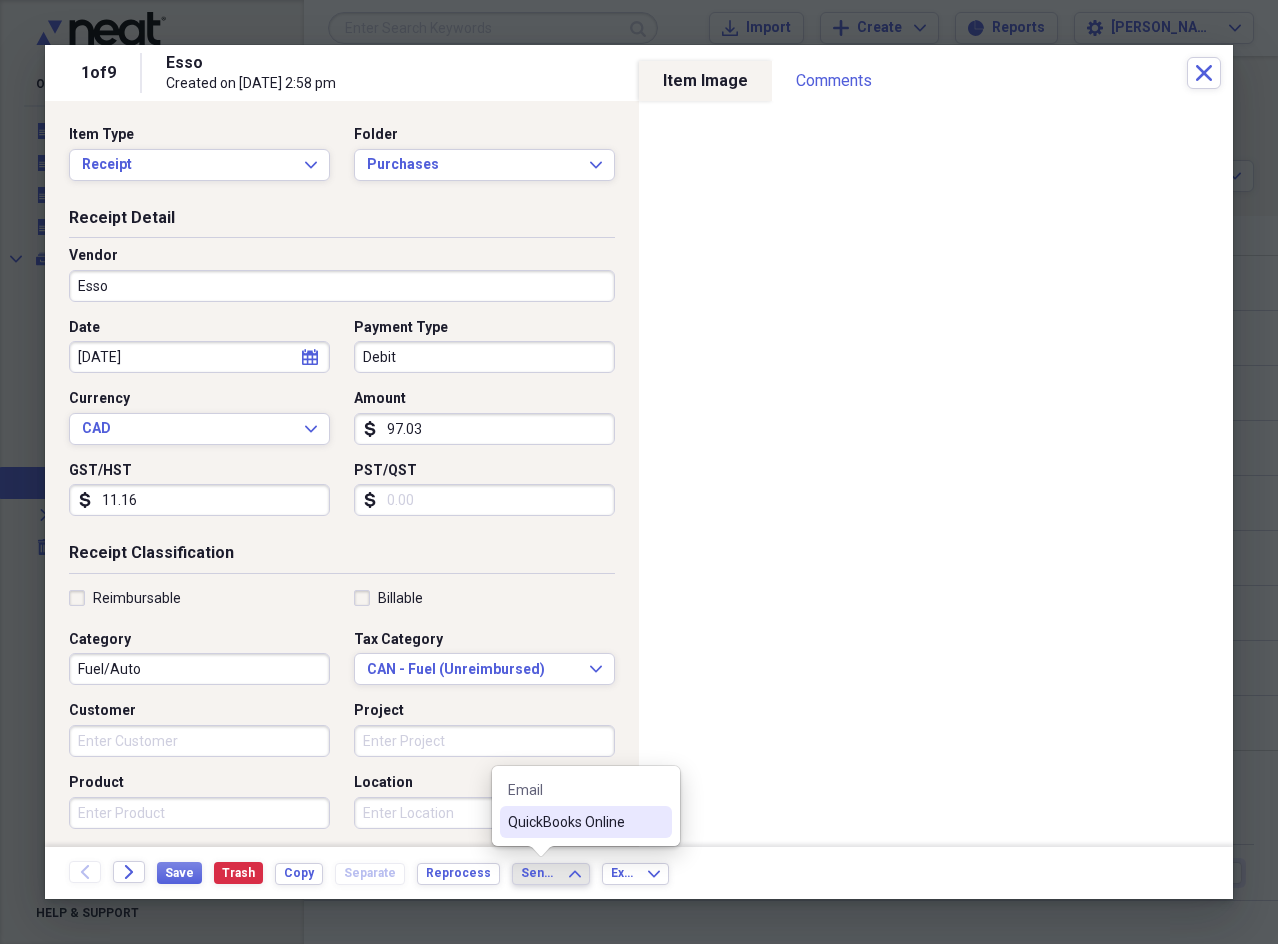 click on "QuickBooks Online" at bounding box center (574, 822) 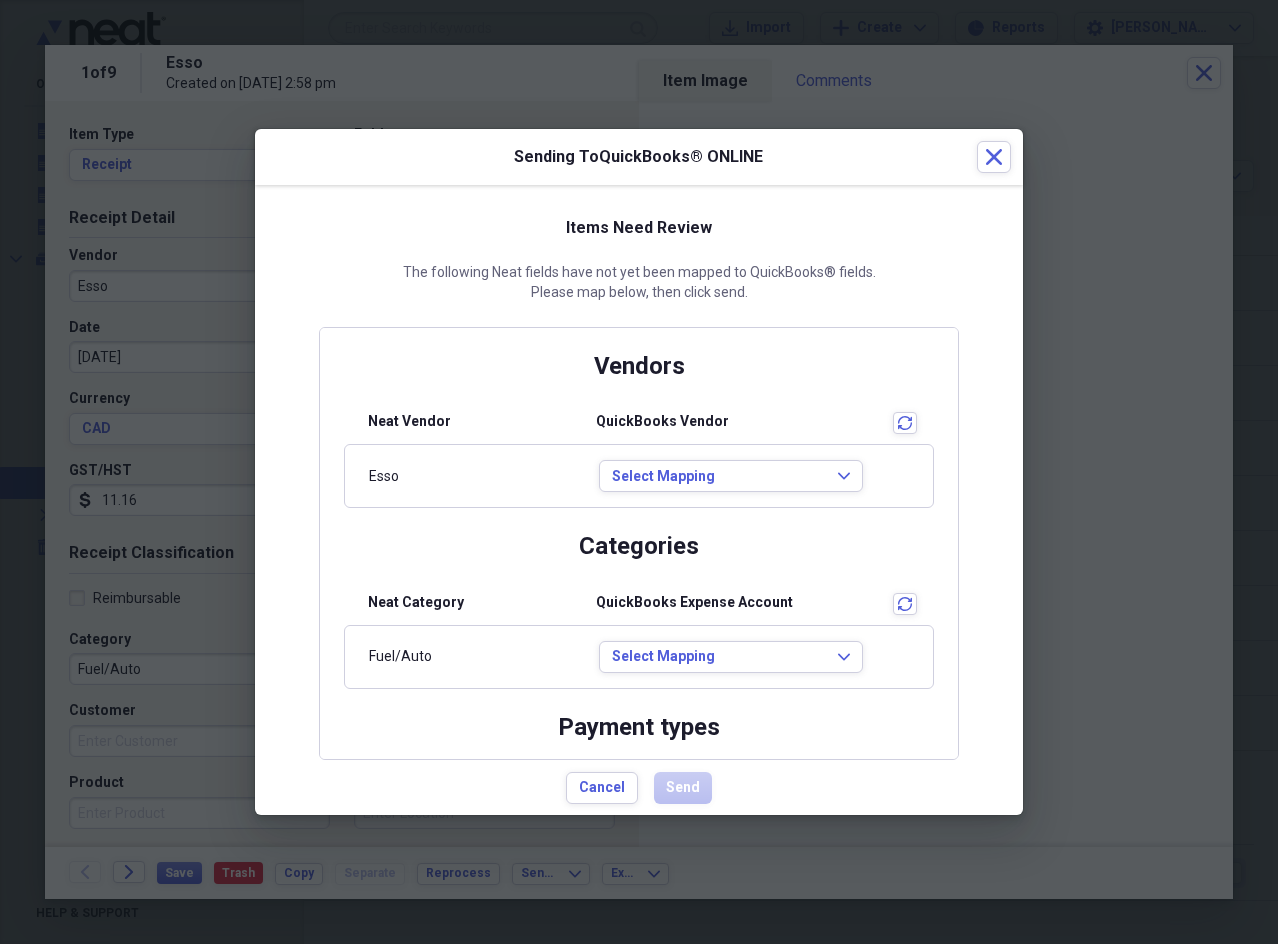 scroll, scrollTop: 108, scrollLeft: 0, axis: vertical 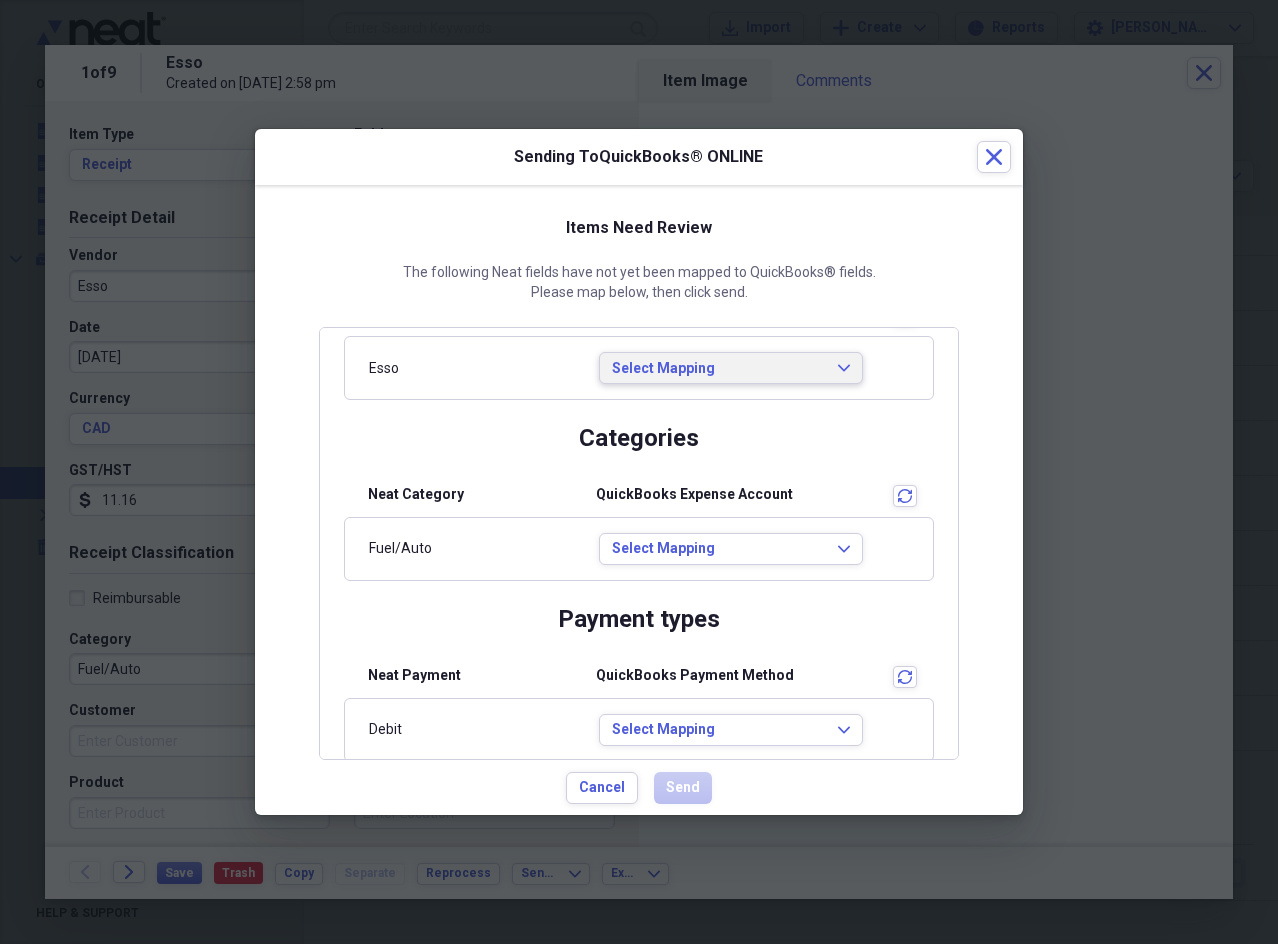 click on "Expand" 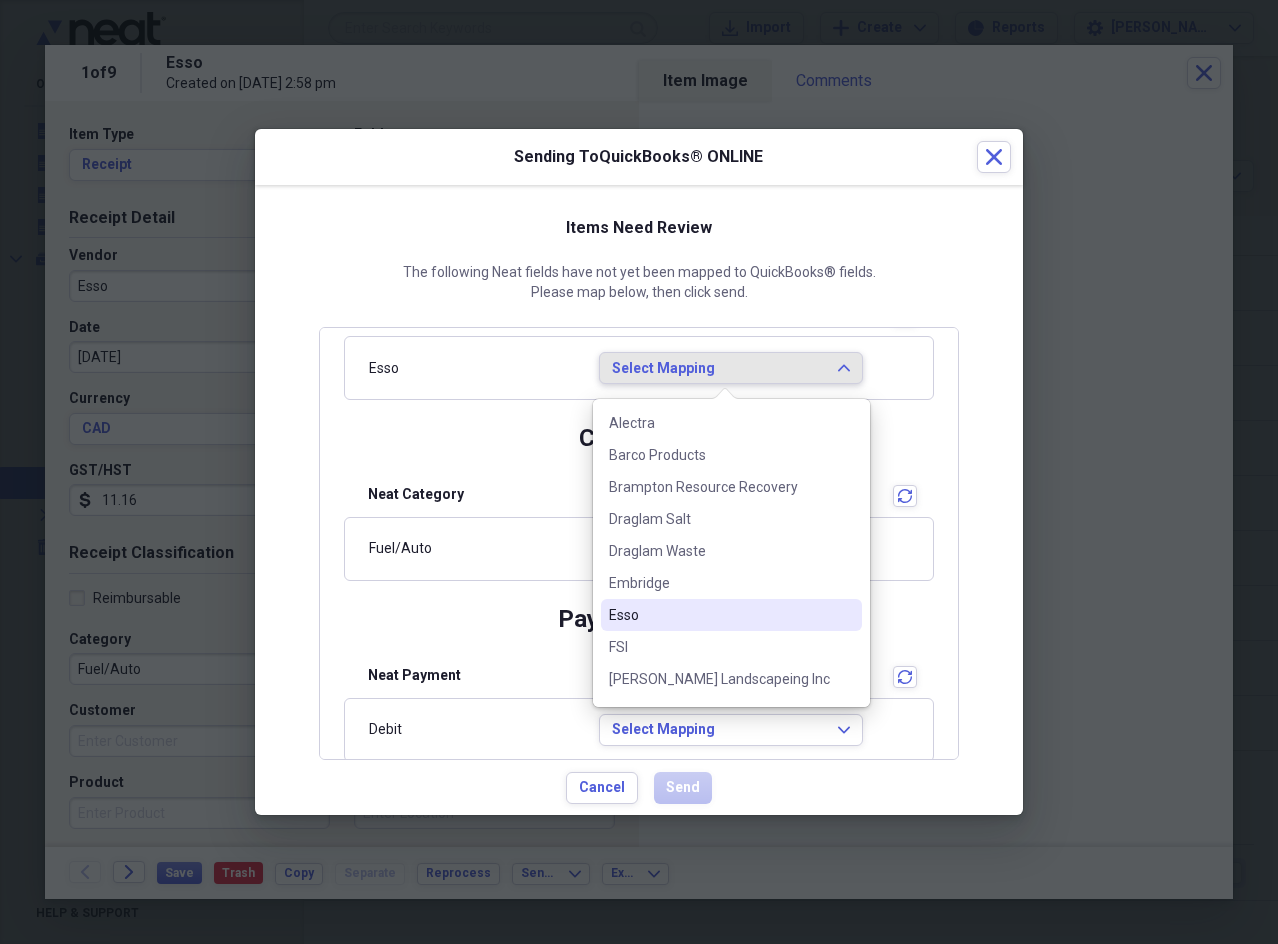 click on "Esso" at bounding box center (719, 615) 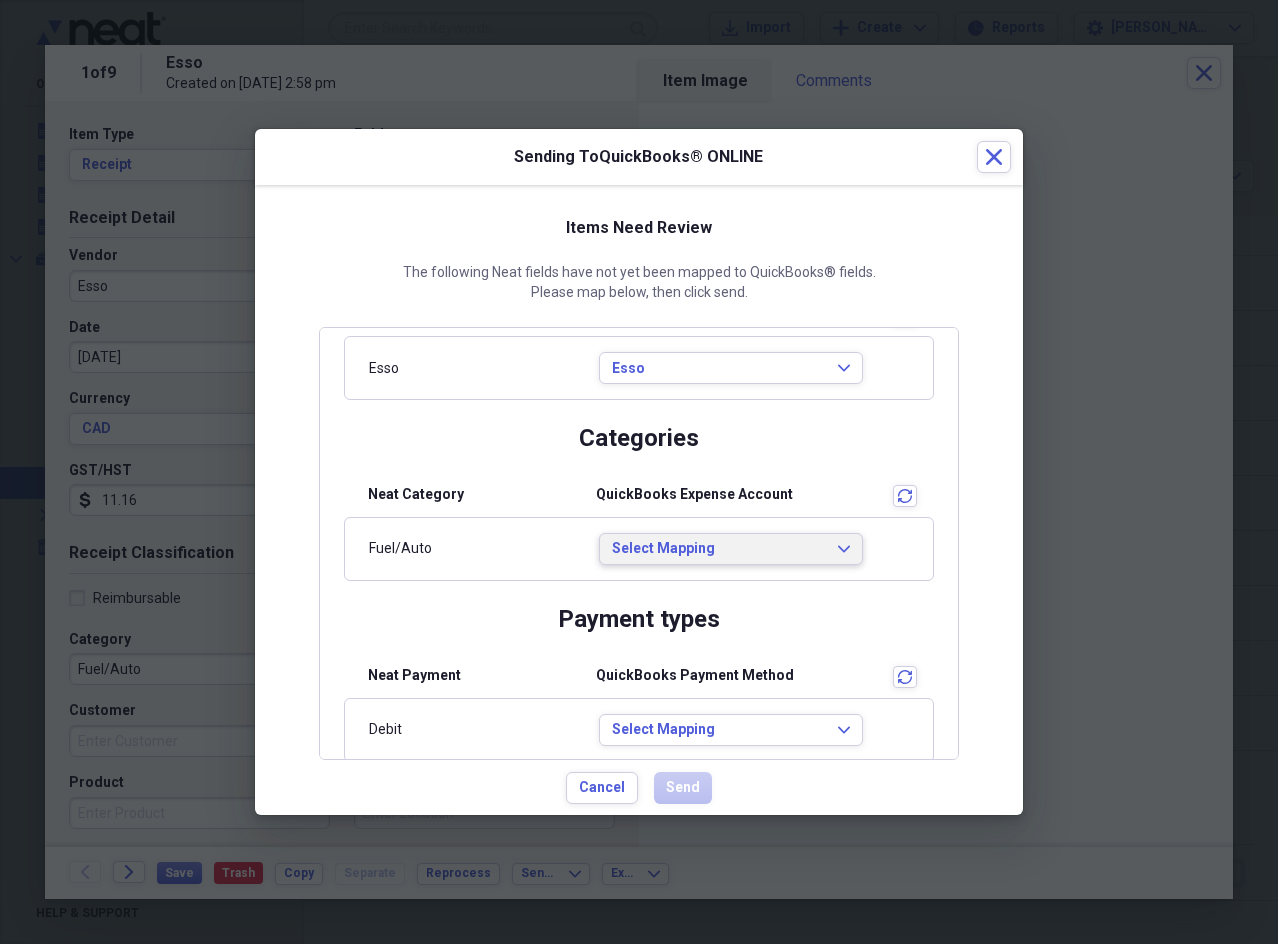 click on "Expand" 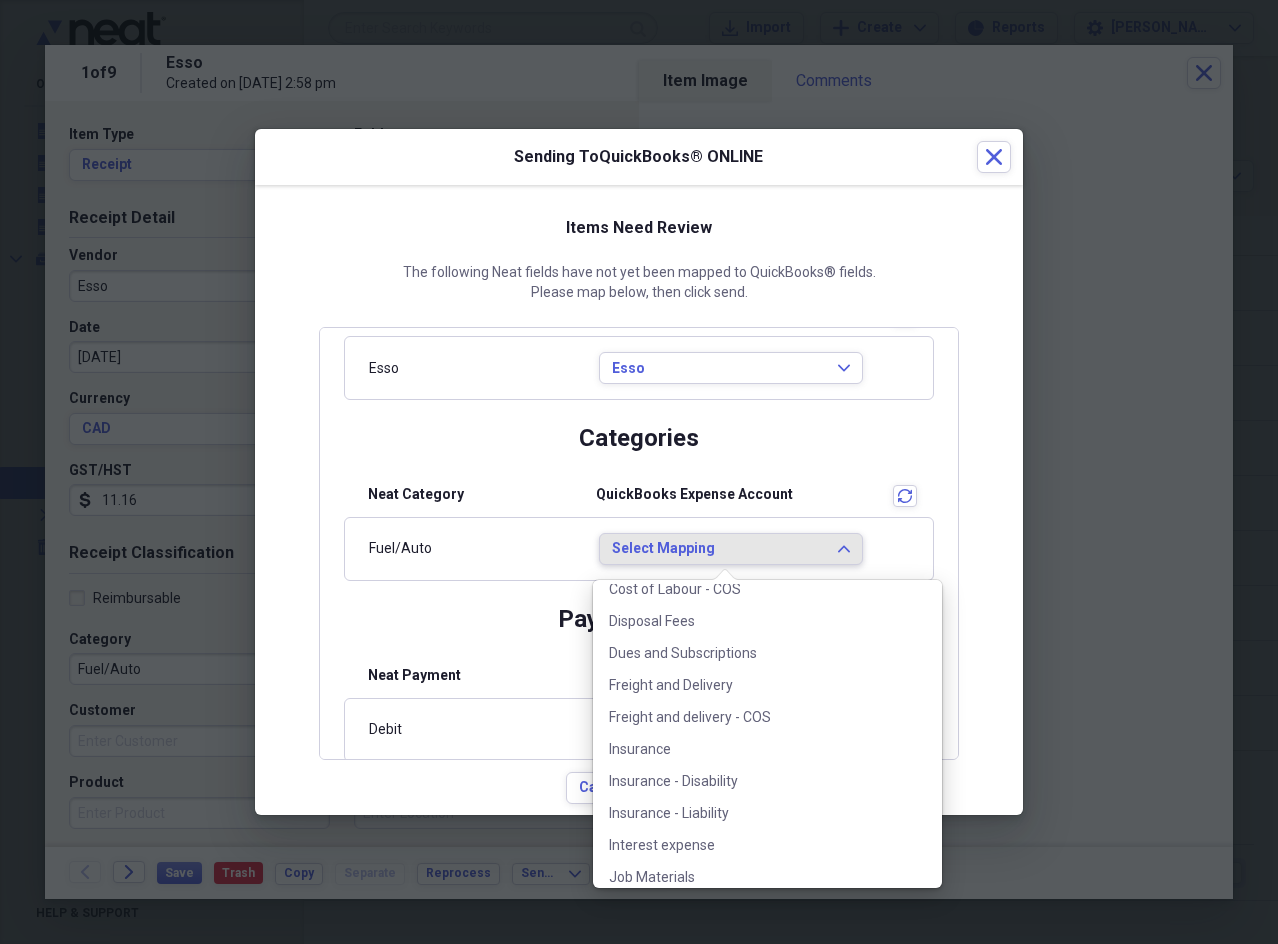 scroll, scrollTop: 0, scrollLeft: 0, axis: both 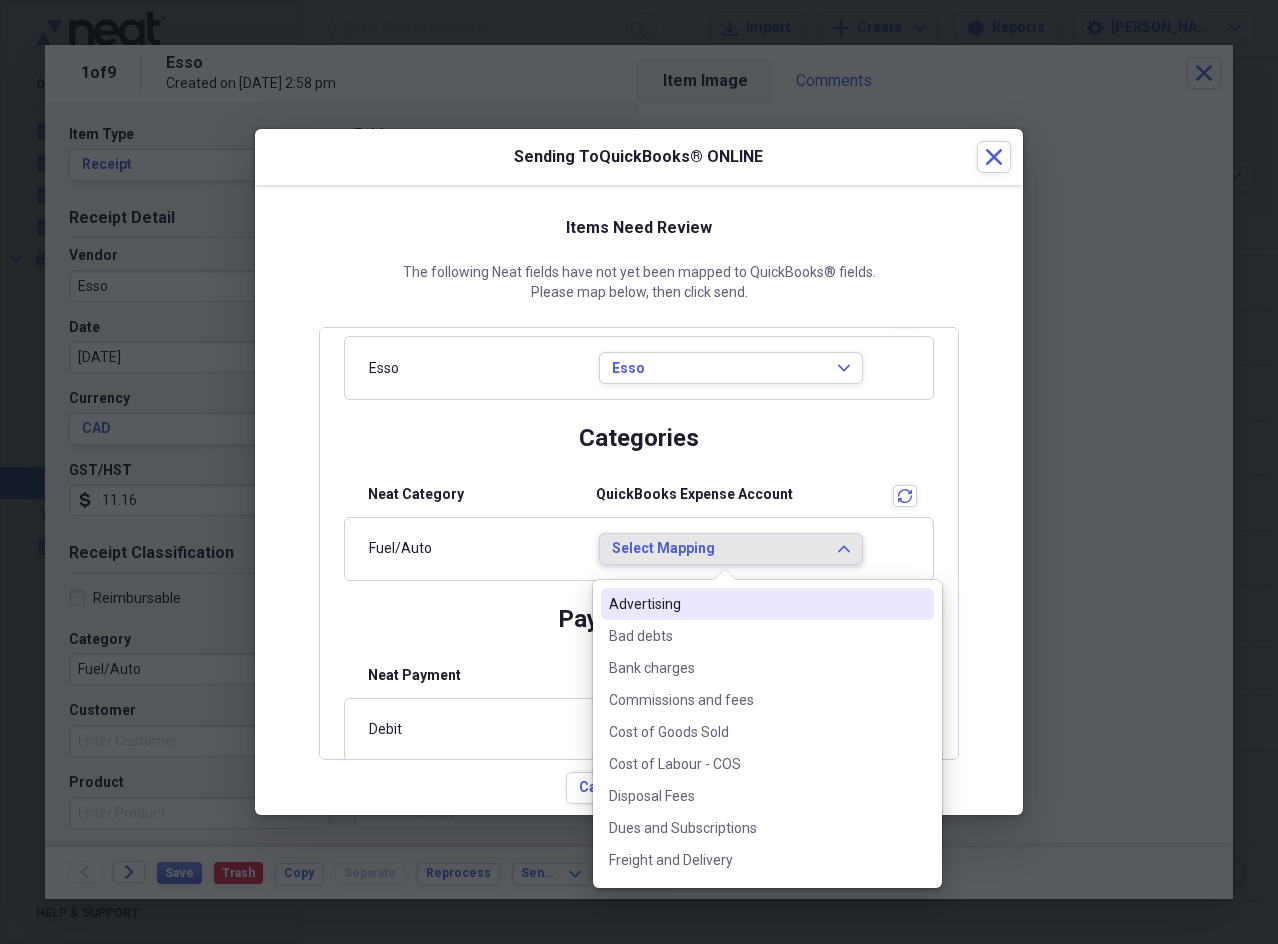 click on "Categories" at bounding box center [639, 446] 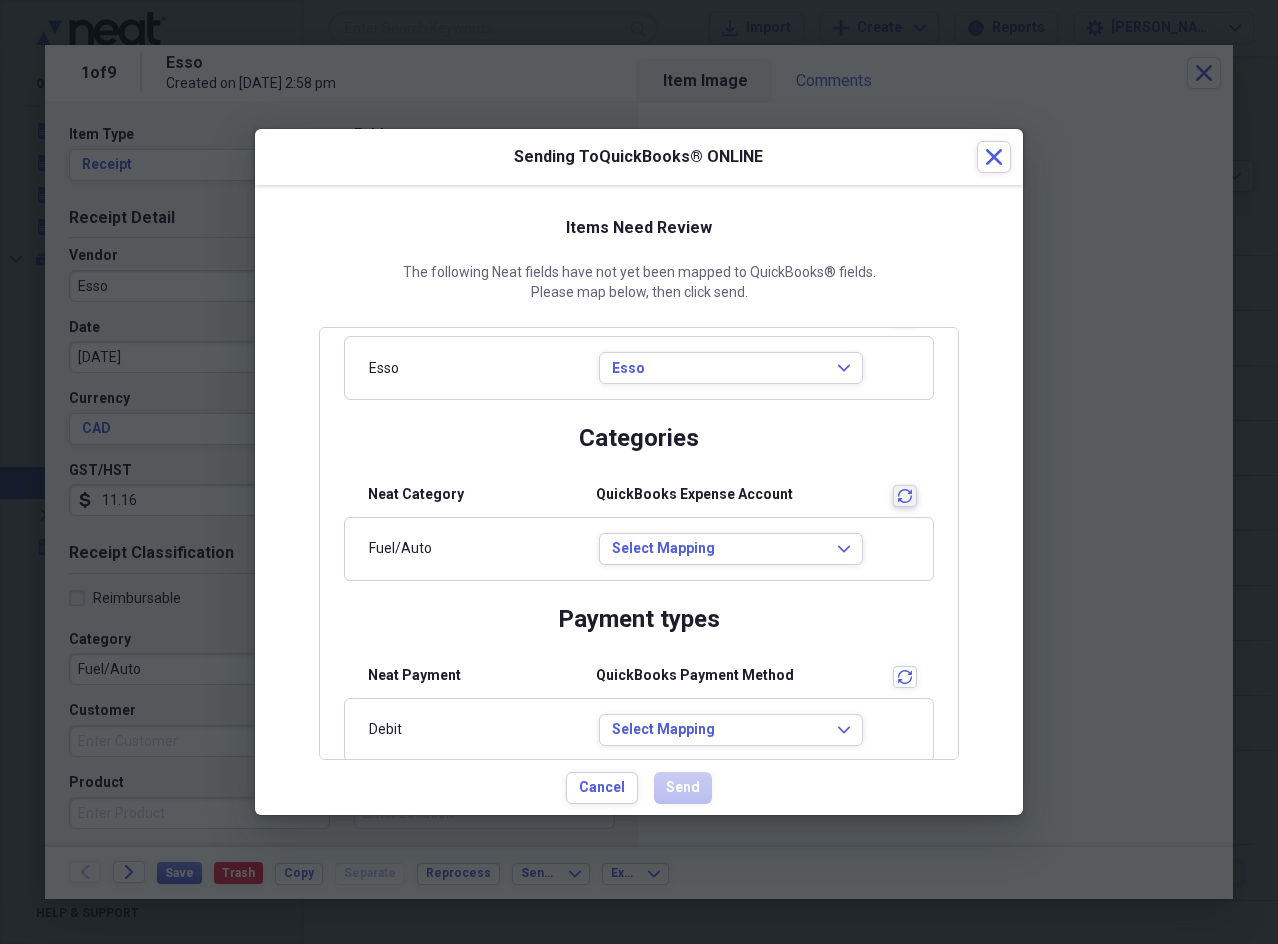 click on "transactions" 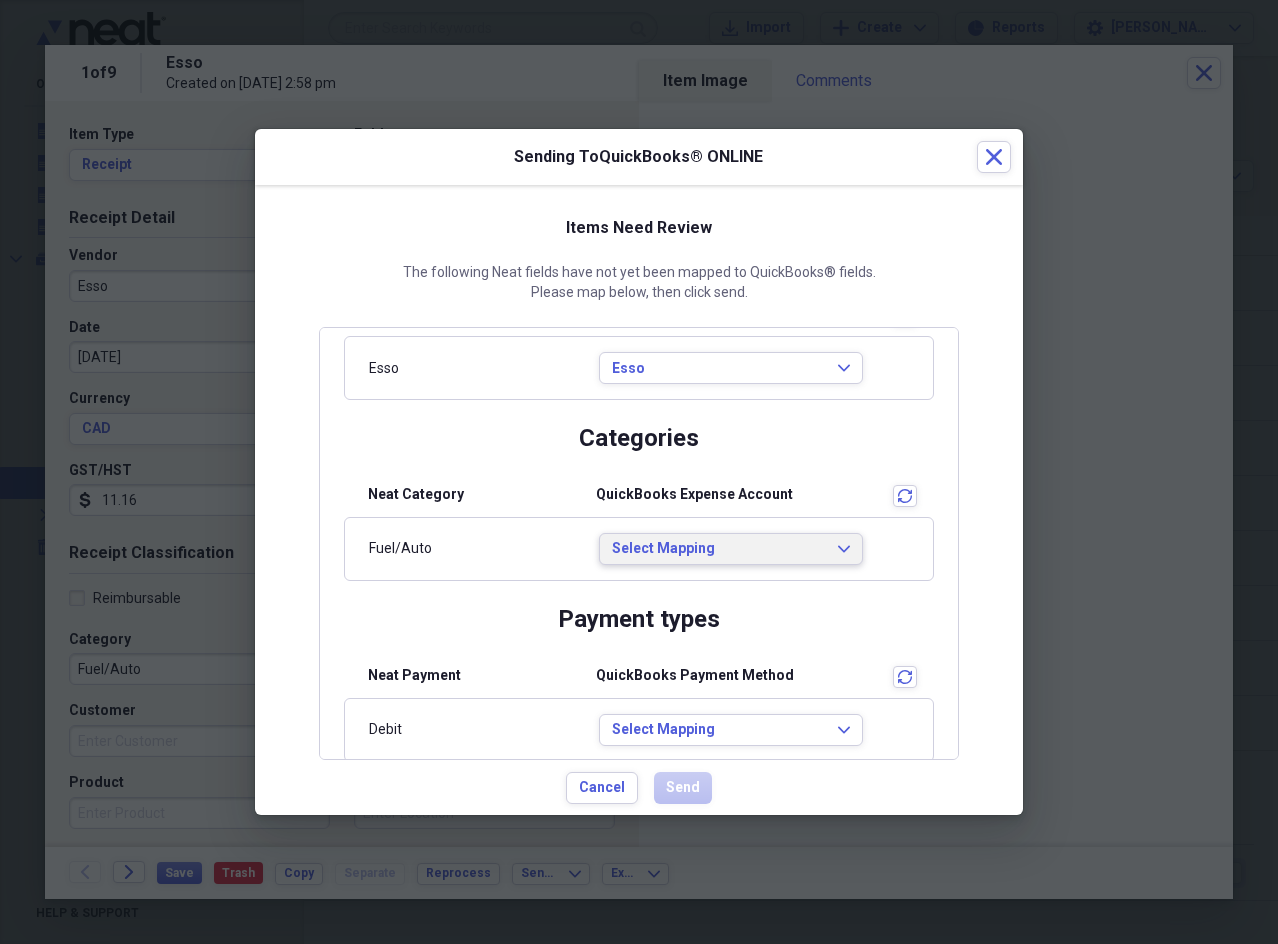 click on "Select Mapping Expand" at bounding box center [731, 549] 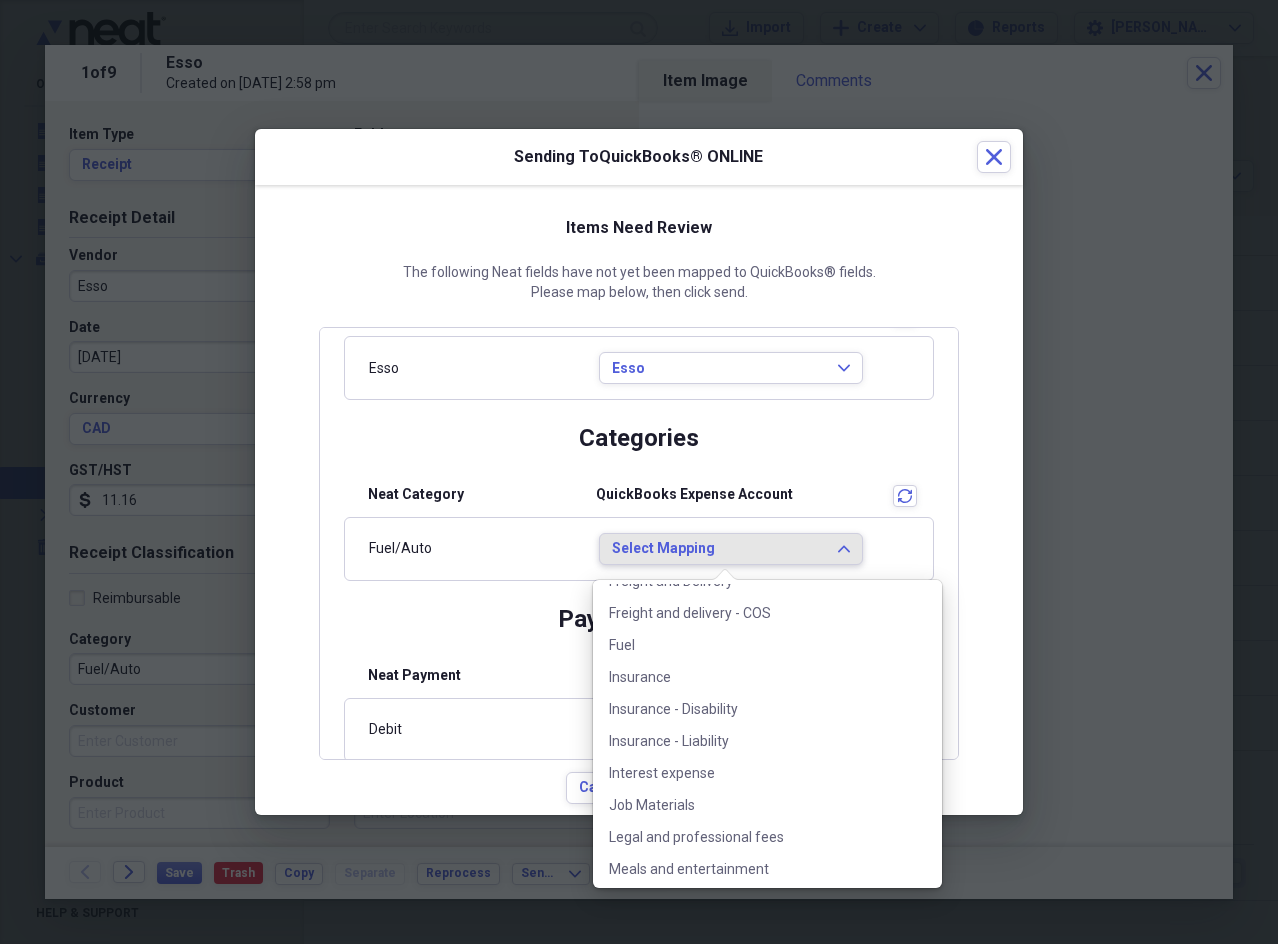 scroll, scrollTop: 300, scrollLeft: 0, axis: vertical 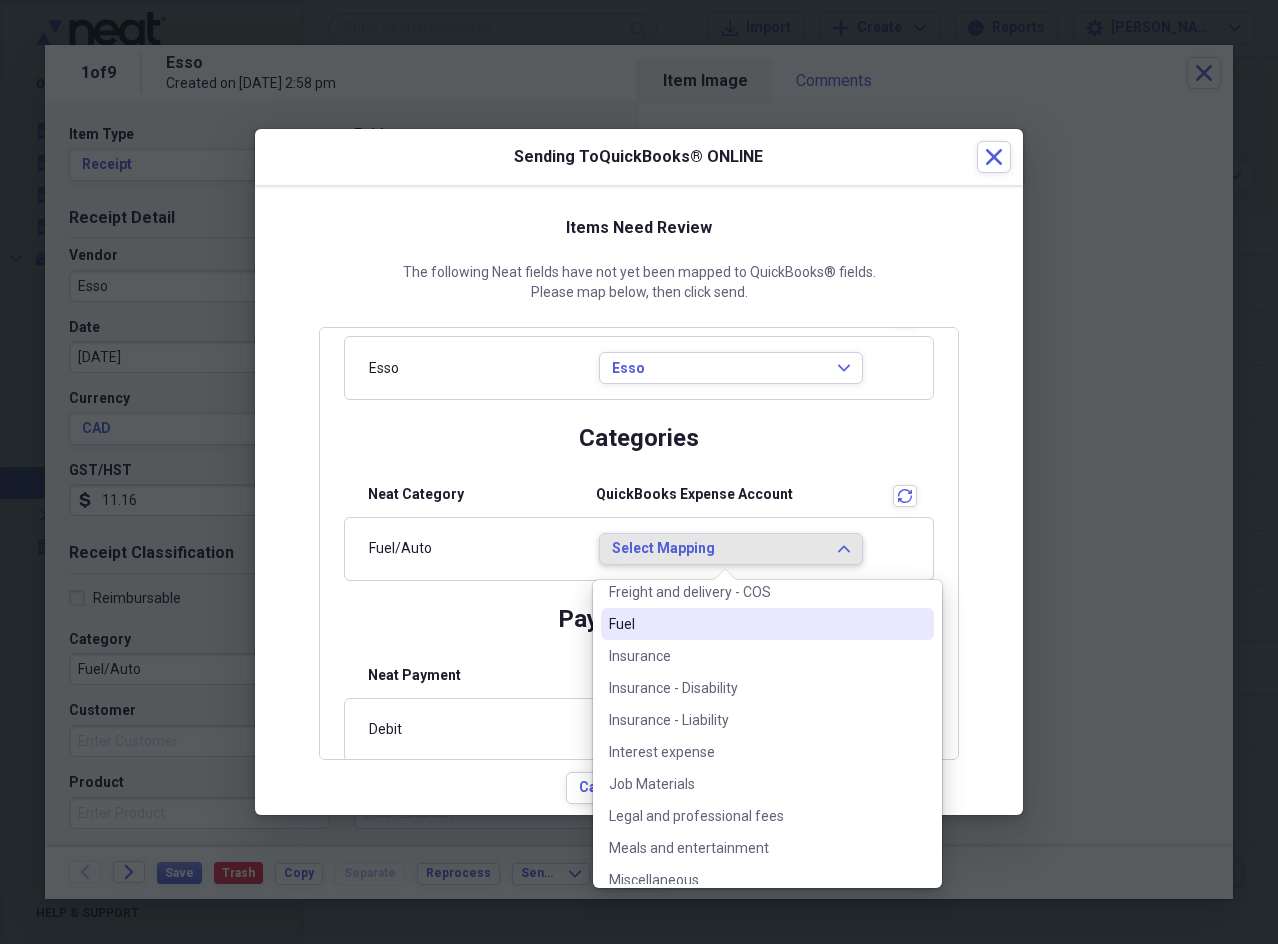click on "Fuel" at bounding box center (755, 624) 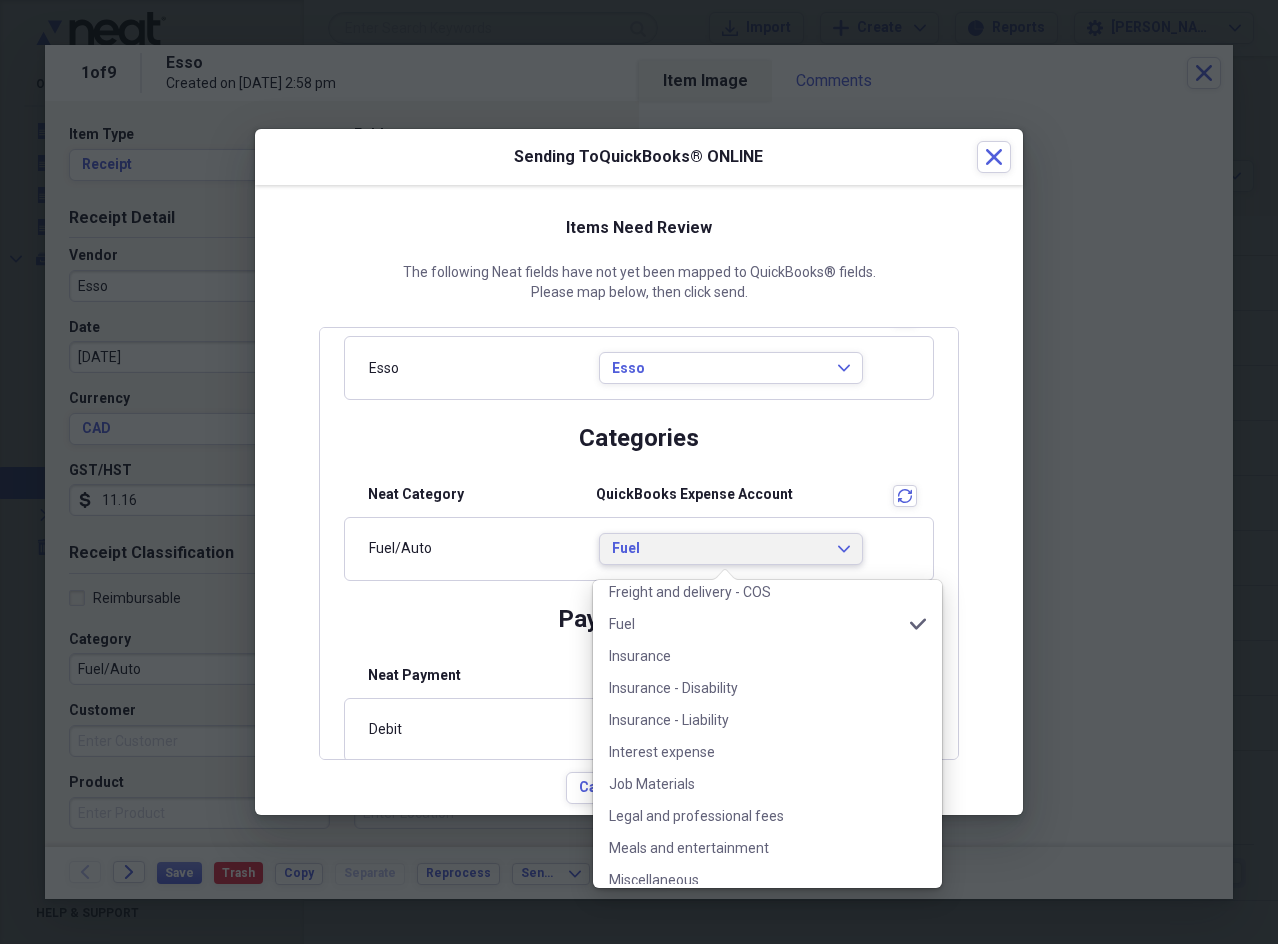 scroll, scrollTop: 0, scrollLeft: 0, axis: both 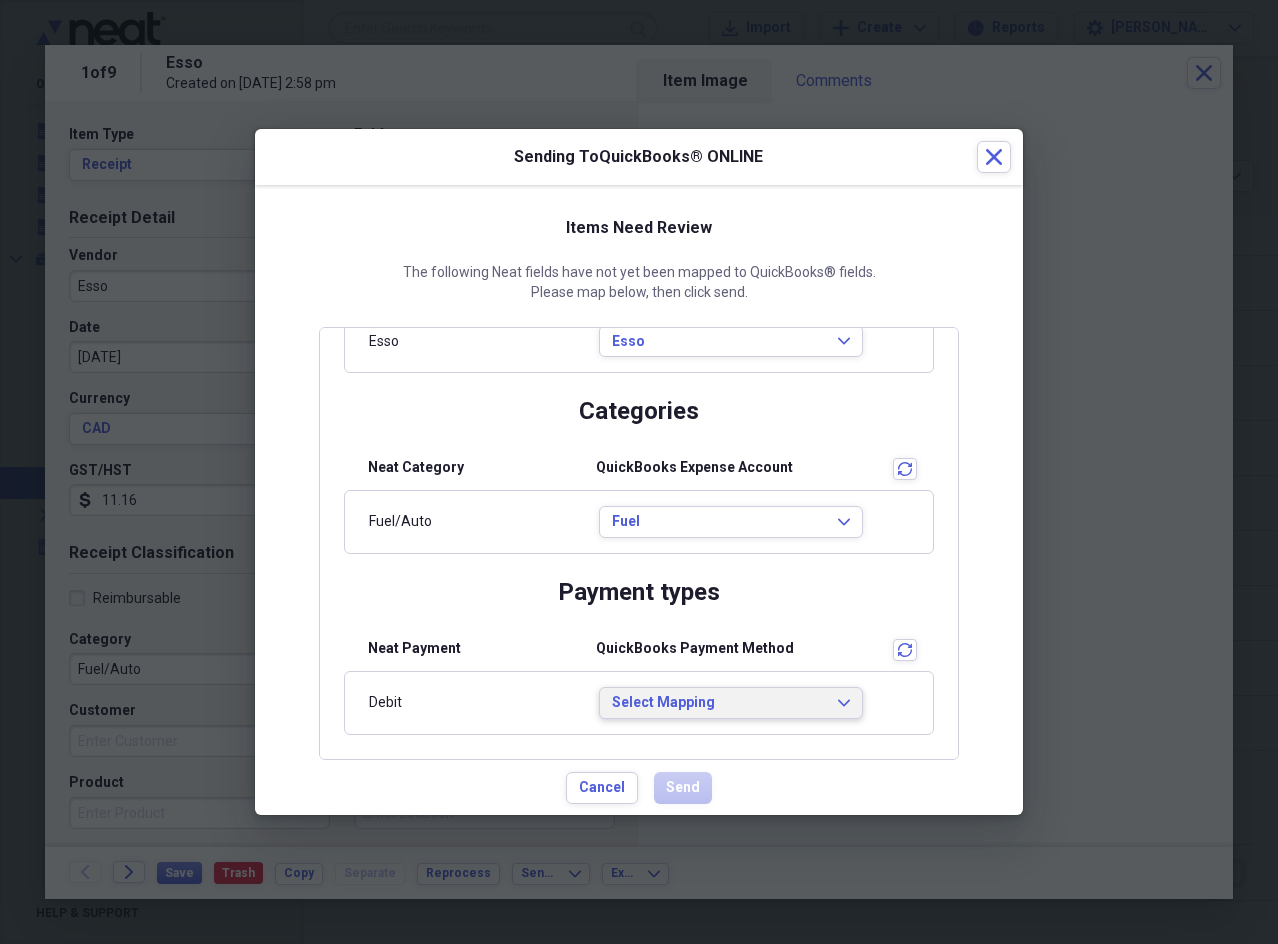 click on "Select Mapping Expand" at bounding box center (731, 703) 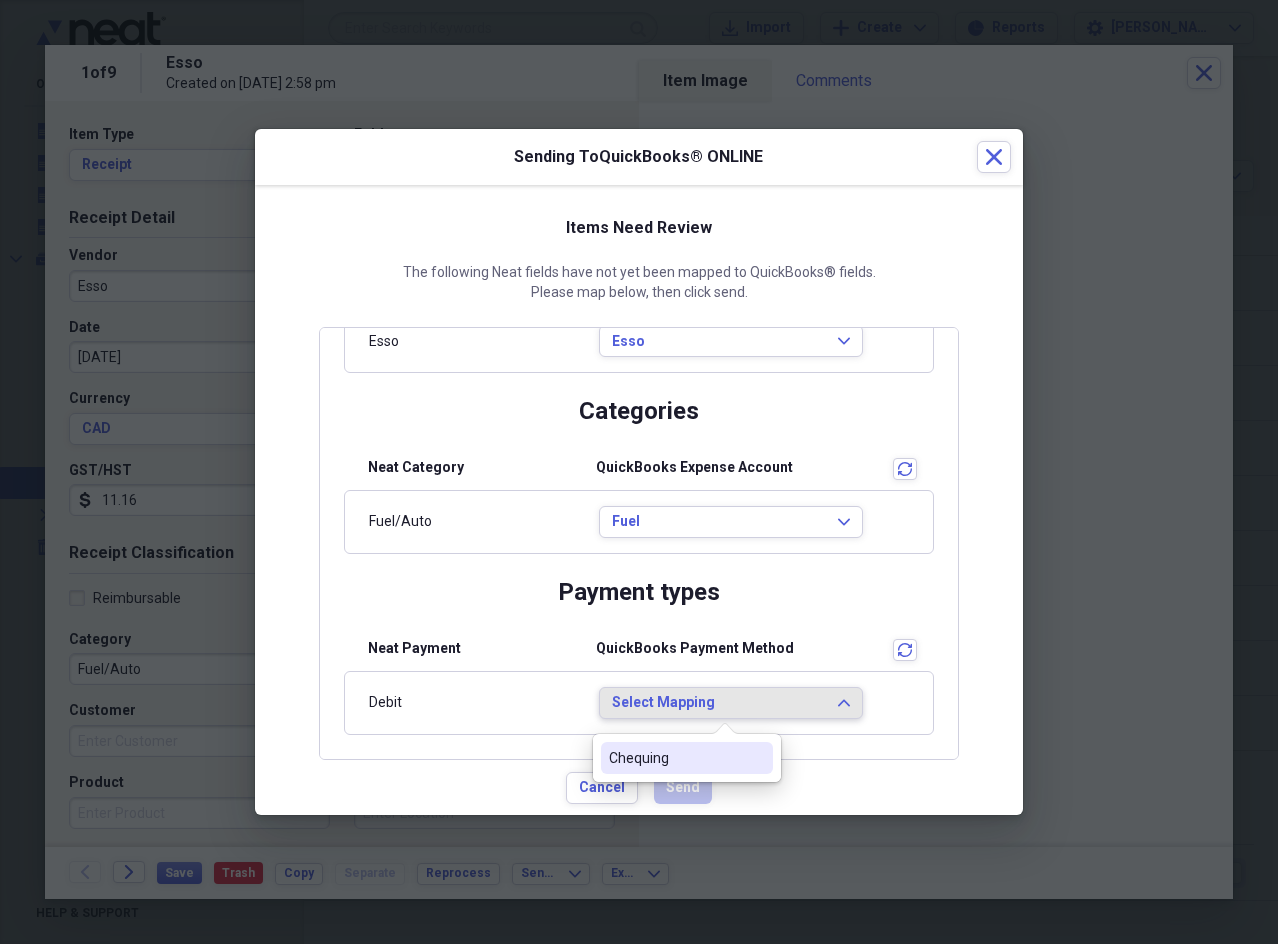 click on "Chequing" at bounding box center (675, 758) 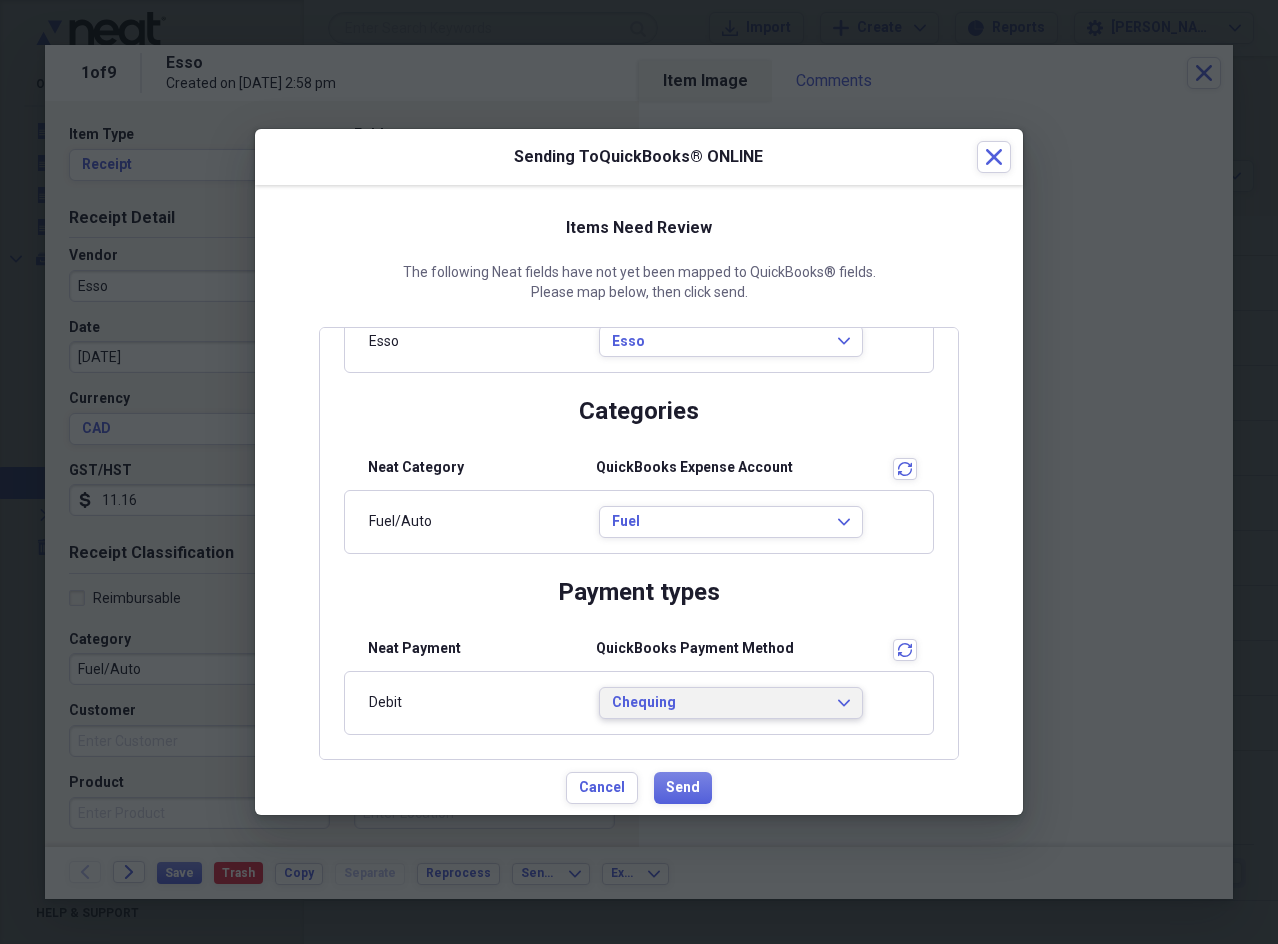 click on "Chequing" at bounding box center [719, 703] 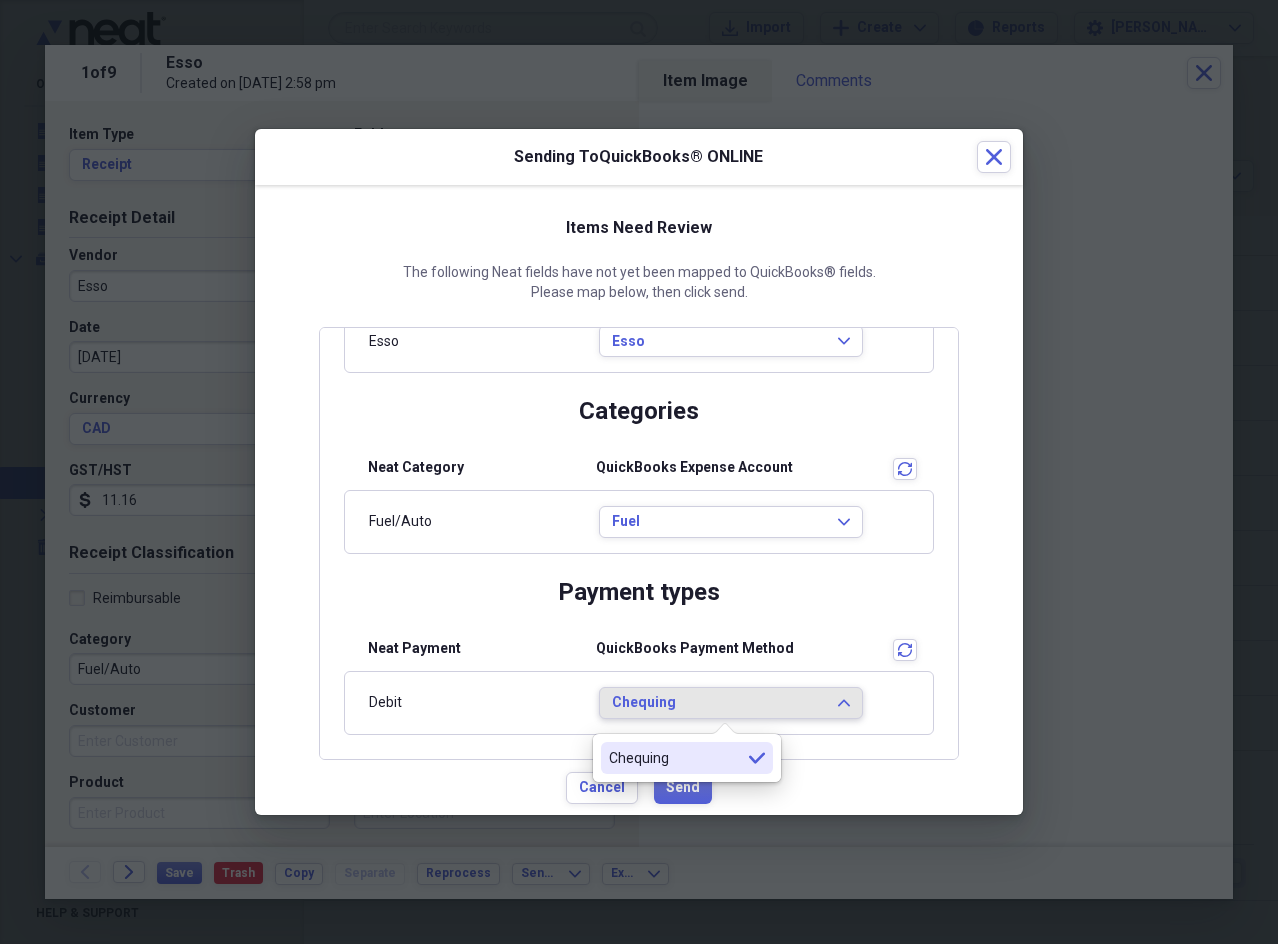 click on "Chequing" at bounding box center (719, 703) 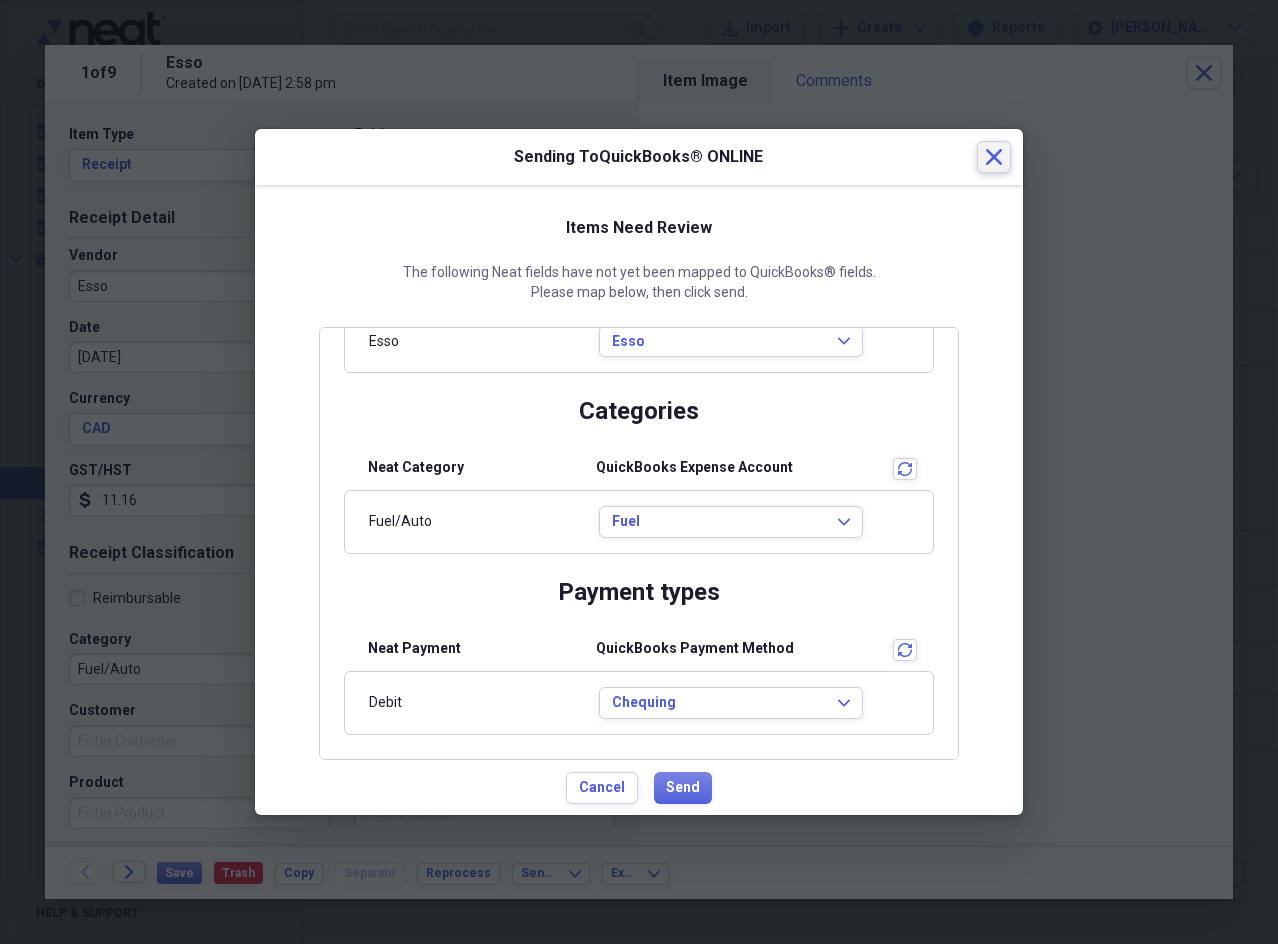 click on "Close" at bounding box center (994, 157) 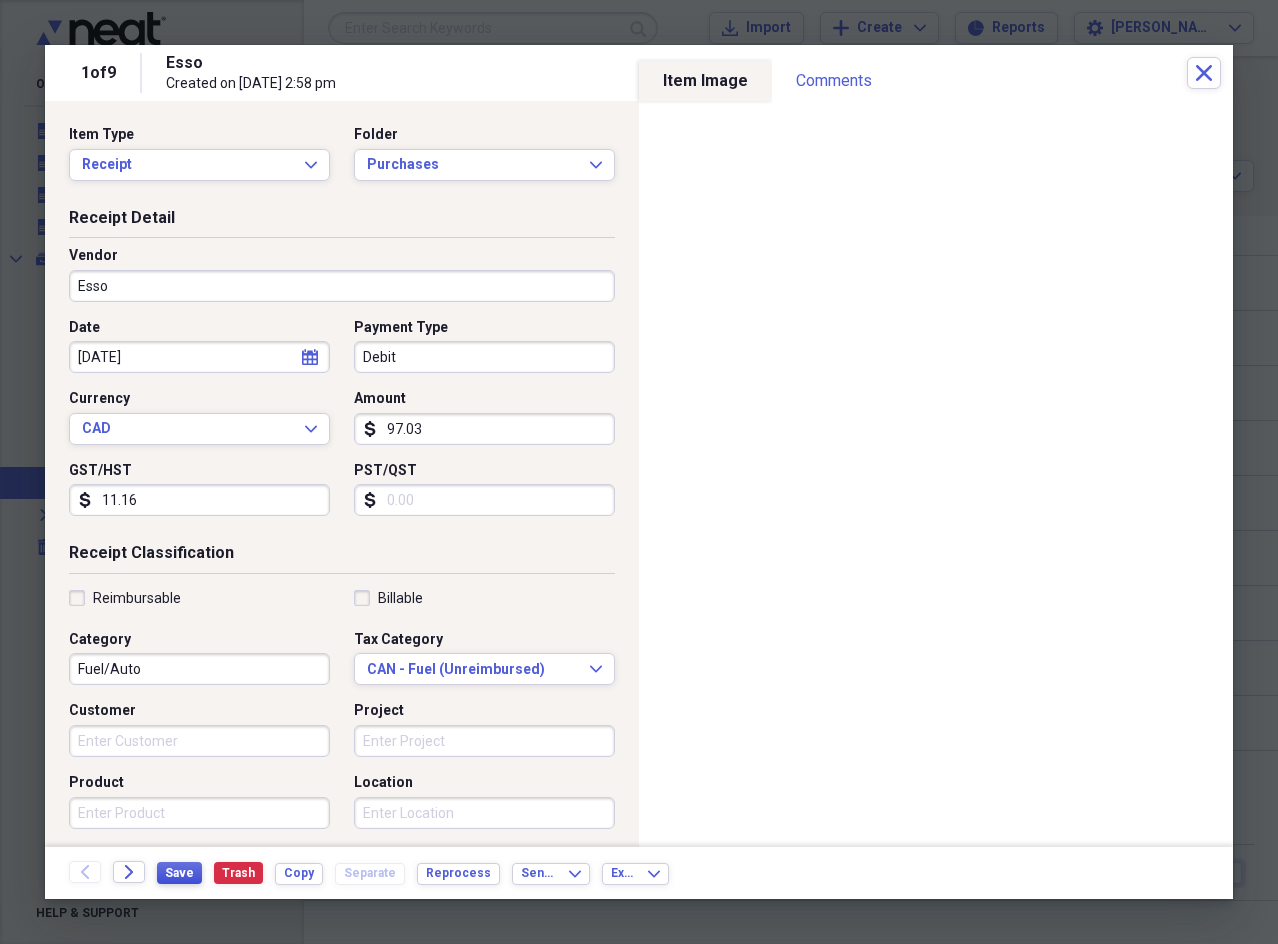 click on "Save" at bounding box center [179, 873] 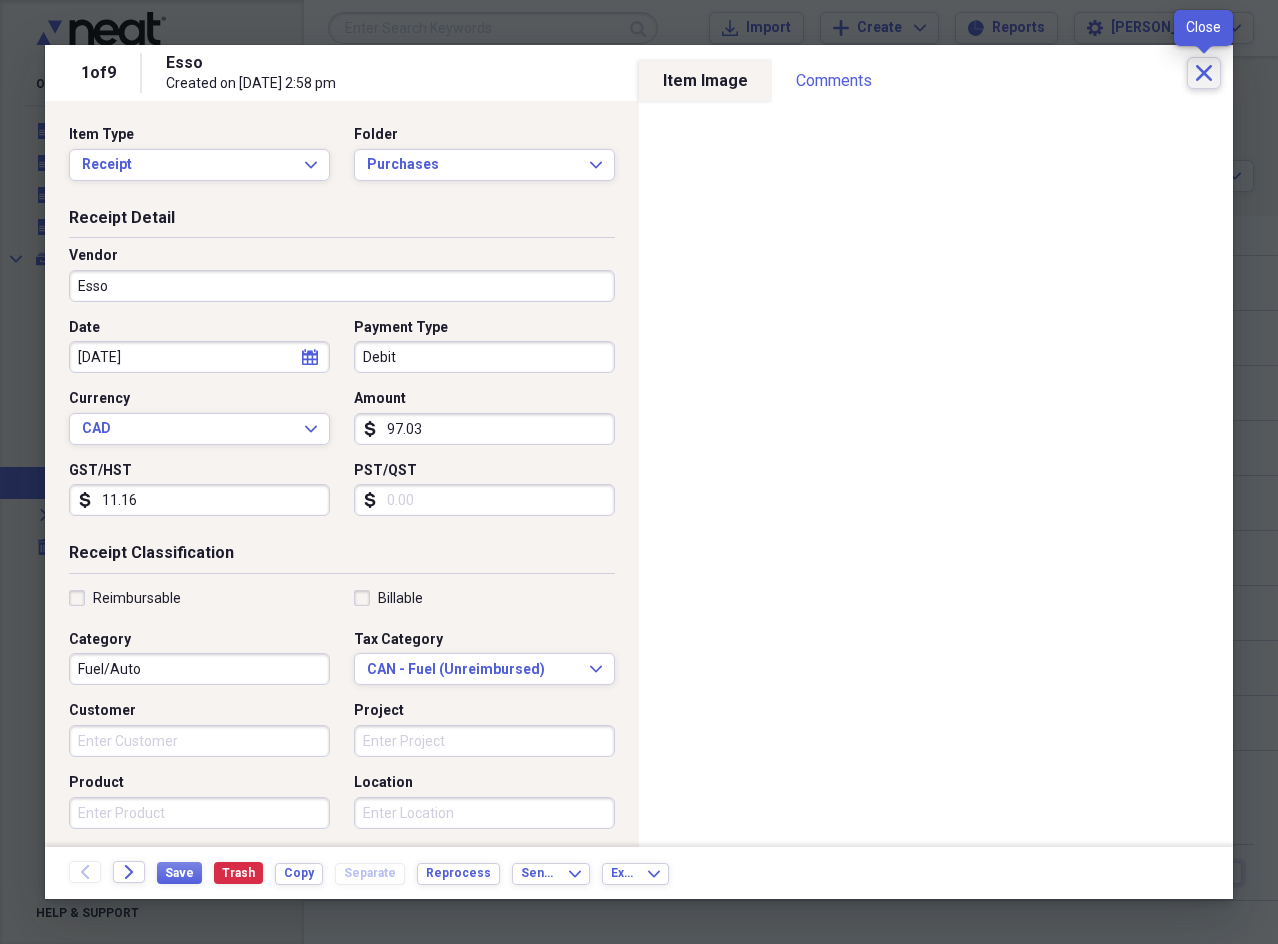 click on "Close" 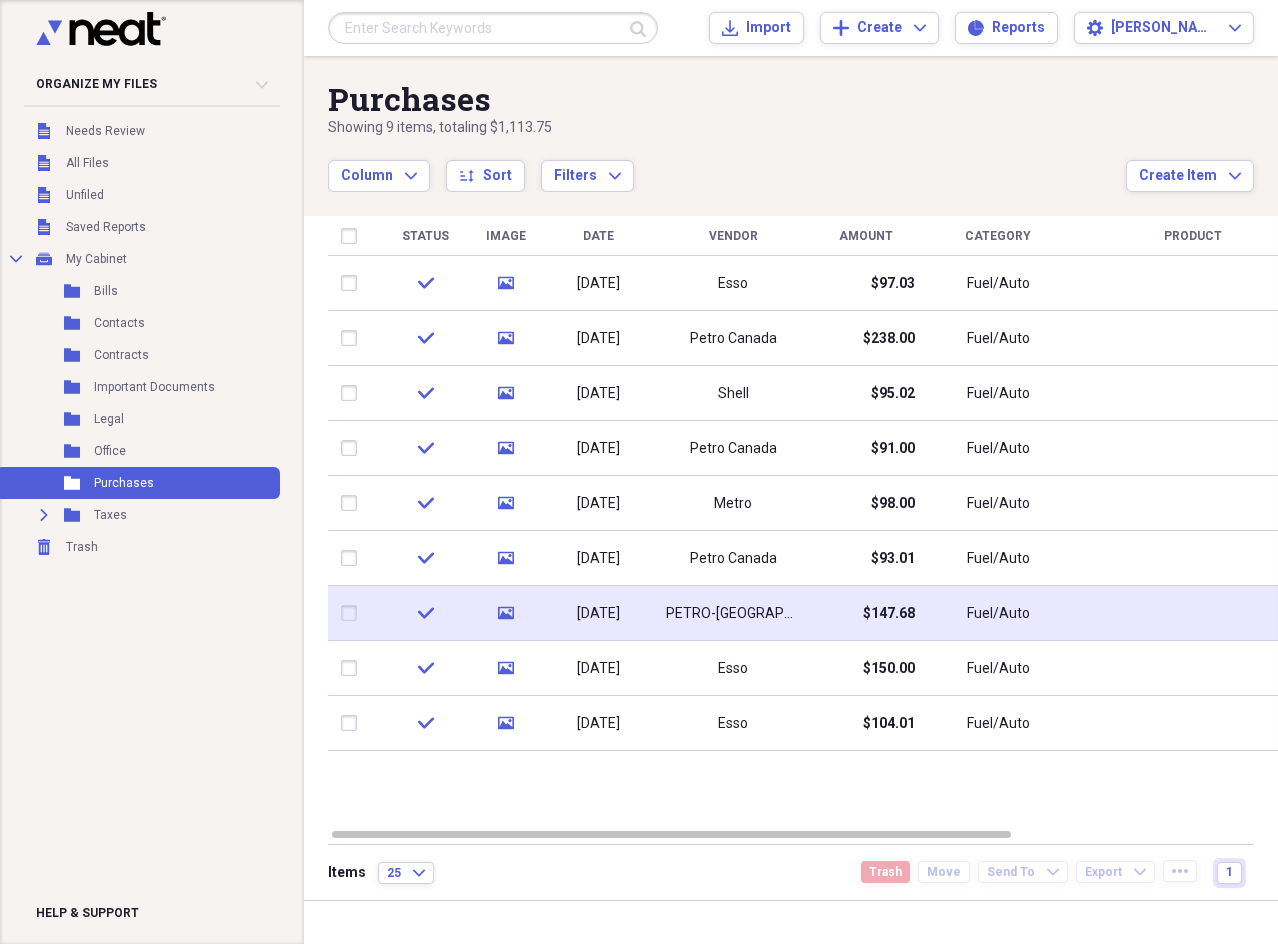 click on "media" at bounding box center [505, 613] 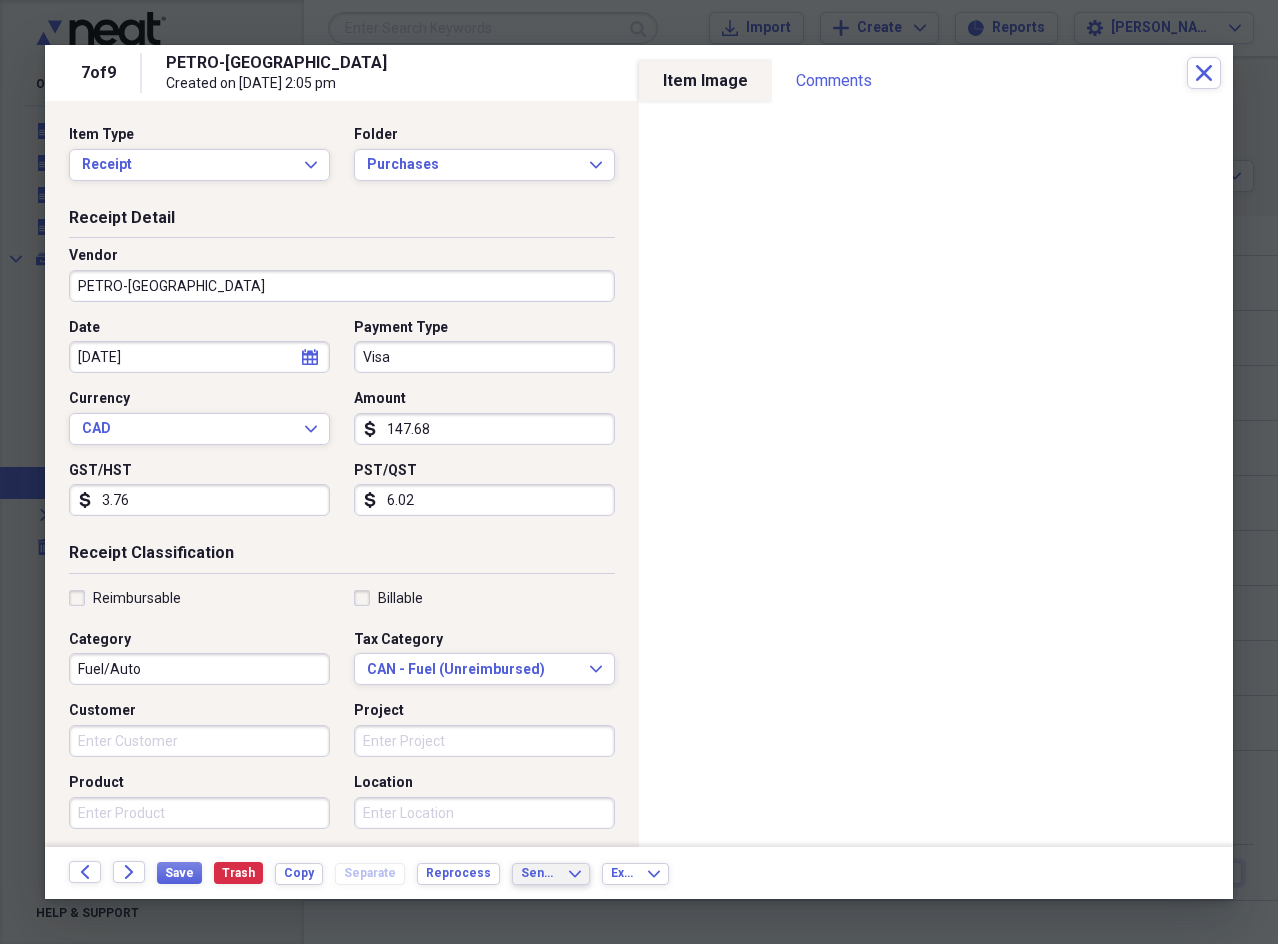 click on "Expand" 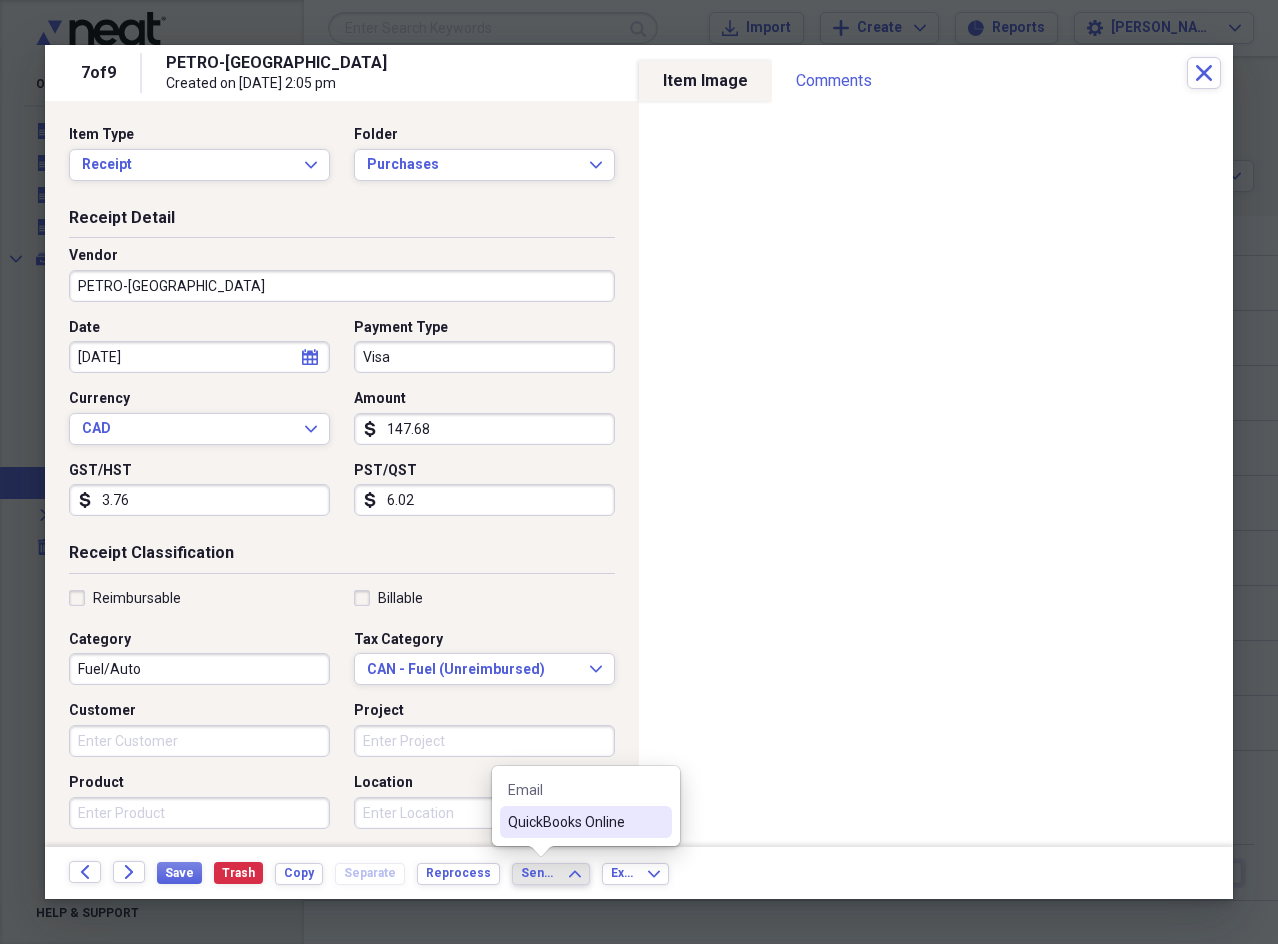 click on "QuickBooks Online" at bounding box center [574, 822] 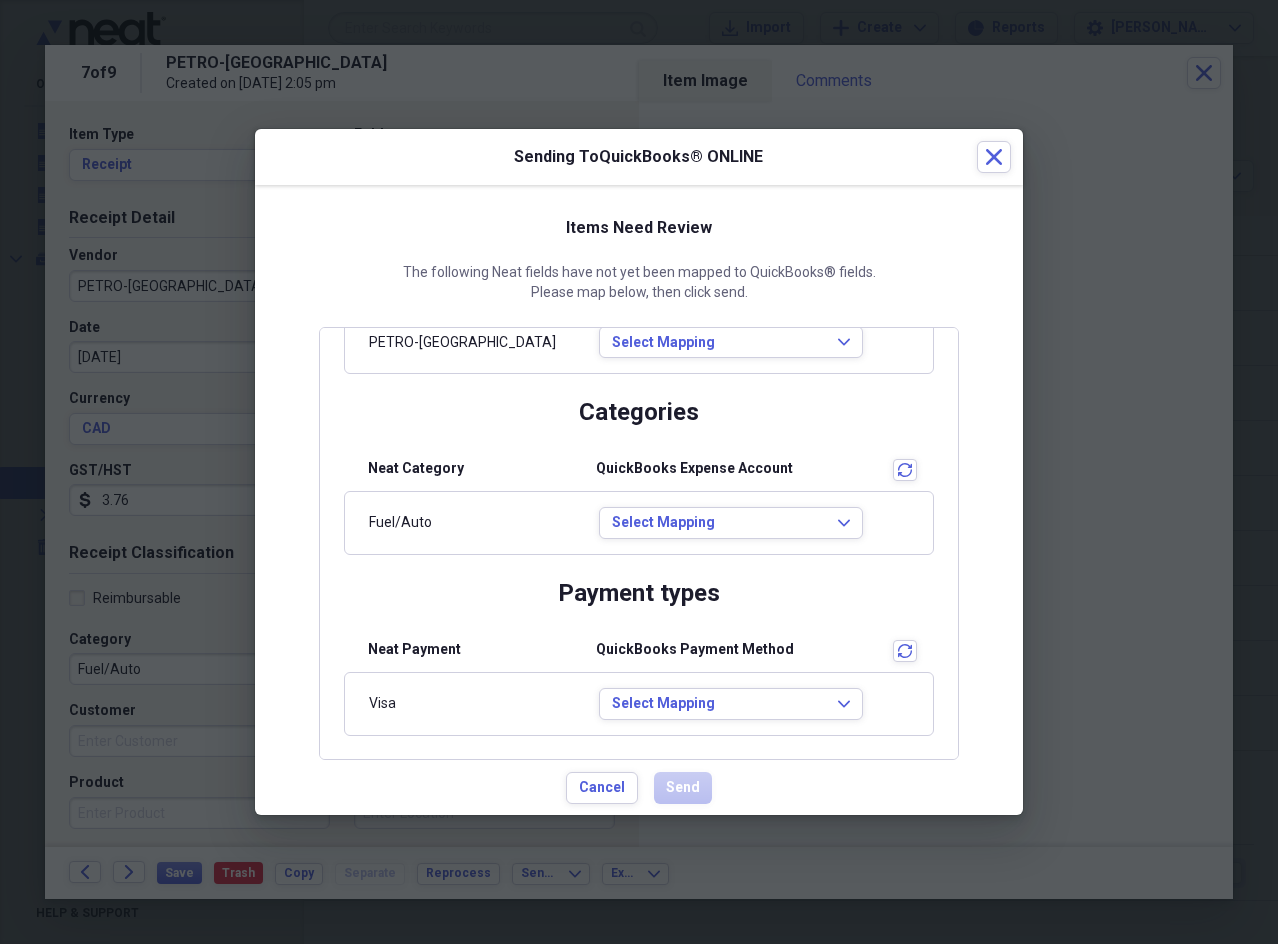 scroll, scrollTop: 135, scrollLeft: 0, axis: vertical 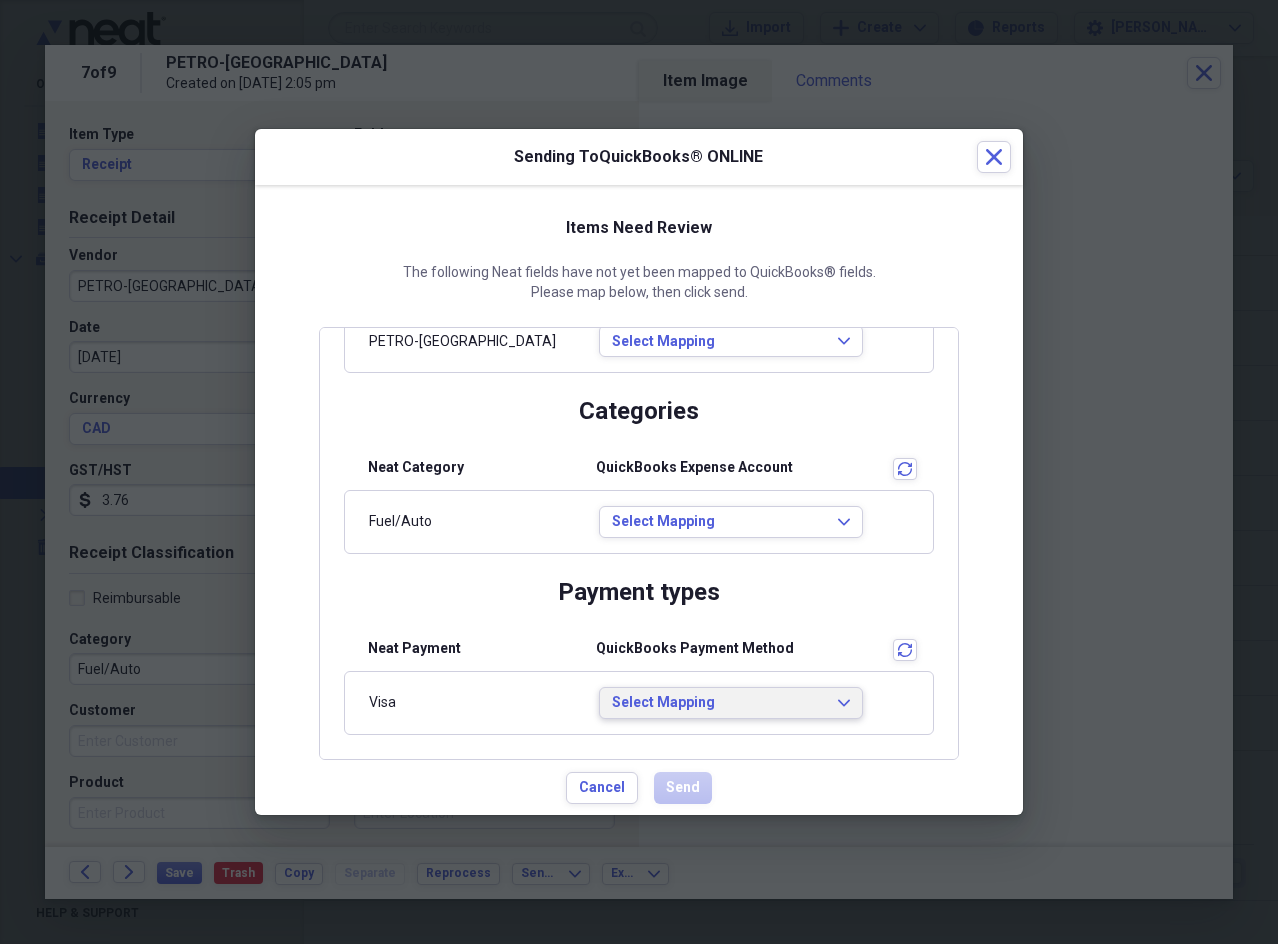 click on "Select Mapping" at bounding box center (719, 703) 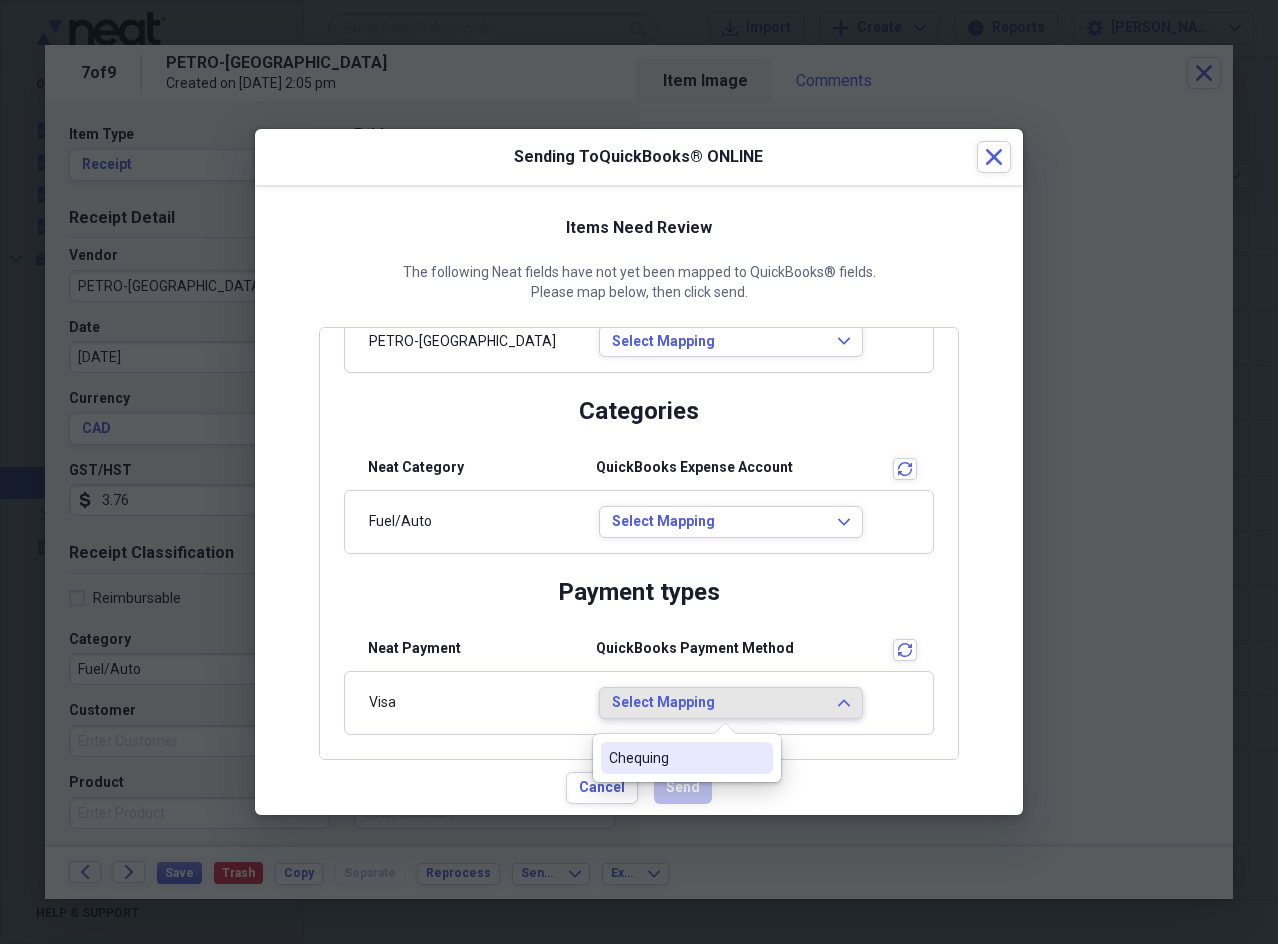 click on "Select Mapping" at bounding box center (719, 703) 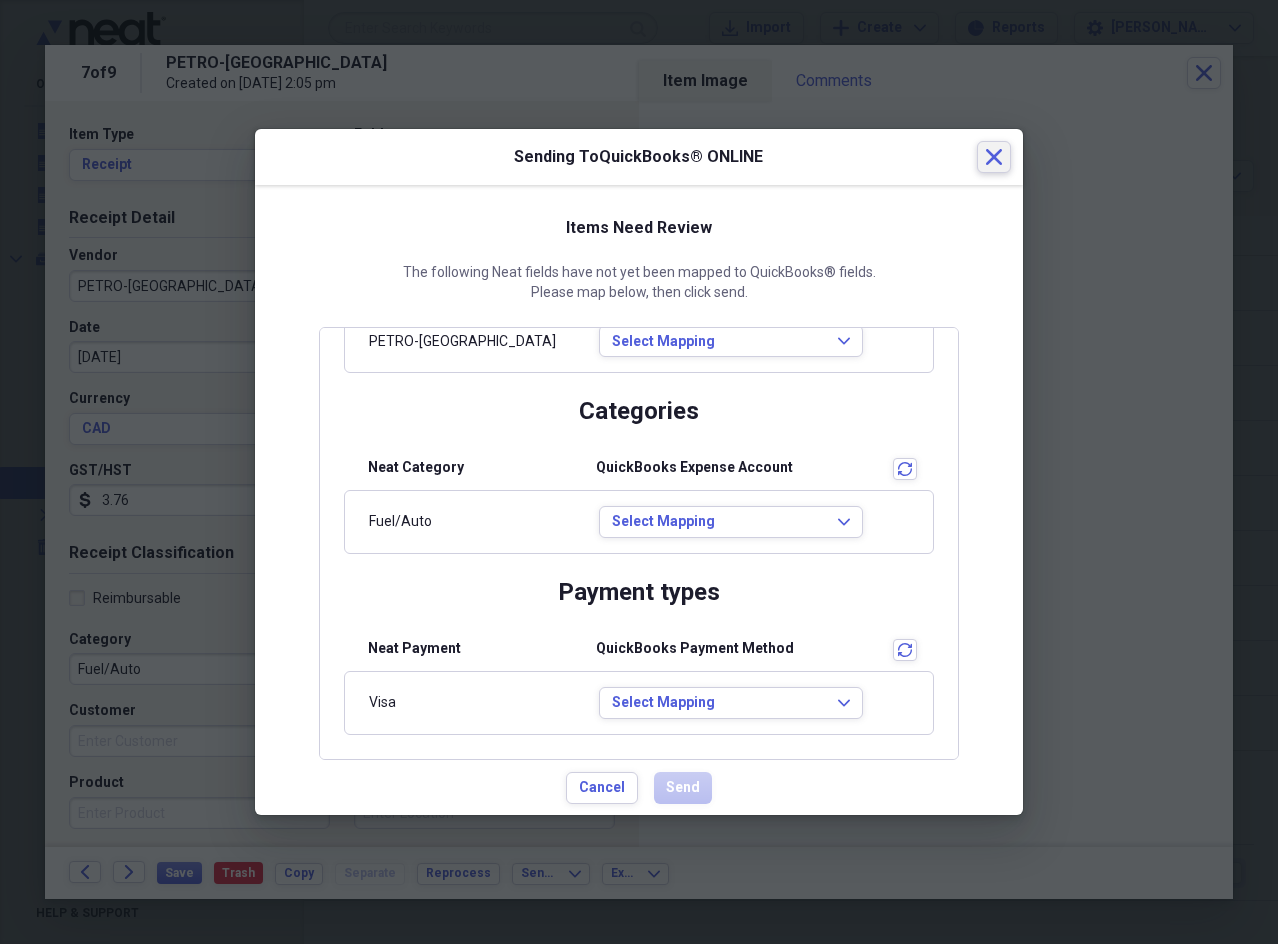 click on "Close" 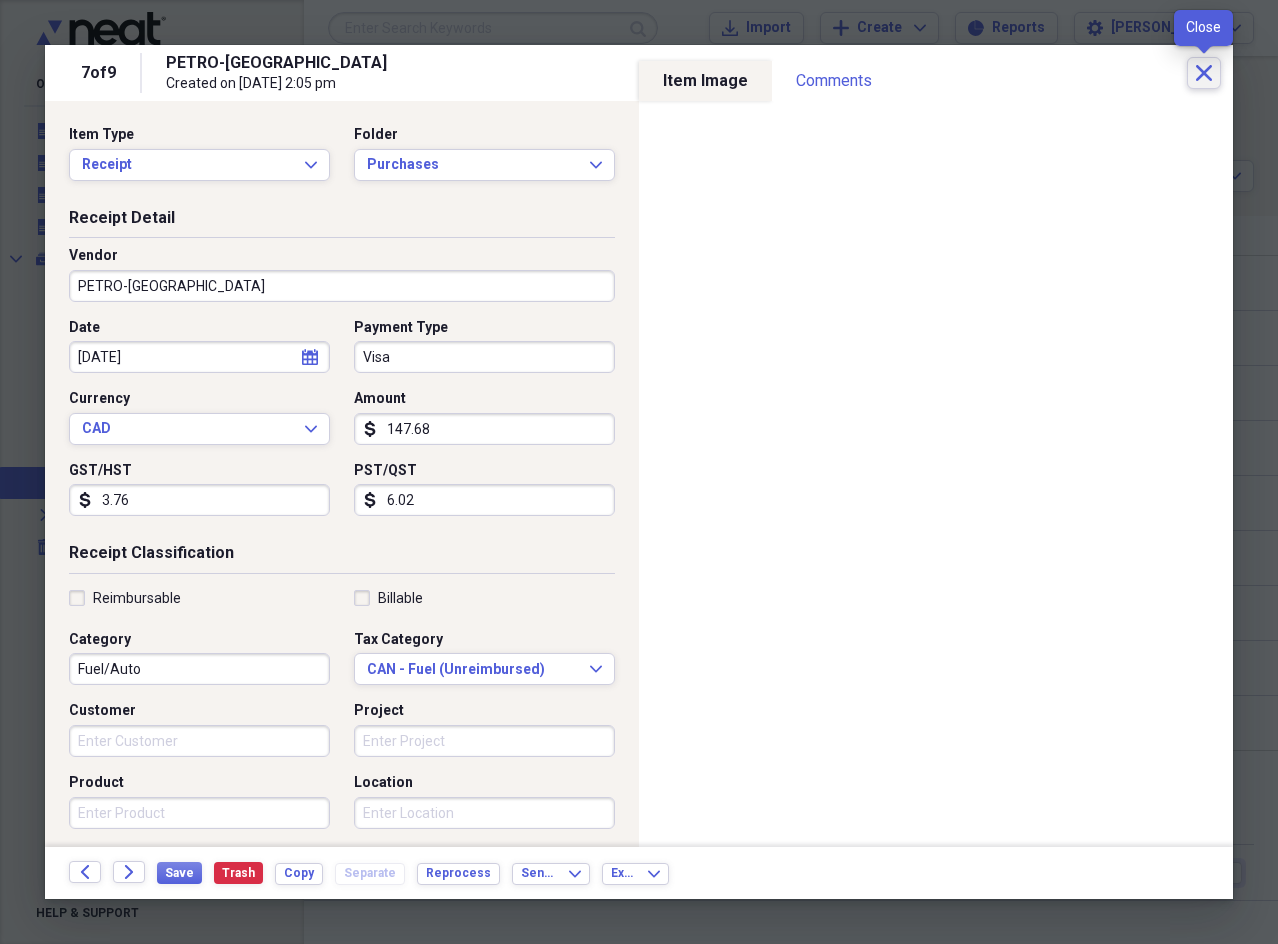 click 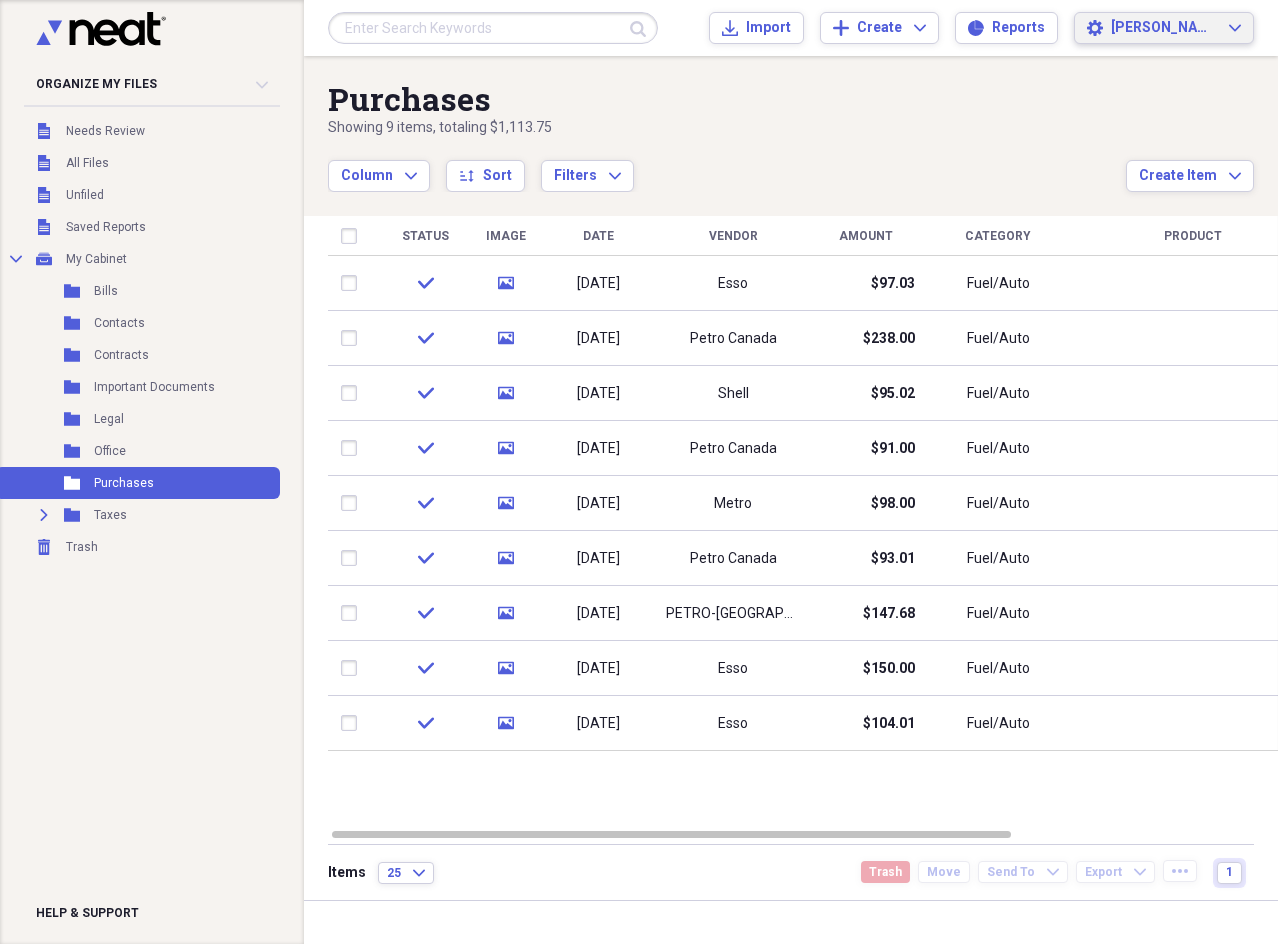 click on "[PERSON_NAME]" at bounding box center (1164, 28) 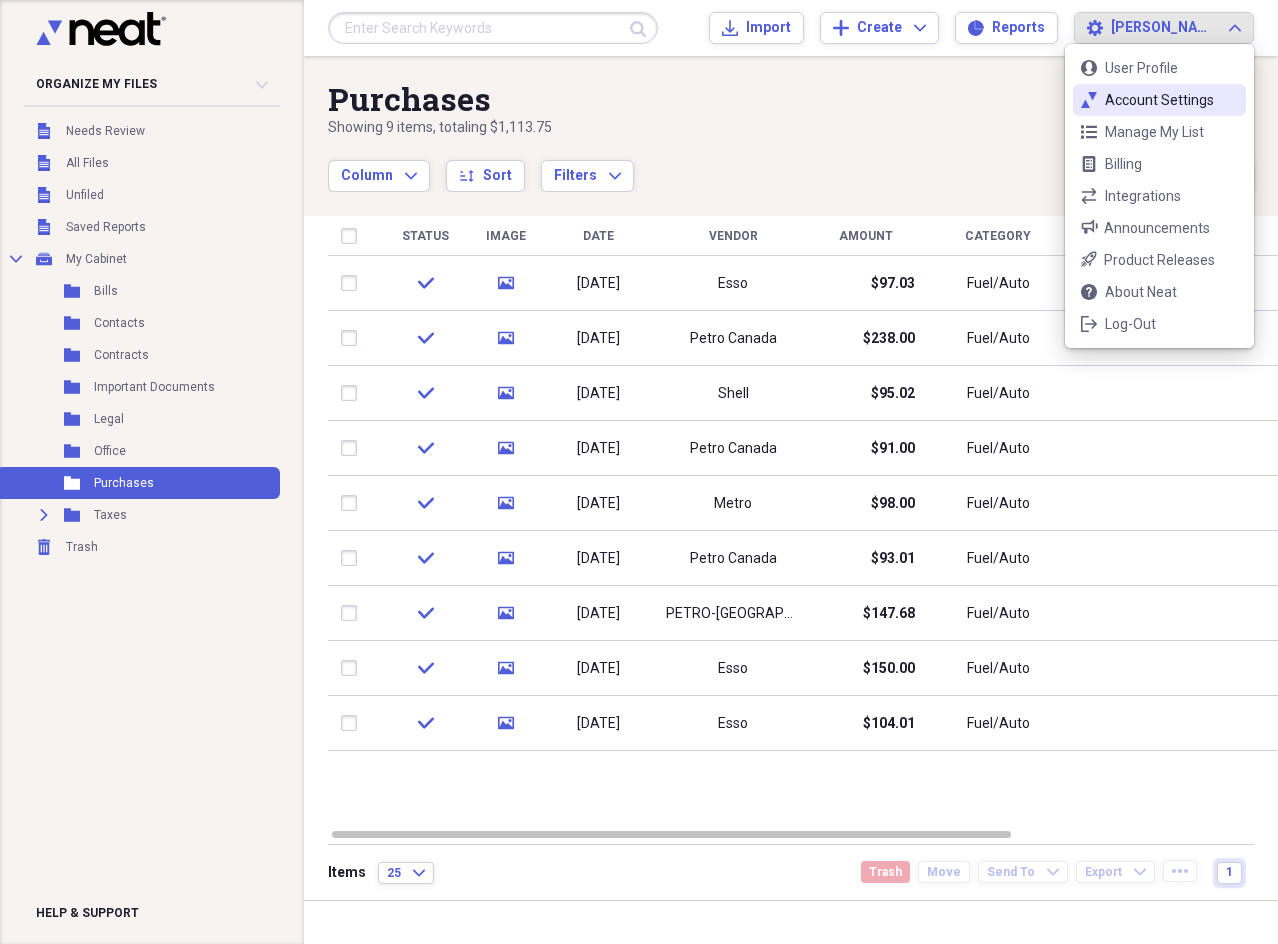 click on "Account Settings" at bounding box center (1159, 100) 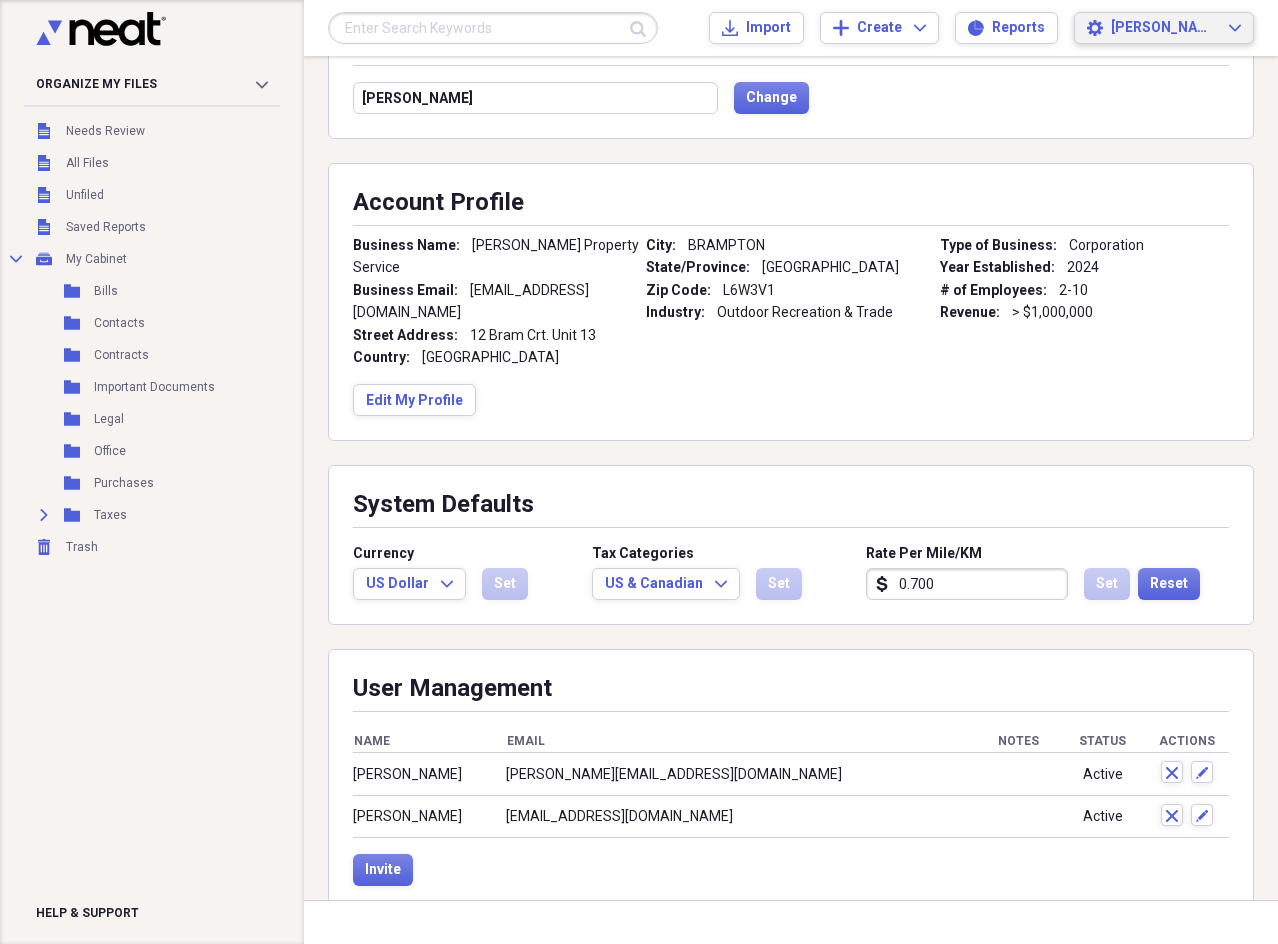 scroll, scrollTop: 176, scrollLeft: 0, axis: vertical 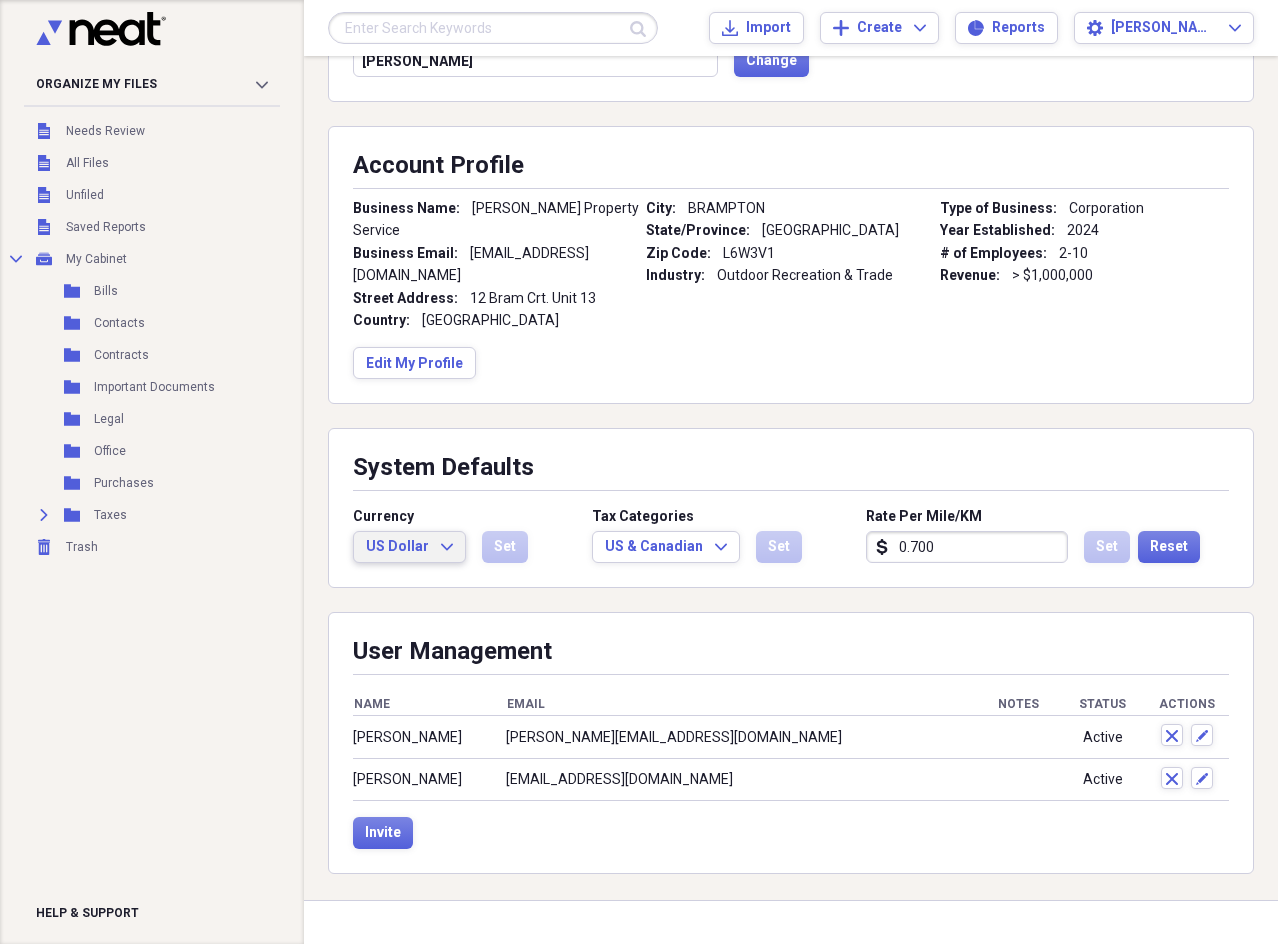 click on "Expand" 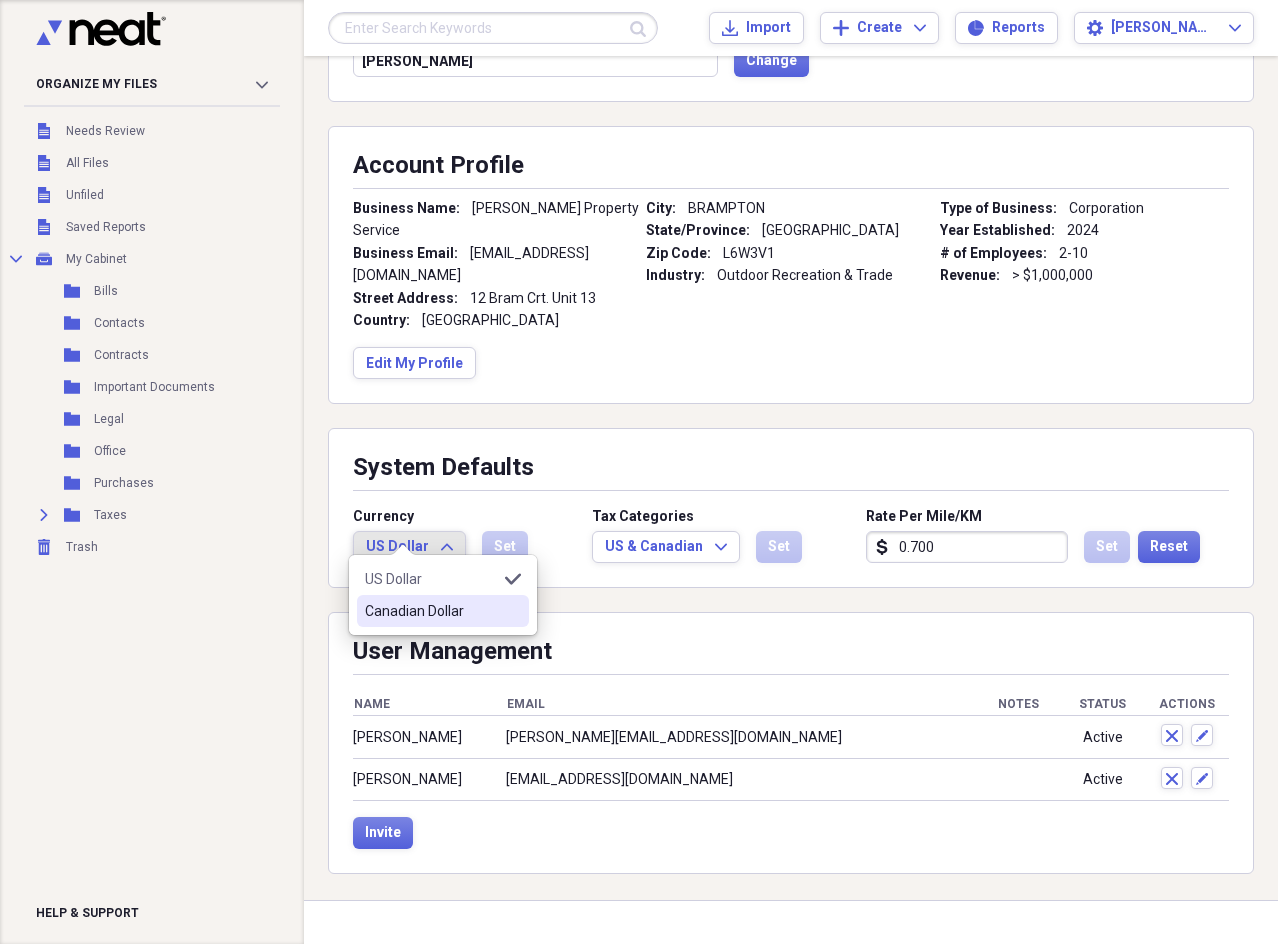 click on "Canadian Dollar" at bounding box center [431, 611] 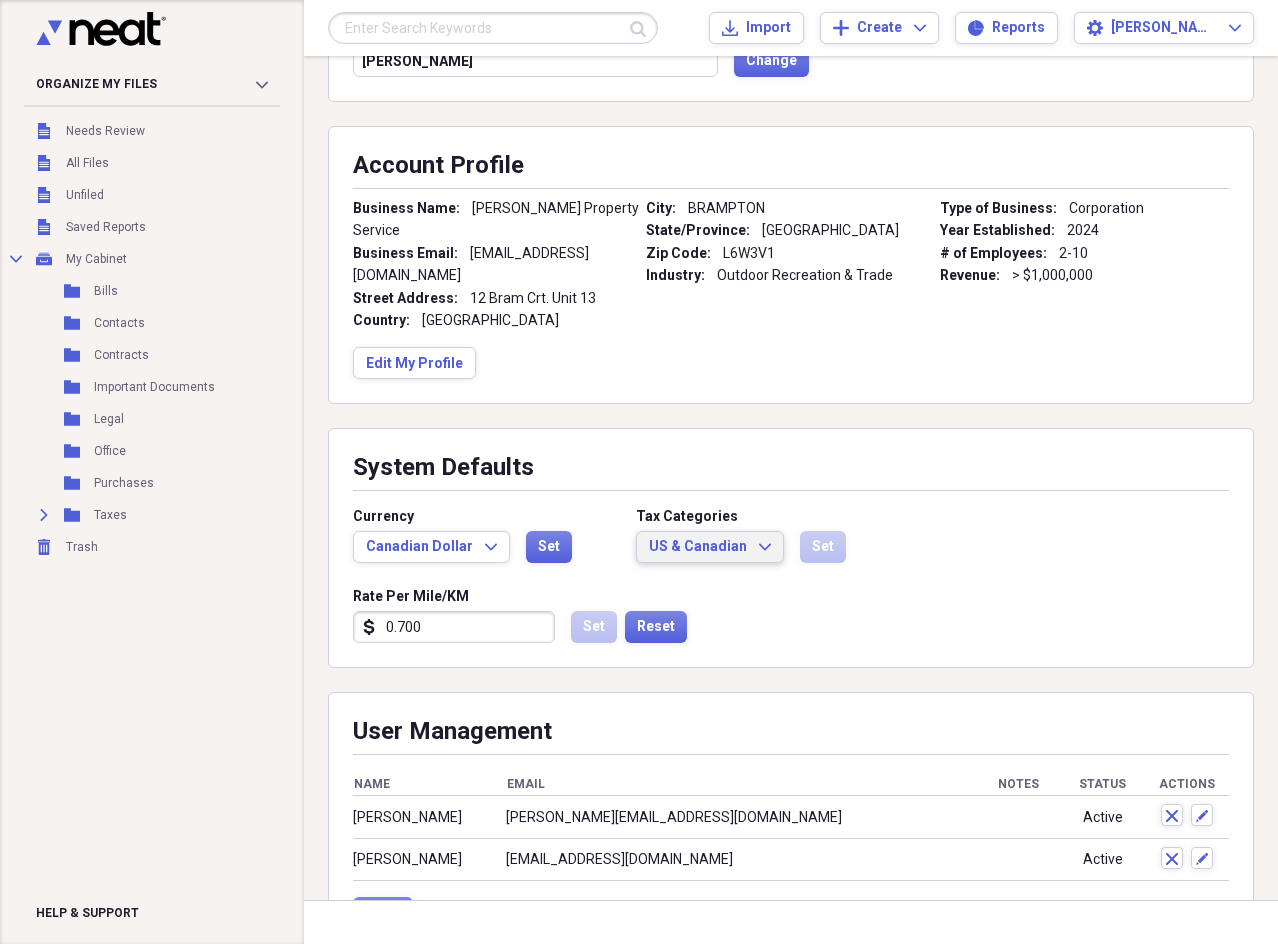 click on "US & Canadian Expand" at bounding box center [710, 547] 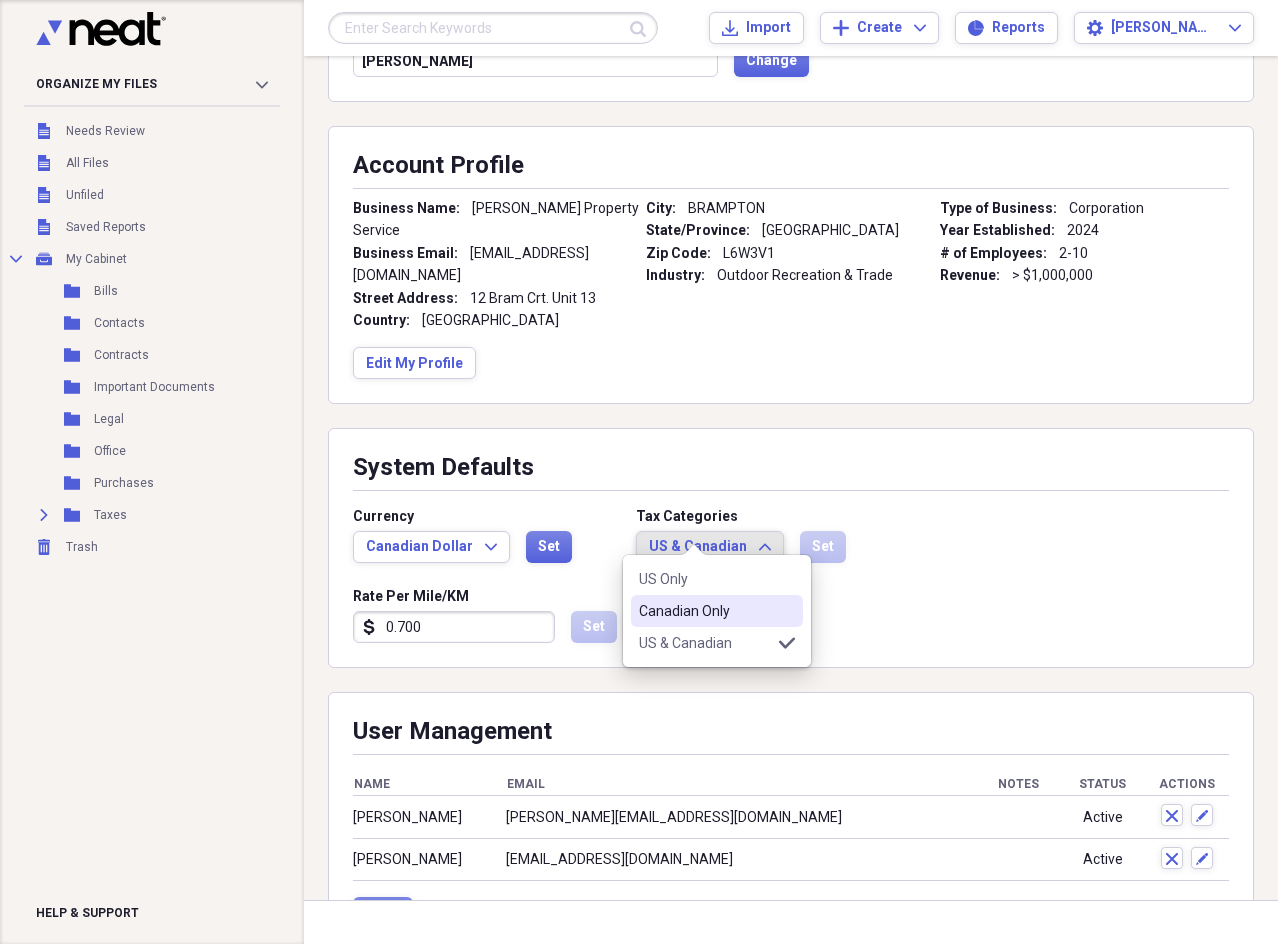 click on "Canadian Only" at bounding box center (705, 611) 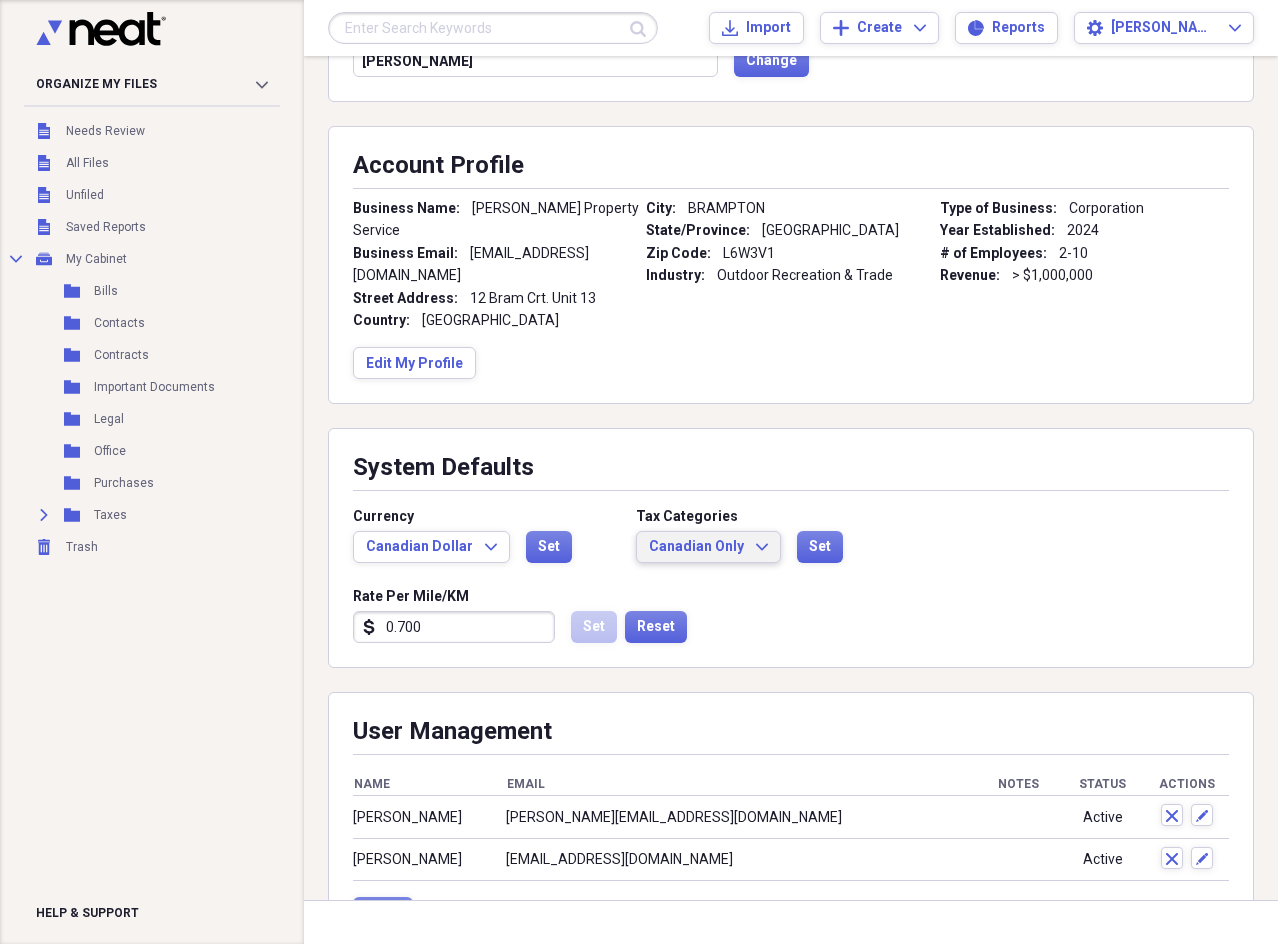scroll, scrollTop: 0, scrollLeft: 0, axis: both 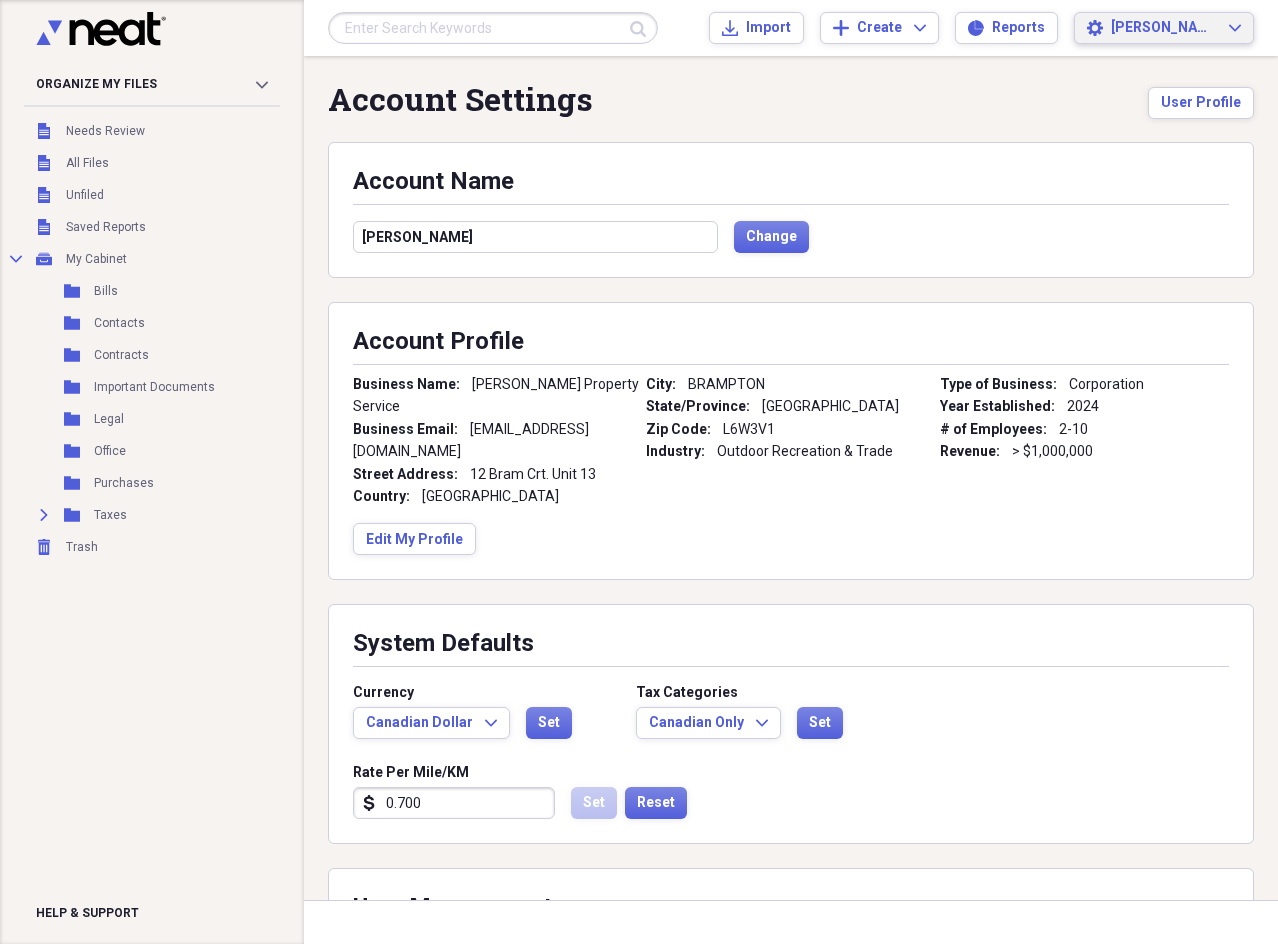 click on "[PERSON_NAME]" at bounding box center [1164, 28] 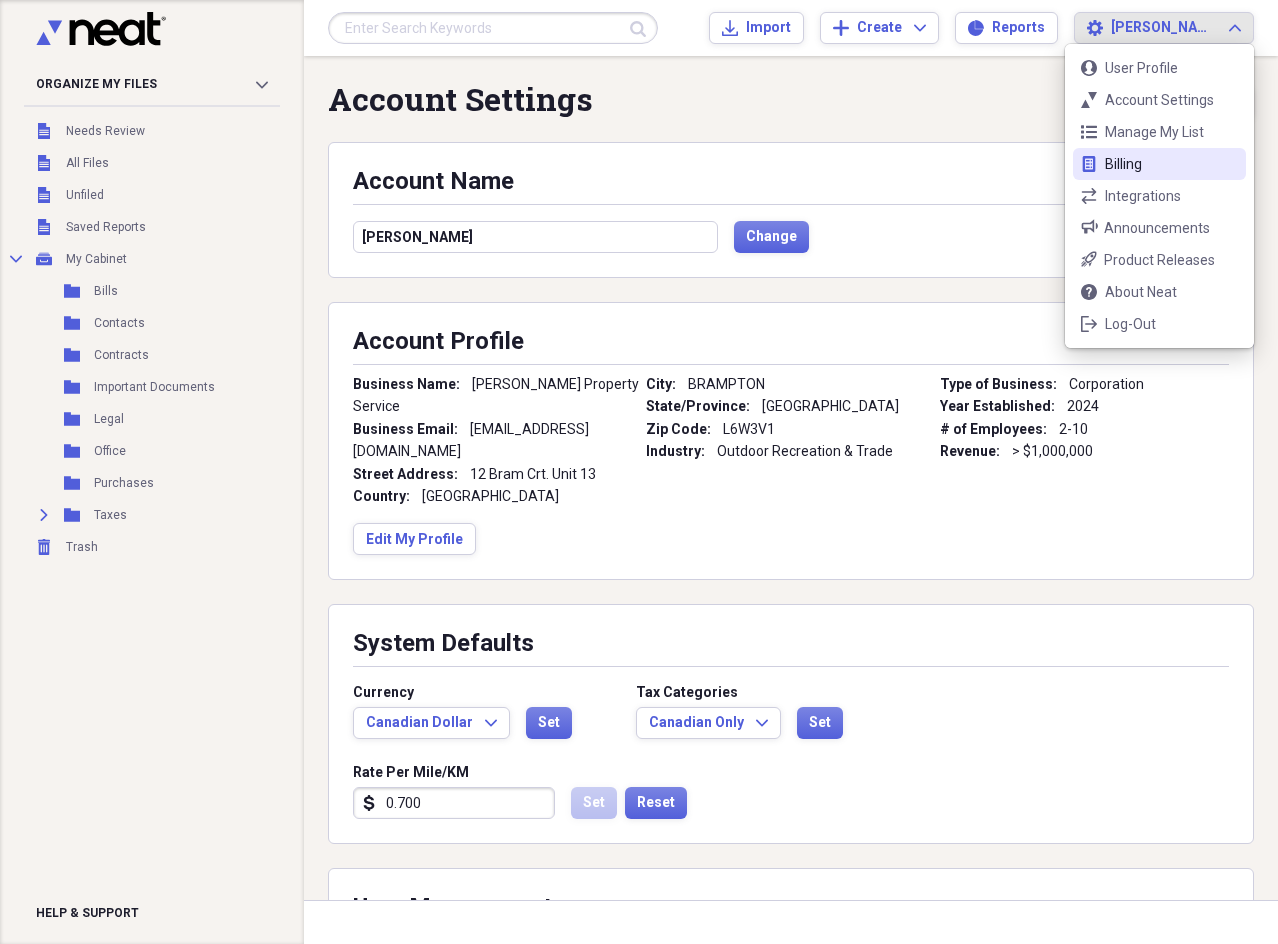 click on "Billing" at bounding box center [1159, 164] 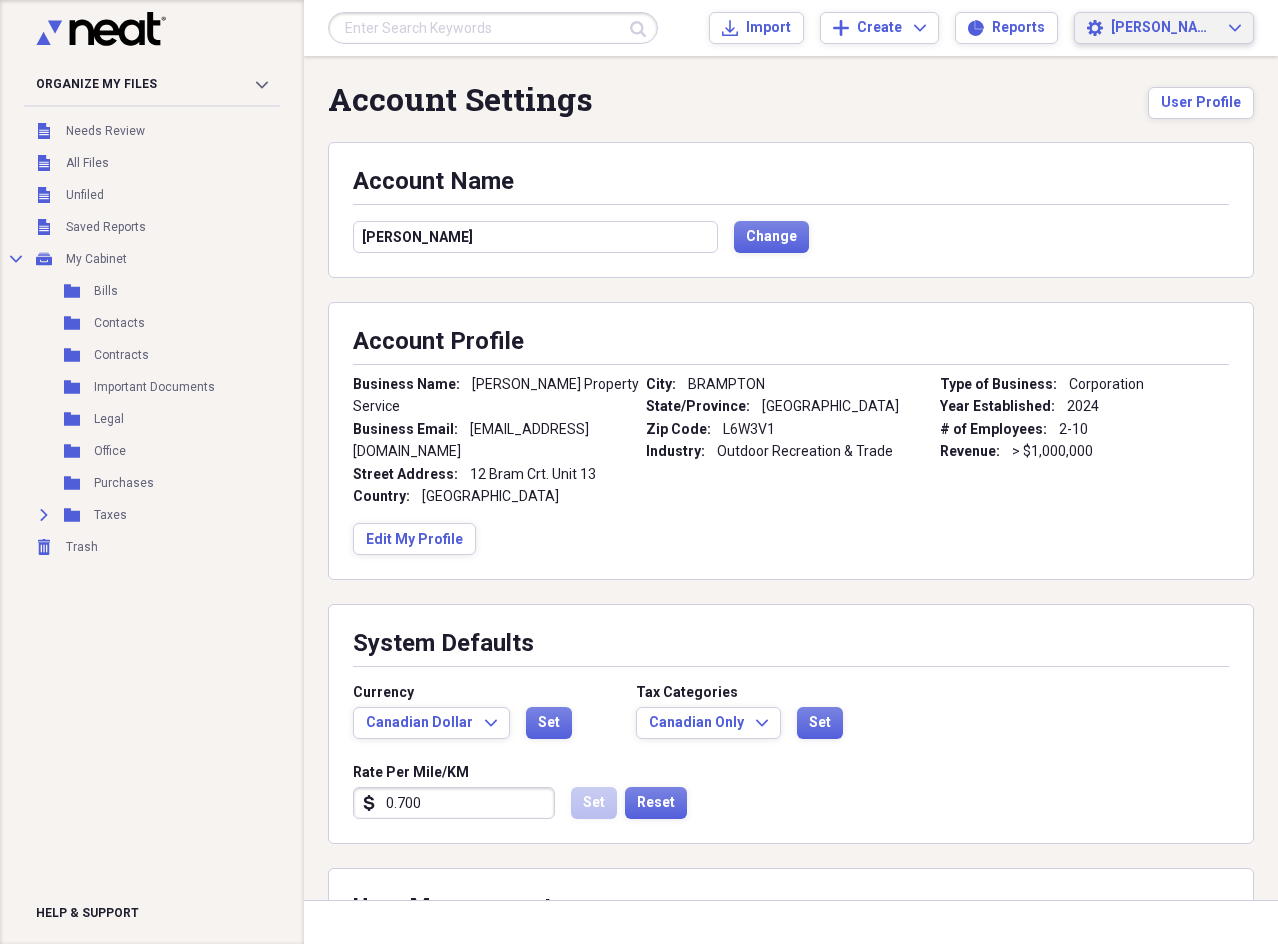 click on "[PERSON_NAME]" at bounding box center [1164, 28] 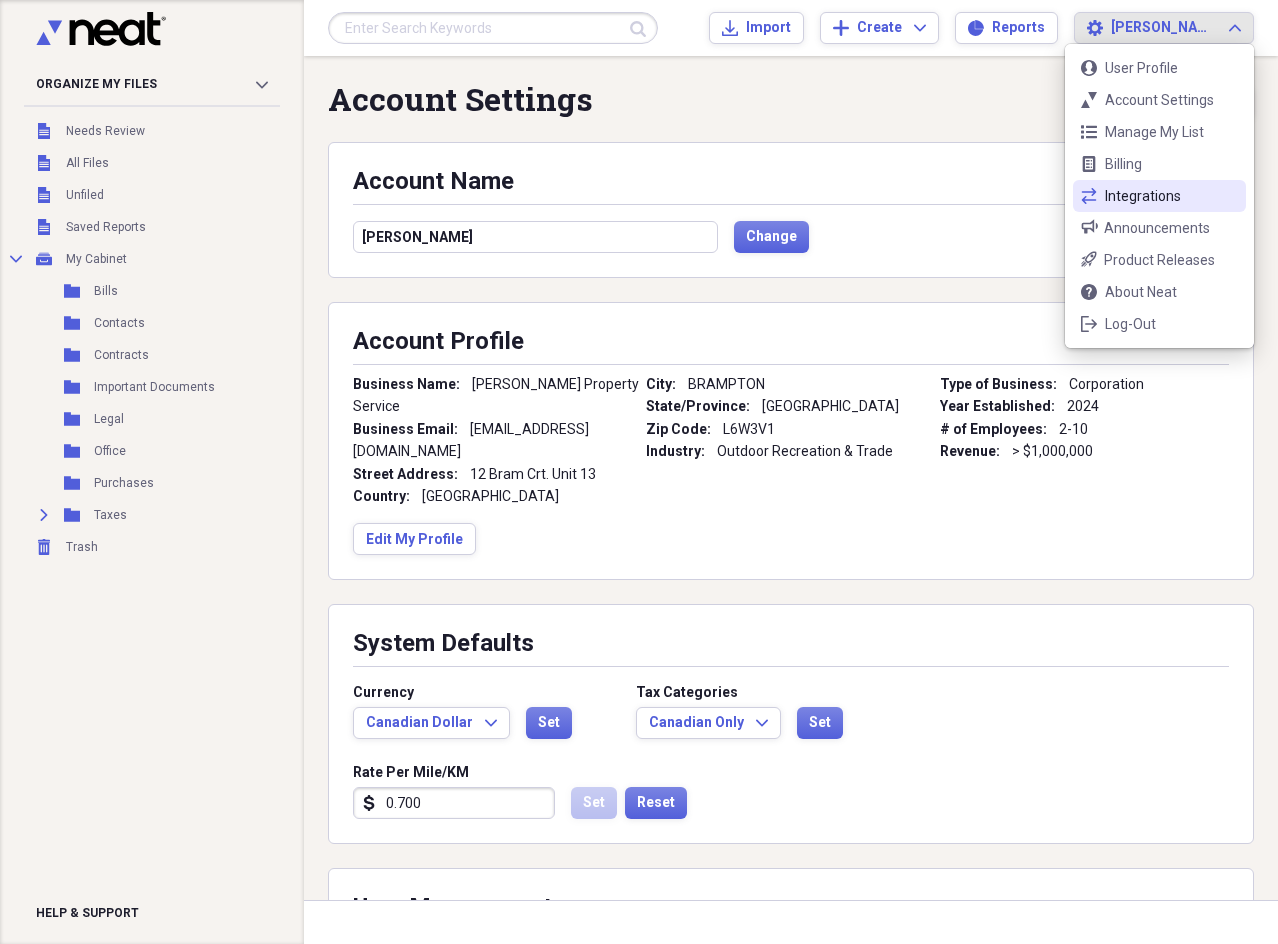 click on "Integrations" at bounding box center (1159, 196) 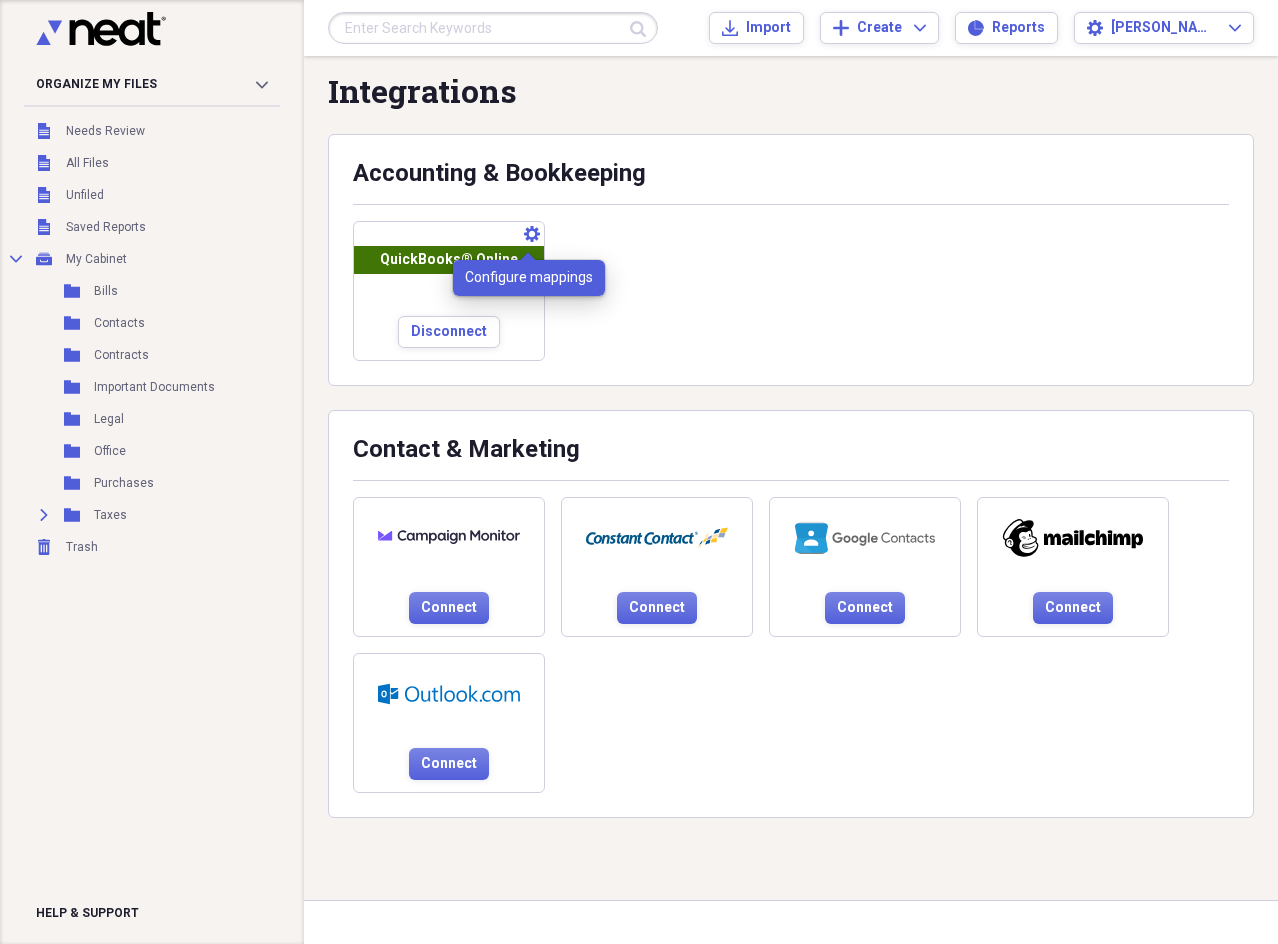click 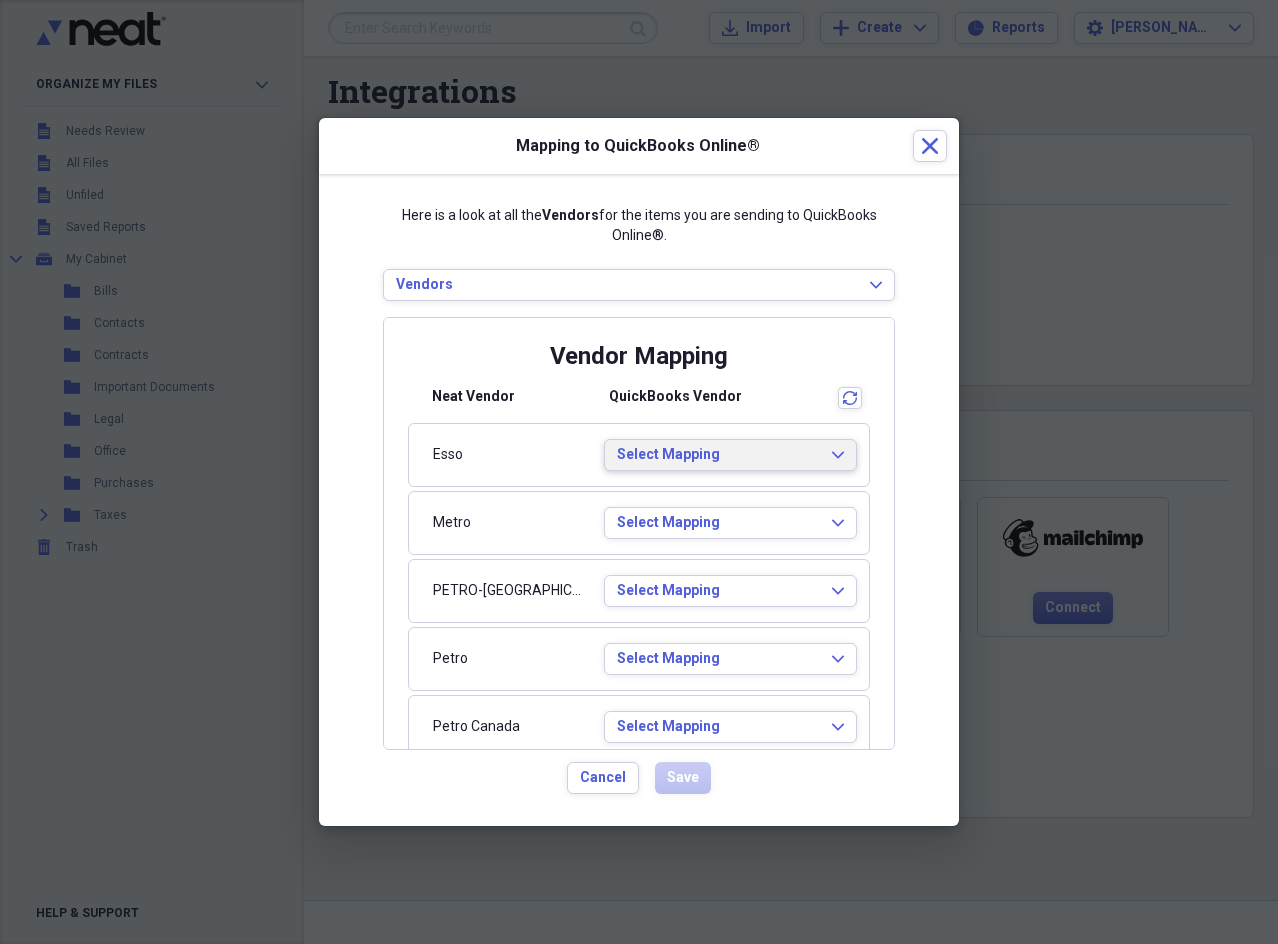 click on "Select Mapping Expand" at bounding box center [730, 455] 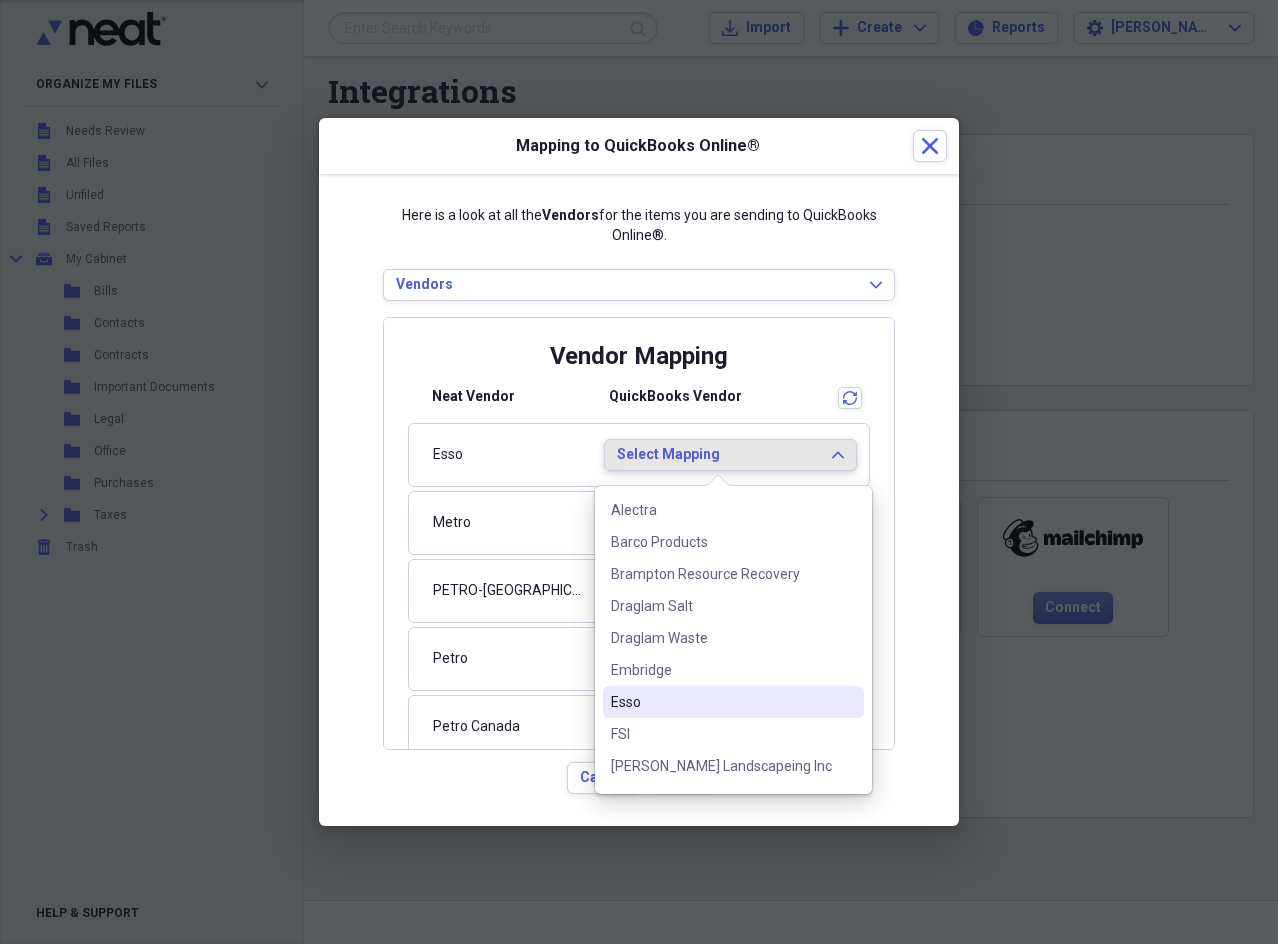 click on "Esso" at bounding box center (733, 702) 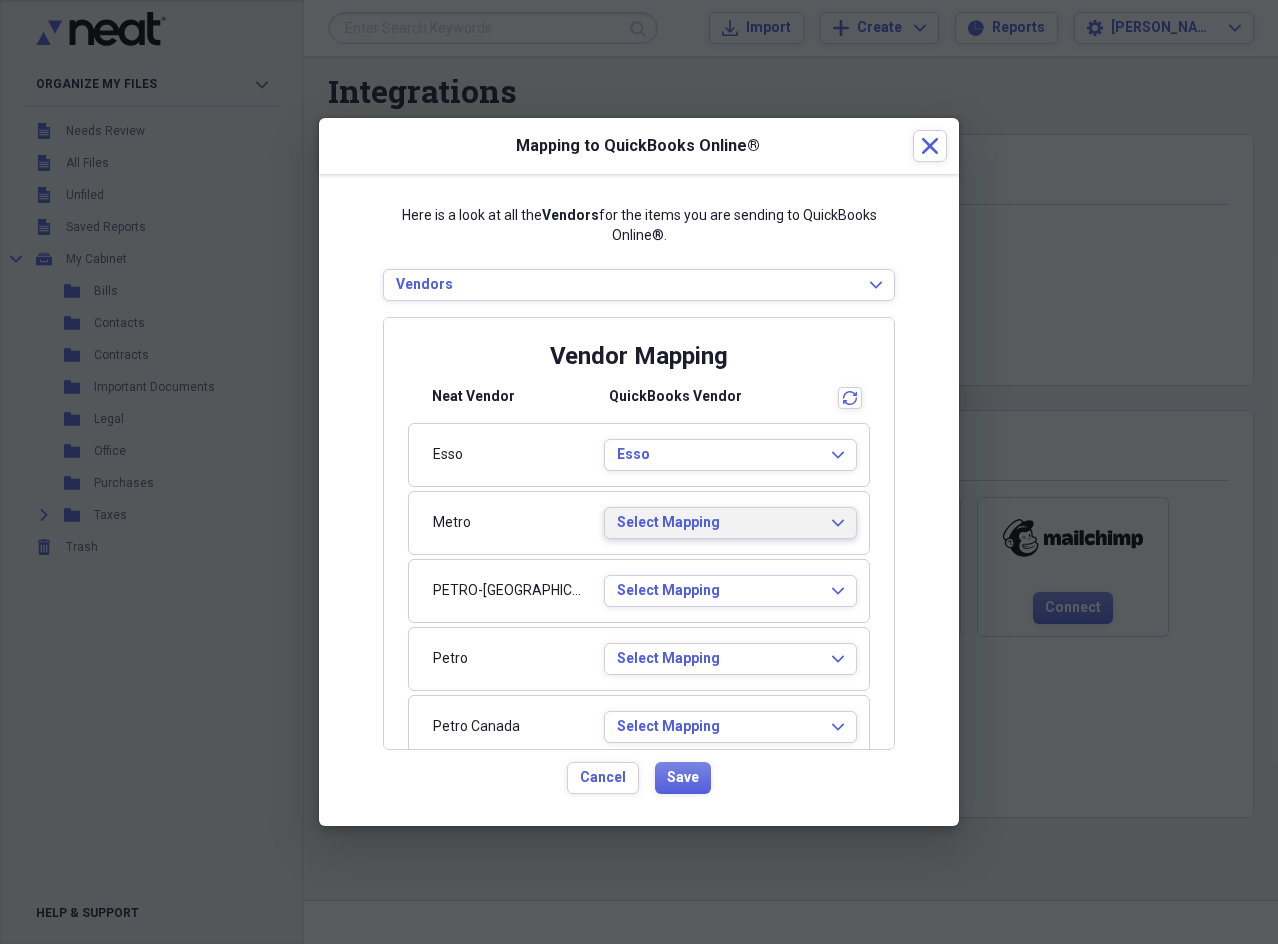 click on "Select Mapping" at bounding box center (718, 523) 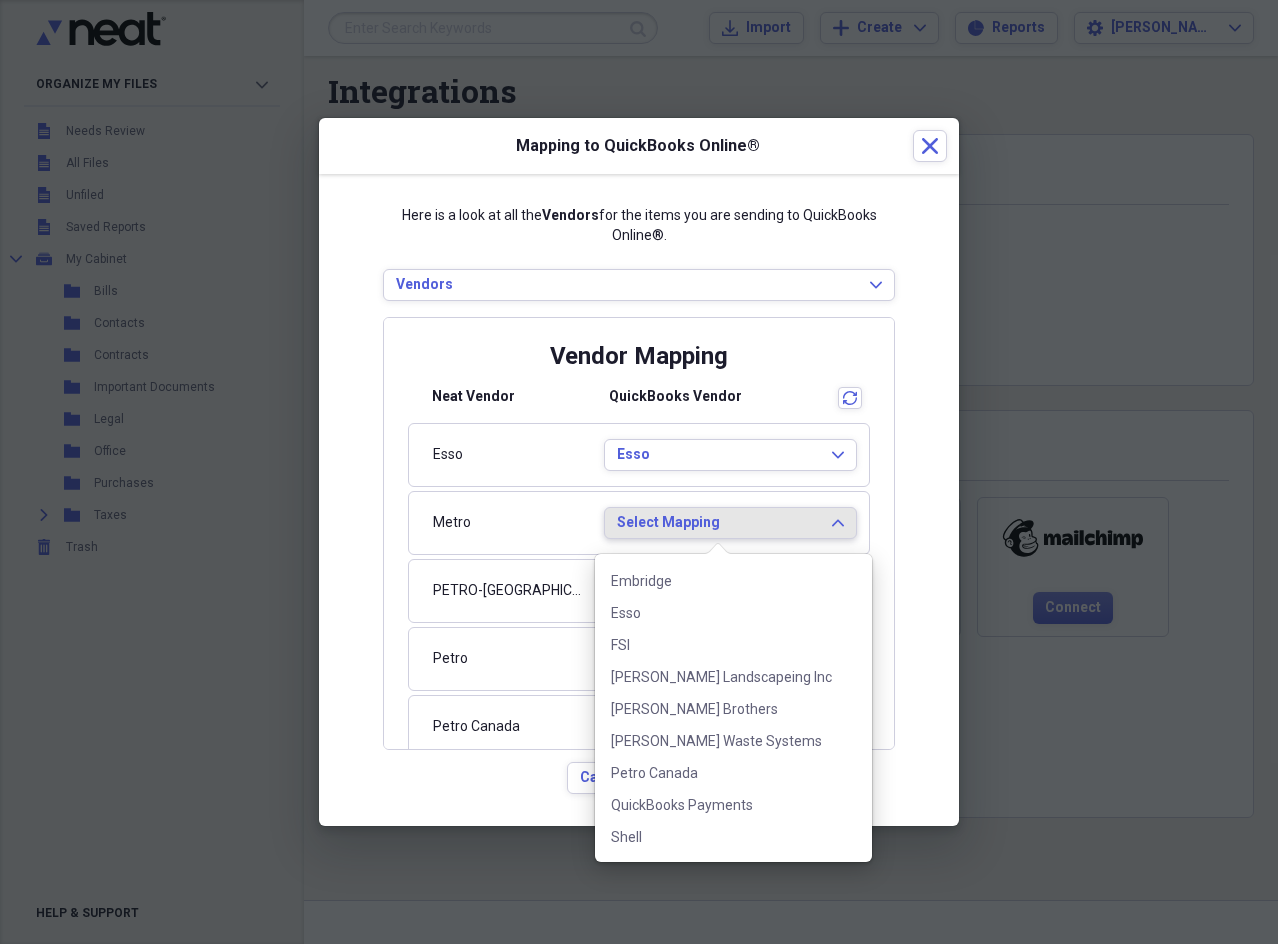 scroll, scrollTop: 188, scrollLeft: 0, axis: vertical 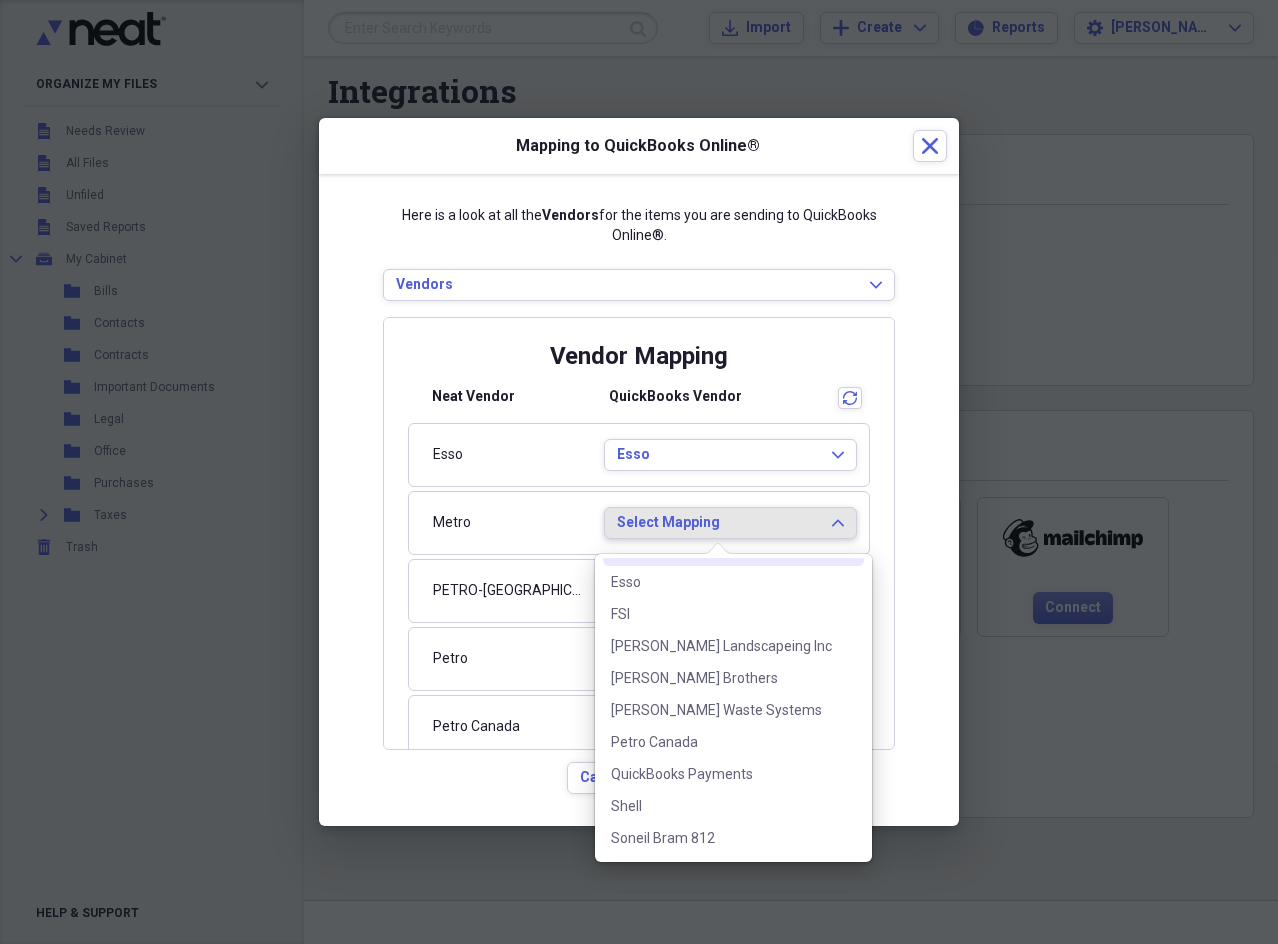 click on "Select Mapping" at bounding box center [718, 523] 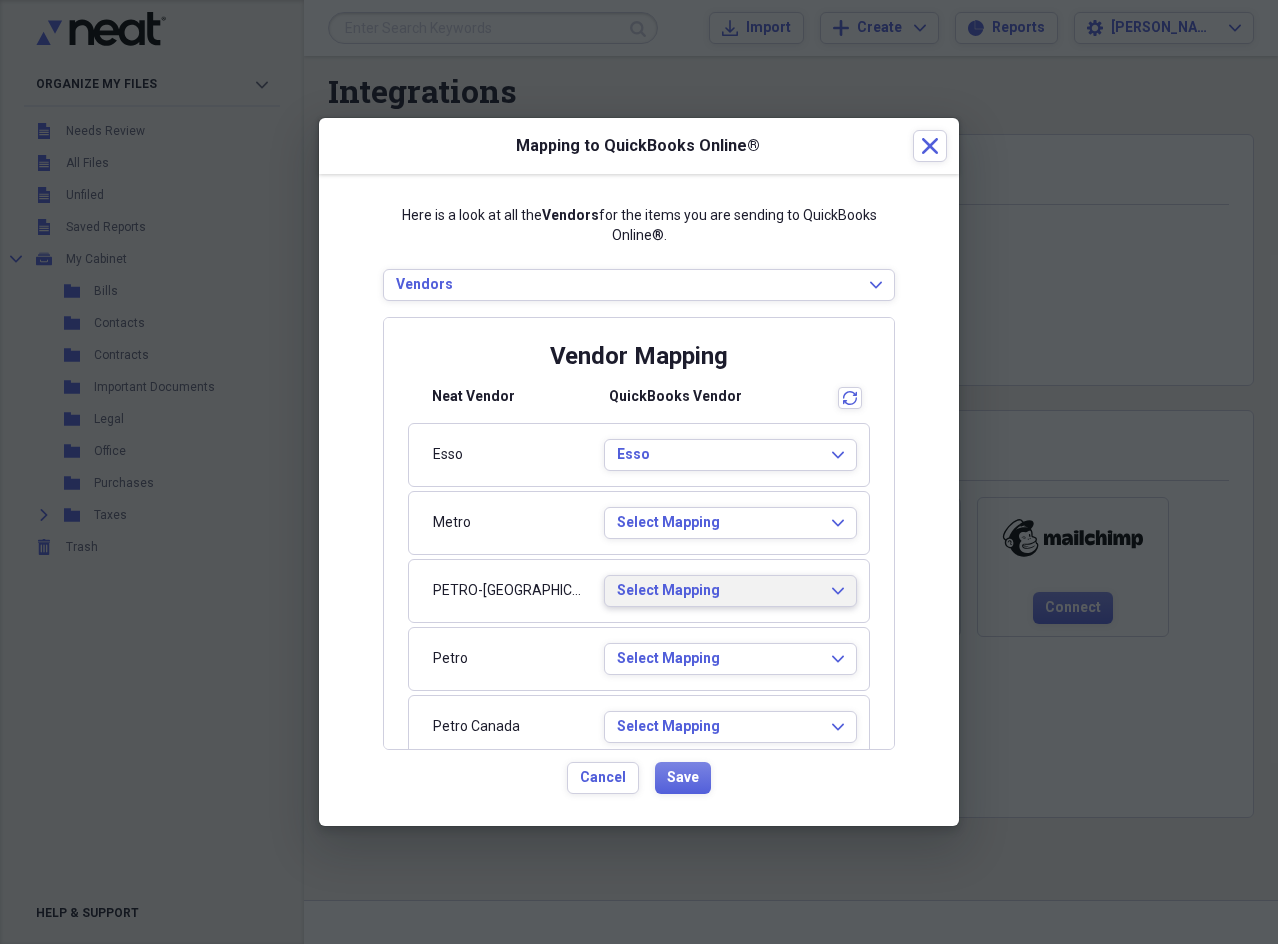 click 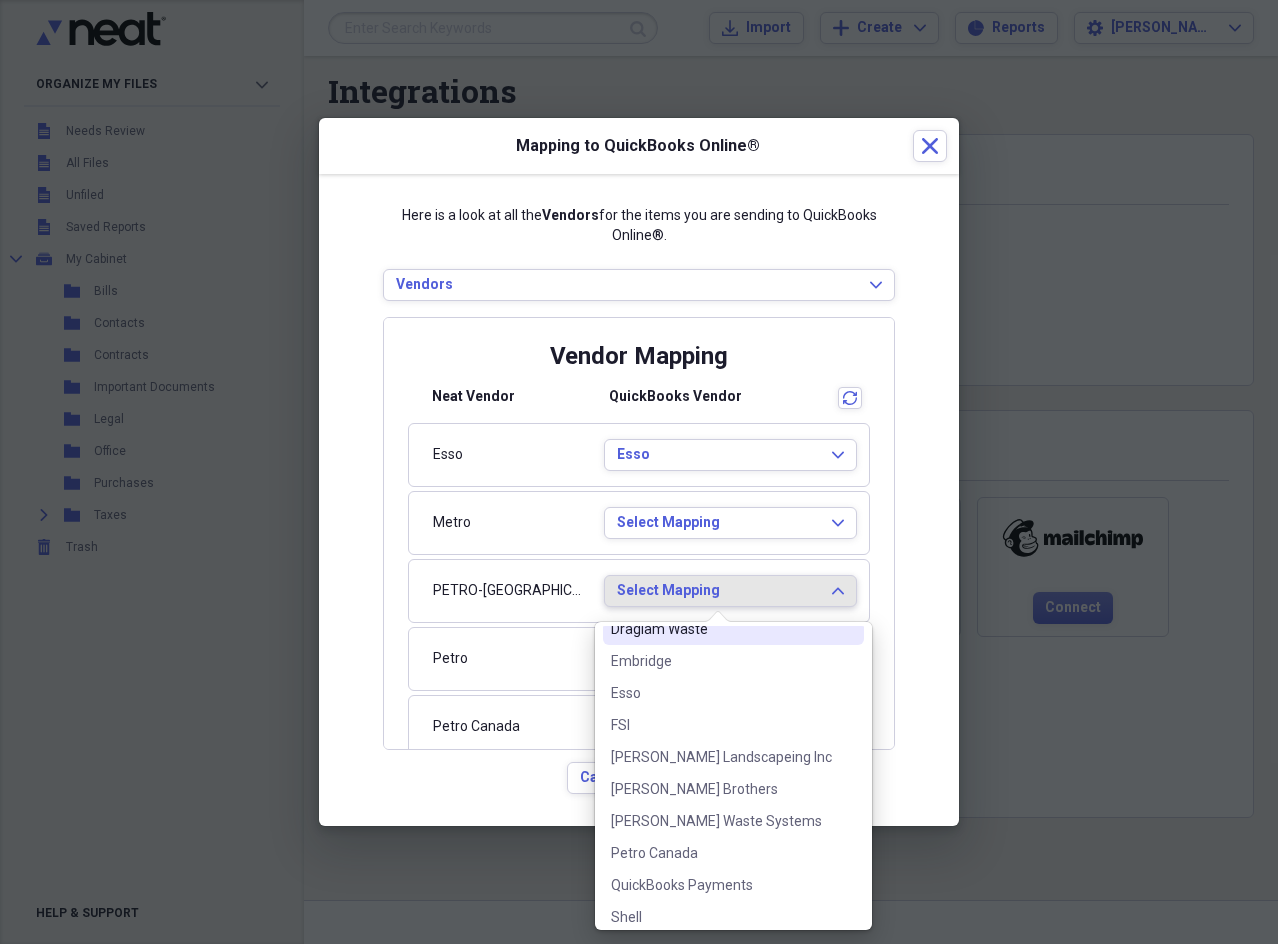 scroll, scrollTop: 188, scrollLeft: 0, axis: vertical 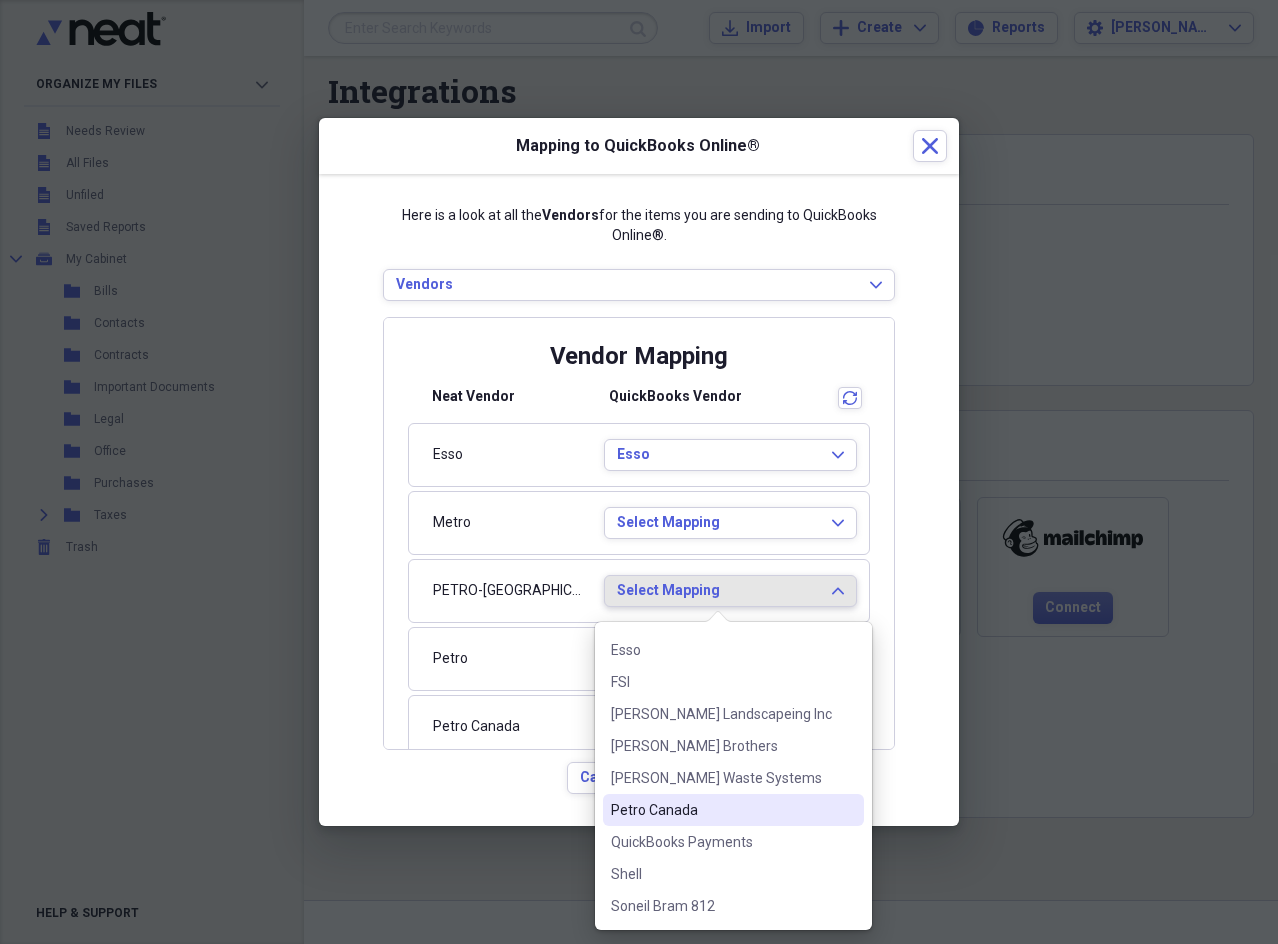 click on "Petro Canada" at bounding box center [721, 810] 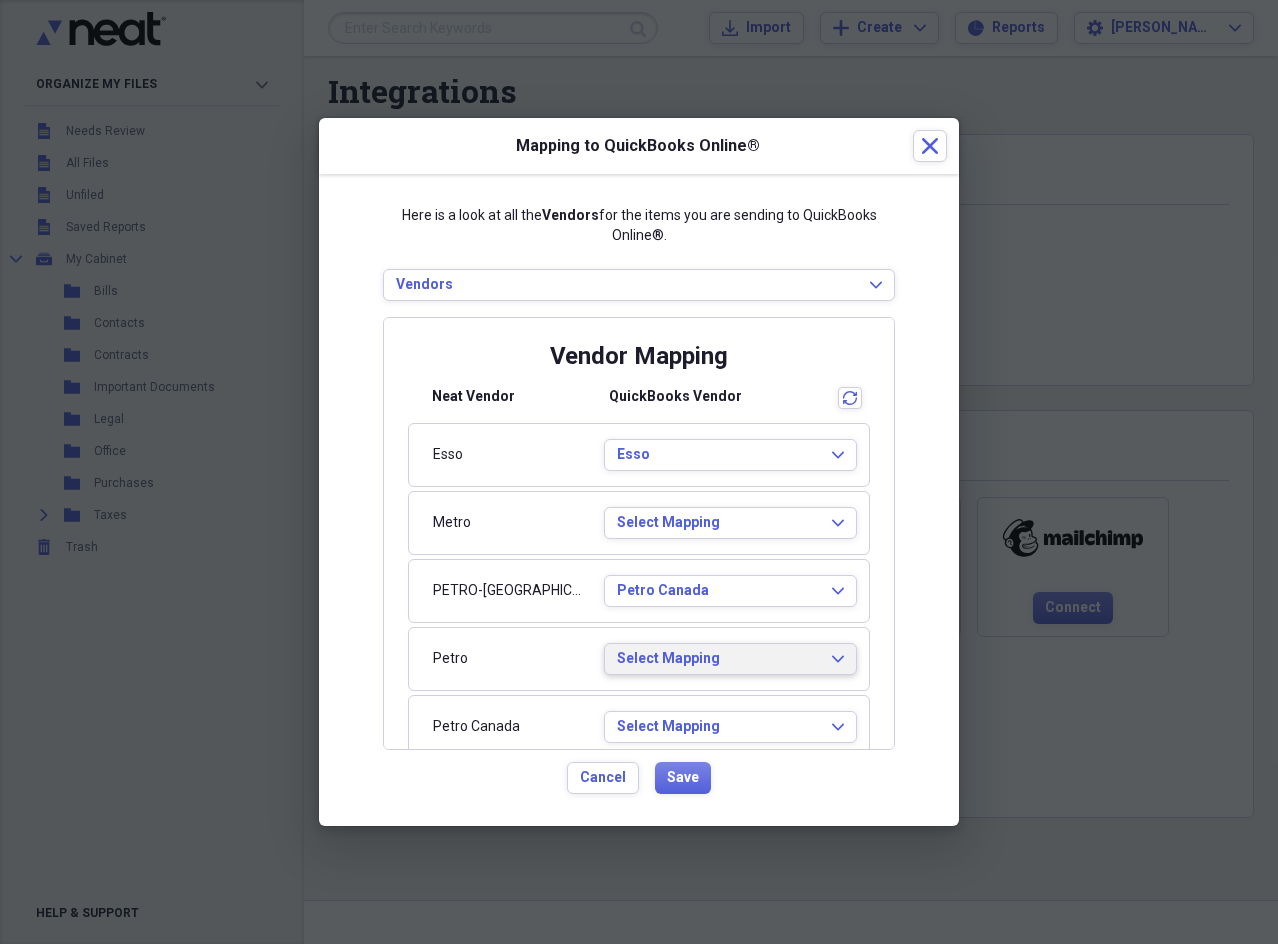 click on "Select Mapping" at bounding box center [718, 659] 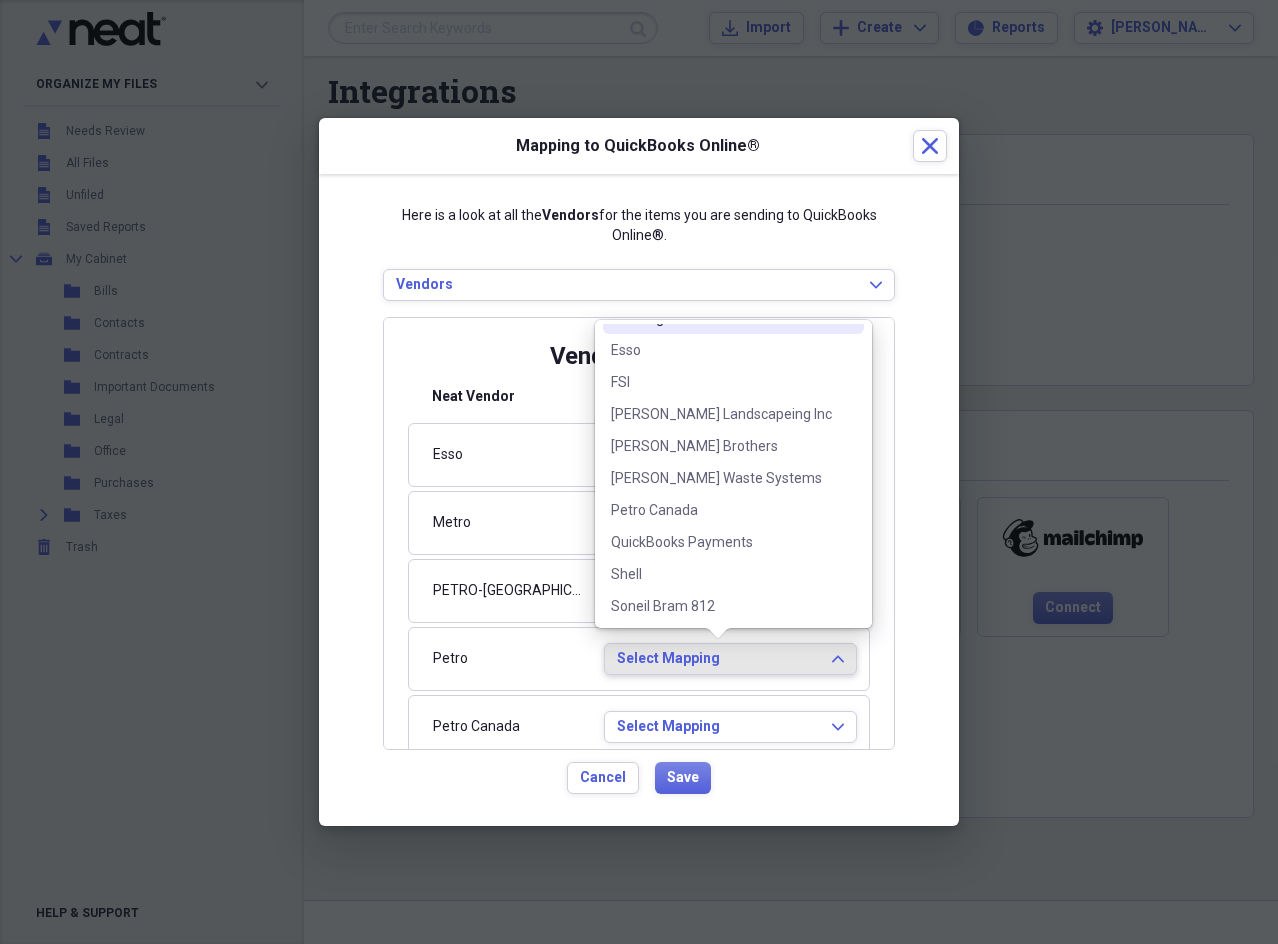 scroll, scrollTop: 188, scrollLeft: 0, axis: vertical 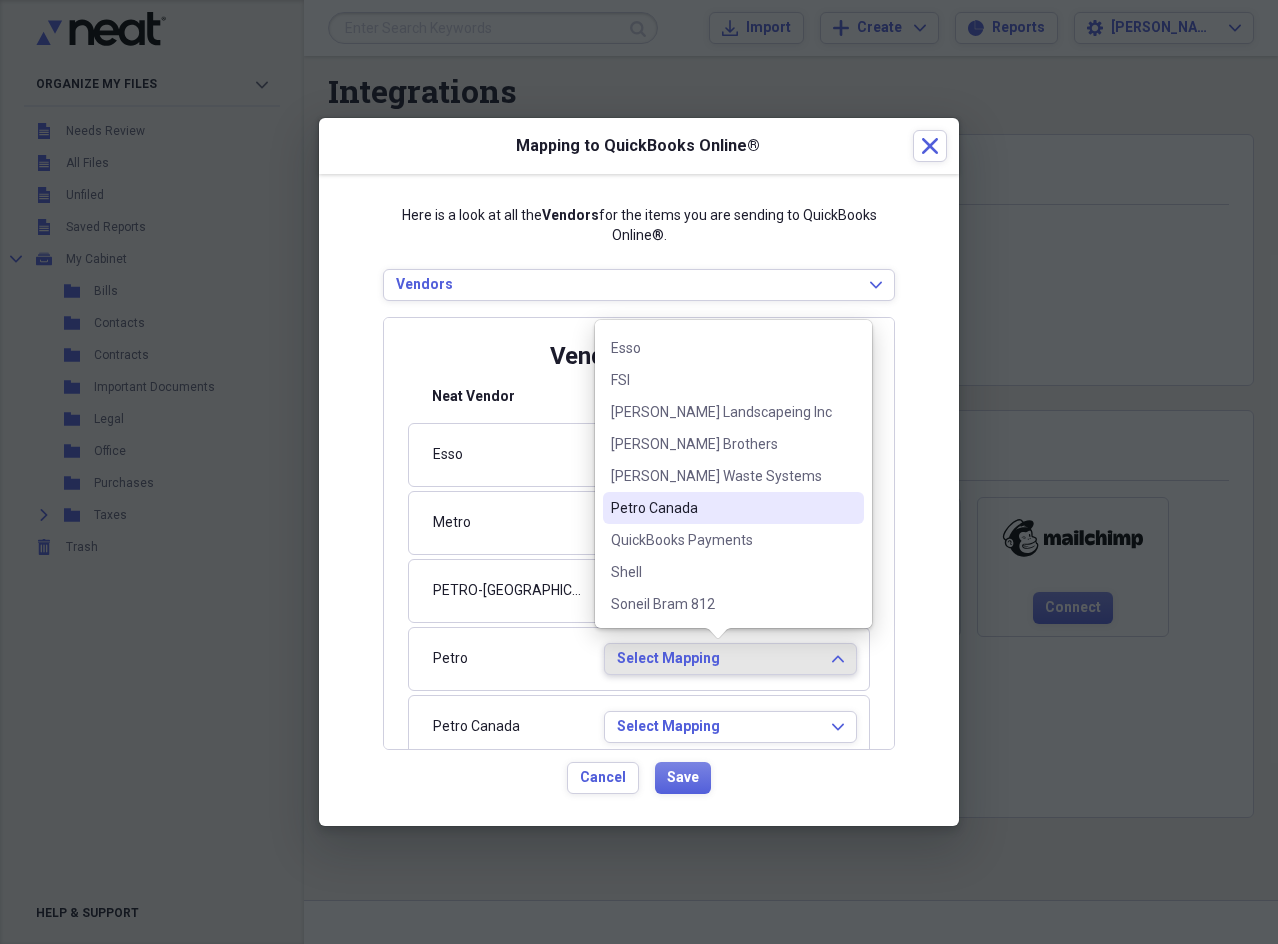 click on "Petro Canada" at bounding box center (721, 508) 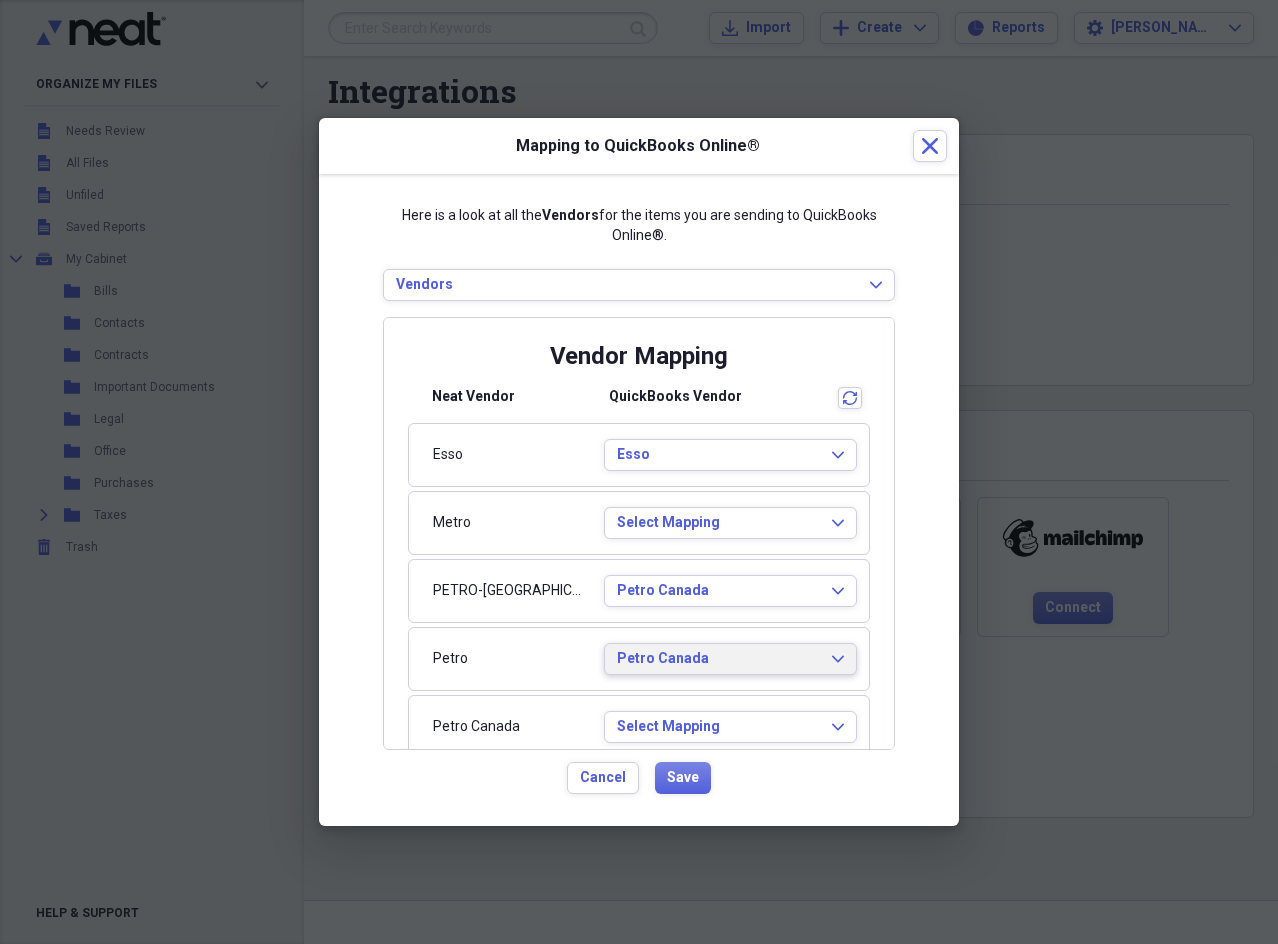 scroll, scrollTop: 0, scrollLeft: 0, axis: both 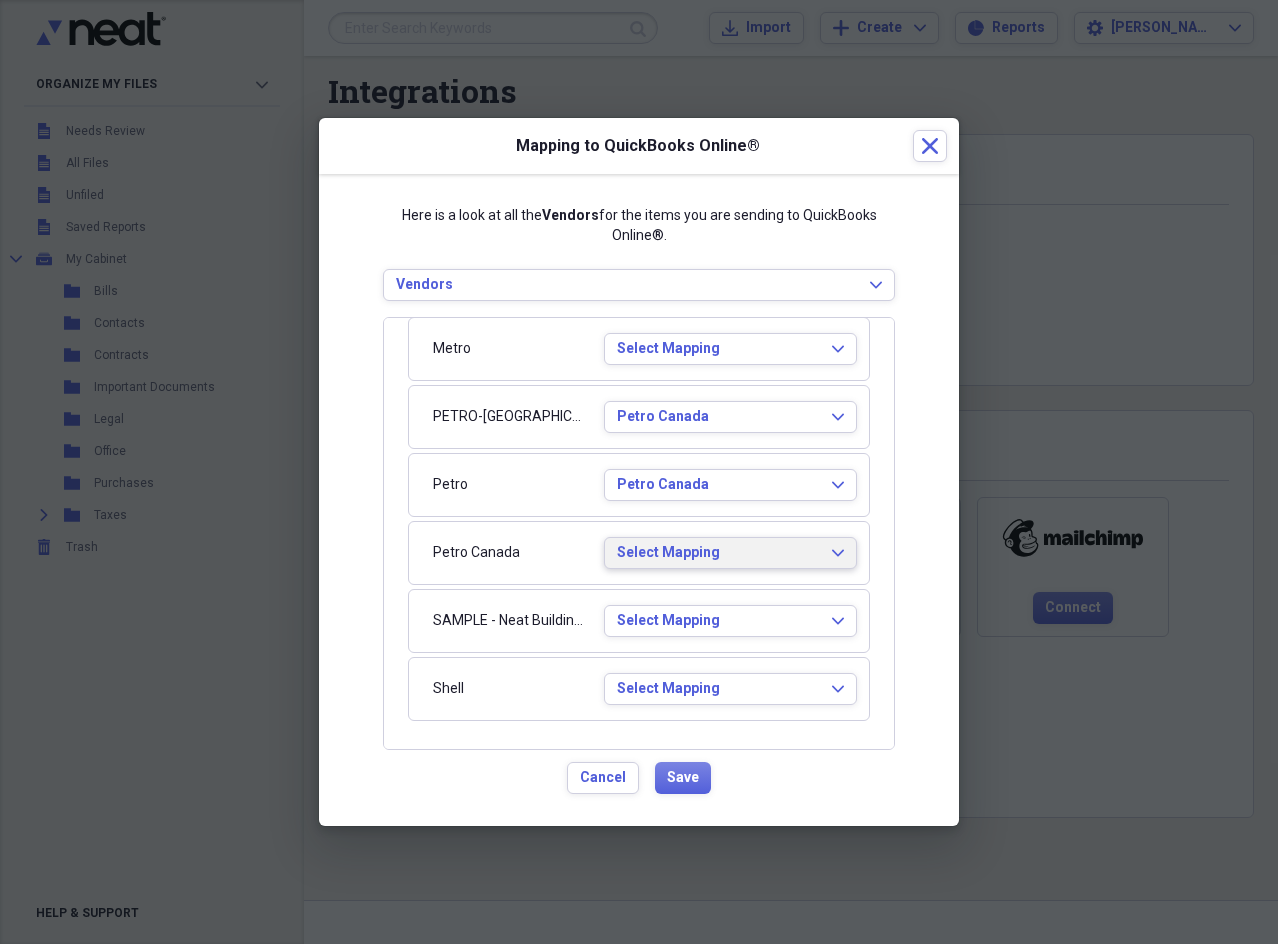 click on "Select Mapping" at bounding box center (718, 553) 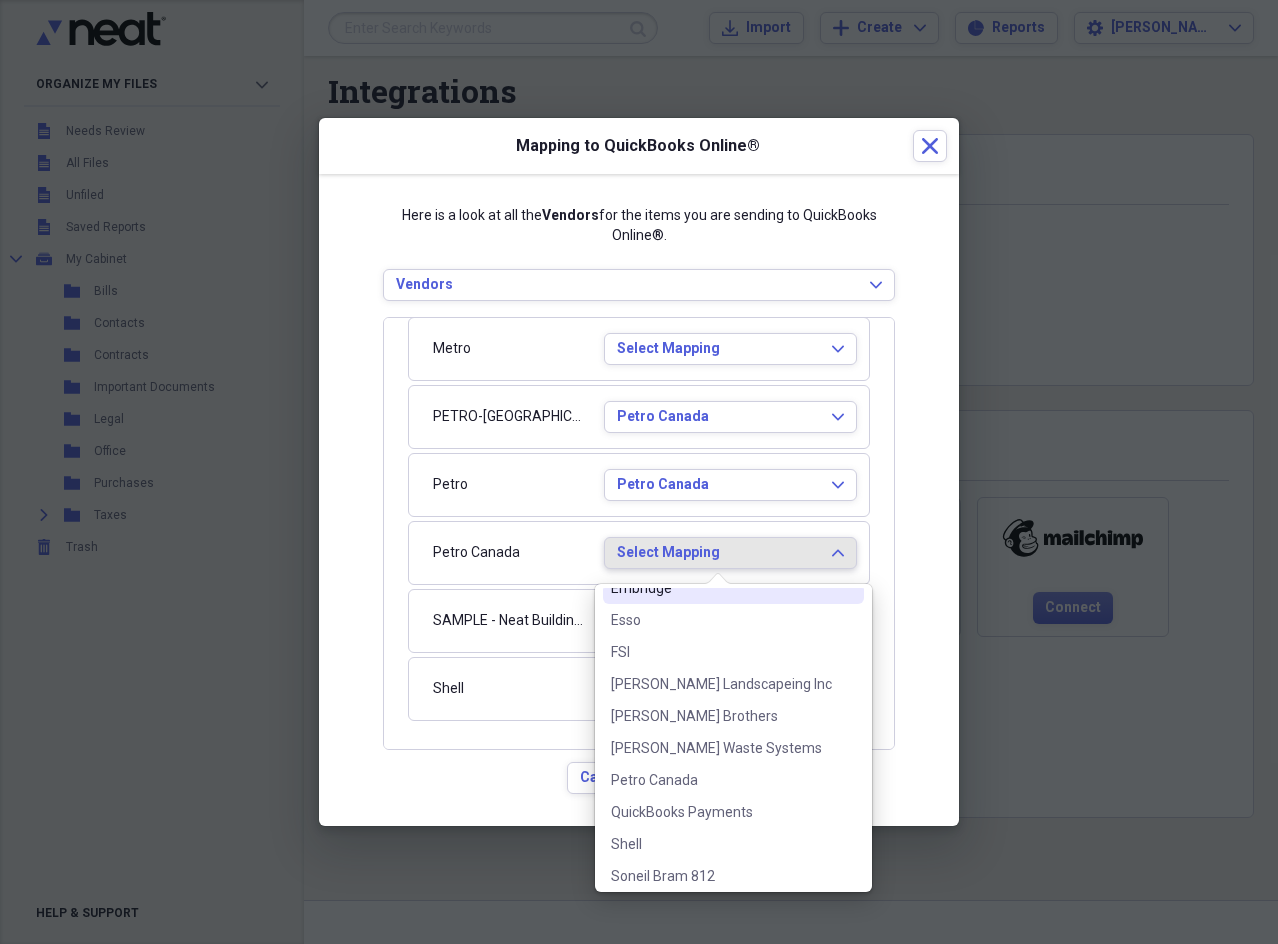 scroll, scrollTop: 188, scrollLeft: 0, axis: vertical 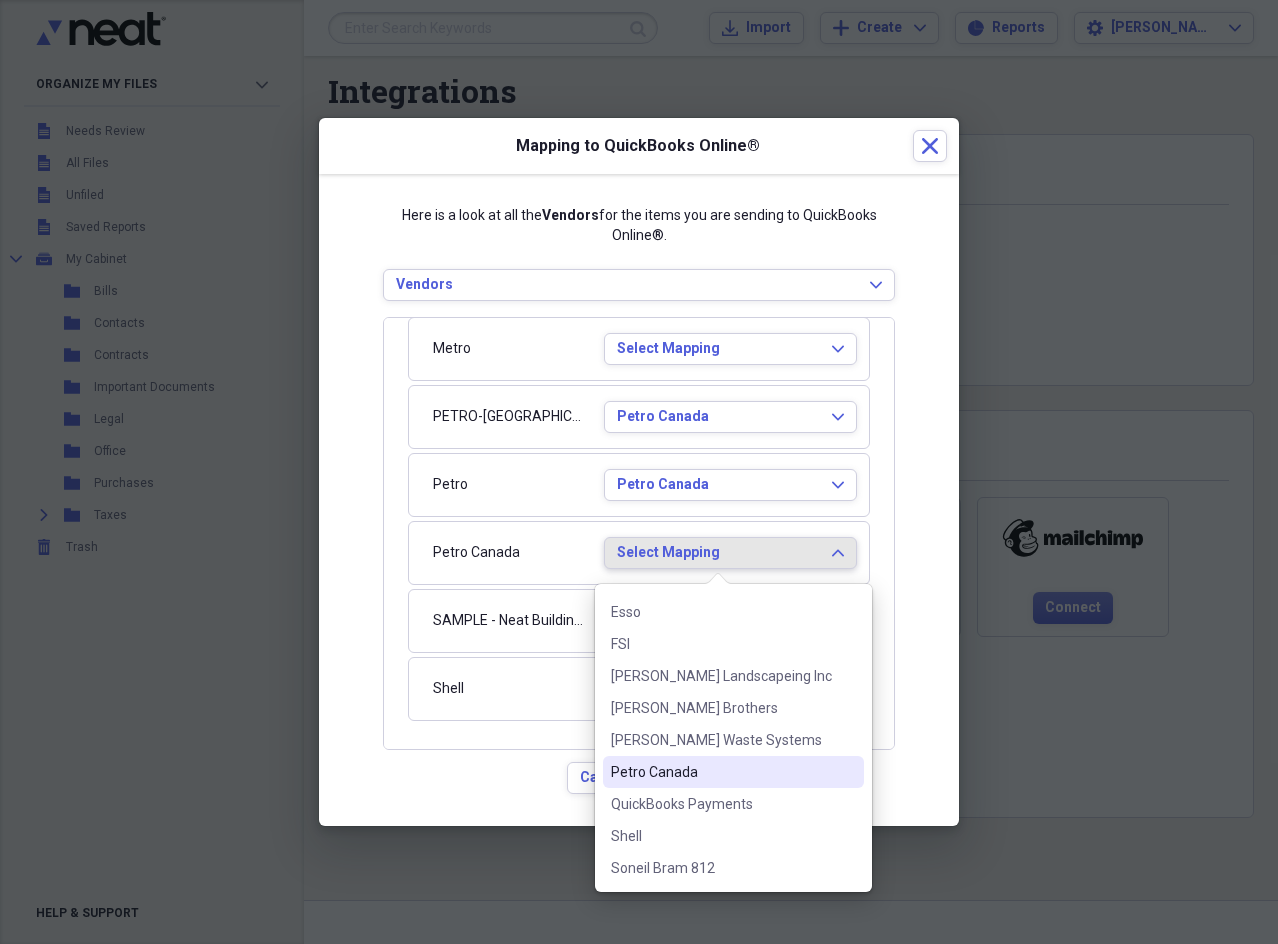 click on "Petro Canada" at bounding box center [721, 772] 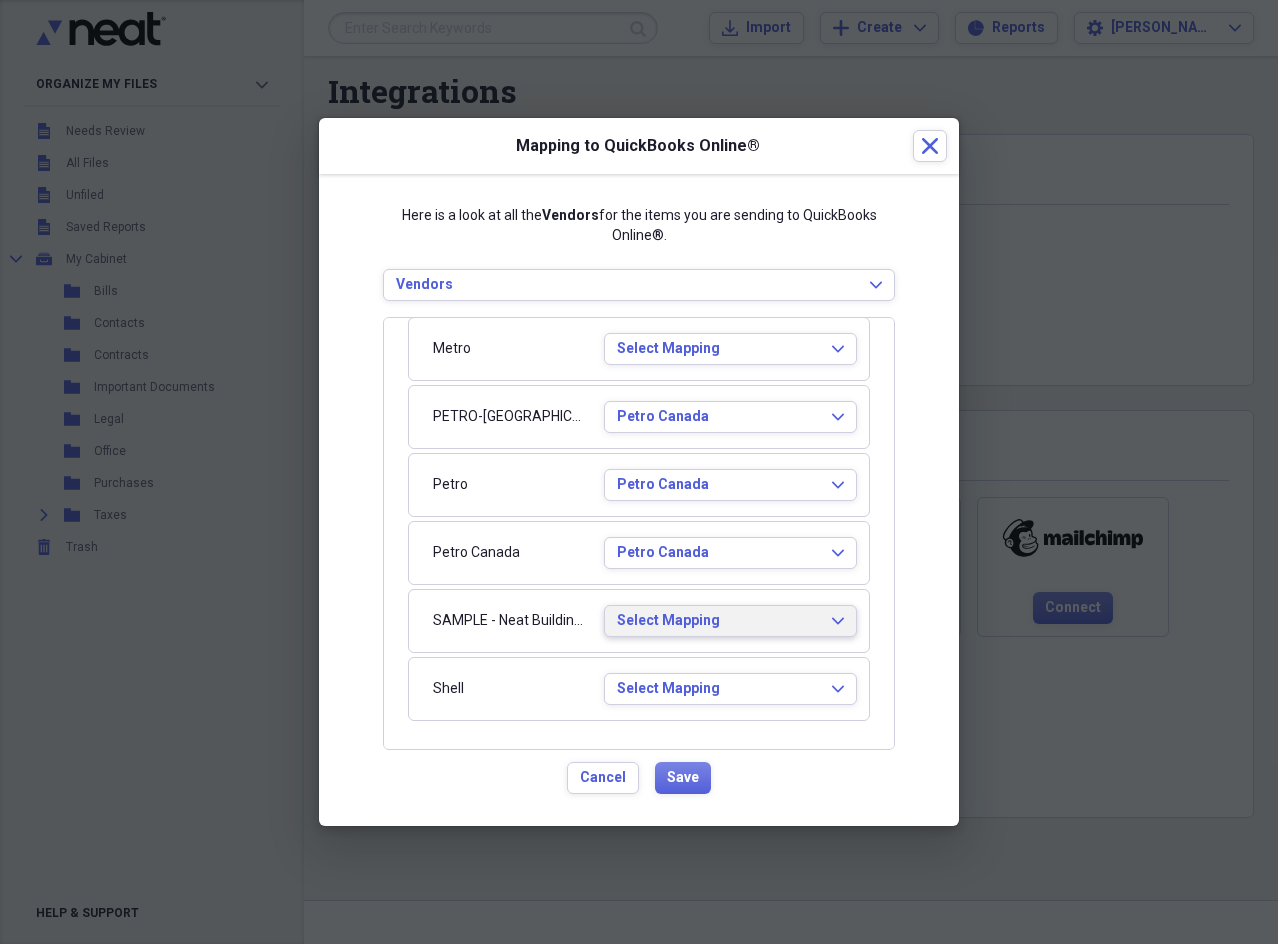 click on "Select Mapping" at bounding box center (718, 621) 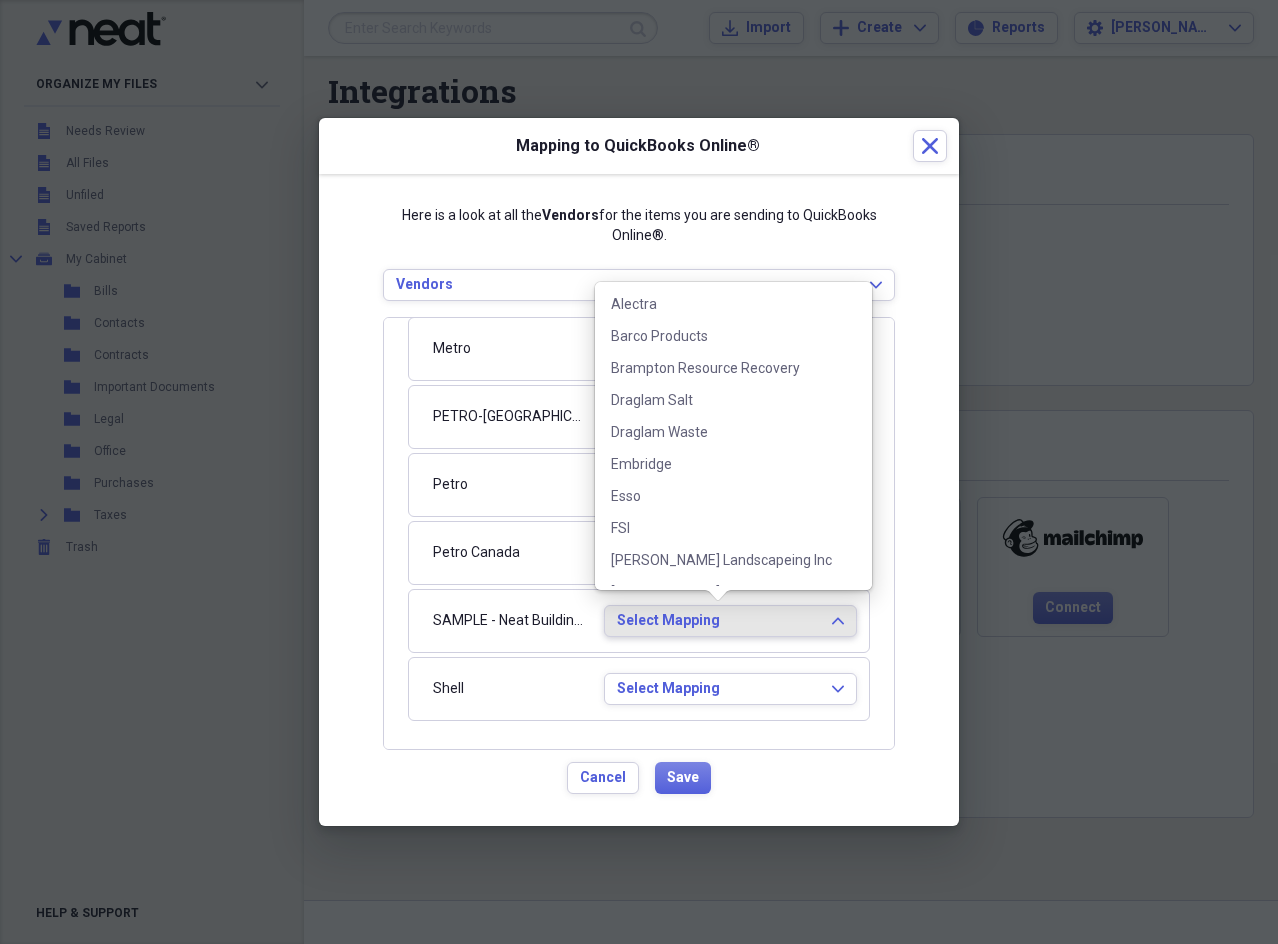 scroll, scrollTop: 0, scrollLeft: 0, axis: both 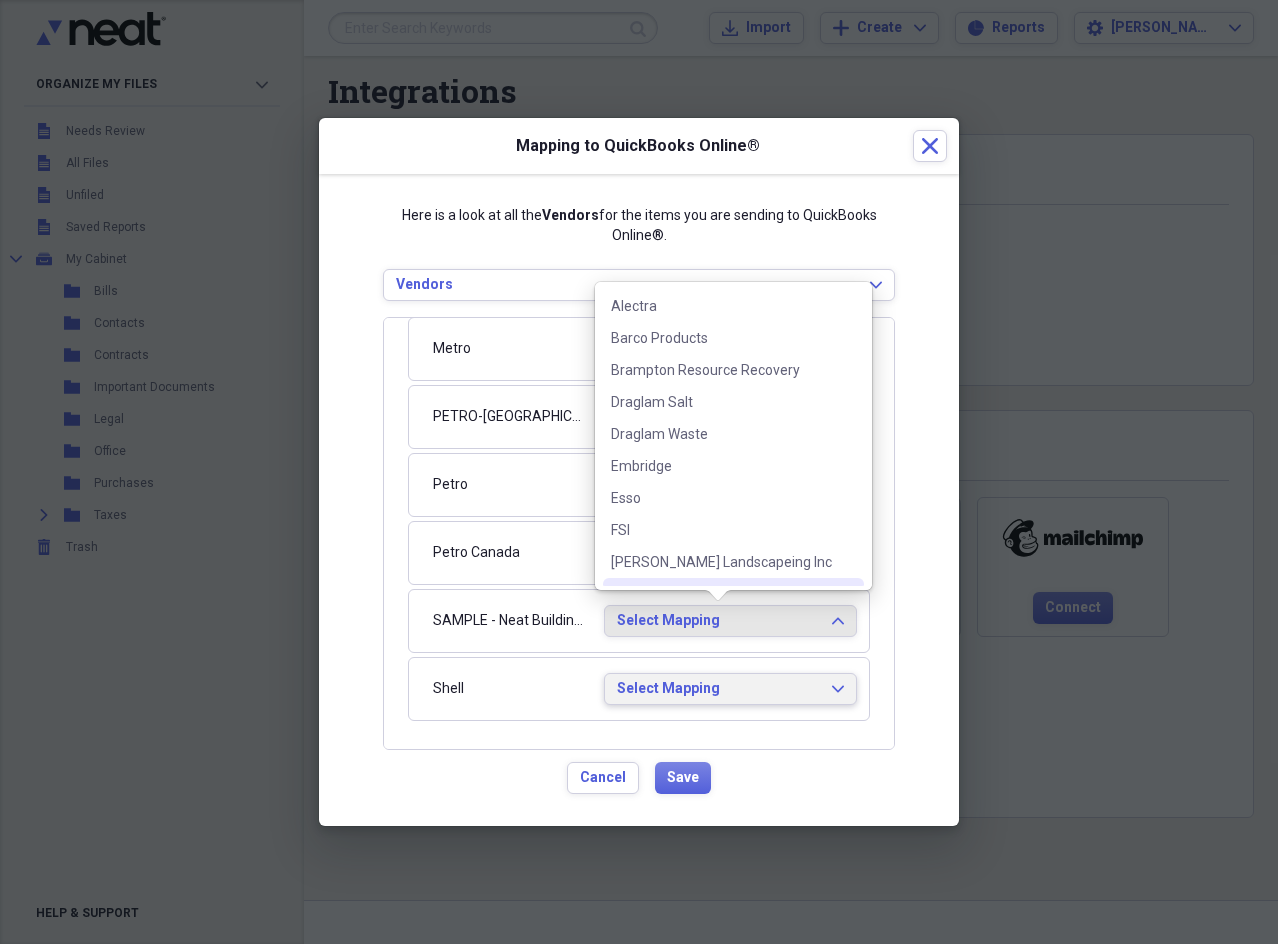 click on "Select Mapping" at bounding box center [718, 689] 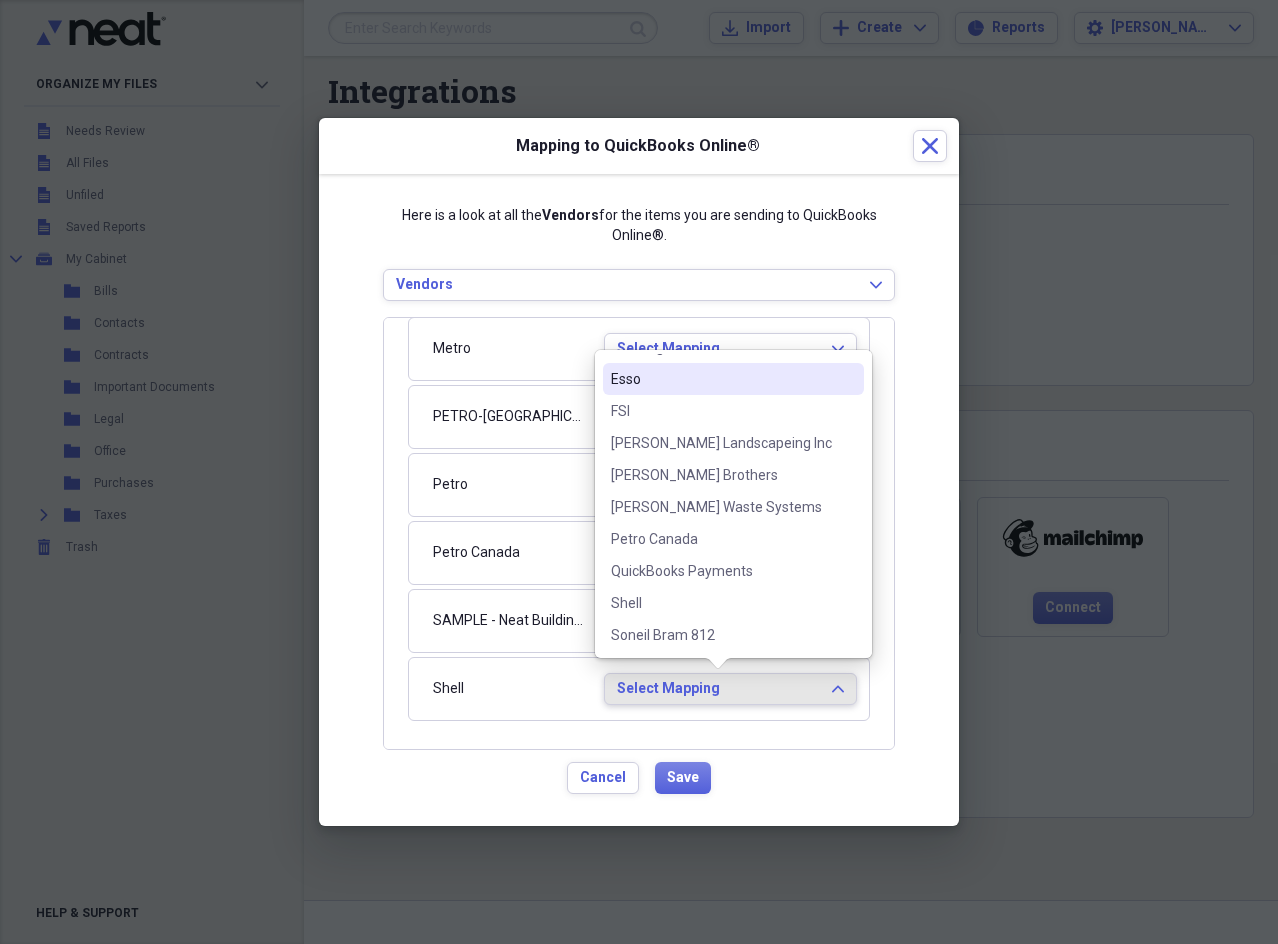 scroll, scrollTop: 188, scrollLeft: 0, axis: vertical 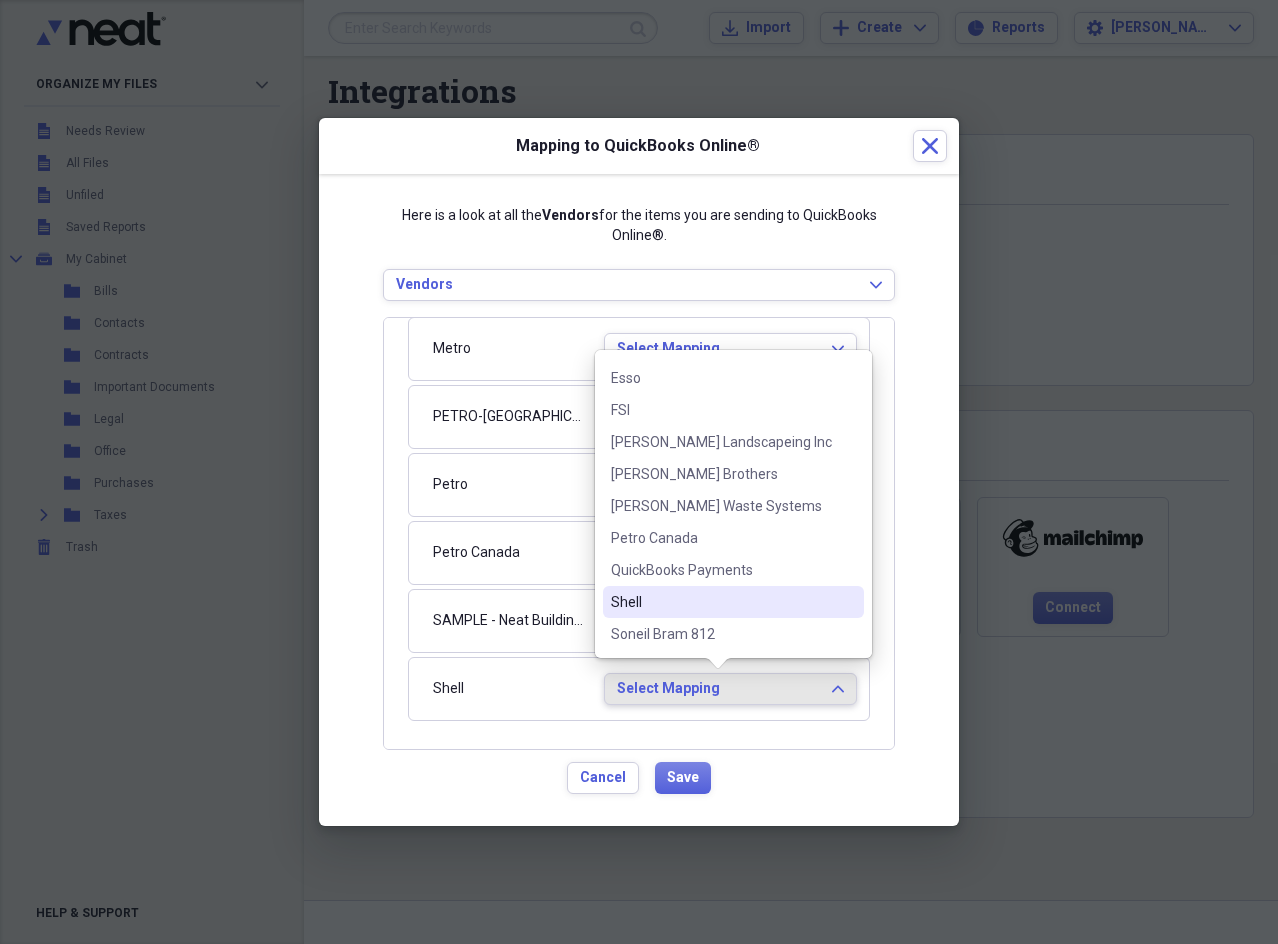 click on "Shell" at bounding box center [721, 602] 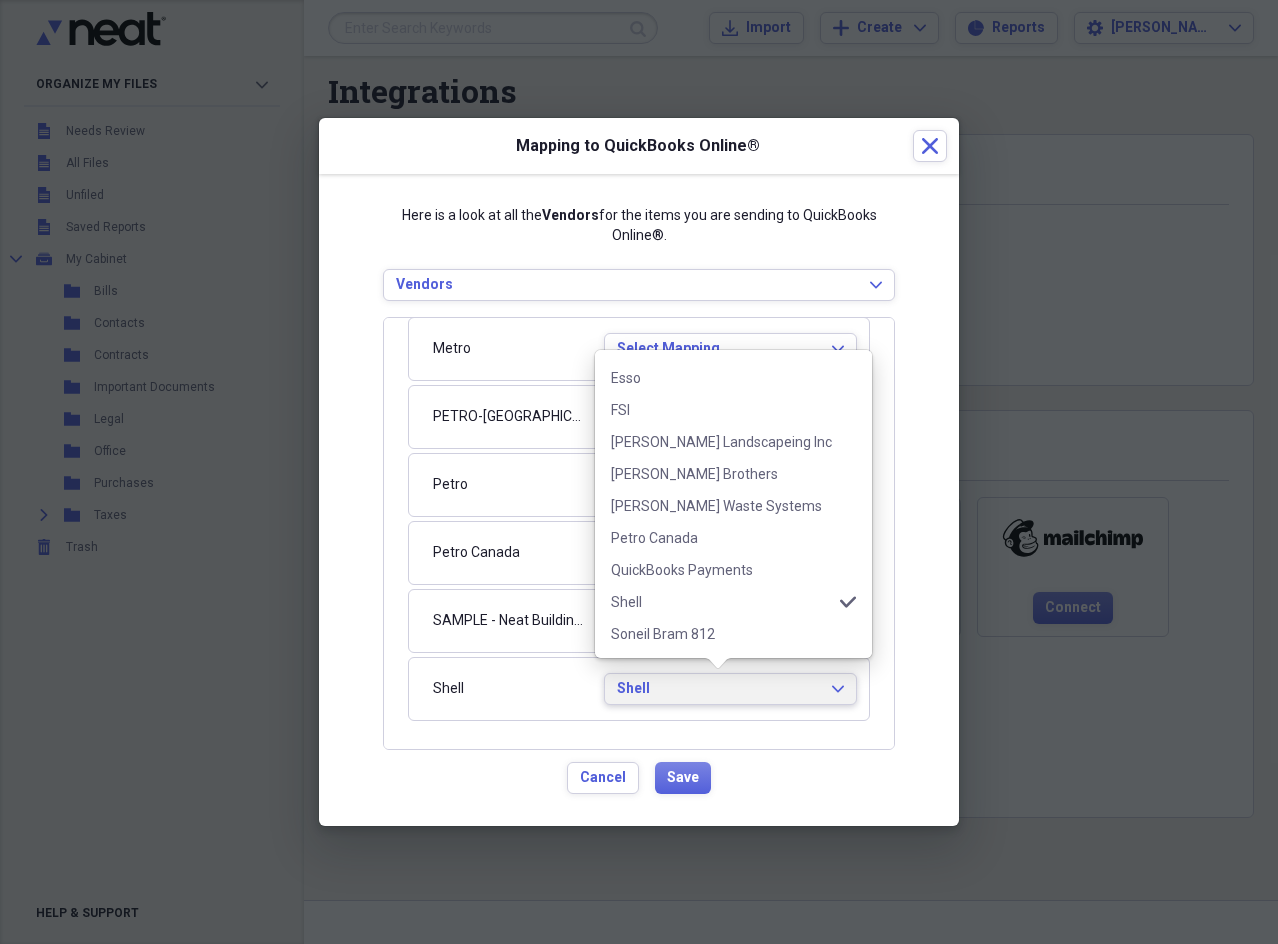 scroll, scrollTop: 0, scrollLeft: 0, axis: both 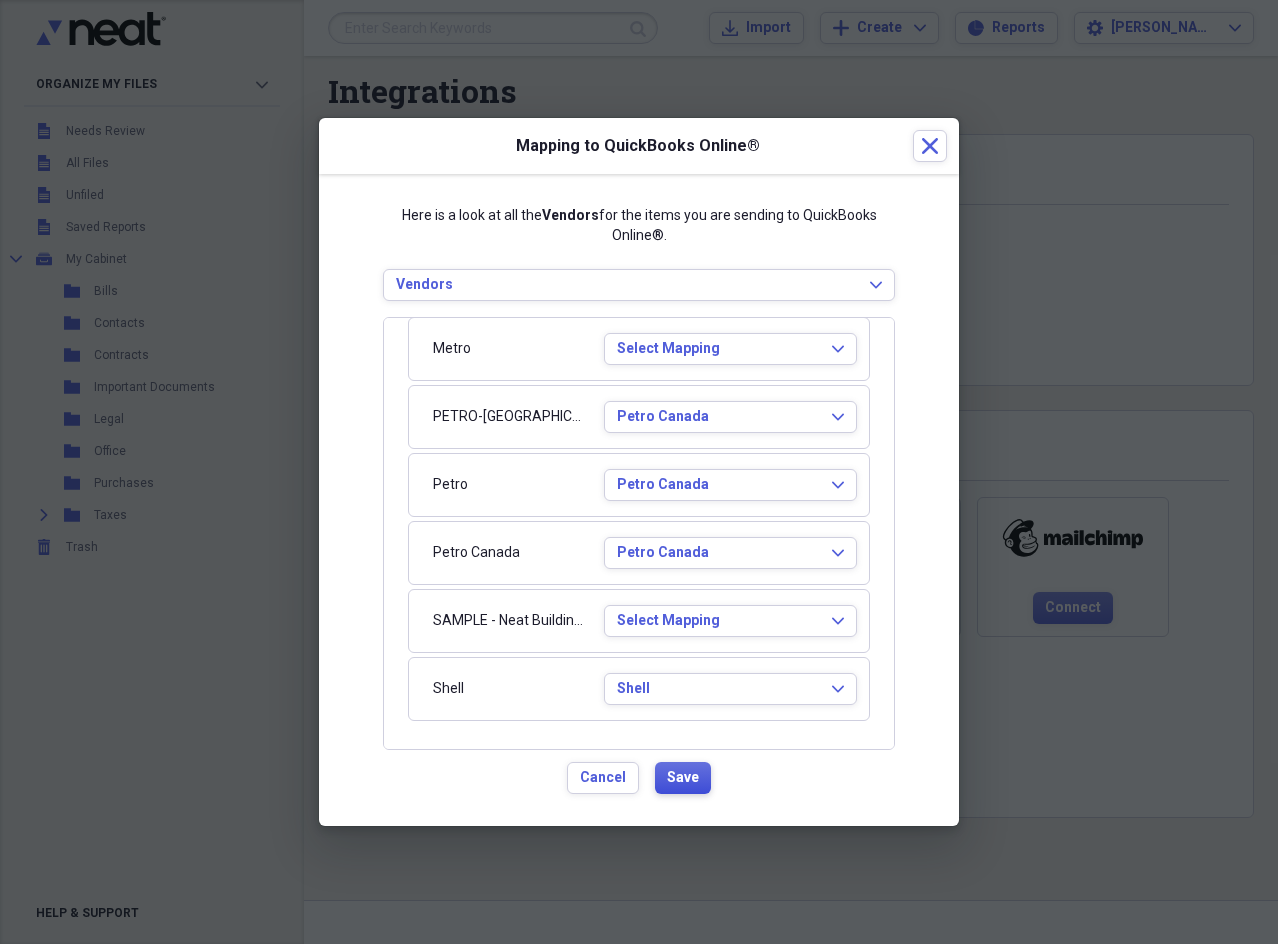 click on "Save" at bounding box center (683, 778) 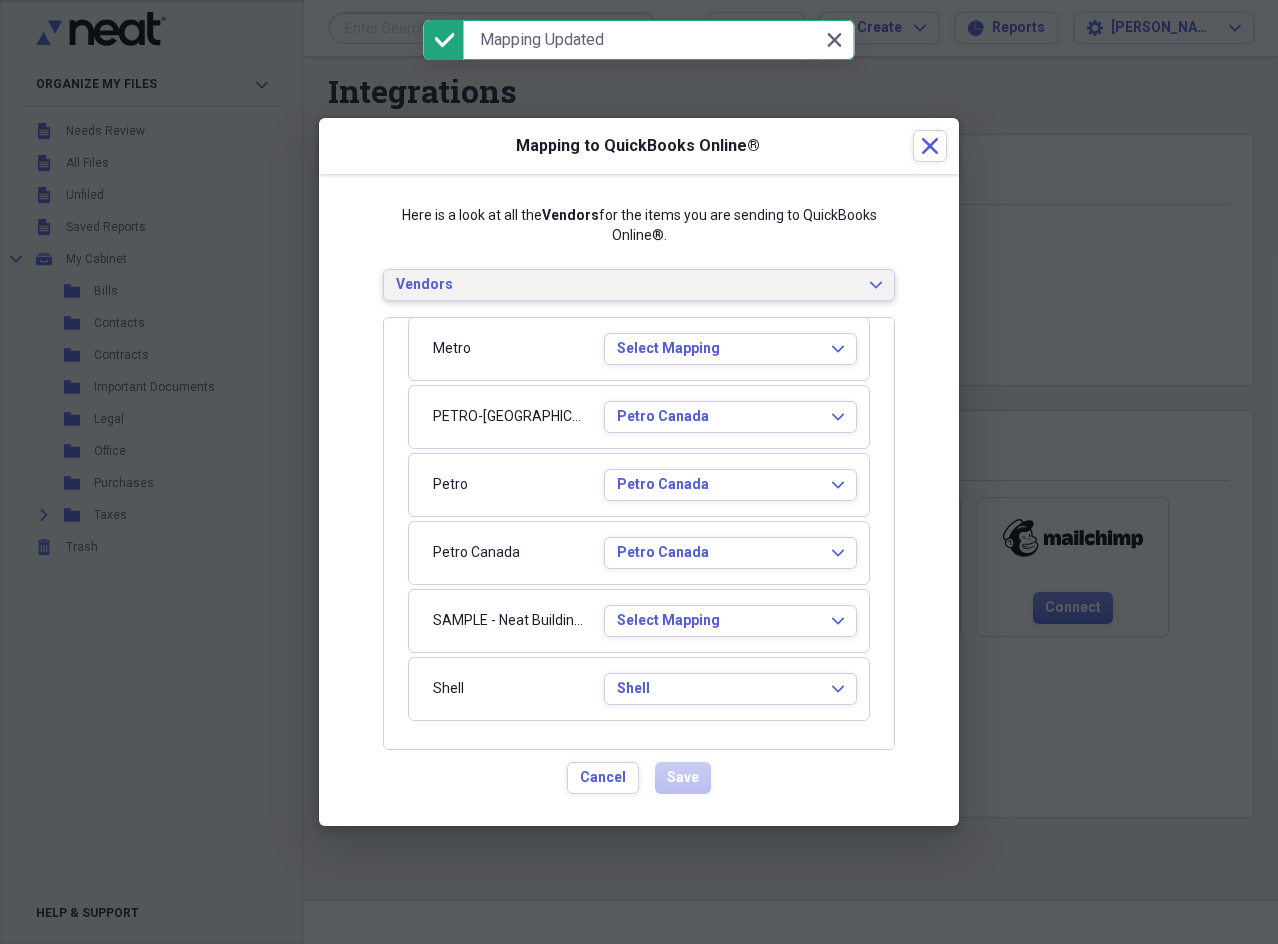 click on "Expand" 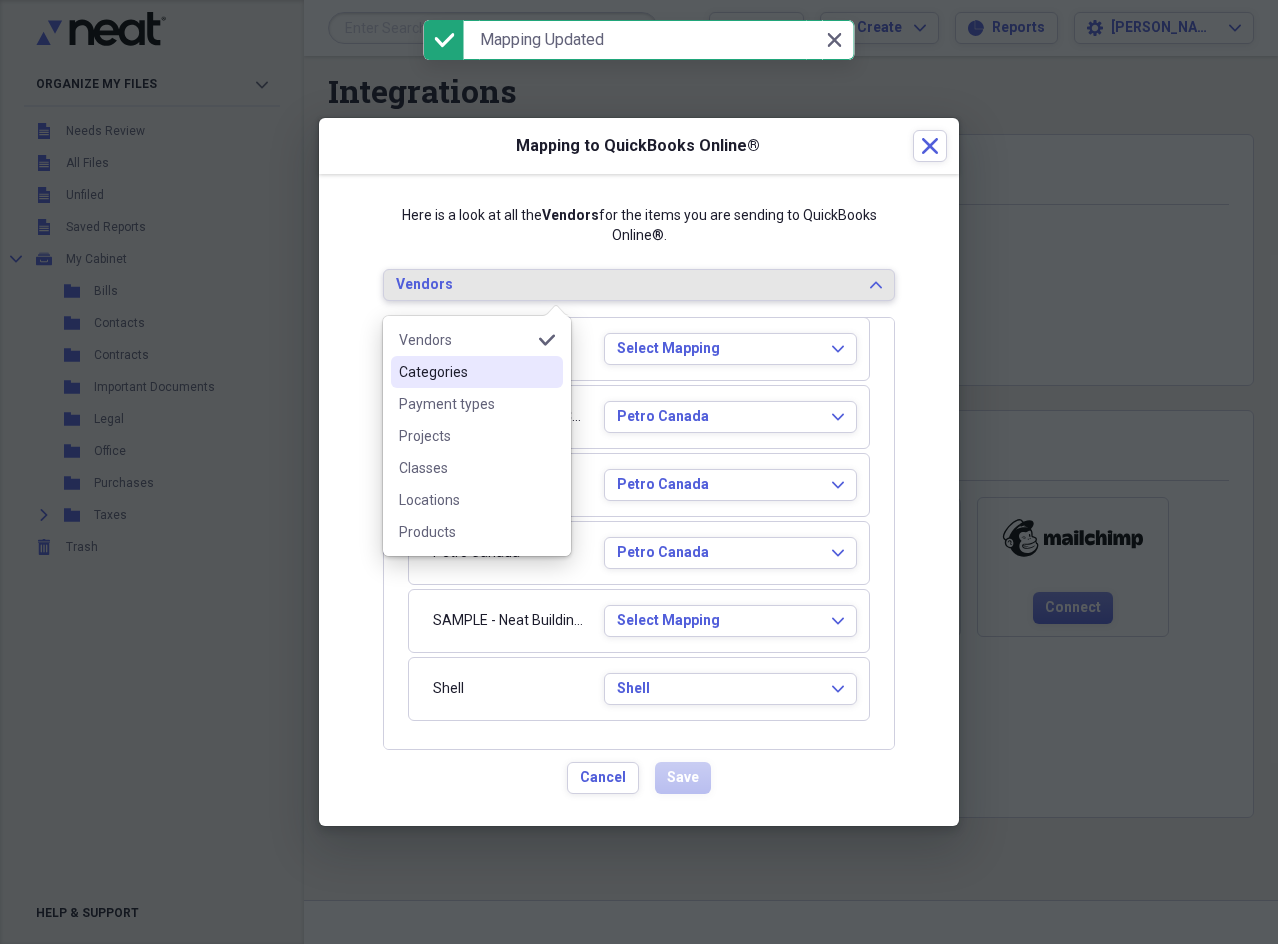click on "Categories" at bounding box center (465, 372) 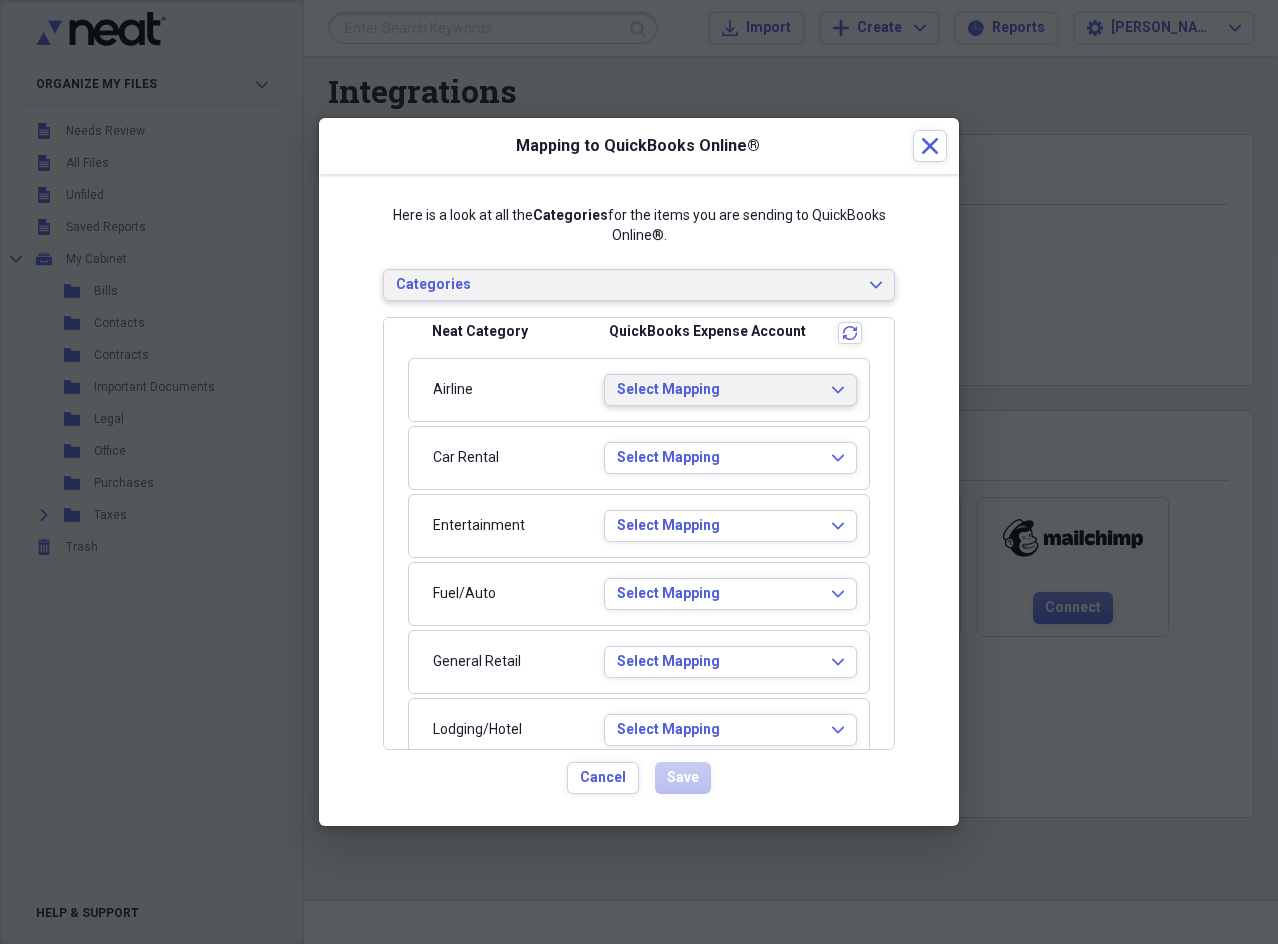 scroll, scrollTop: 100, scrollLeft: 0, axis: vertical 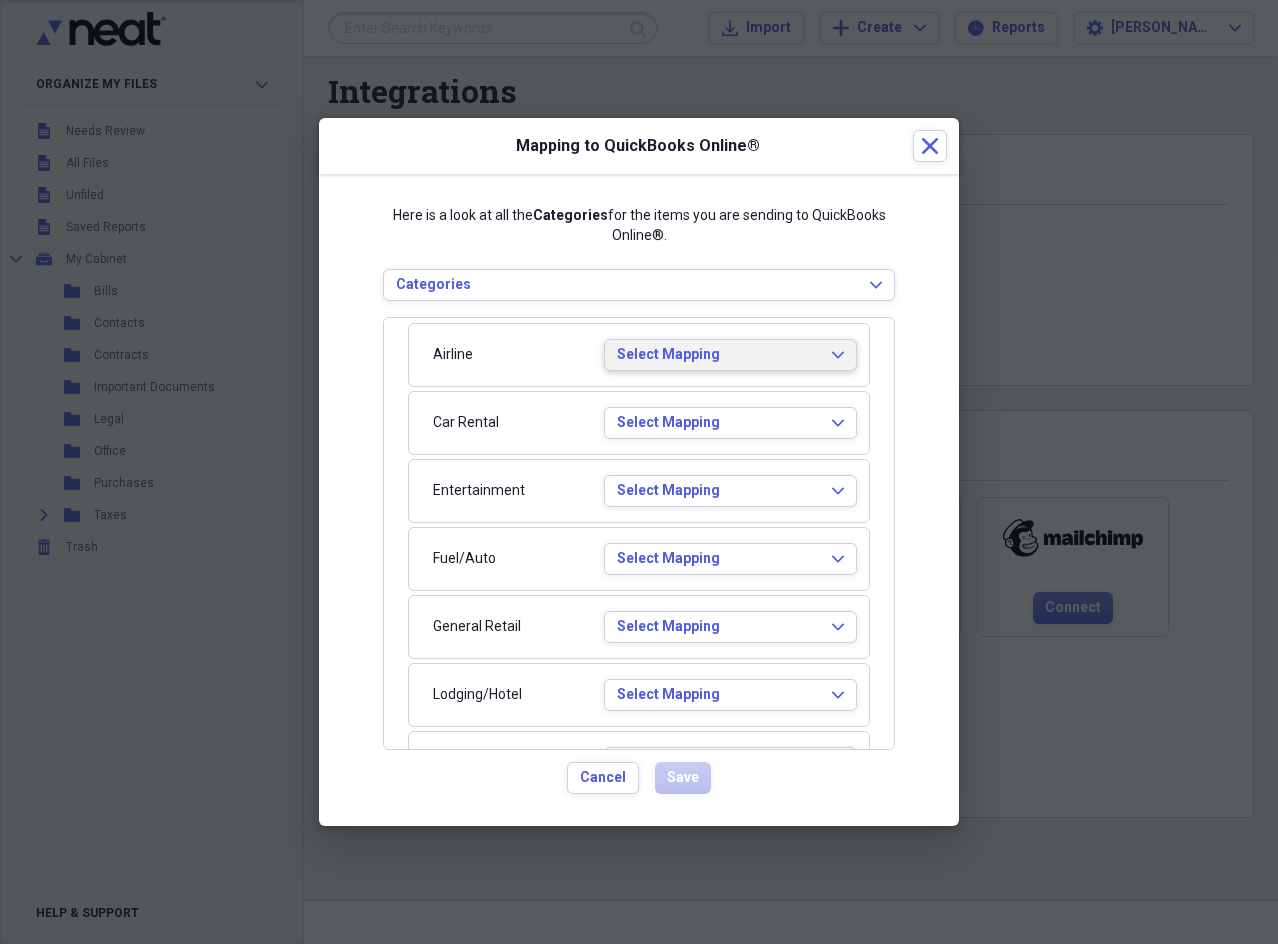 click on "Select Mapping" at bounding box center (718, 355) 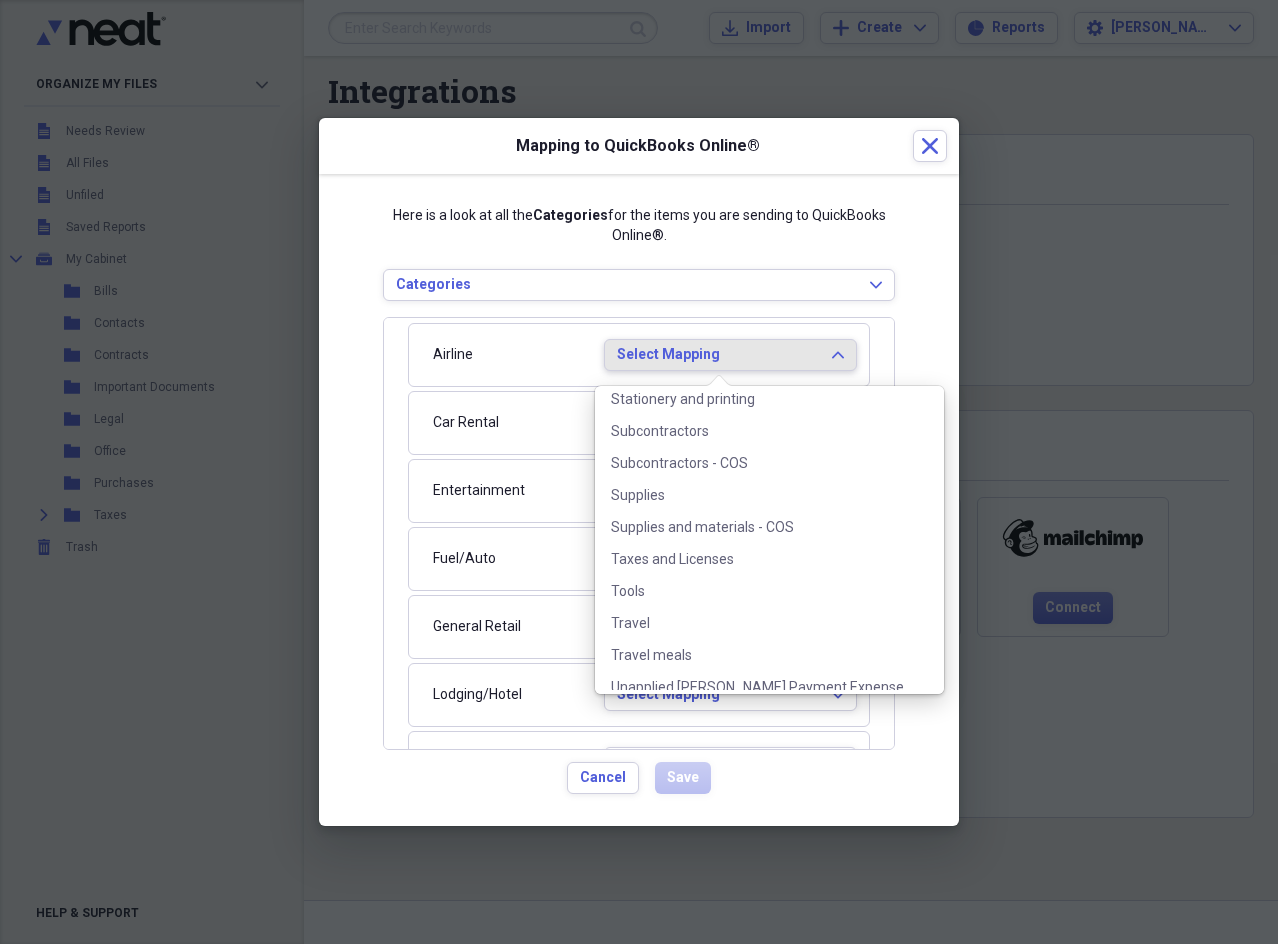 scroll, scrollTop: 1100, scrollLeft: 0, axis: vertical 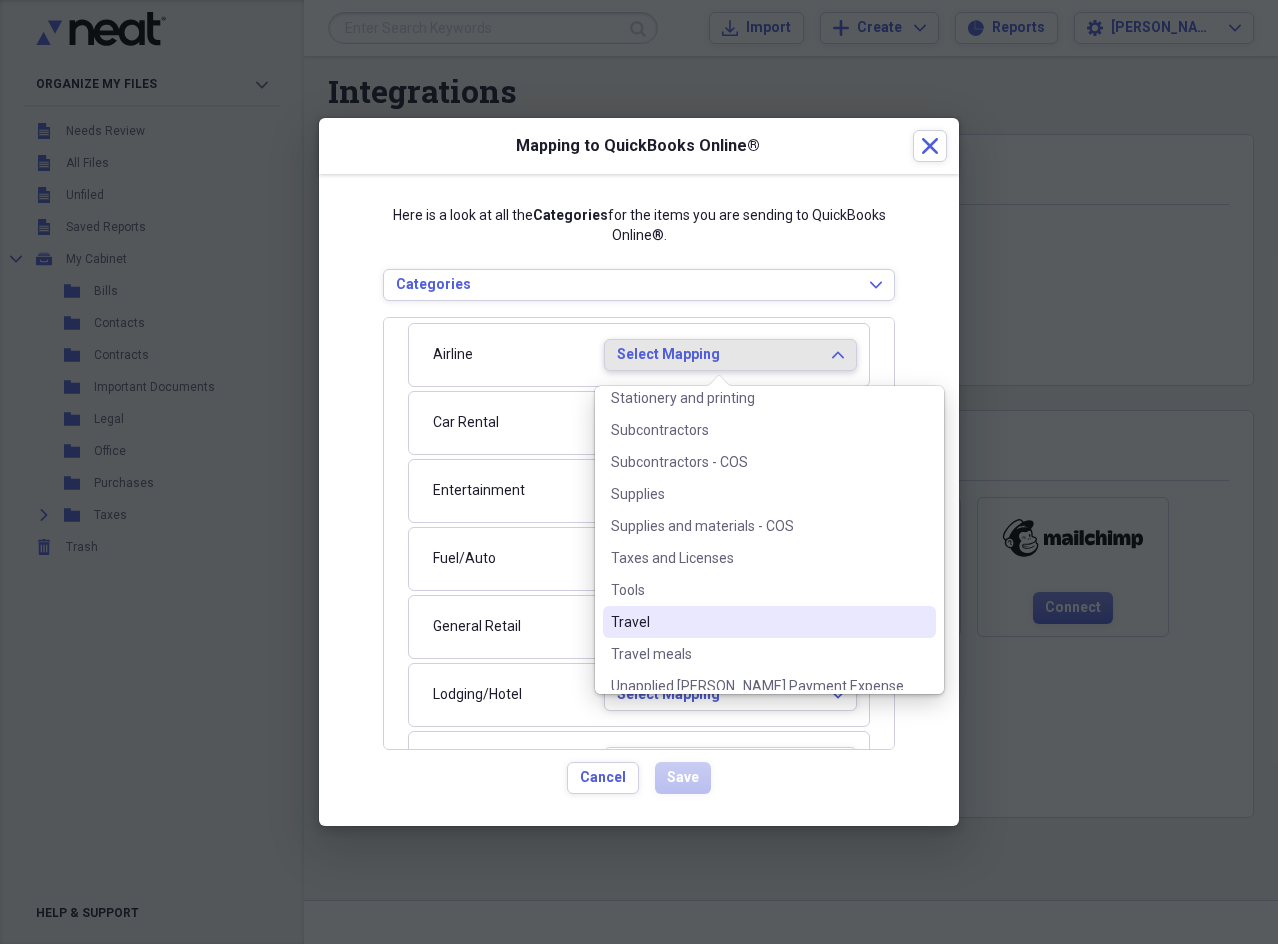 click on "Travel" at bounding box center (757, 622) 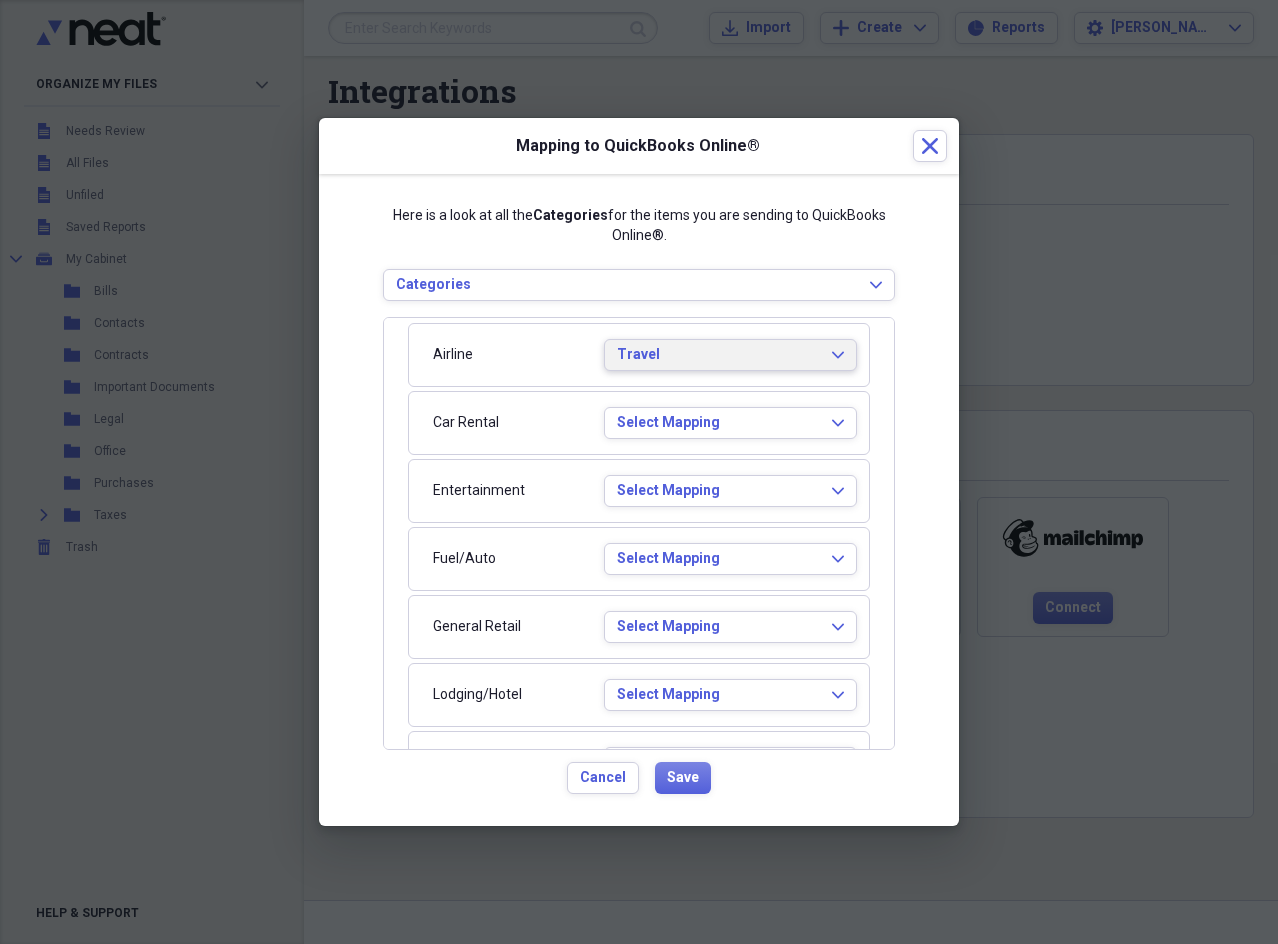 scroll, scrollTop: 0, scrollLeft: 0, axis: both 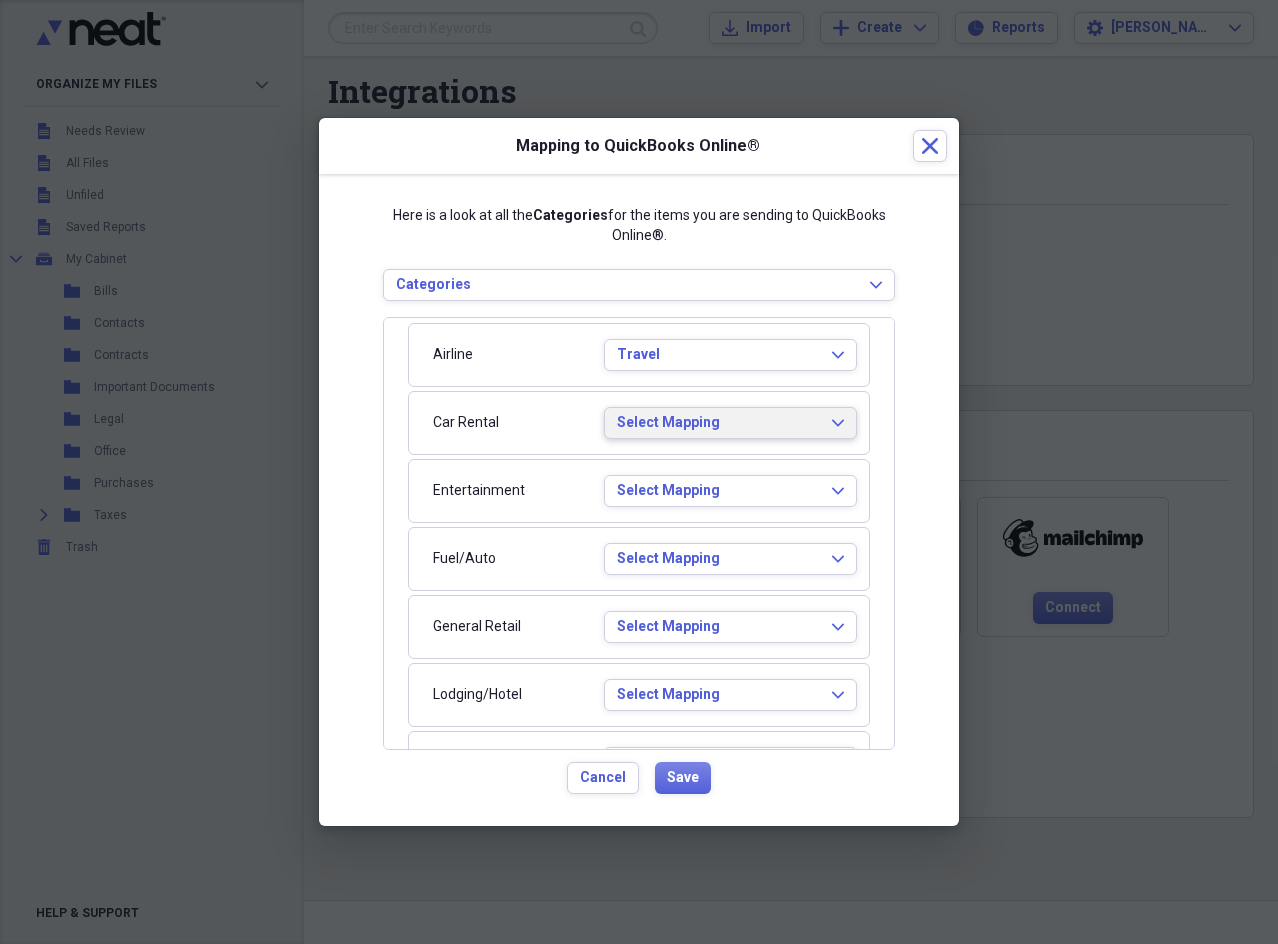 click on "Select Mapping" at bounding box center [718, 423] 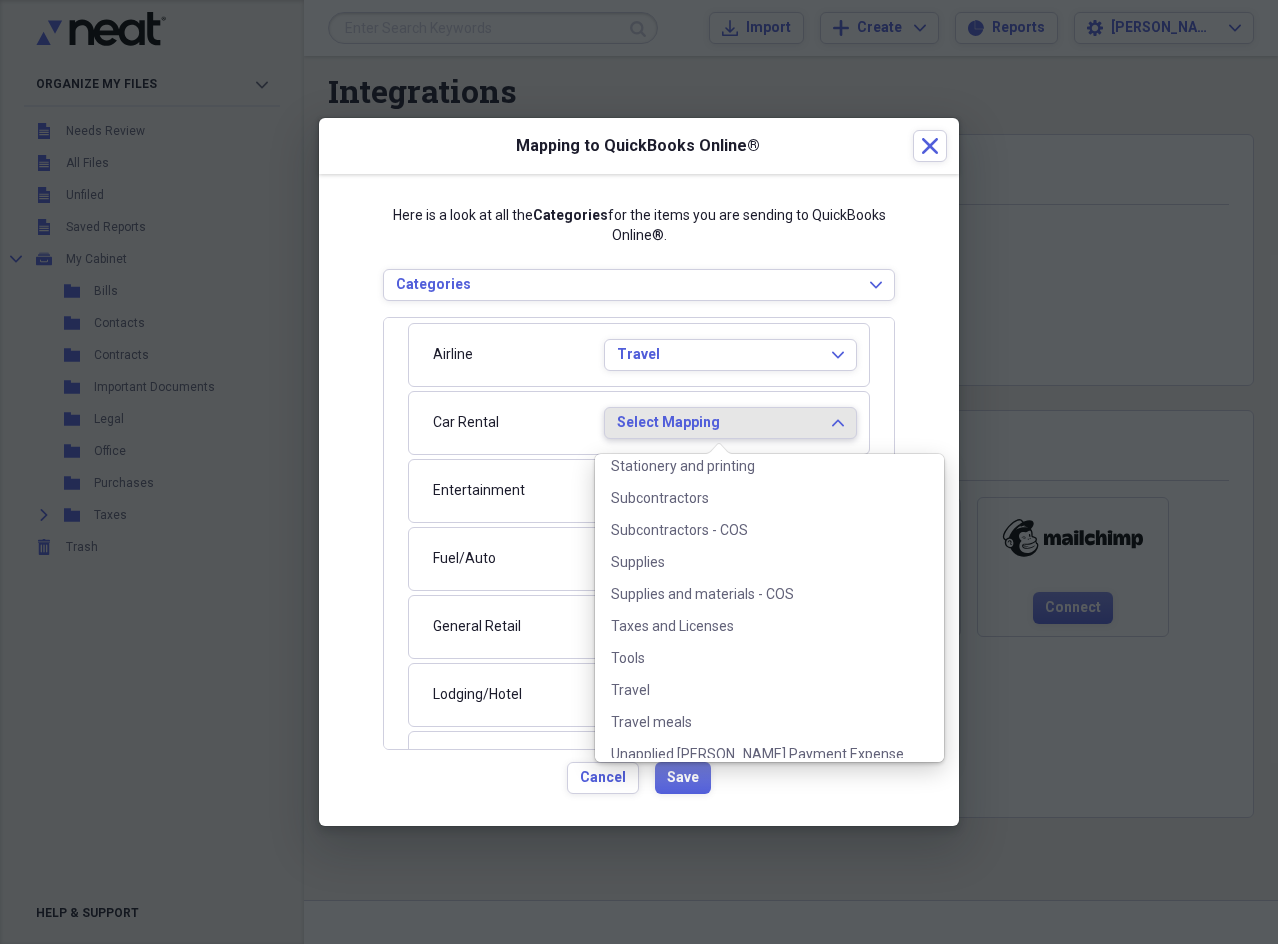 scroll, scrollTop: 1180, scrollLeft: 0, axis: vertical 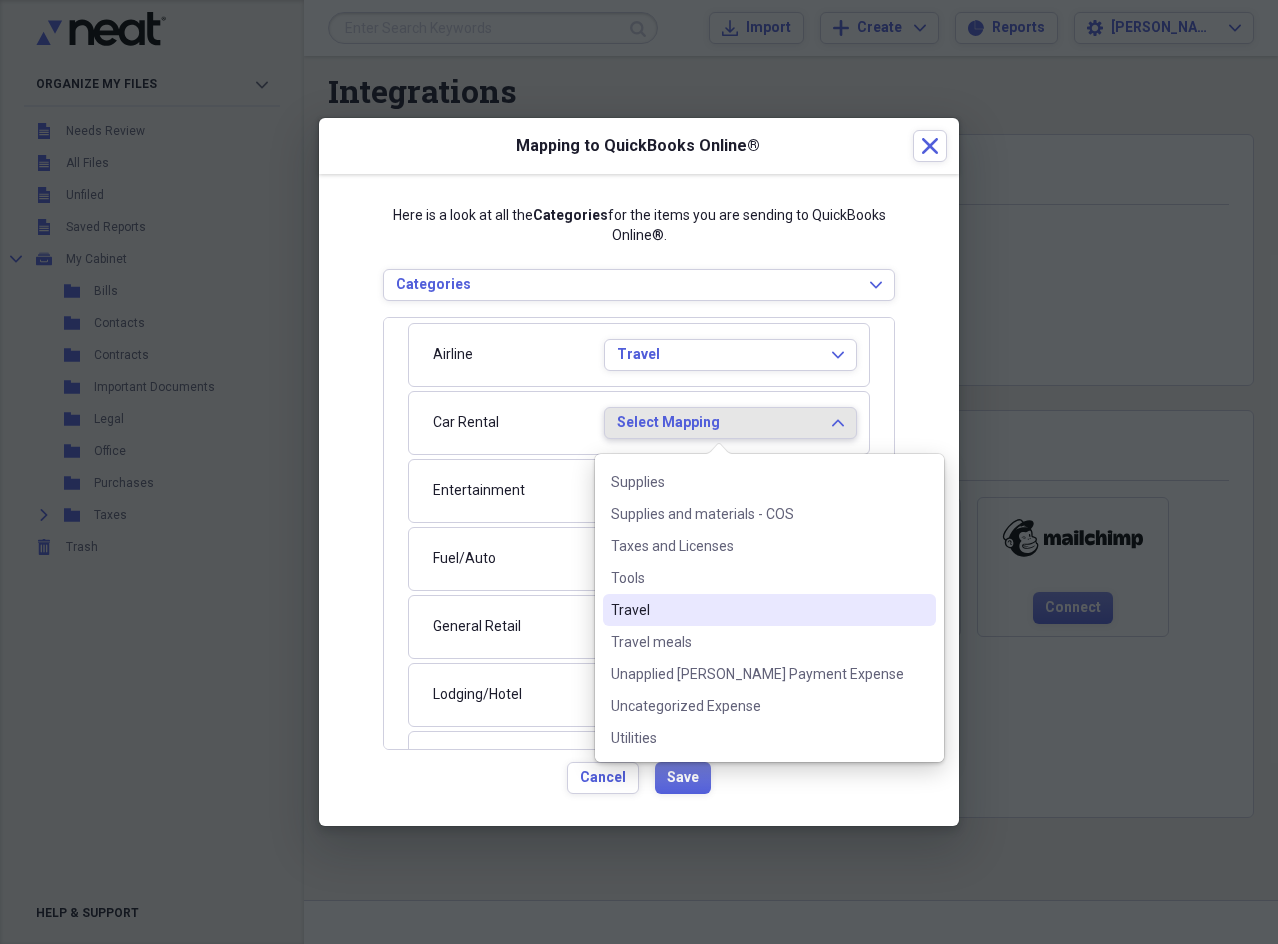 click on "Travel" at bounding box center (757, 610) 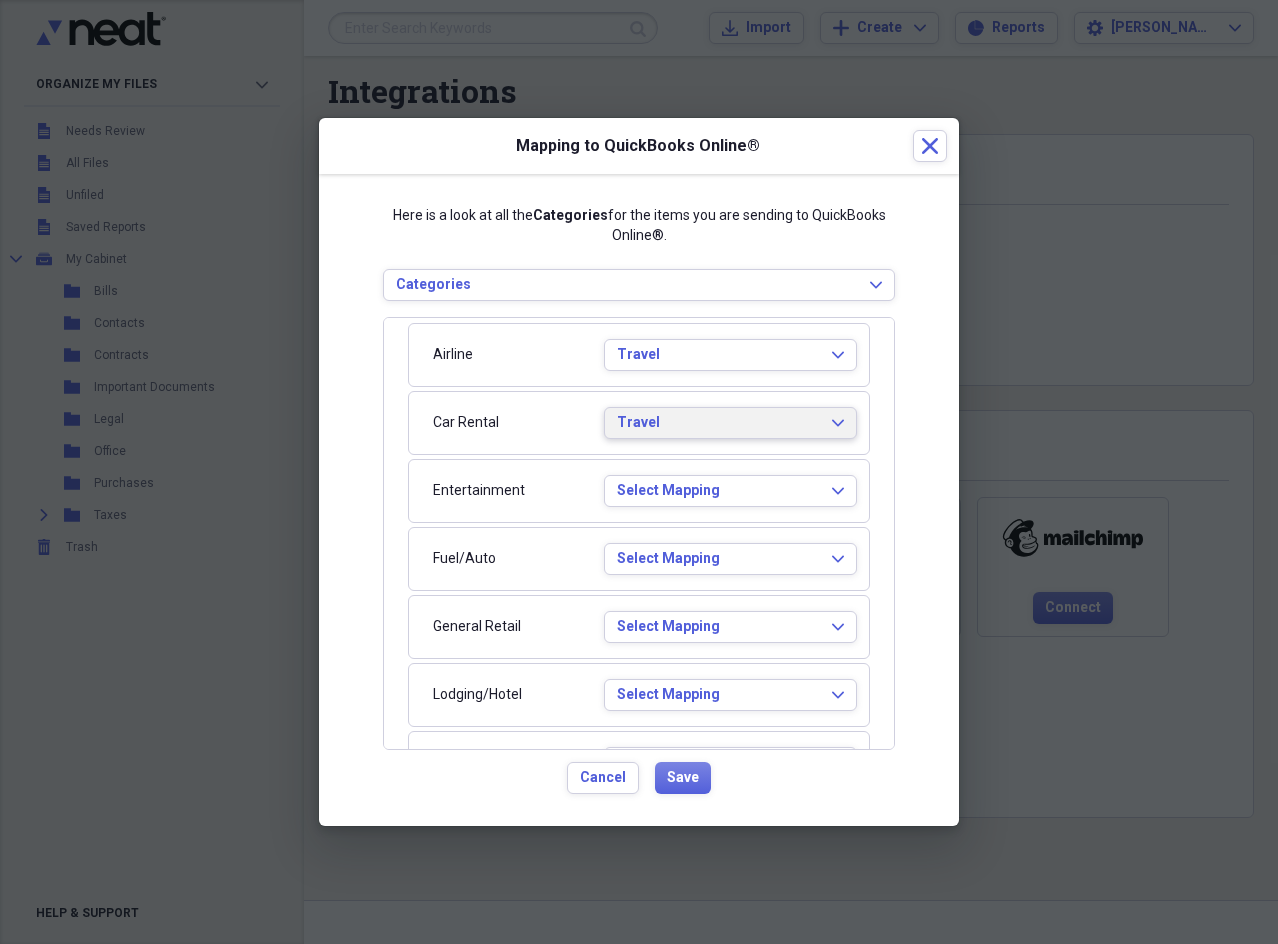 scroll, scrollTop: 0, scrollLeft: 0, axis: both 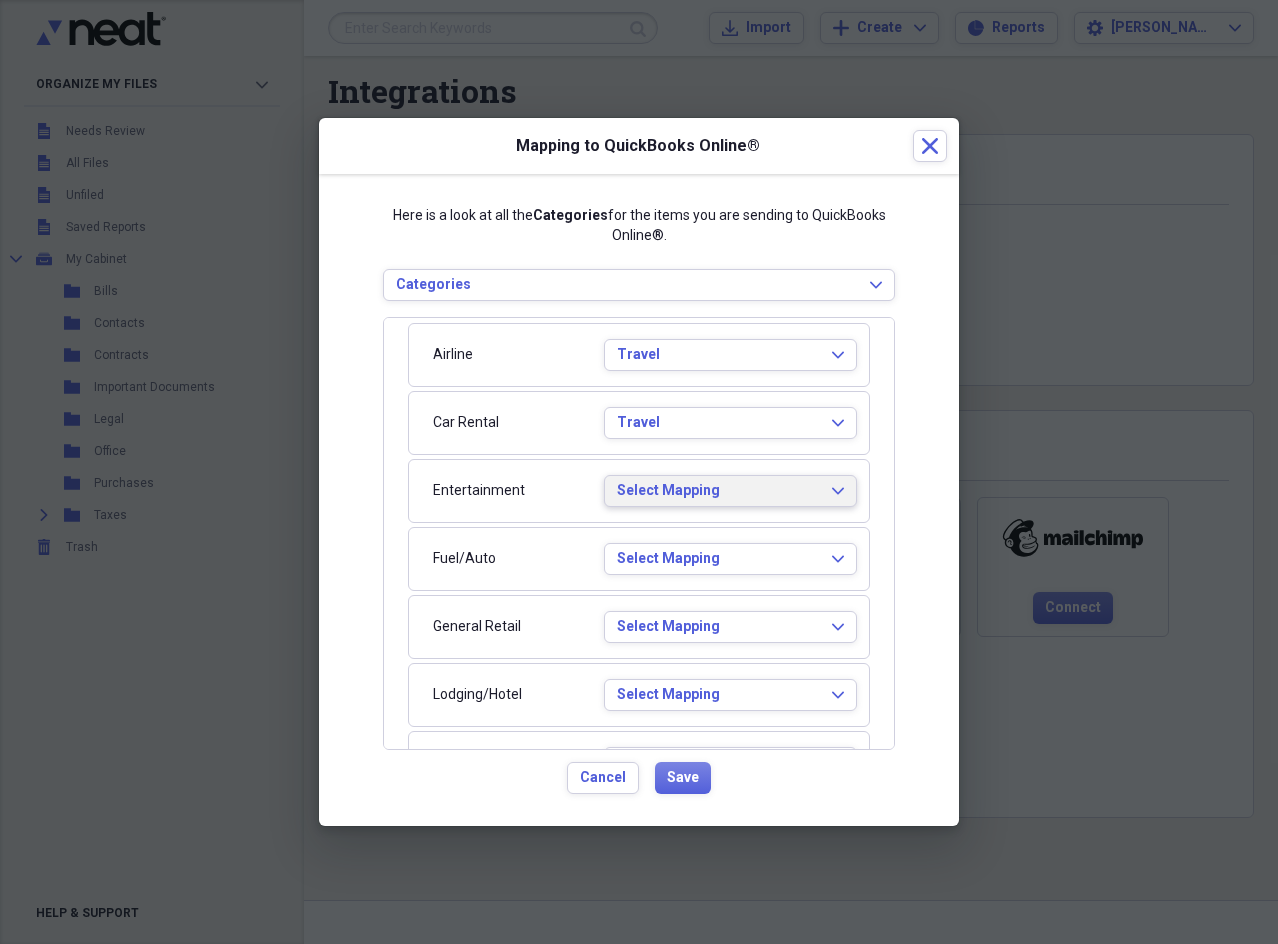 click on "Select Mapping" at bounding box center [718, 491] 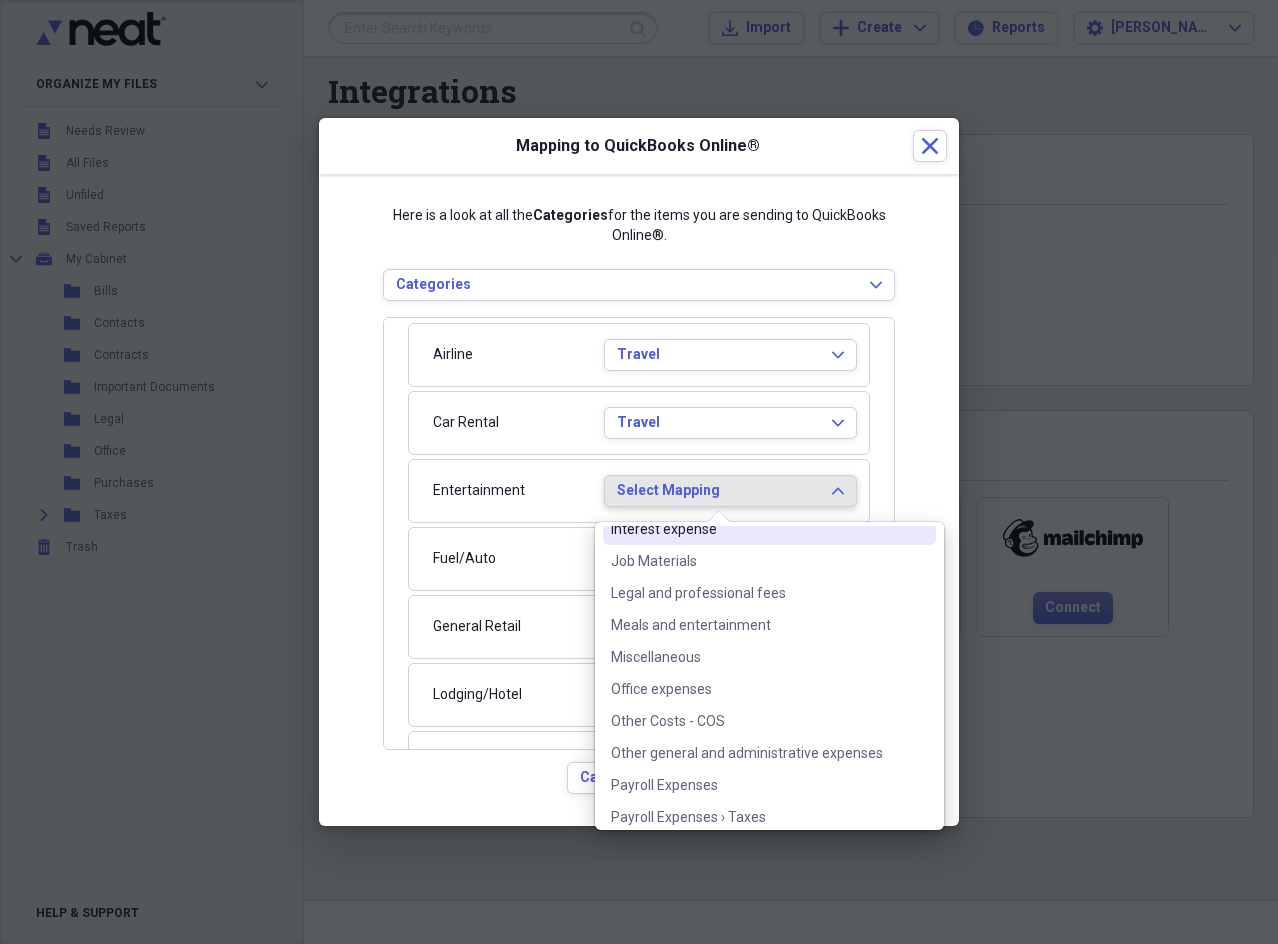 scroll, scrollTop: 500, scrollLeft: 0, axis: vertical 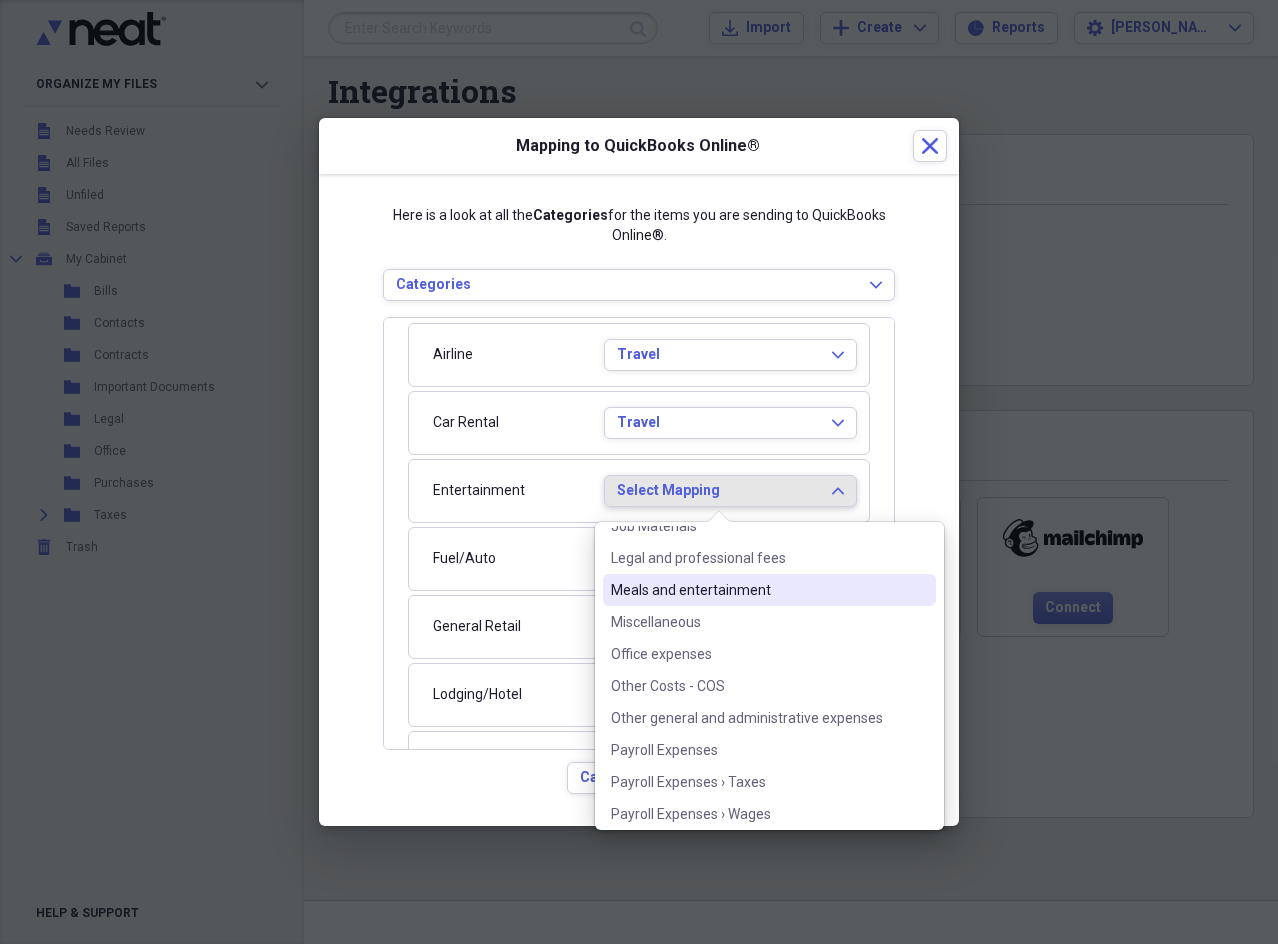 click on "Meals and entertainment" at bounding box center [757, 590] 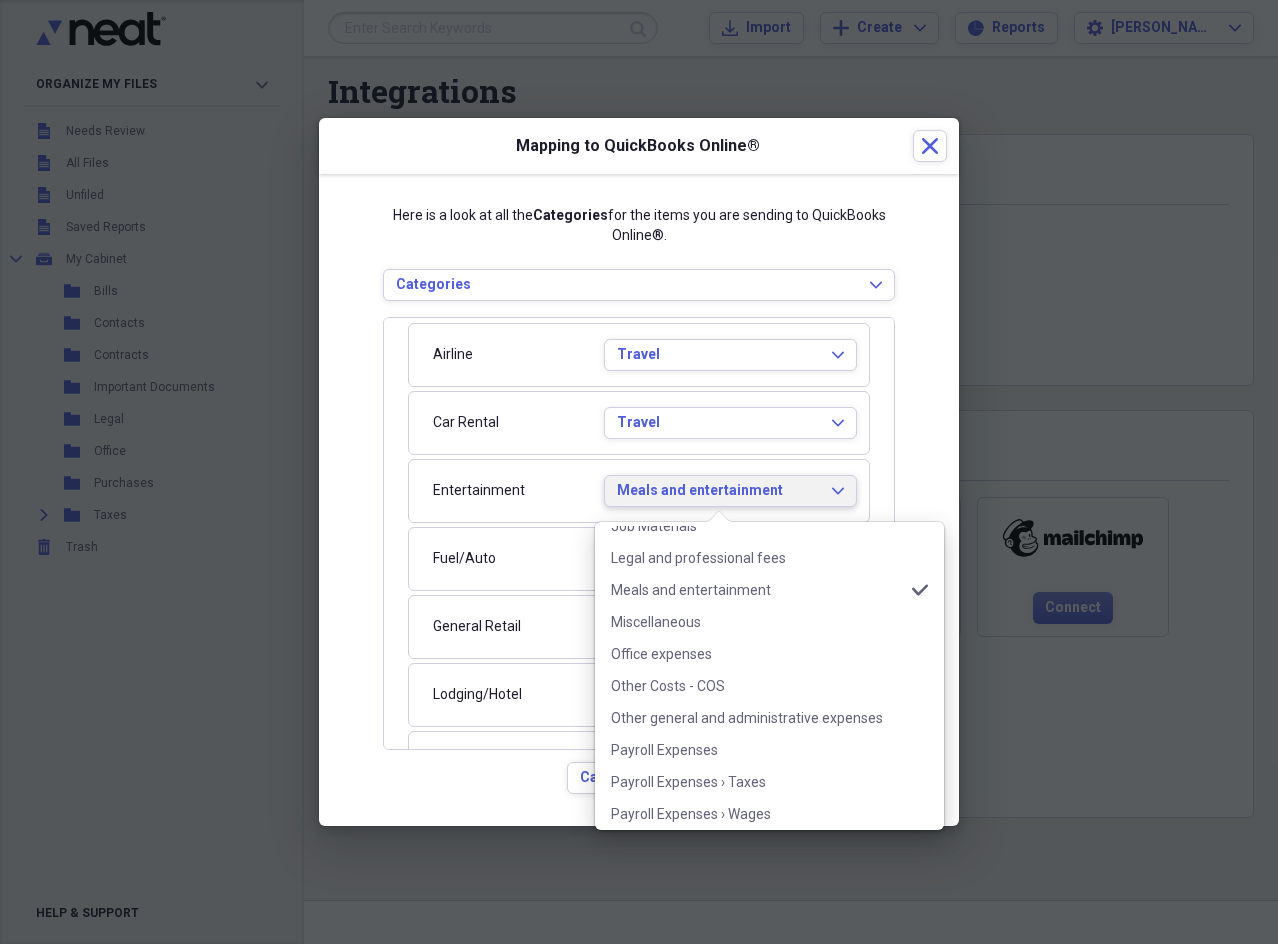 scroll, scrollTop: 0, scrollLeft: 0, axis: both 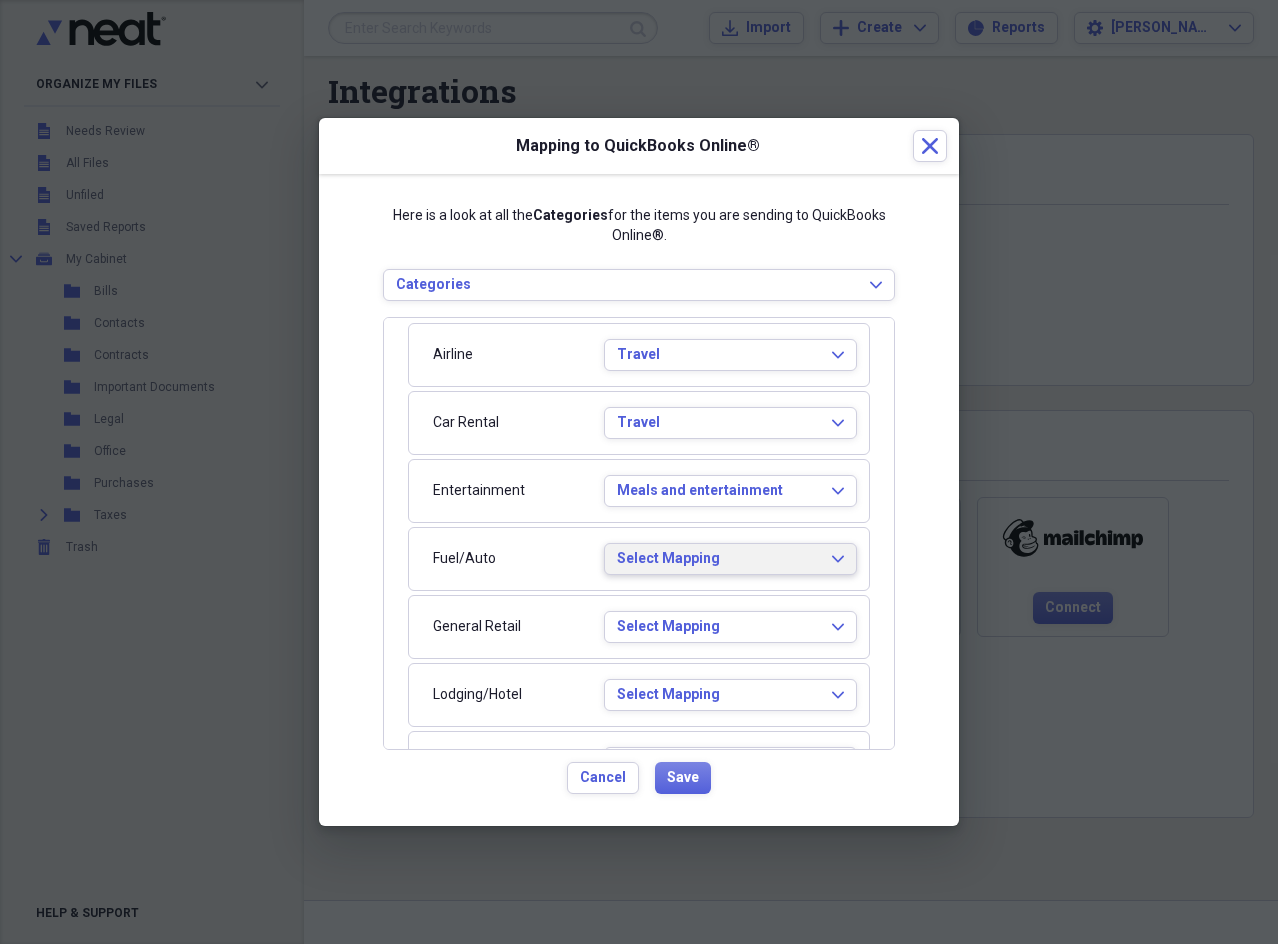 click on "Select Mapping" at bounding box center [718, 559] 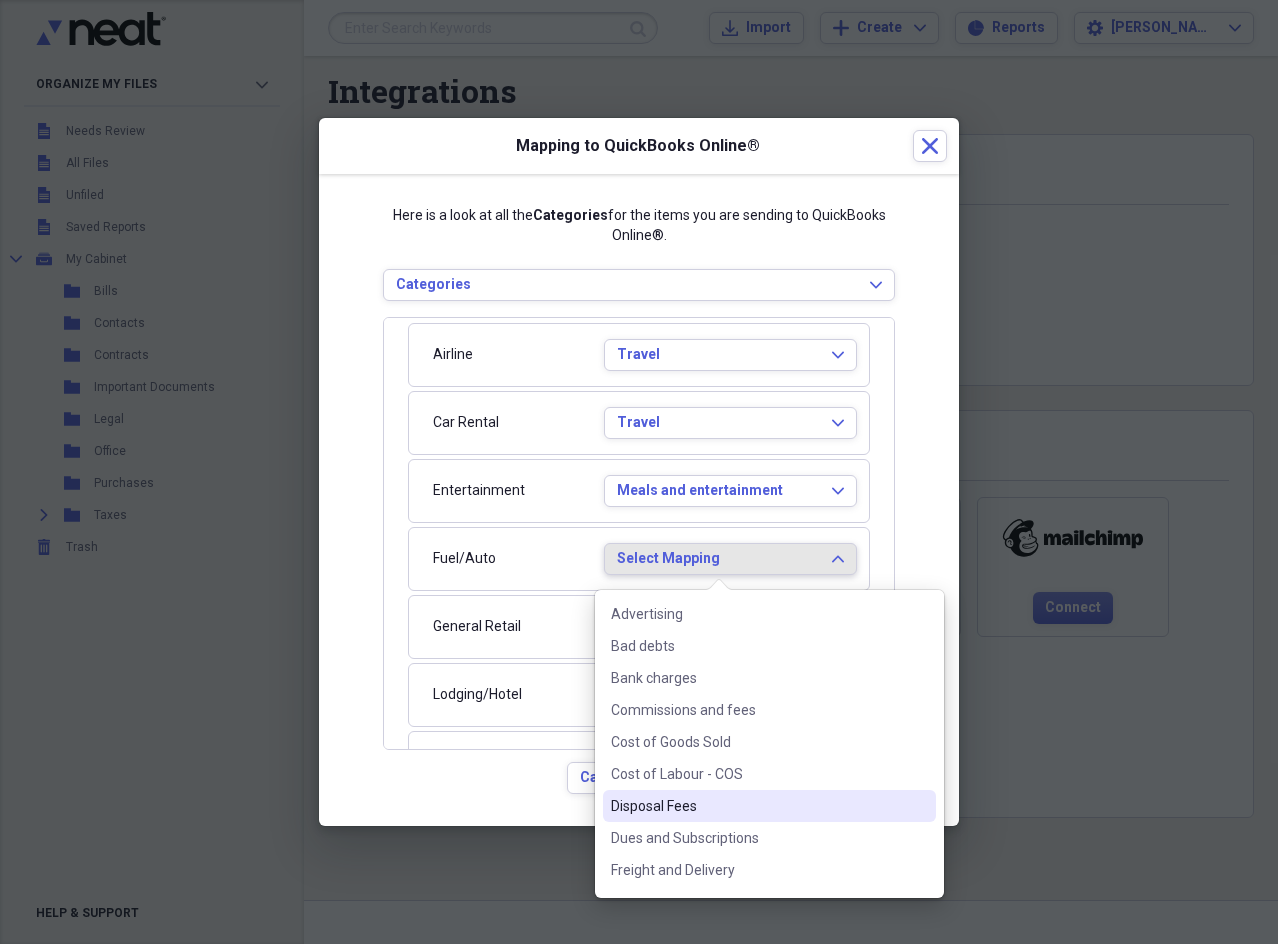 scroll, scrollTop: 100, scrollLeft: 0, axis: vertical 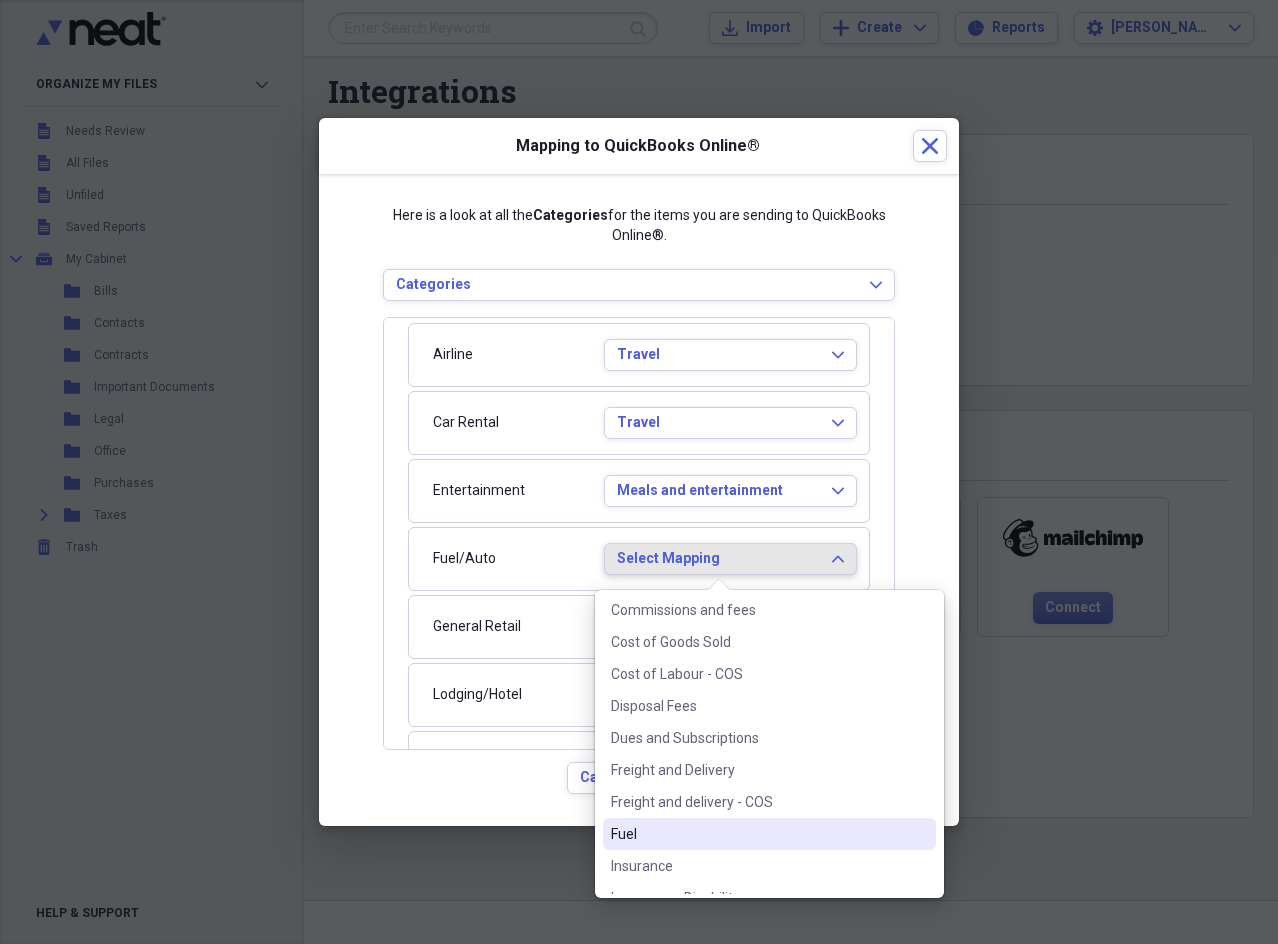 click on "Fuel" at bounding box center [757, 834] 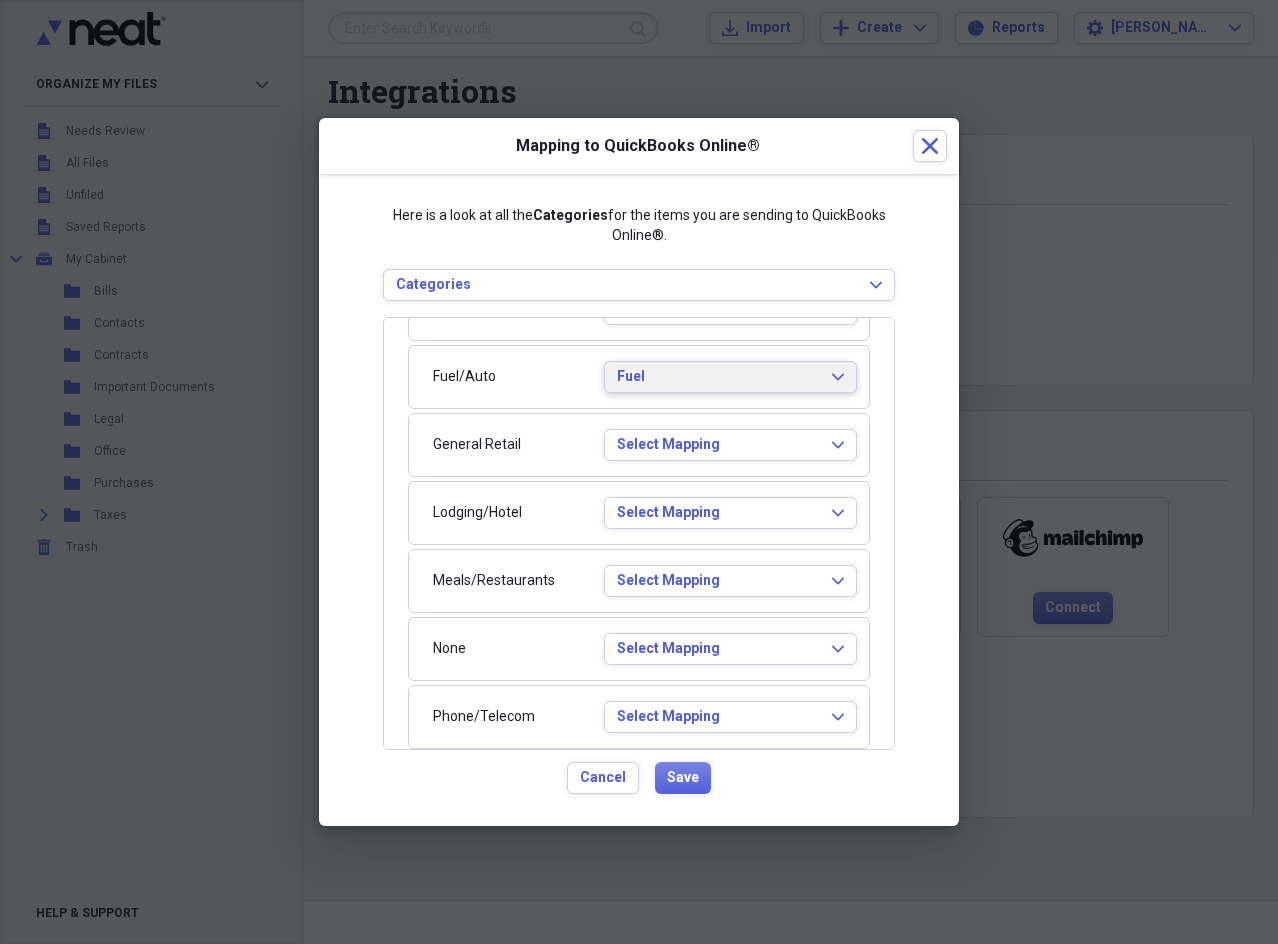 scroll, scrollTop: 300, scrollLeft: 0, axis: vertical 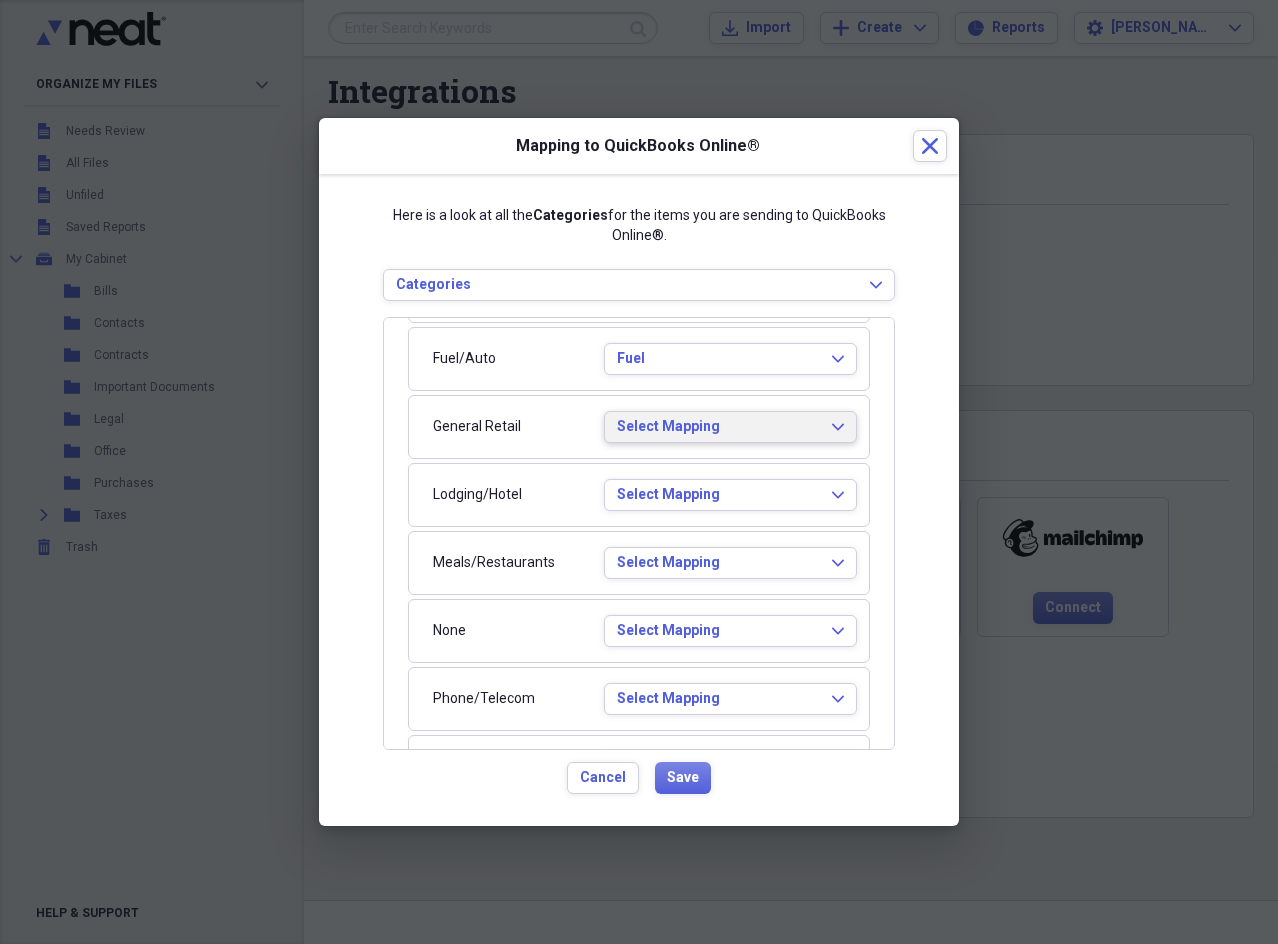 click on "Select Mapping" at bounding box center (718, 427) 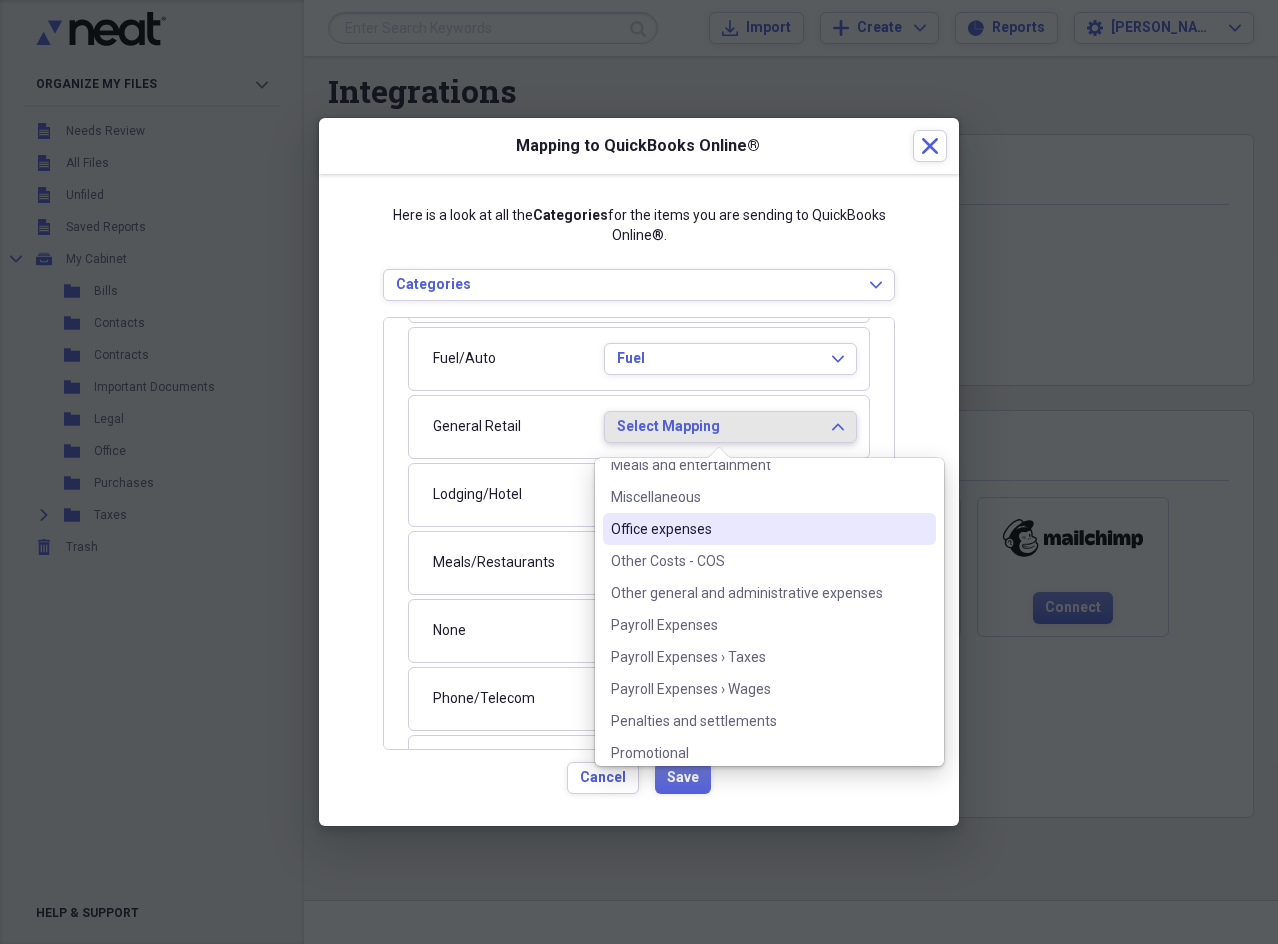 scroll, scrollTop: 600, scrollLeft: 0, axis: vertical 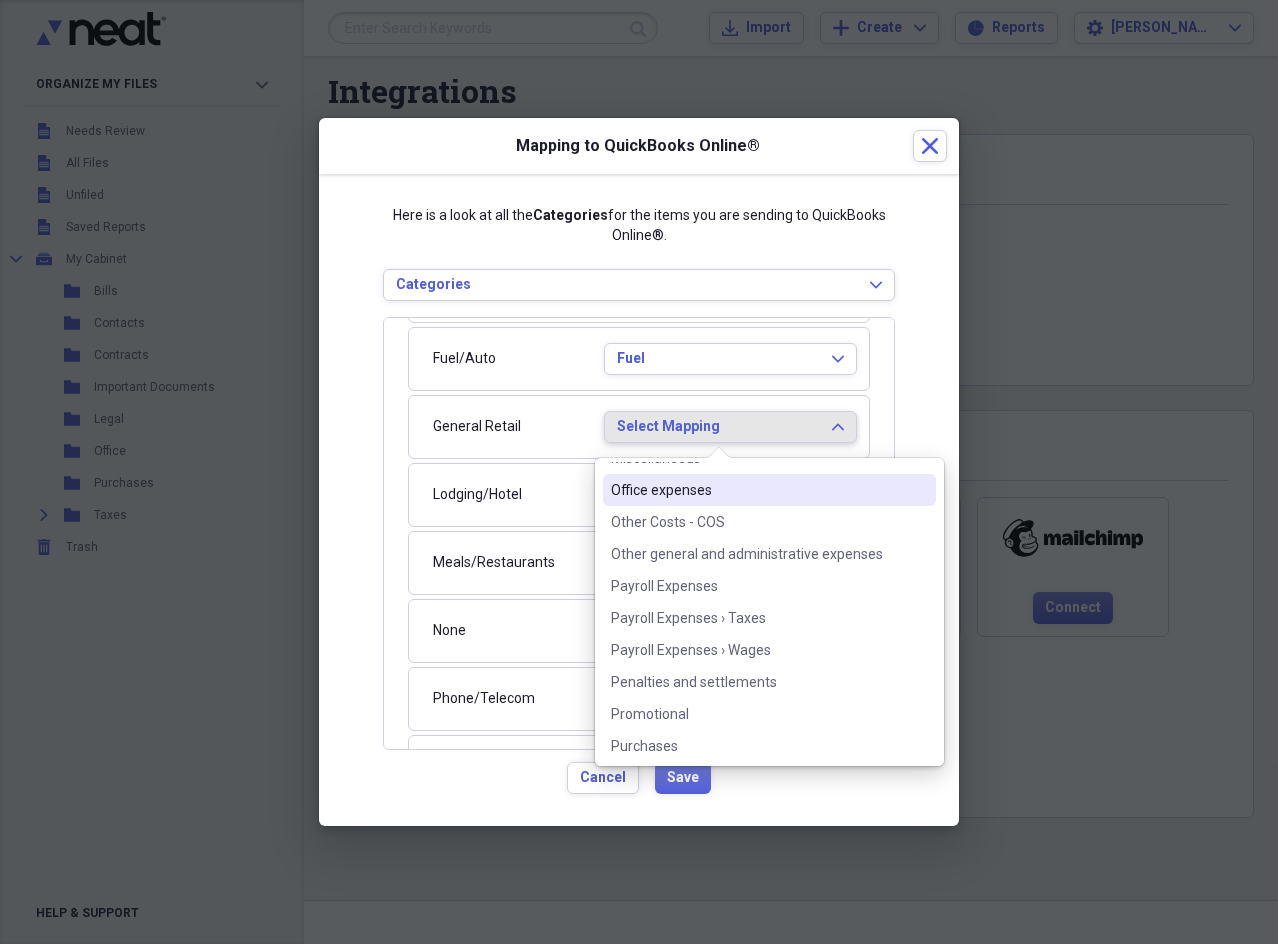 click on "Office expenses" at bounding box center (757, 490) 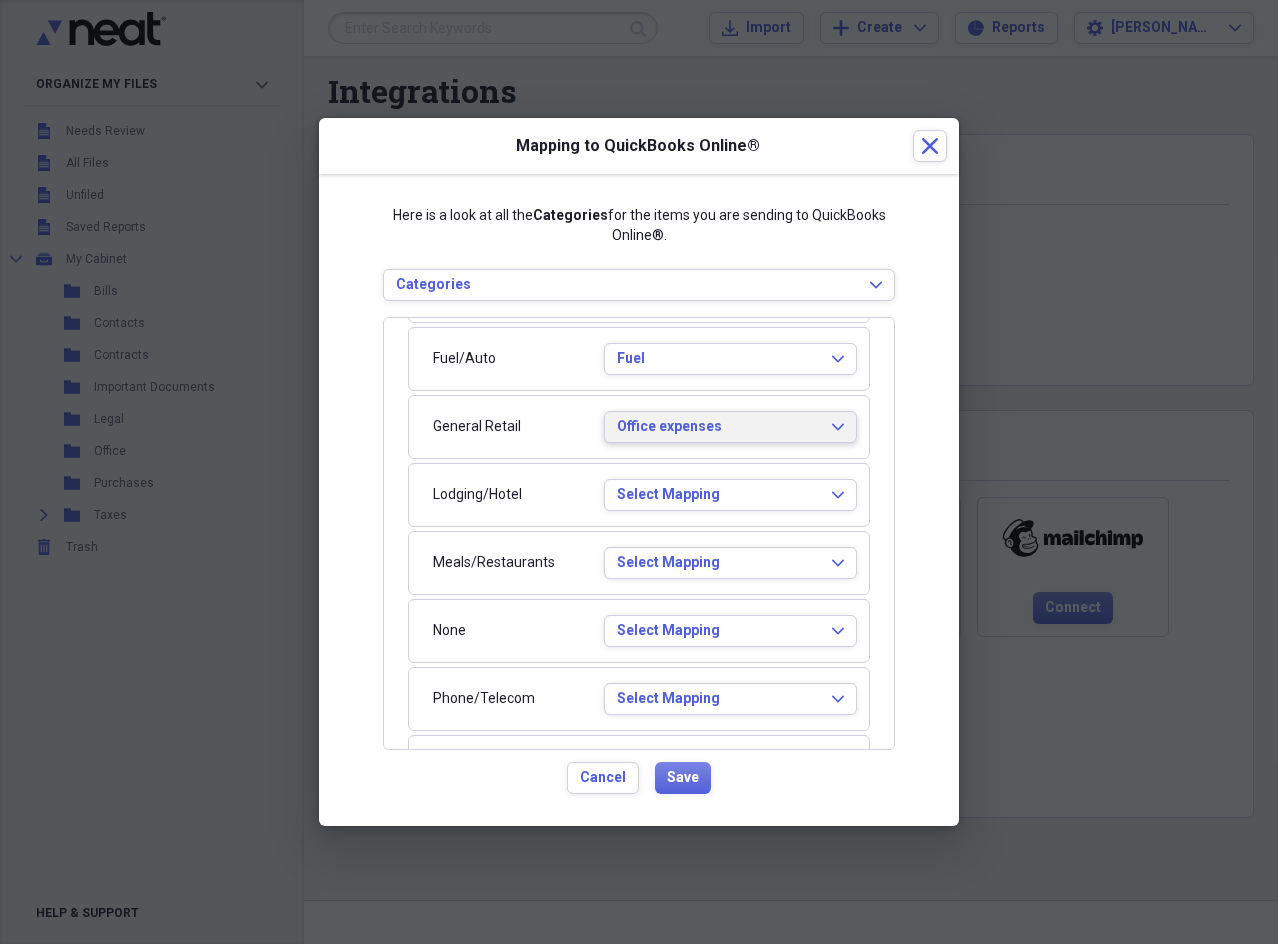 scroll, scrollTop: 0, scrollLeft: 0, axis: both 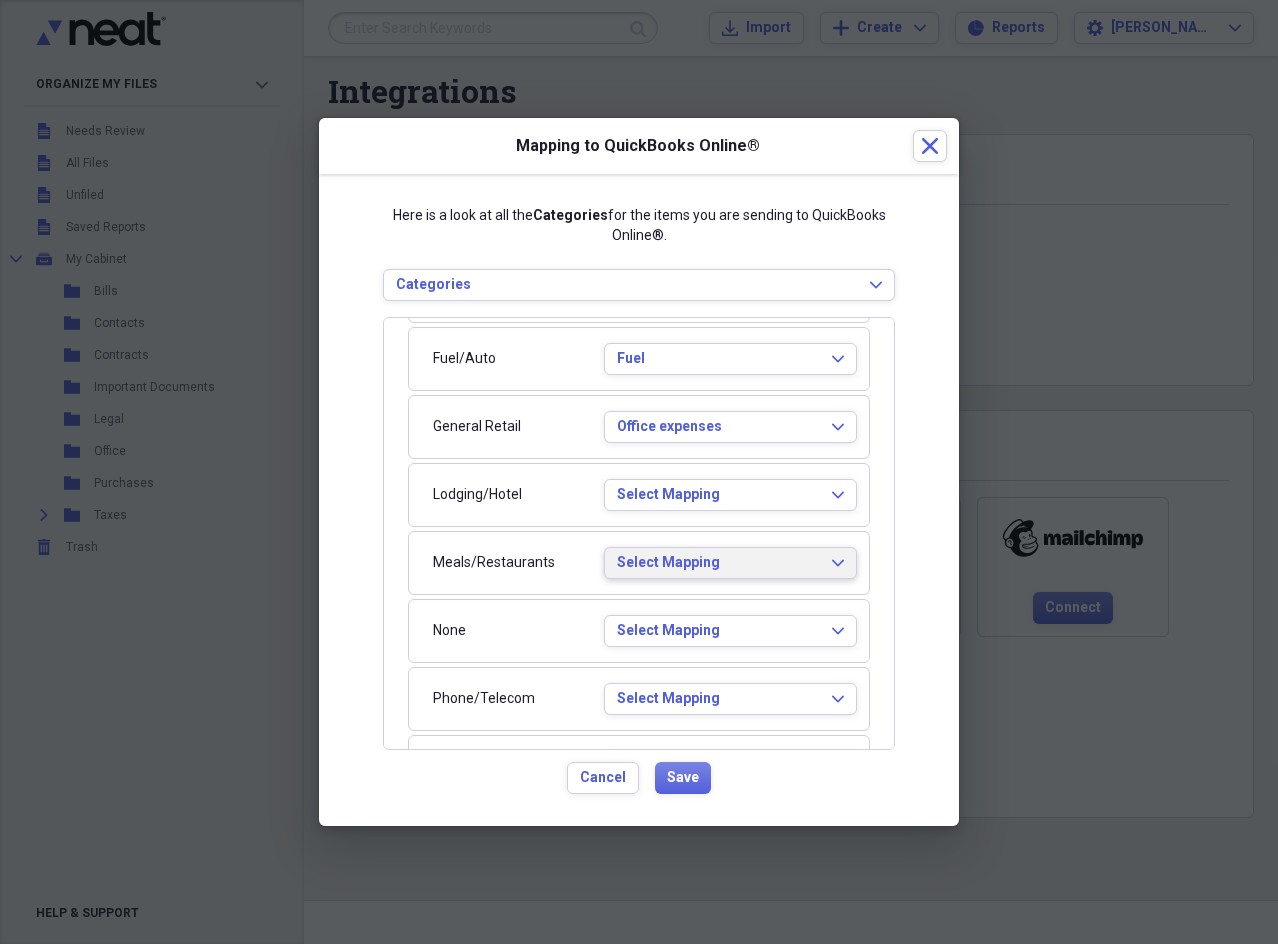 click on "Select Mapping" at bounding box center [718, 563] 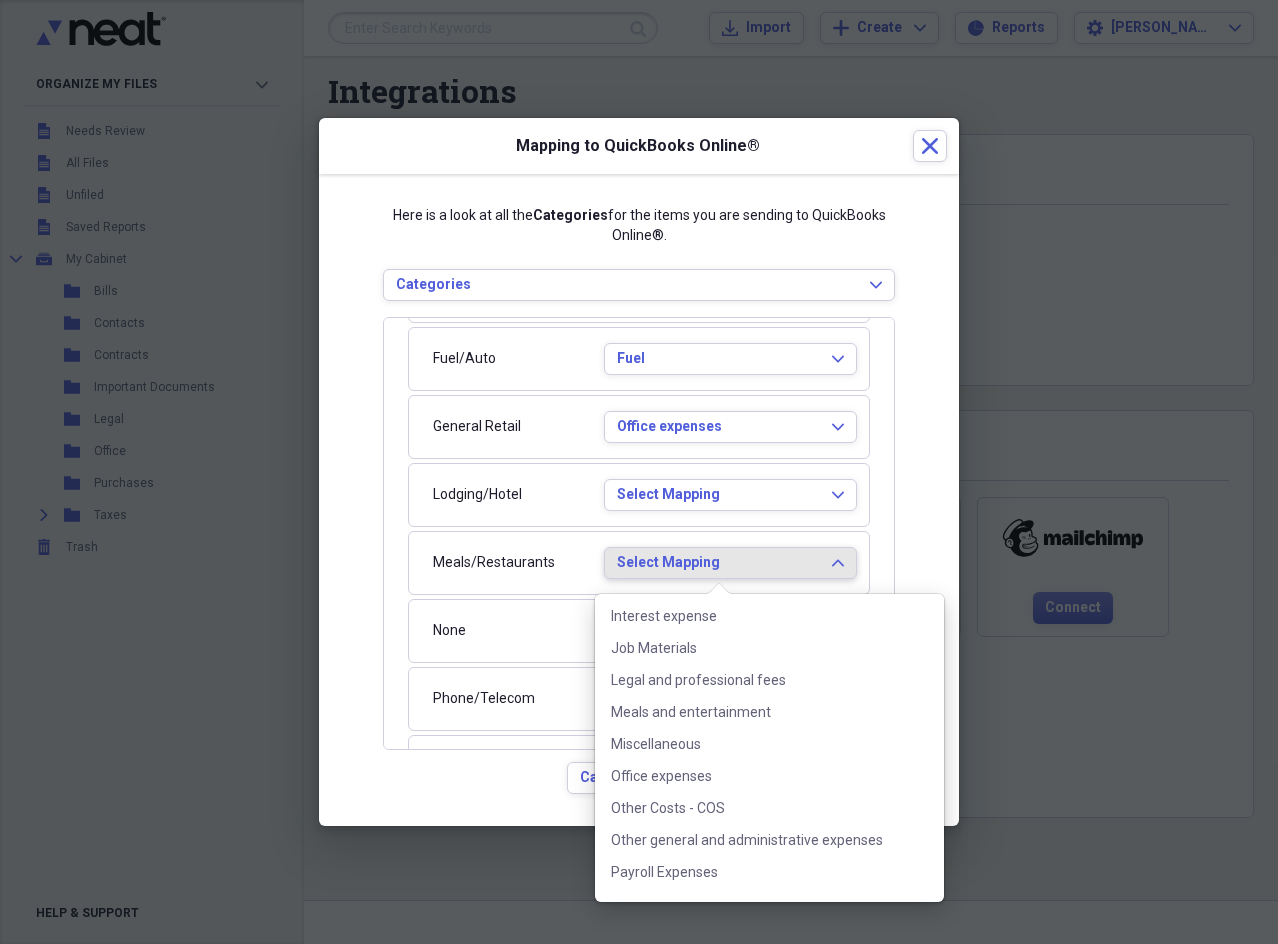 scroll, scrollTop: 500, scrollLeft: 0, axis: vertical 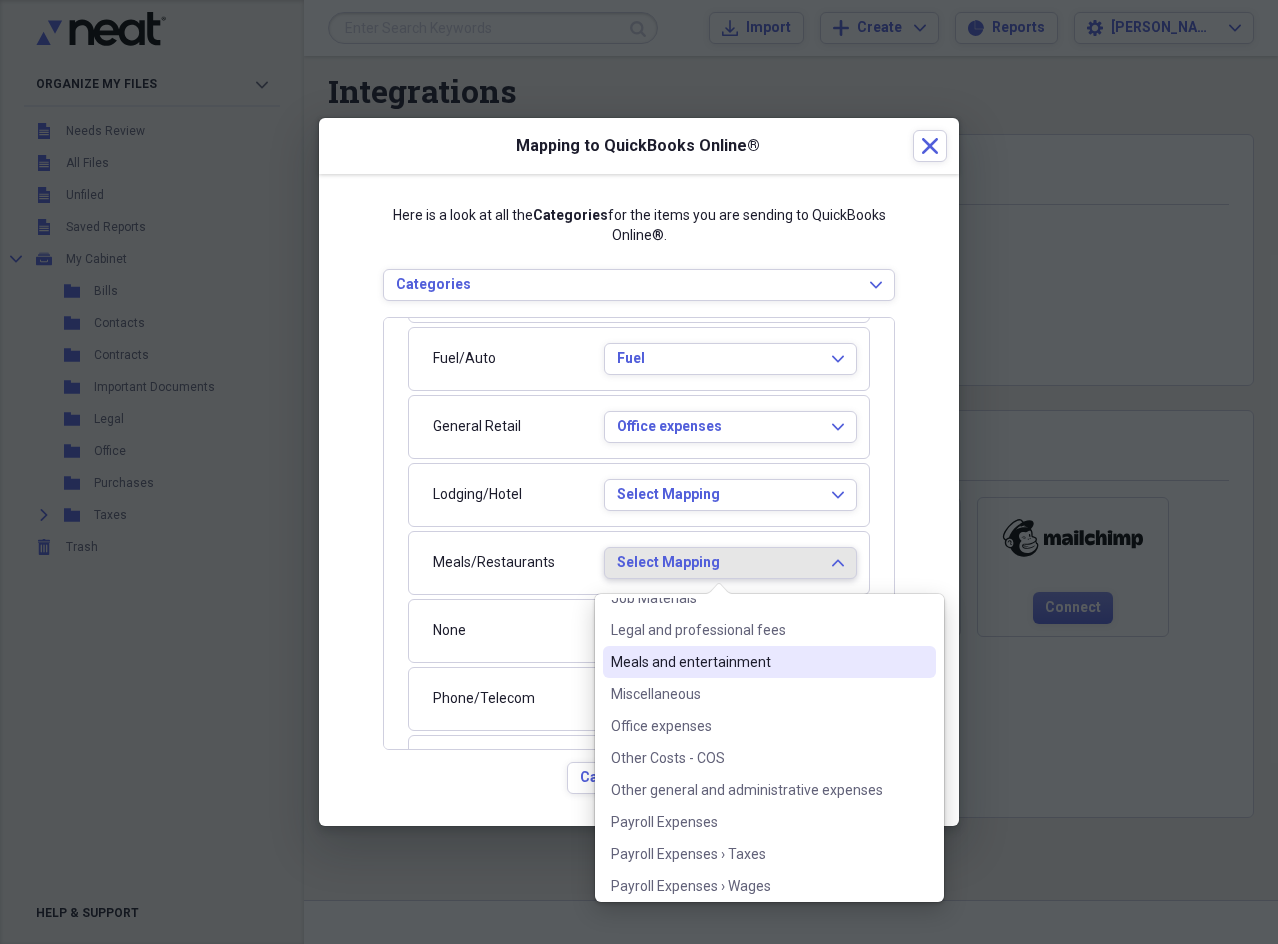 click on "Meals and entertainment" at bounding box center (757, 662) 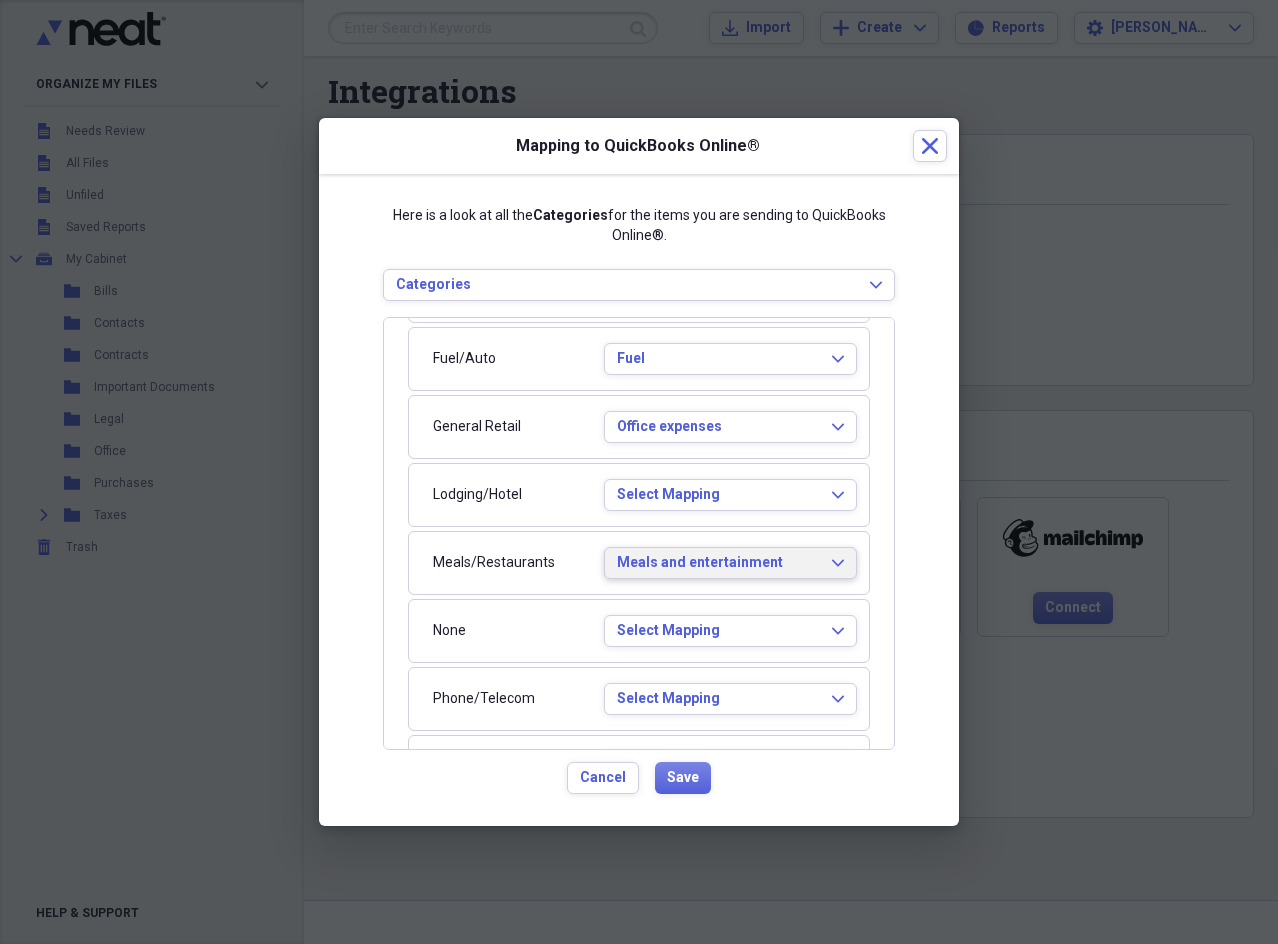 scroll, scrollTop: 0, scrollLeft: 0, axis: both 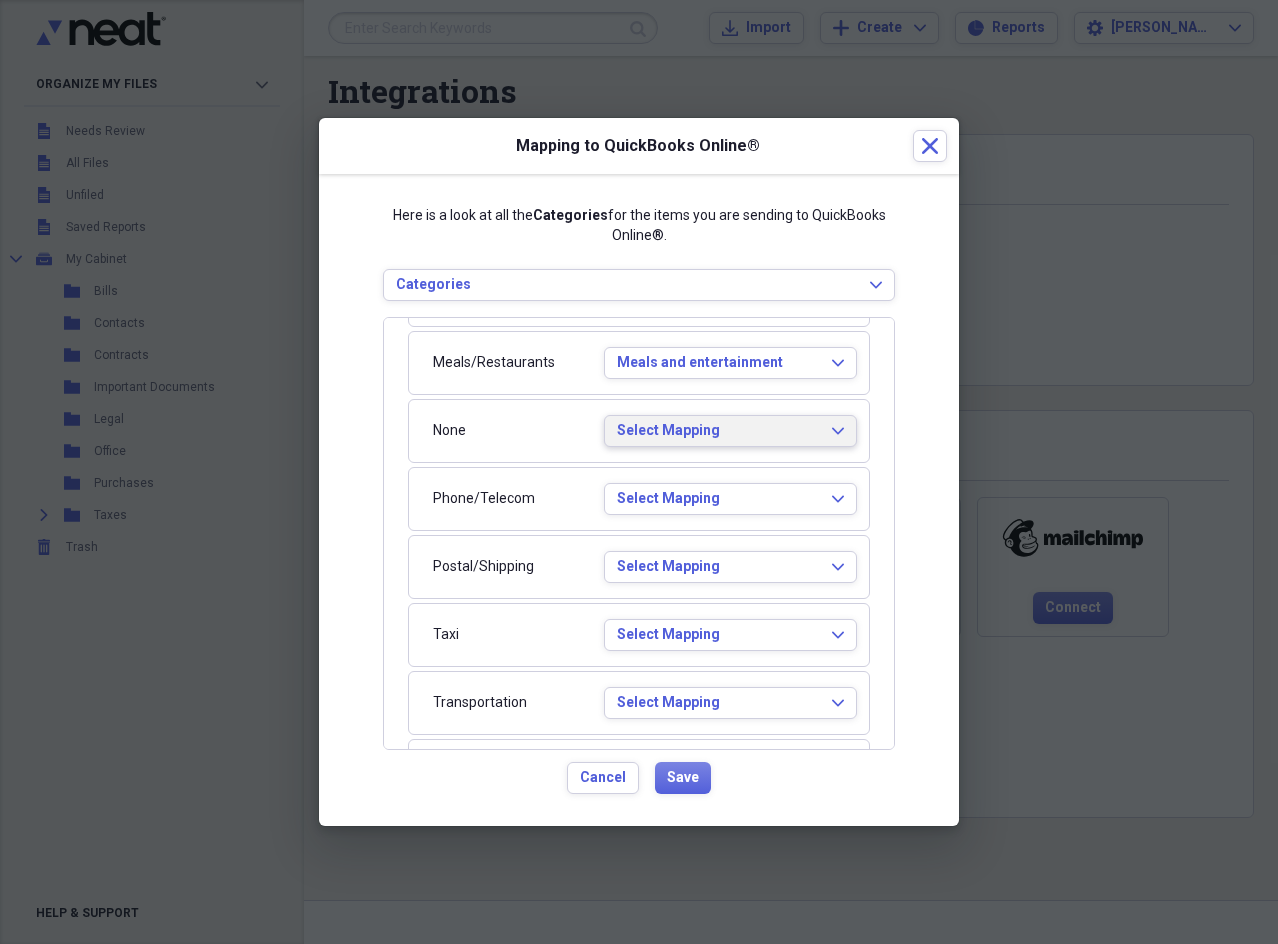 click on "Select Mapping" at bounding box center (718, 431) 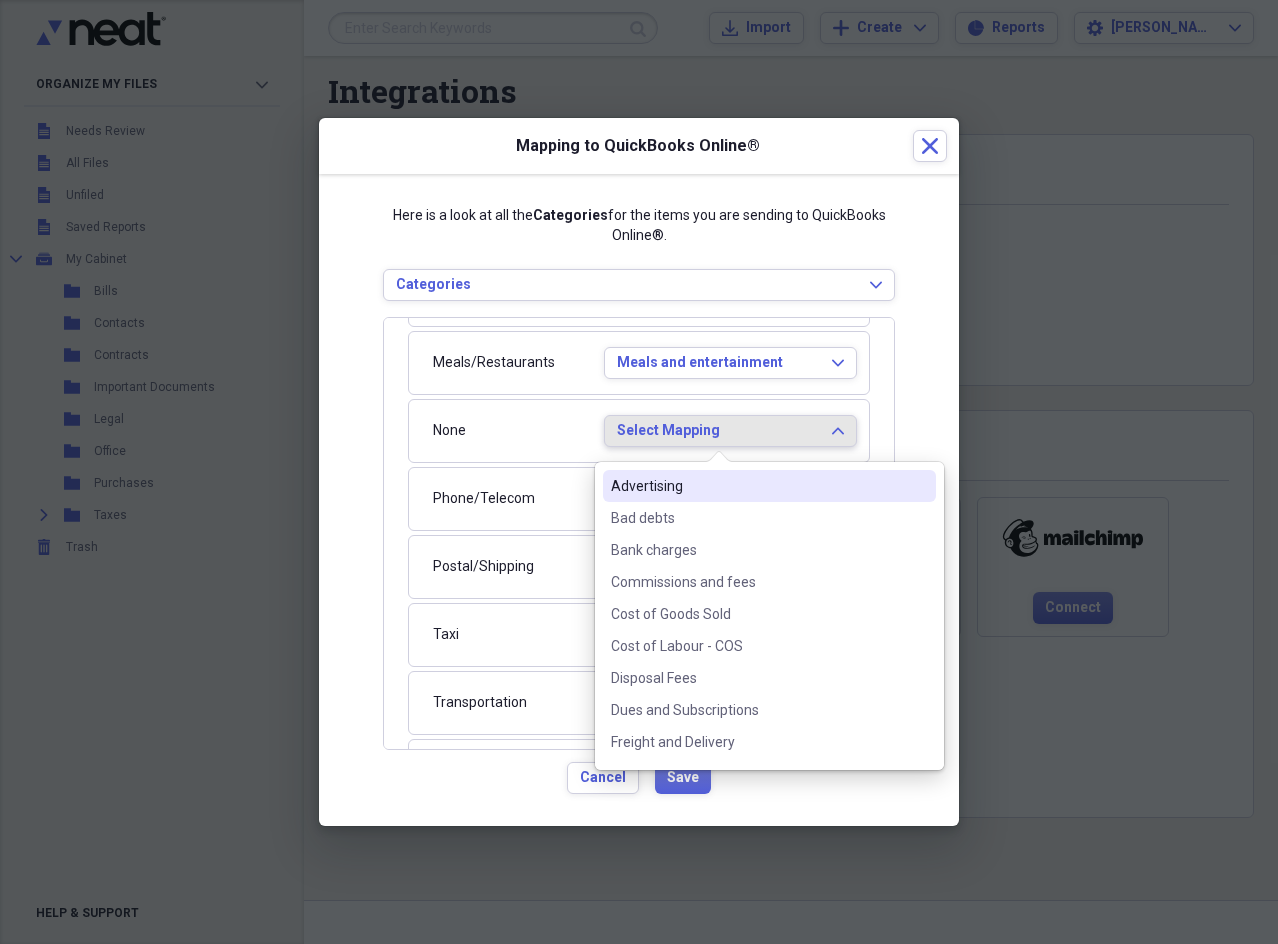 click on "Select Mapping" at bounding box center (718, 431) 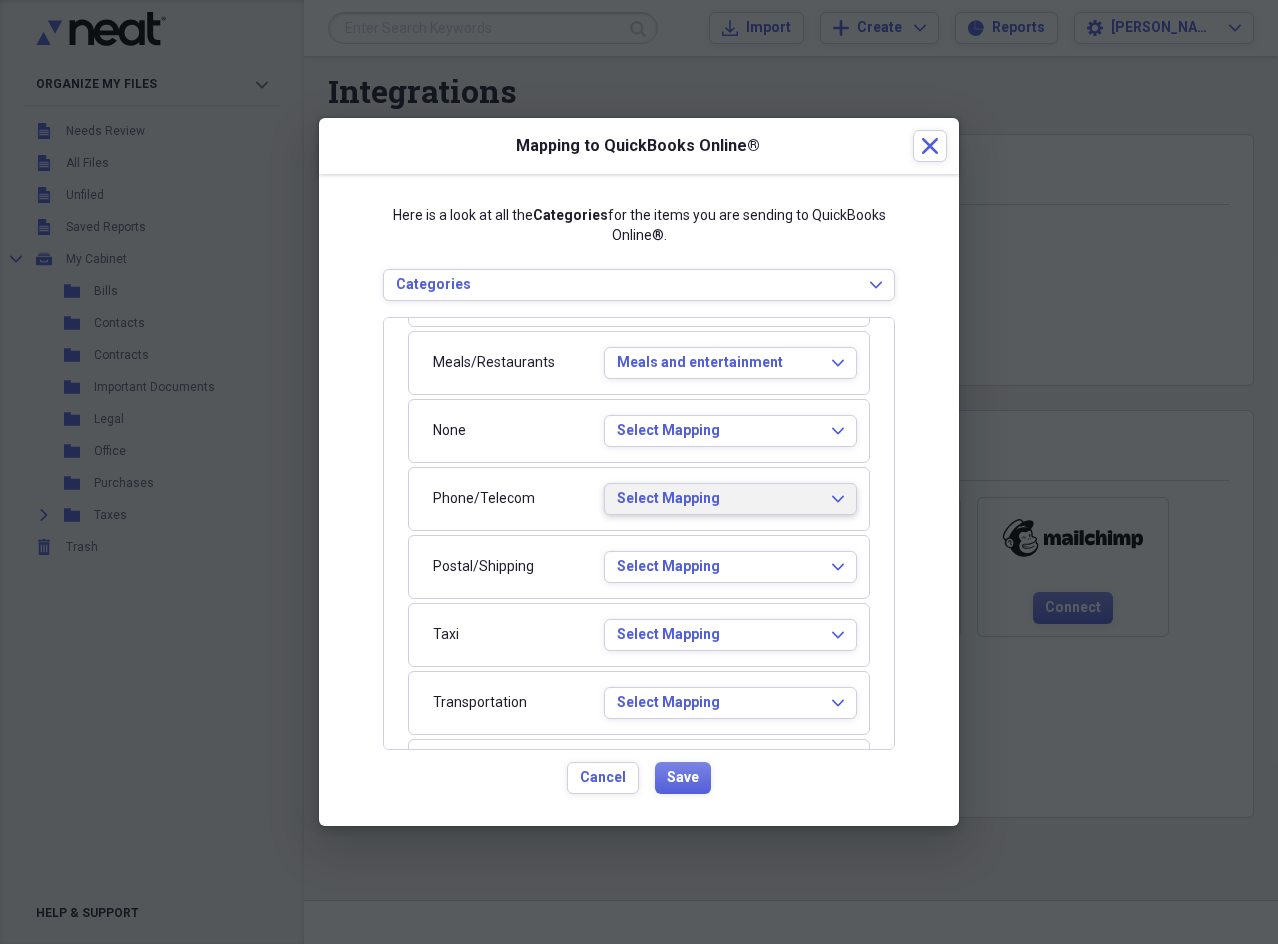 click on "Select Mapping" at bounding box center [718, 499] 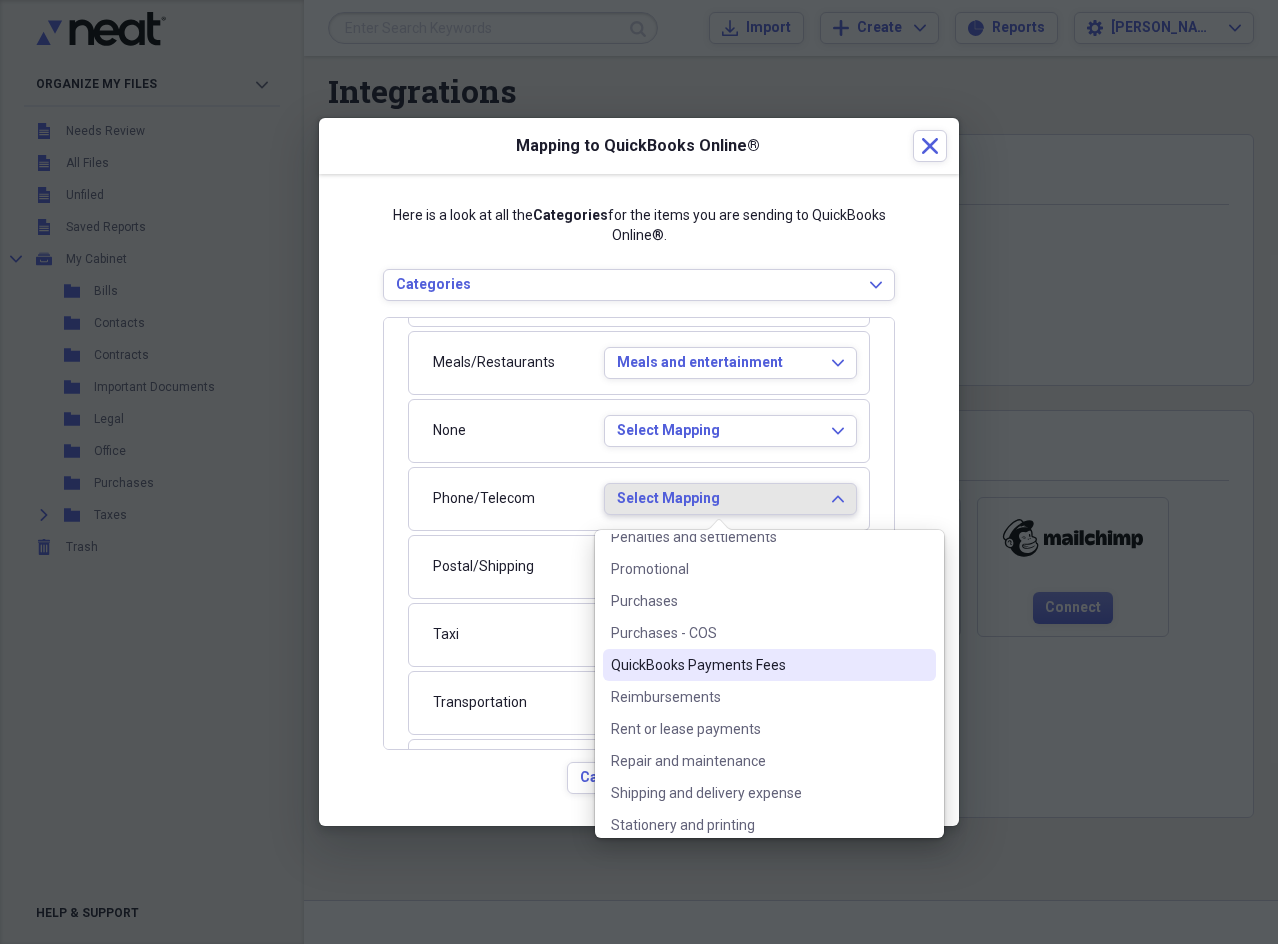 scroll, scrollTop: 1180, scrollLeft: 0, axis: vertical 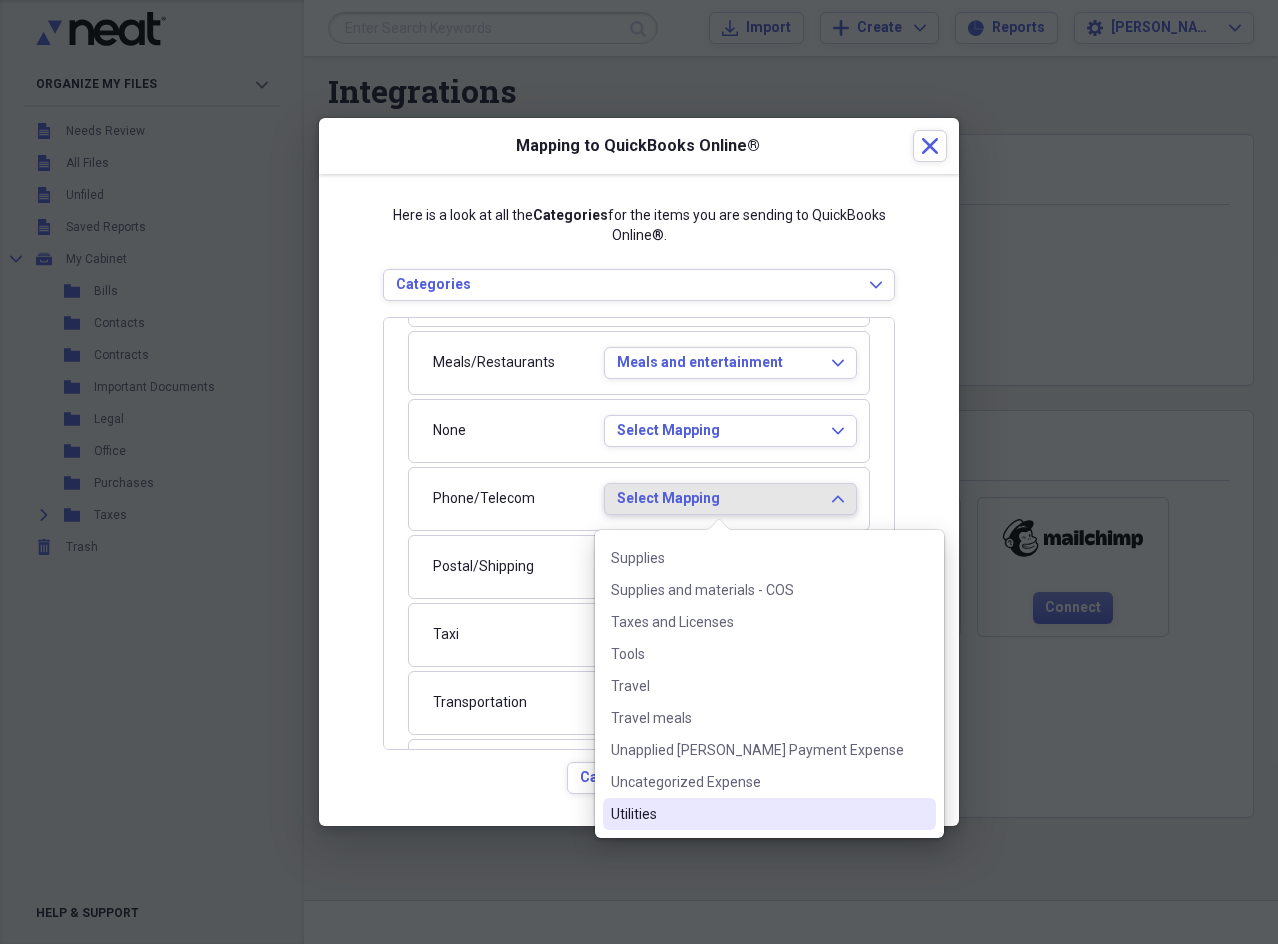 click on "Utilities" at bounding box center [757, 814] 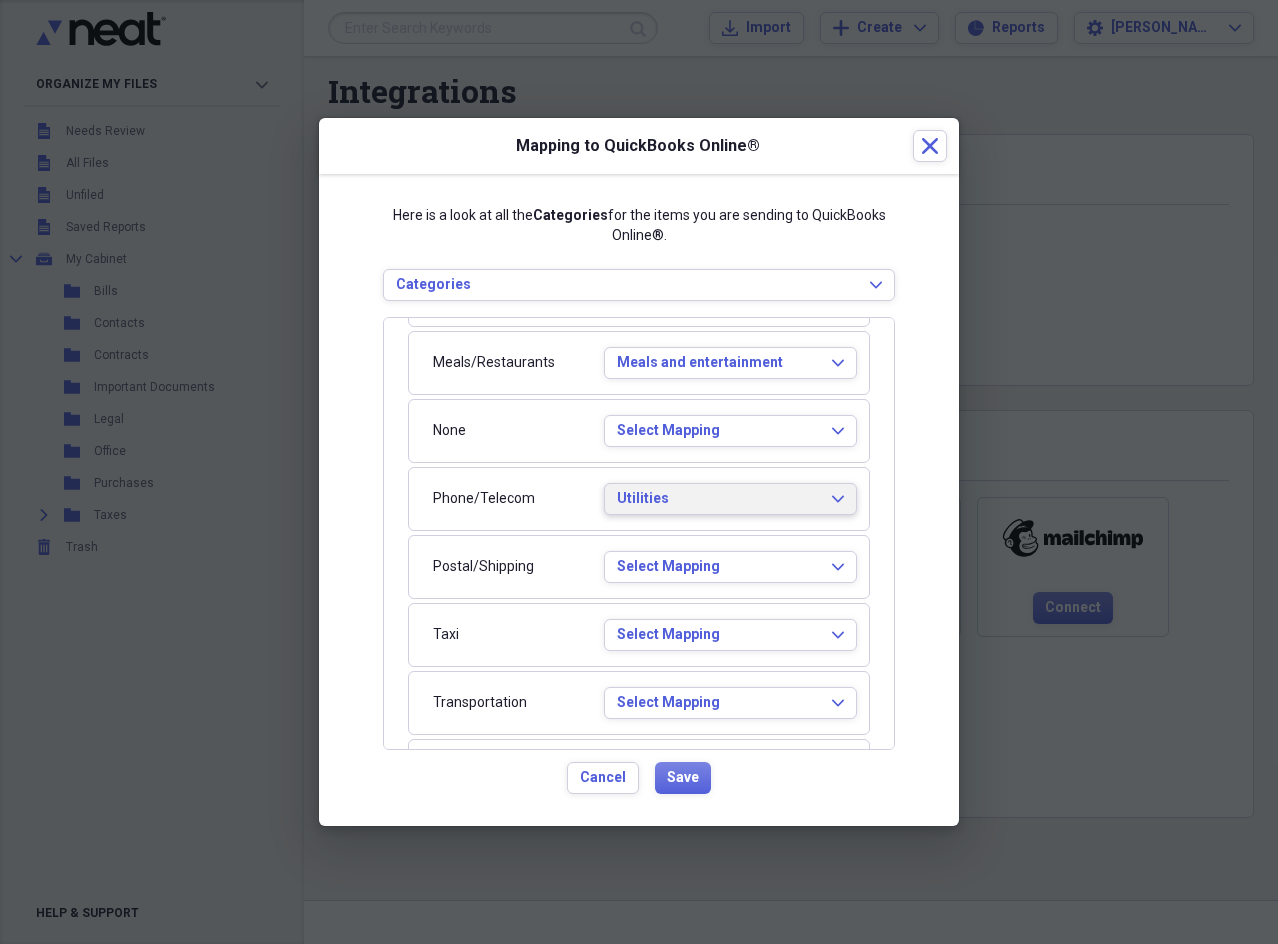 scroll, scrollTop: 0, scrollLeft: 0, axis: both 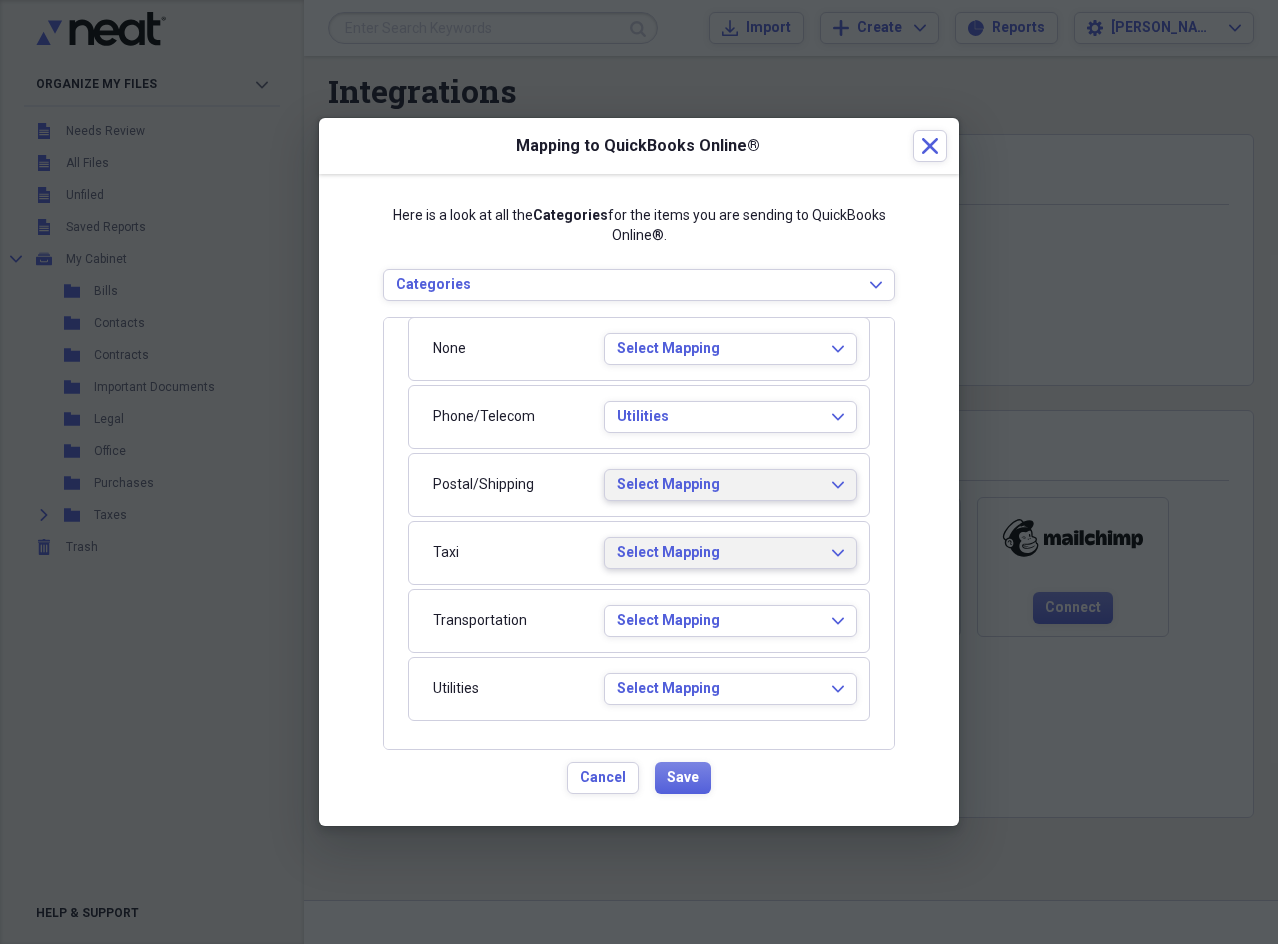 click on "Select Mapping Expand" at bounding box center (730, 553) 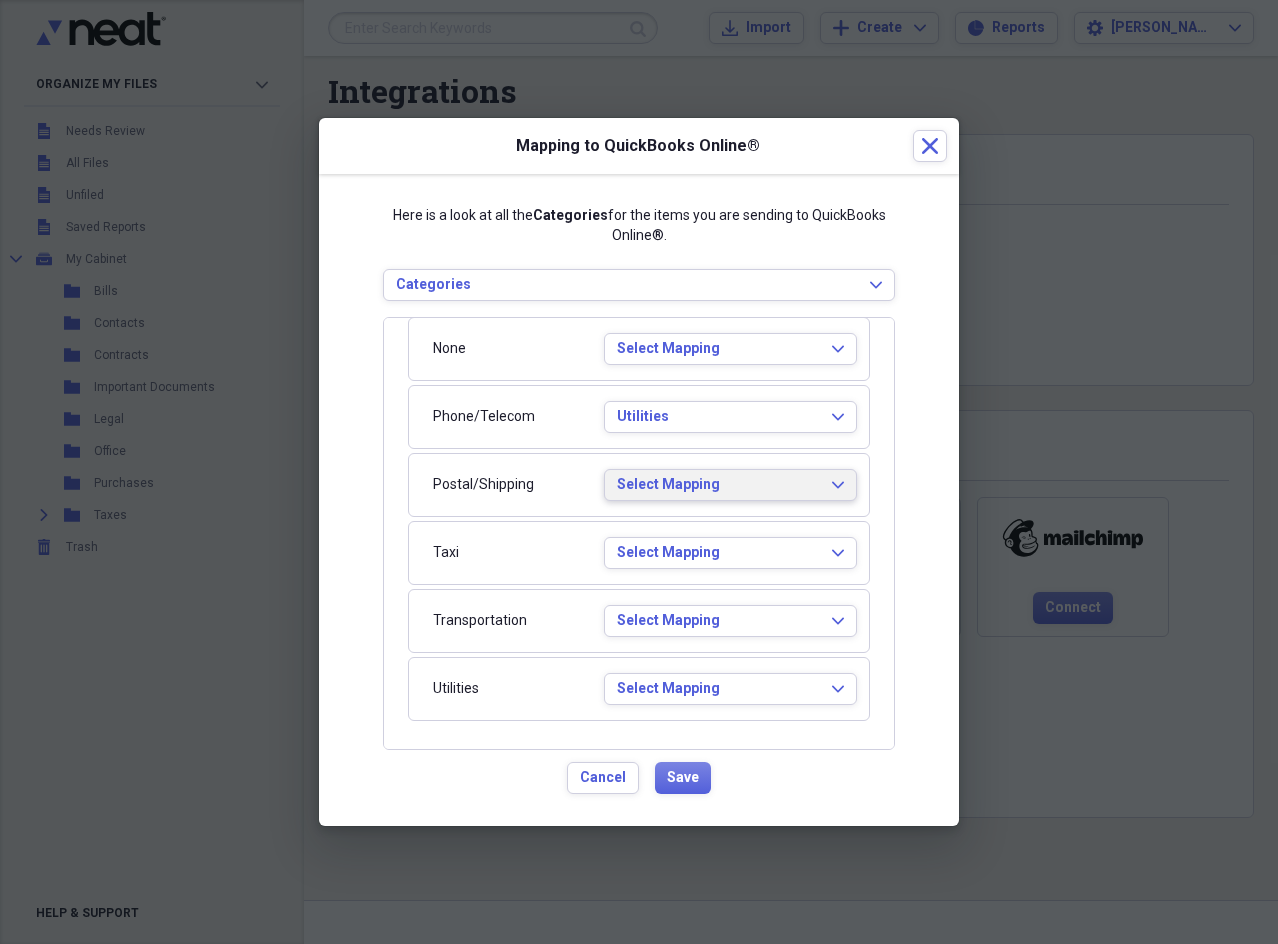 click on "Select Mapping" at bounding box center [718, 485] 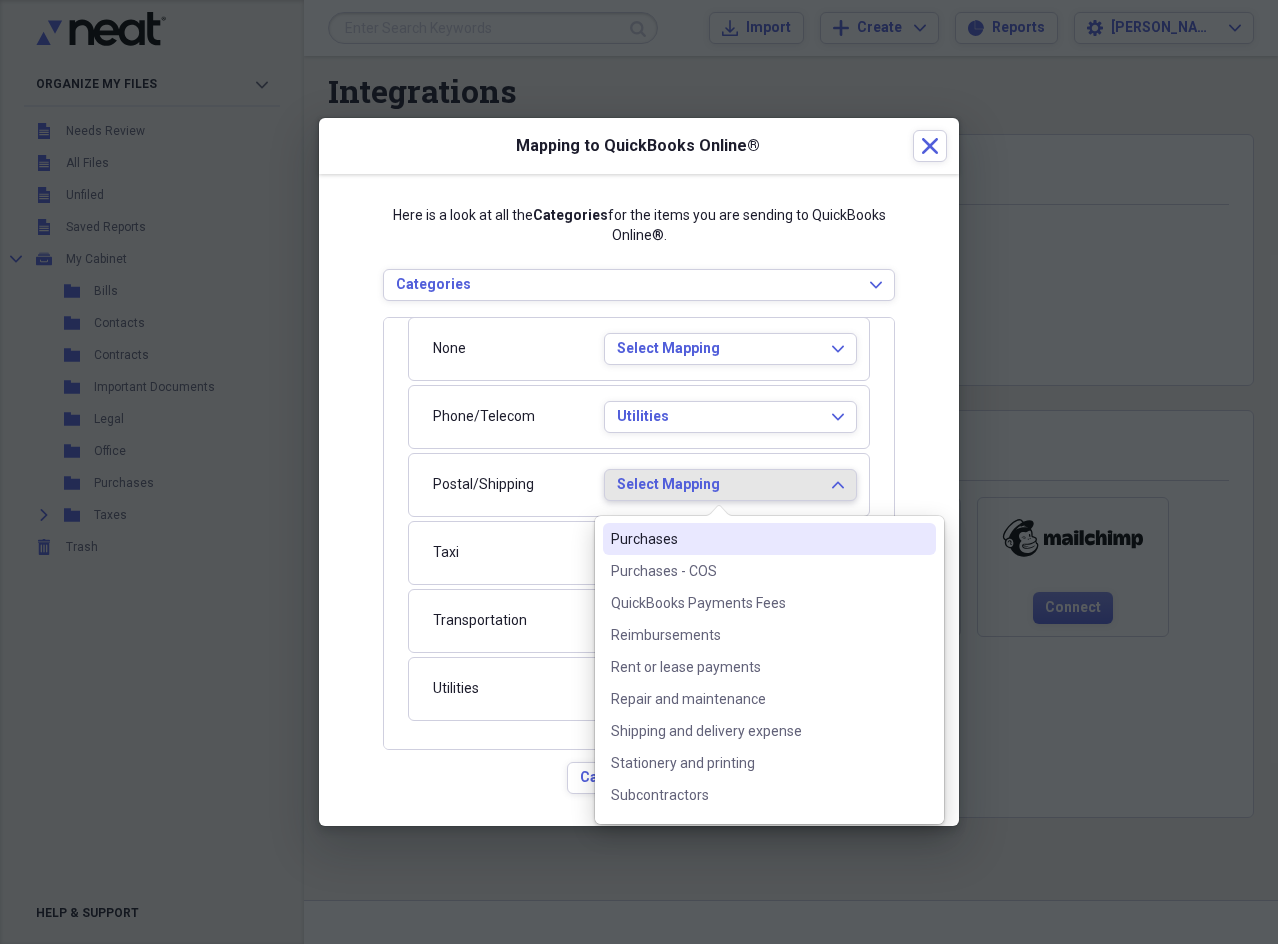 scroll, scrollTop: 900, scrollLeft: 0, axis: vertical 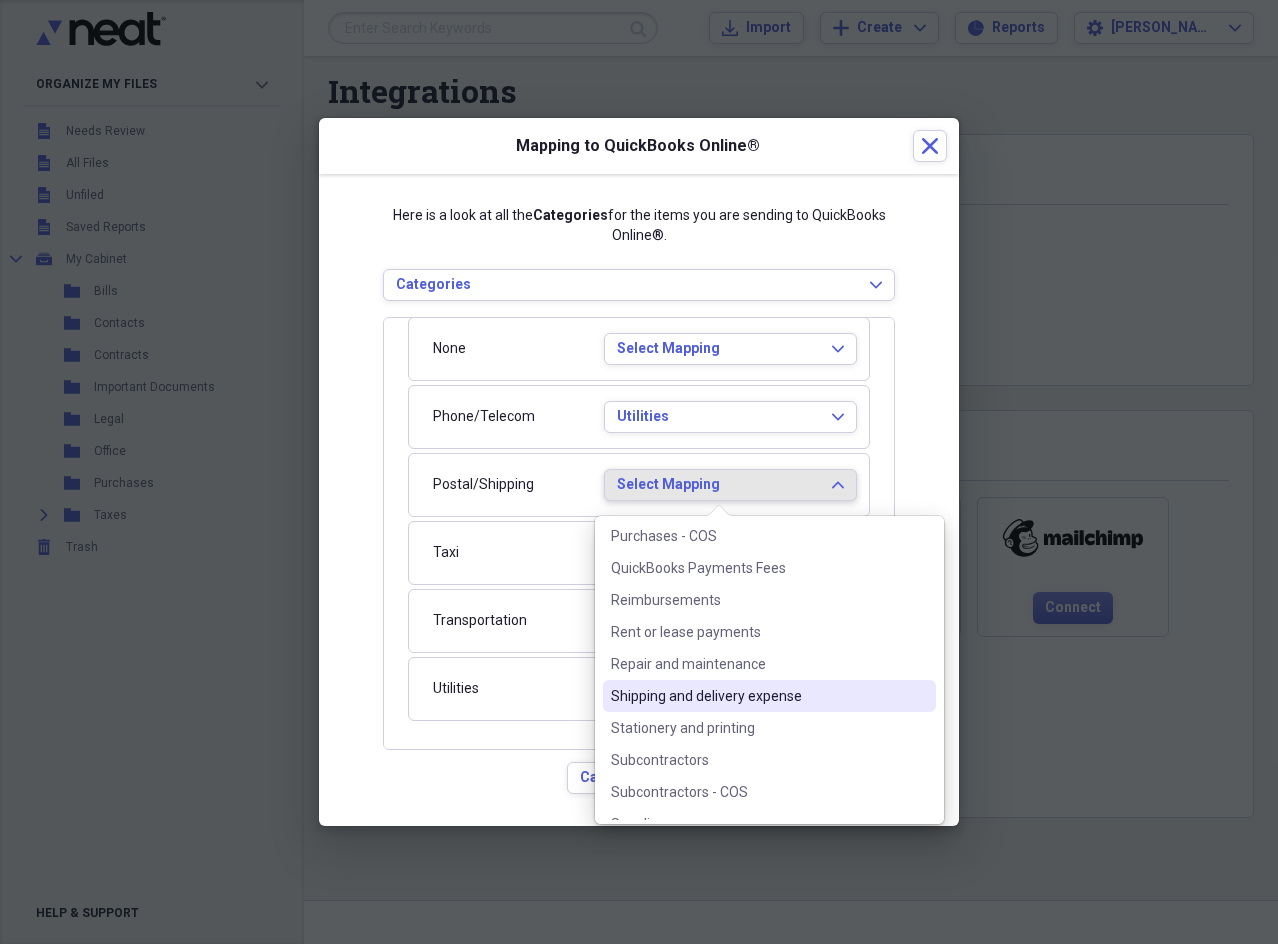 click on "Shipping and delivery expense" at bounding box center [757, 696] 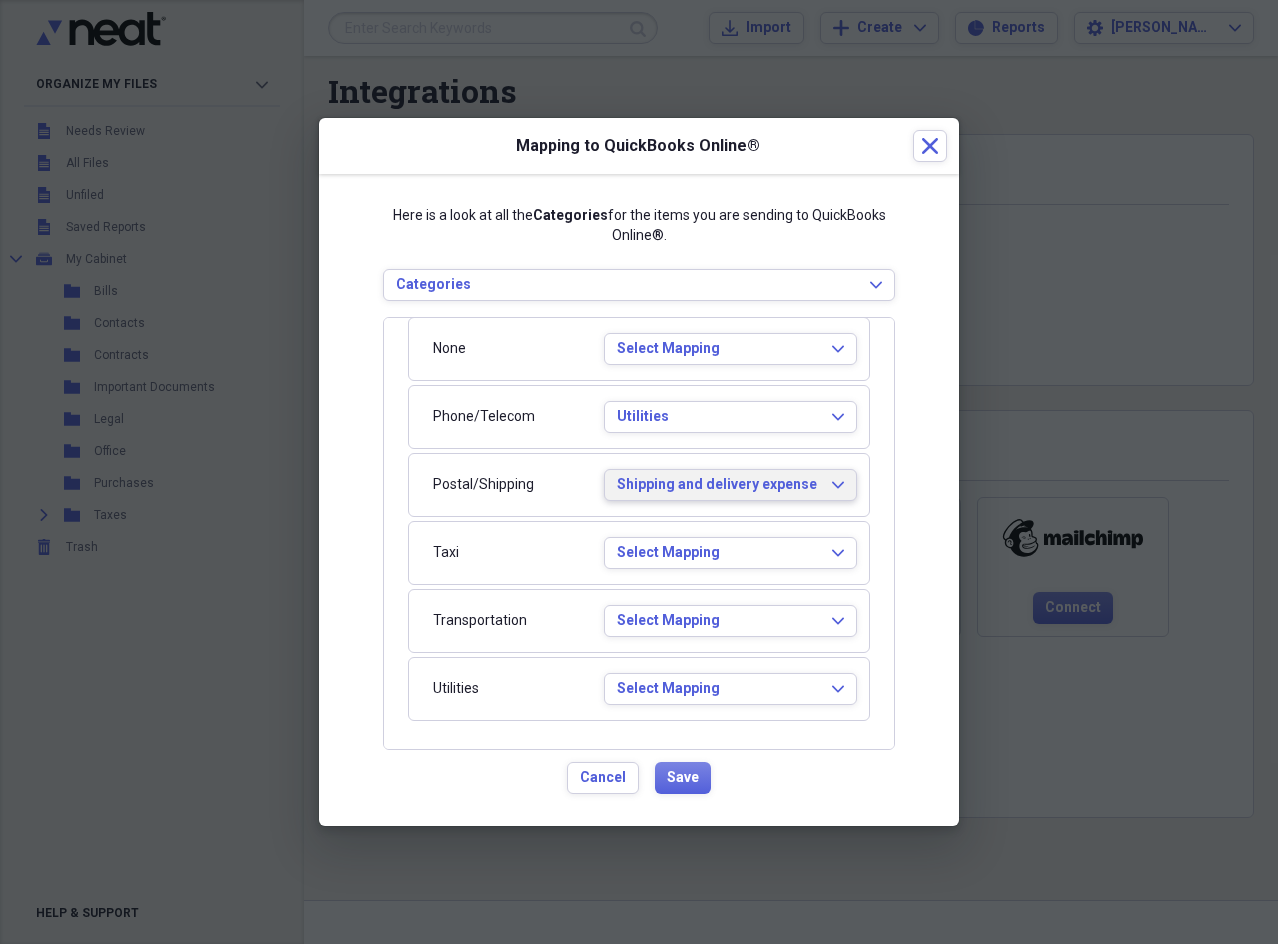 scroll, scrollTop: 0, scrollLeft: 0, axis: both 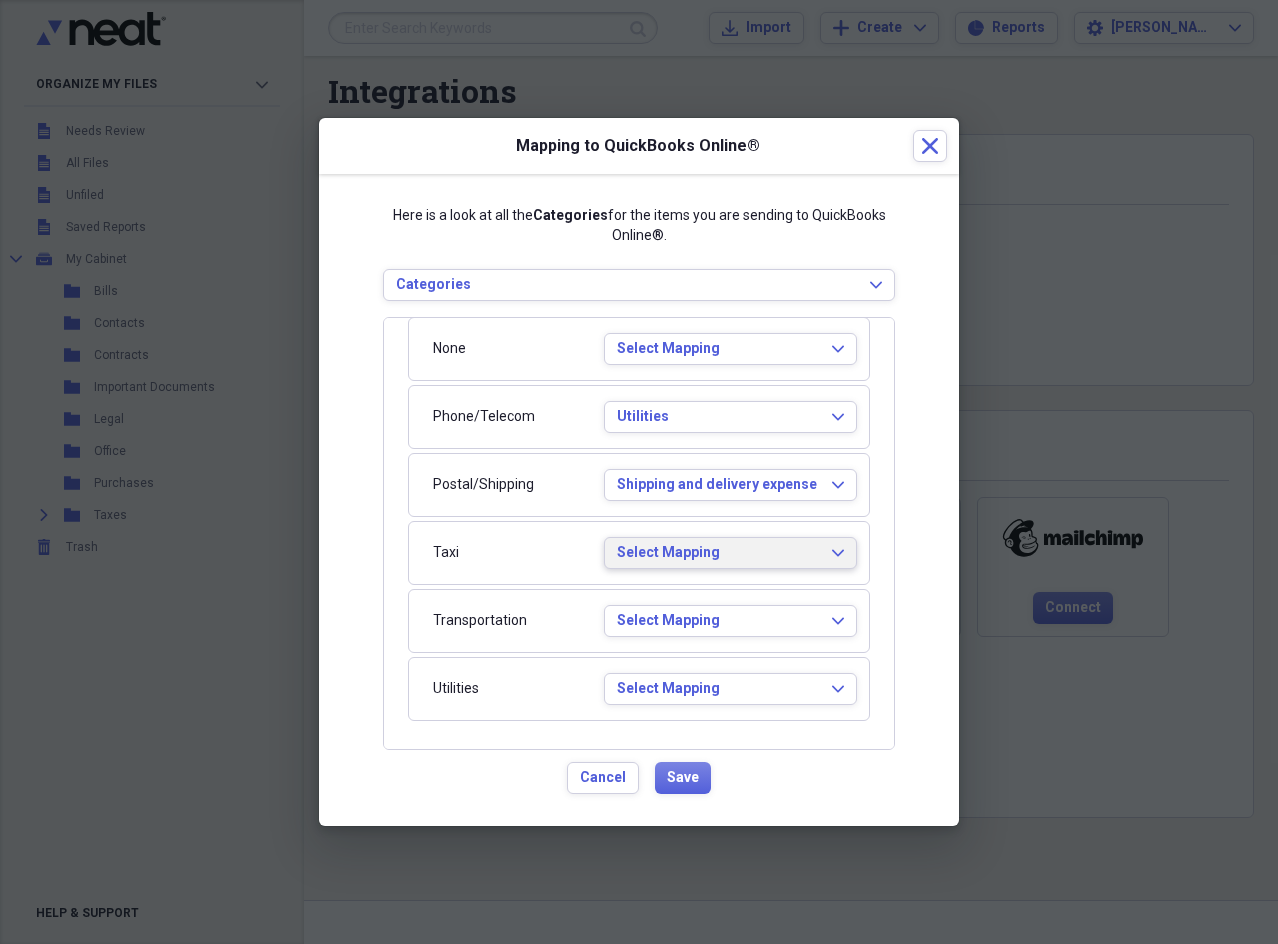 click on "Select Mapping" at bounding box center (718, 553) 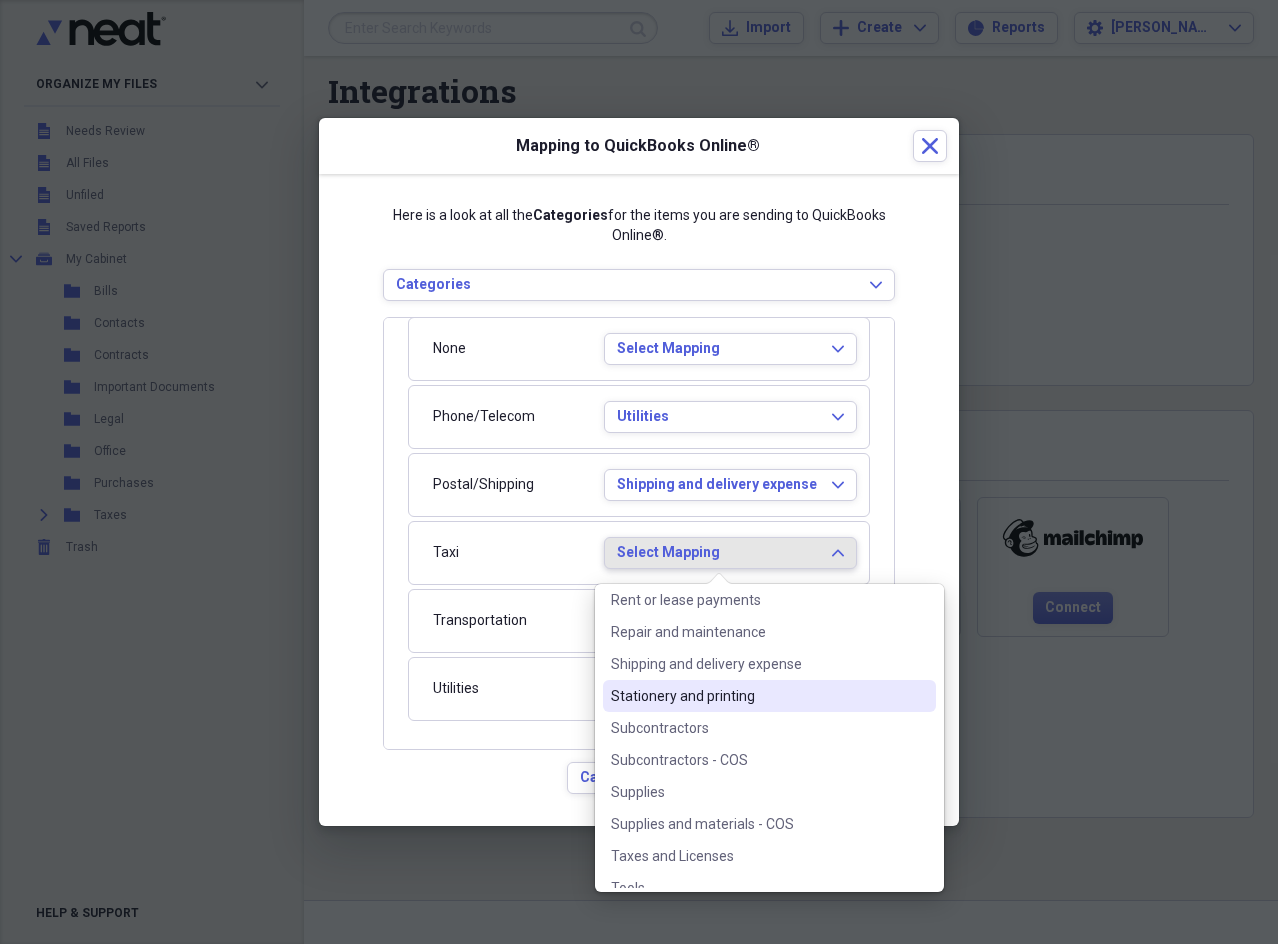 scroll, scrollTop: 1100, scrollLeft: 0, axis: vertical 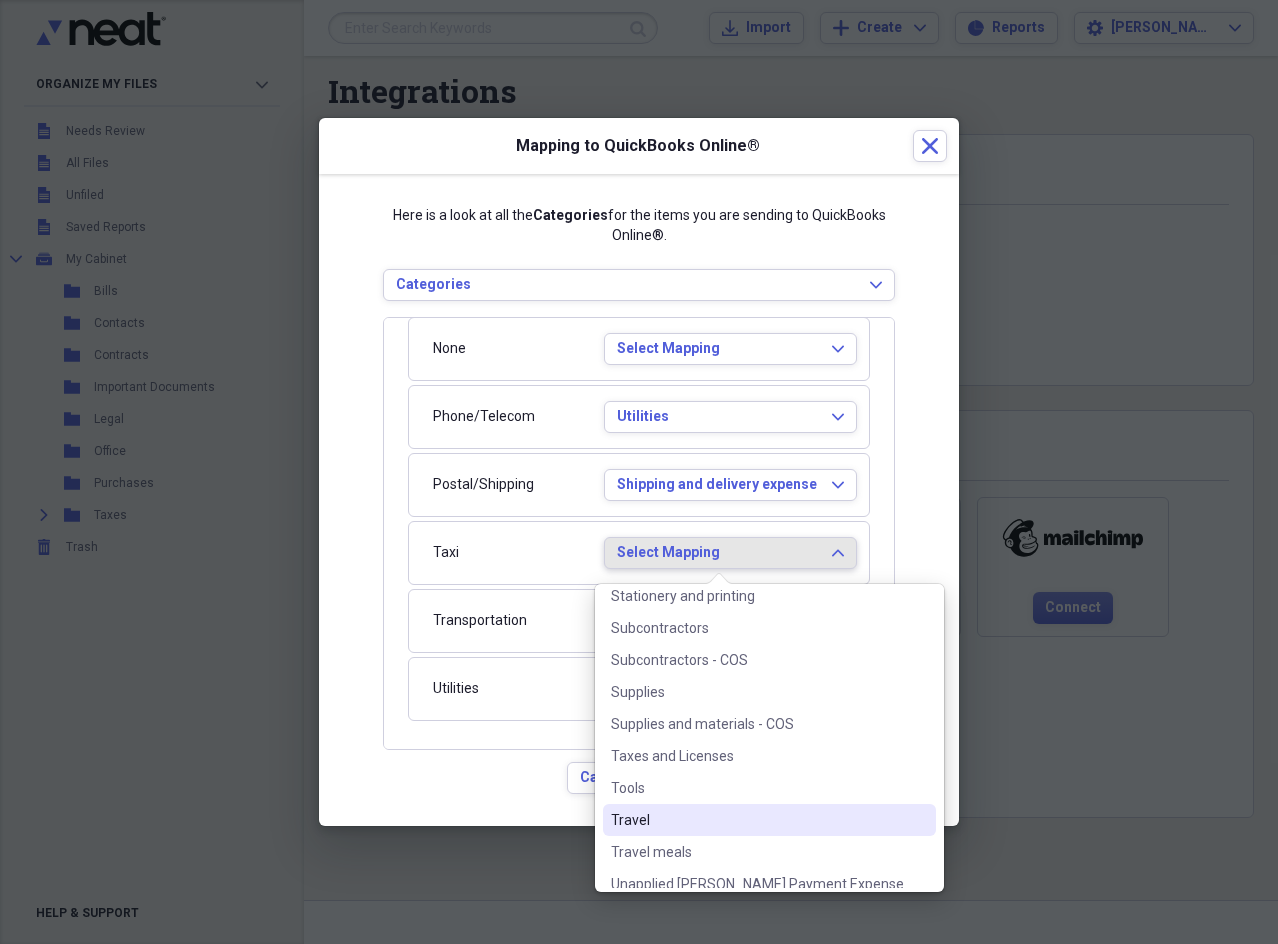 click on "Travel" at bounding box center (757, 820) 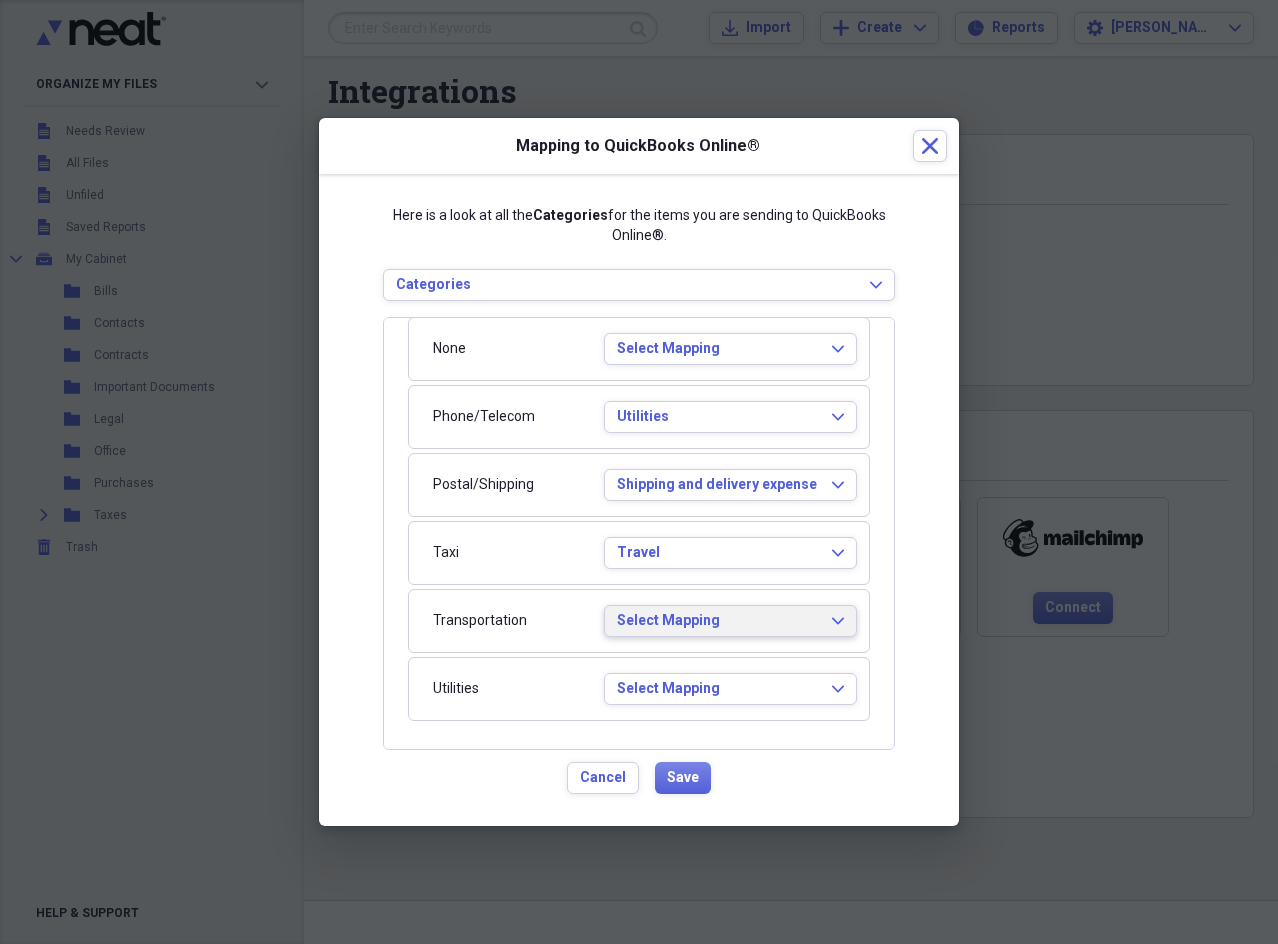 click on "Select Mapping" at bounding box center [718, 621] 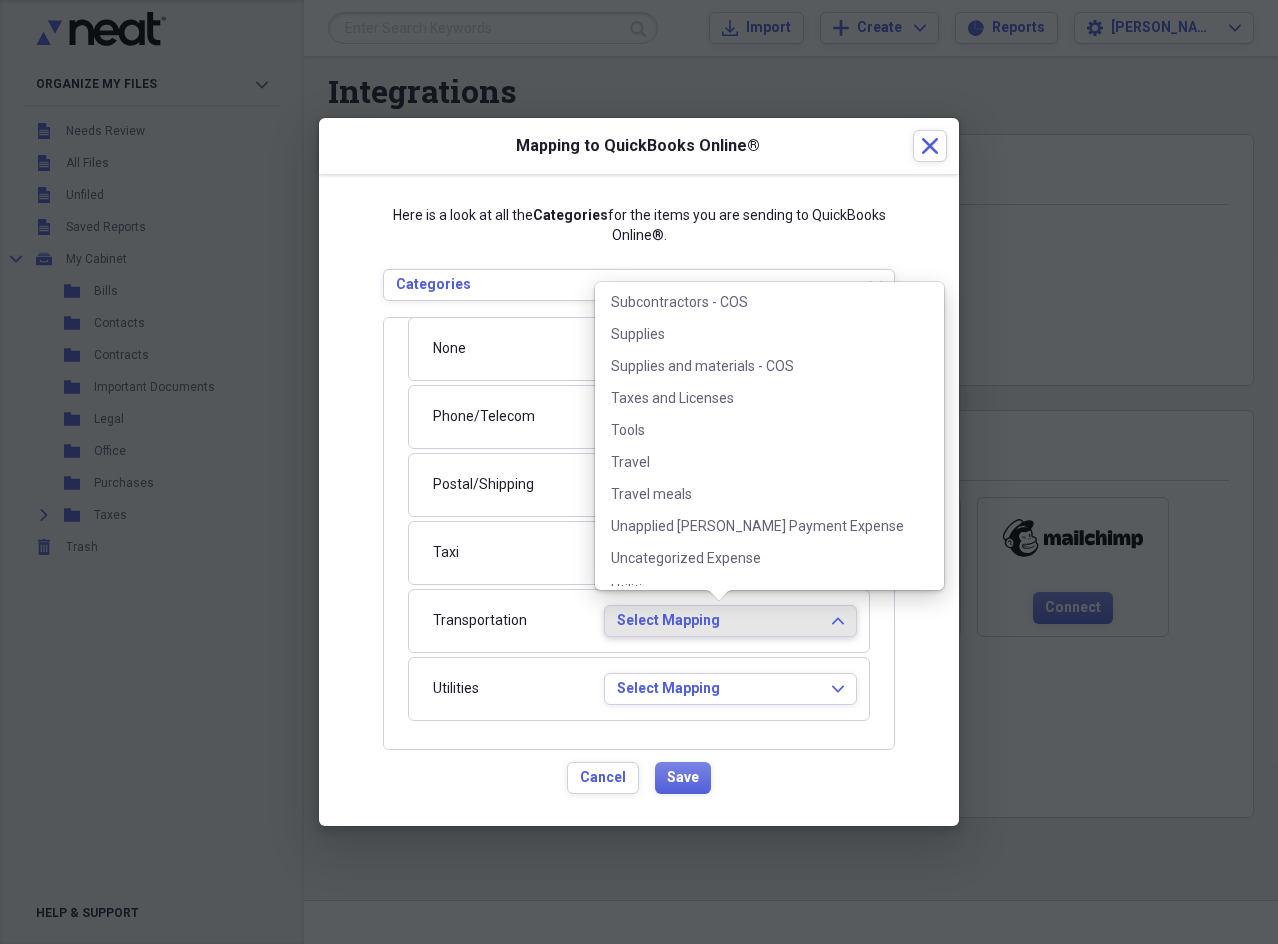 scroll, scrollTop: 1180, scrollLeft: 0, axis: vertical 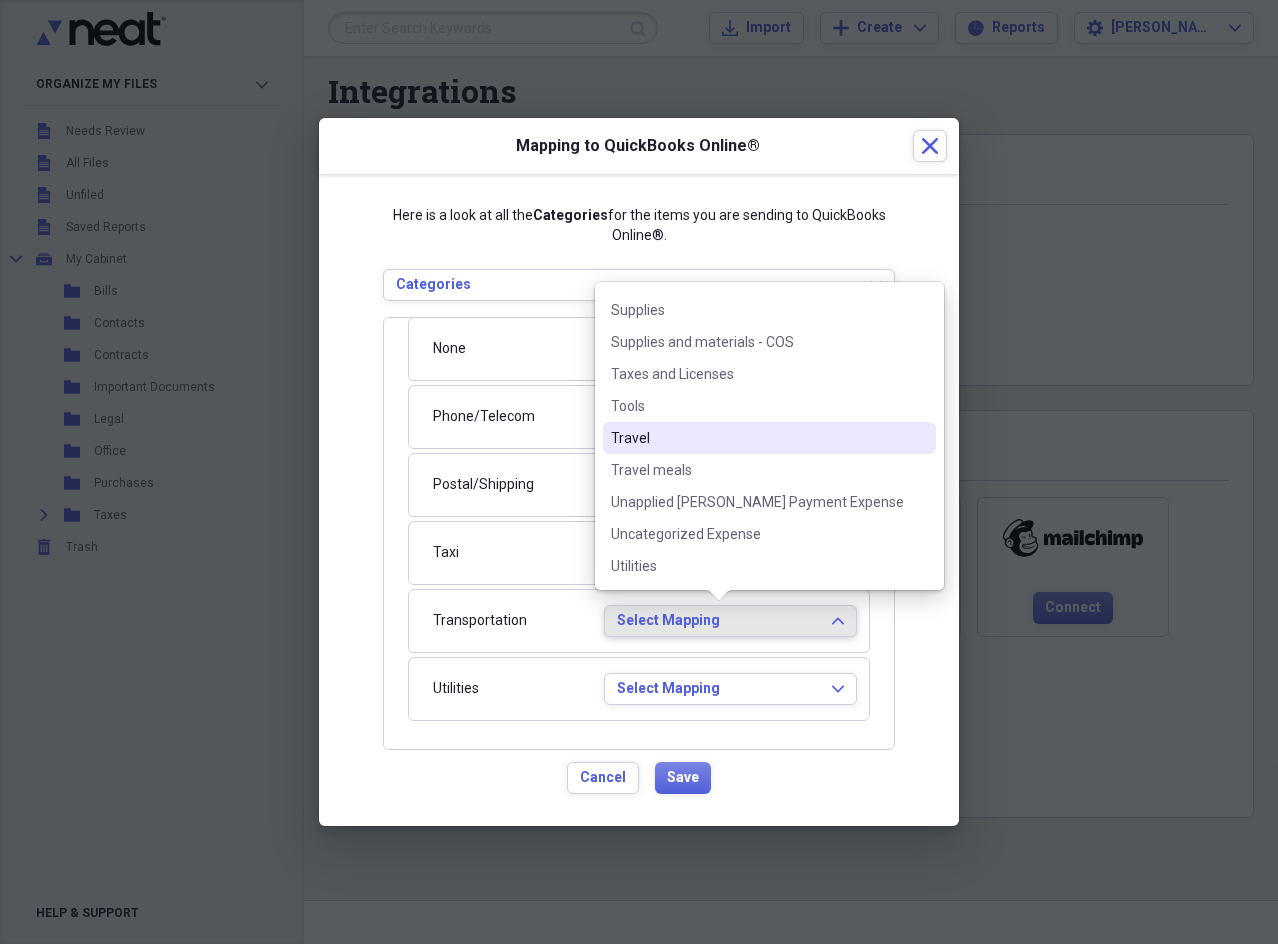 click on "Travel" at bounding box center (757, 438) 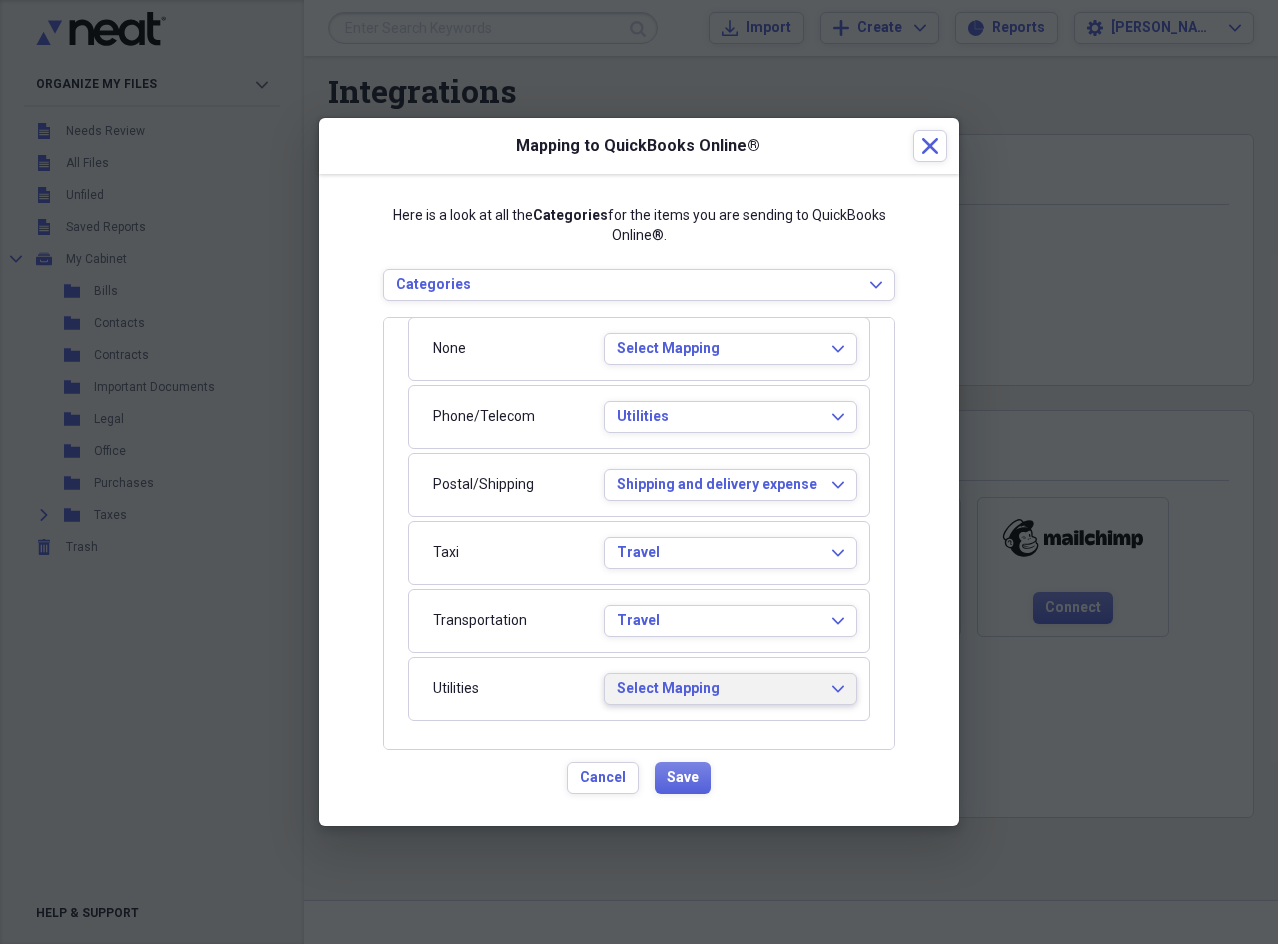 click on "Select Mapping" at bounding box center (718, 689) 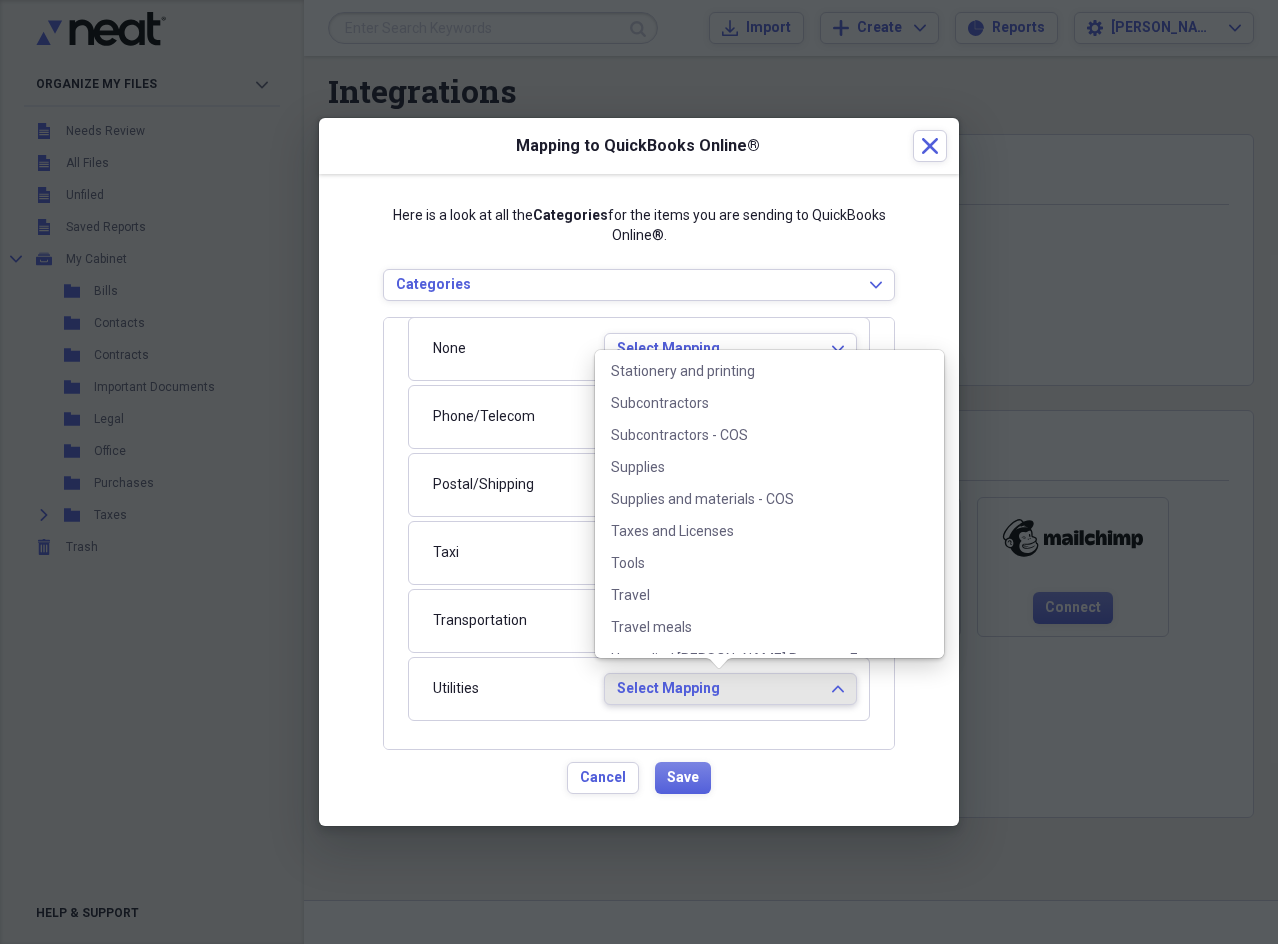 scroll, scrollTop: 1180, scrollLeft: 0, axis: vertical 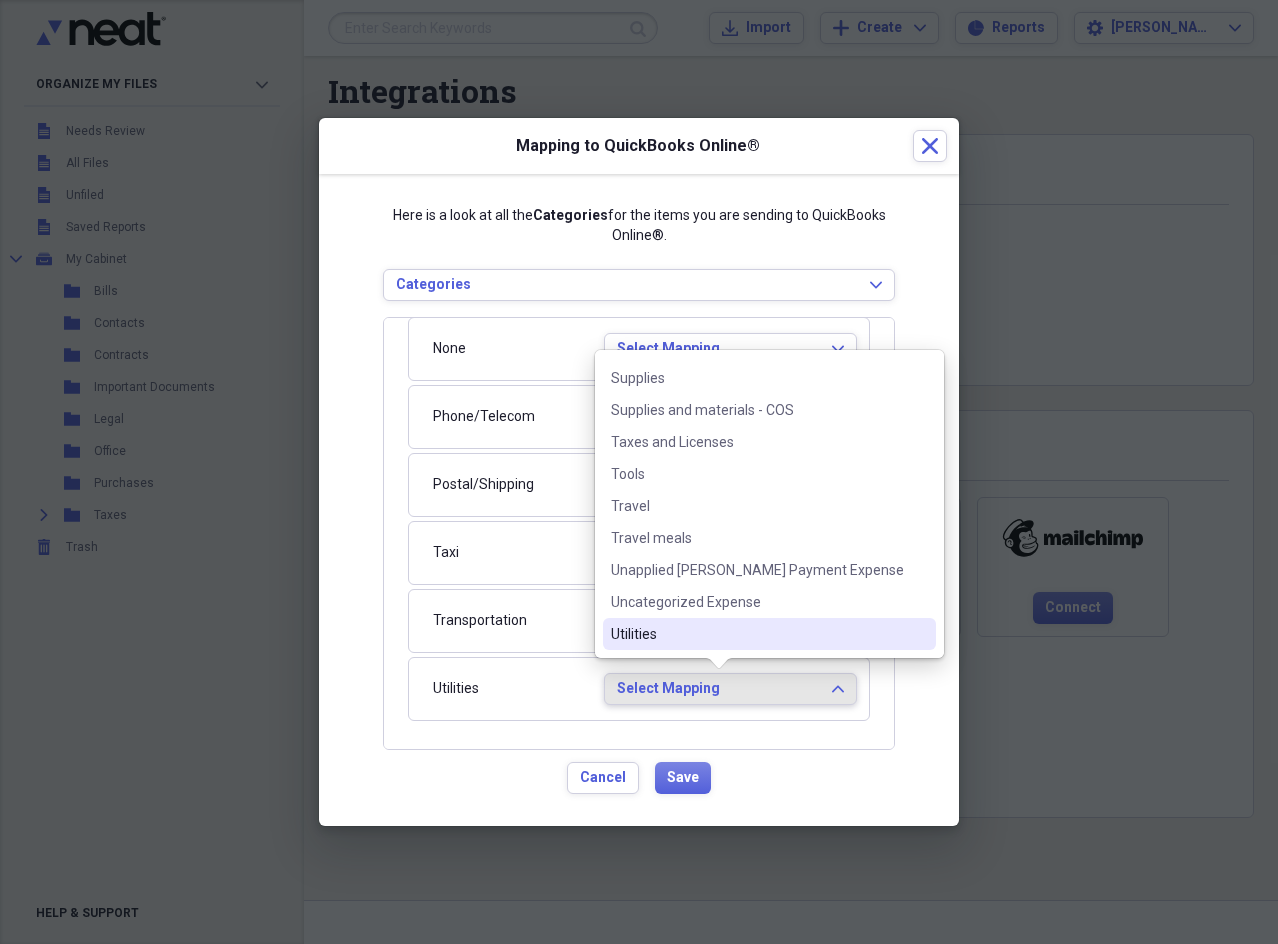 click on "Utilities" at bounding box center [757, 634] 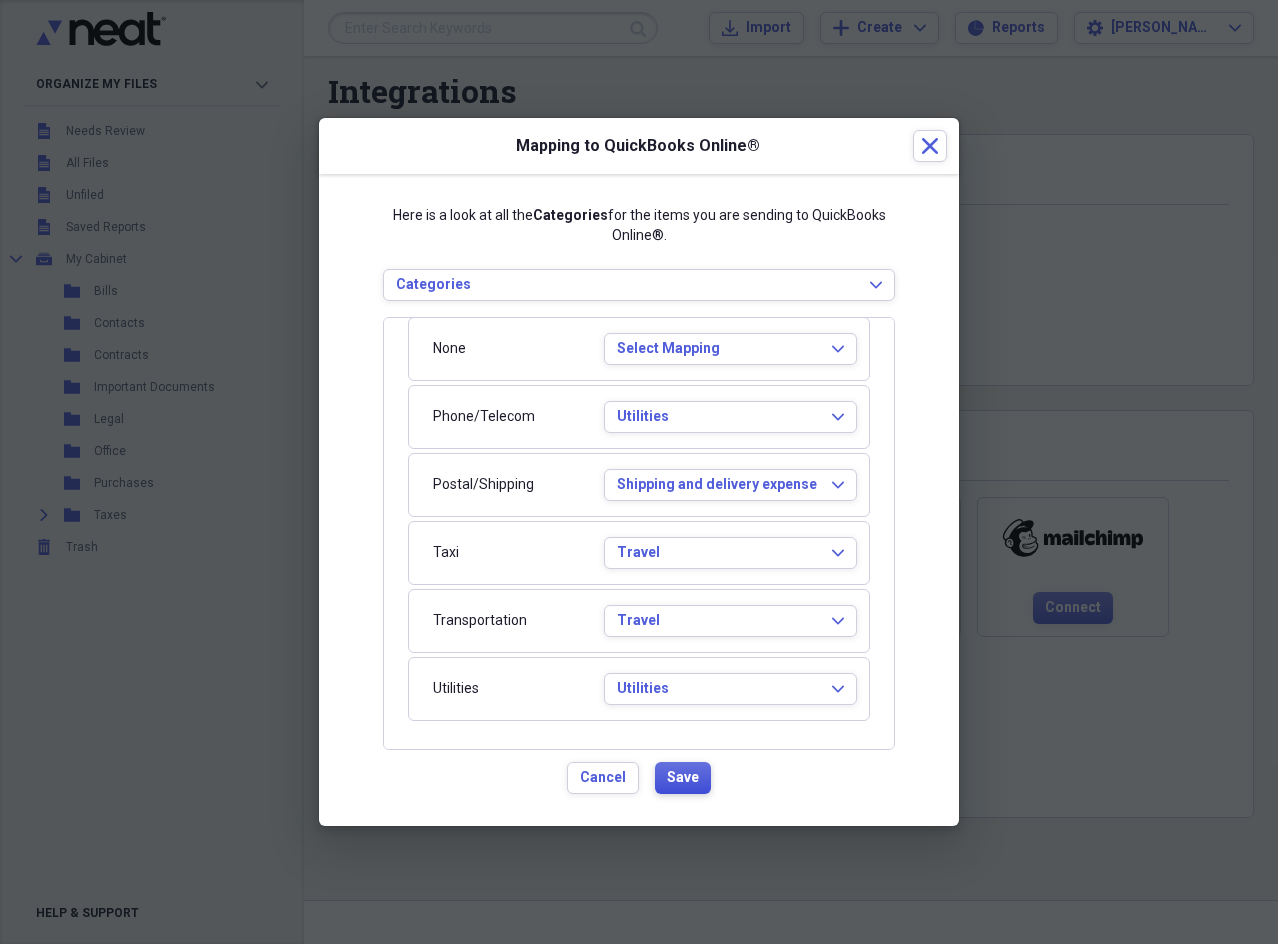 click on "Save" at bounding box center [683, 778] 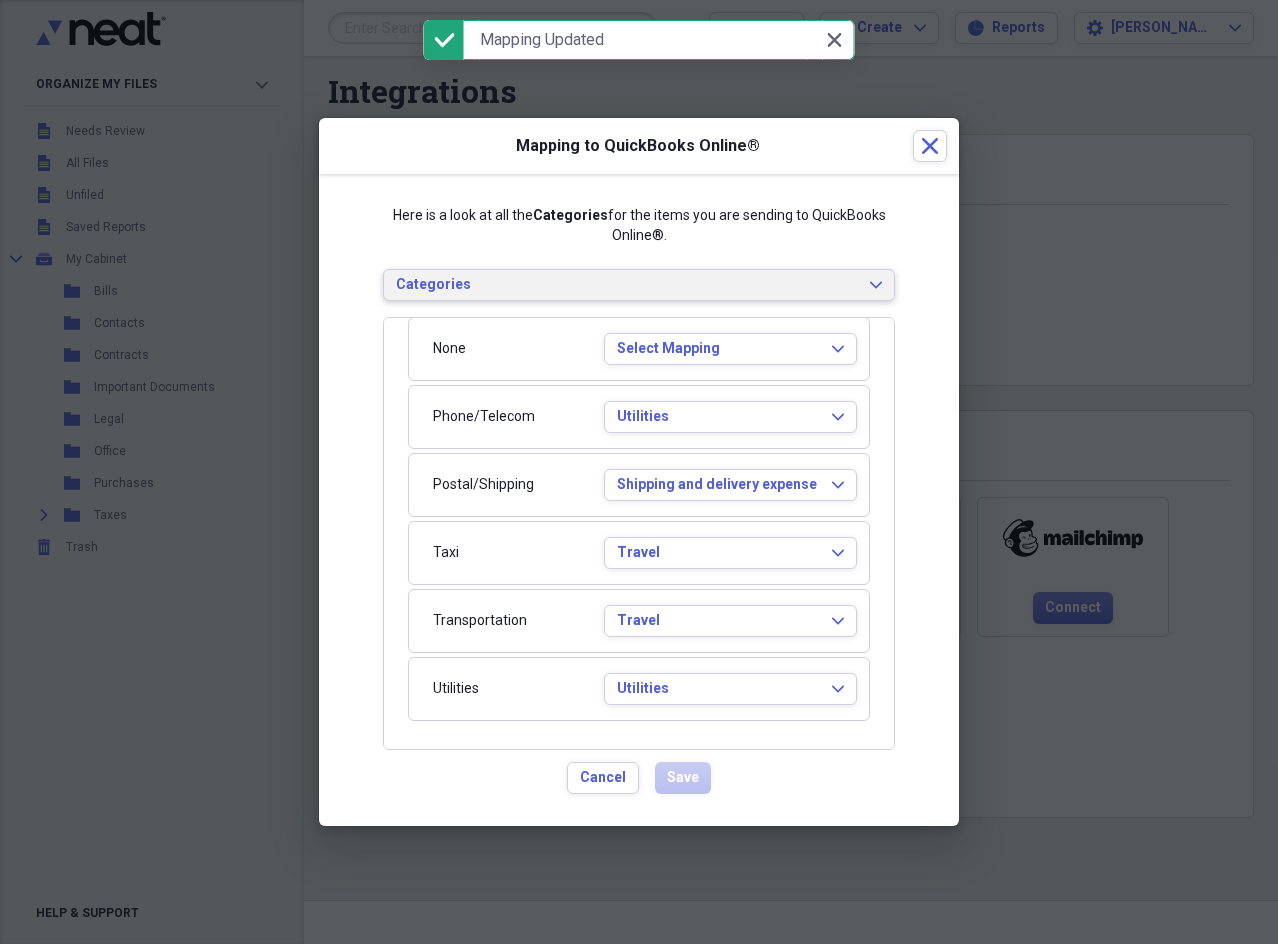 click on "Categories Expand" at bounding box center (639, 285) 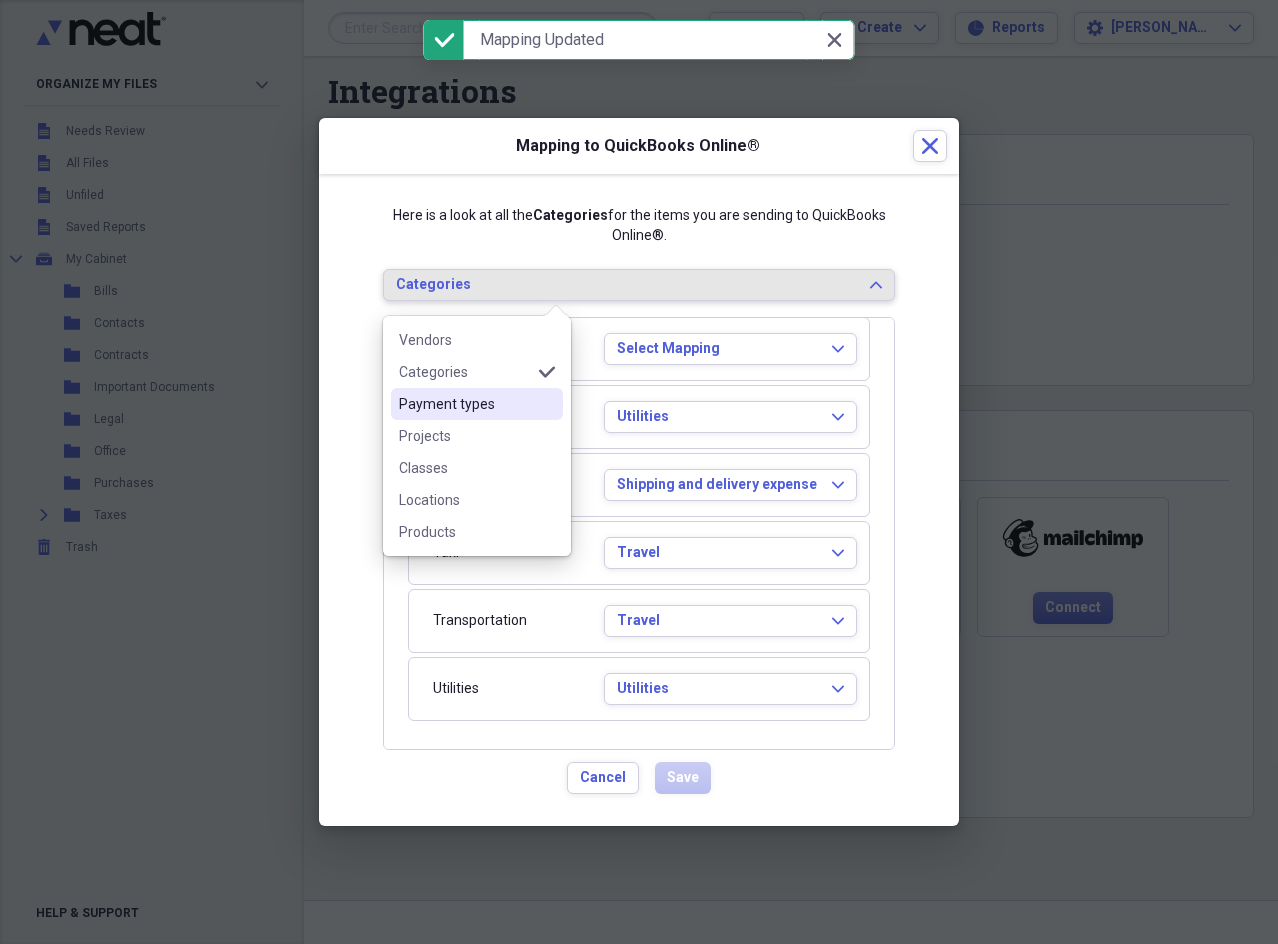 click on "Payment types" at bounding box center (465, 404) 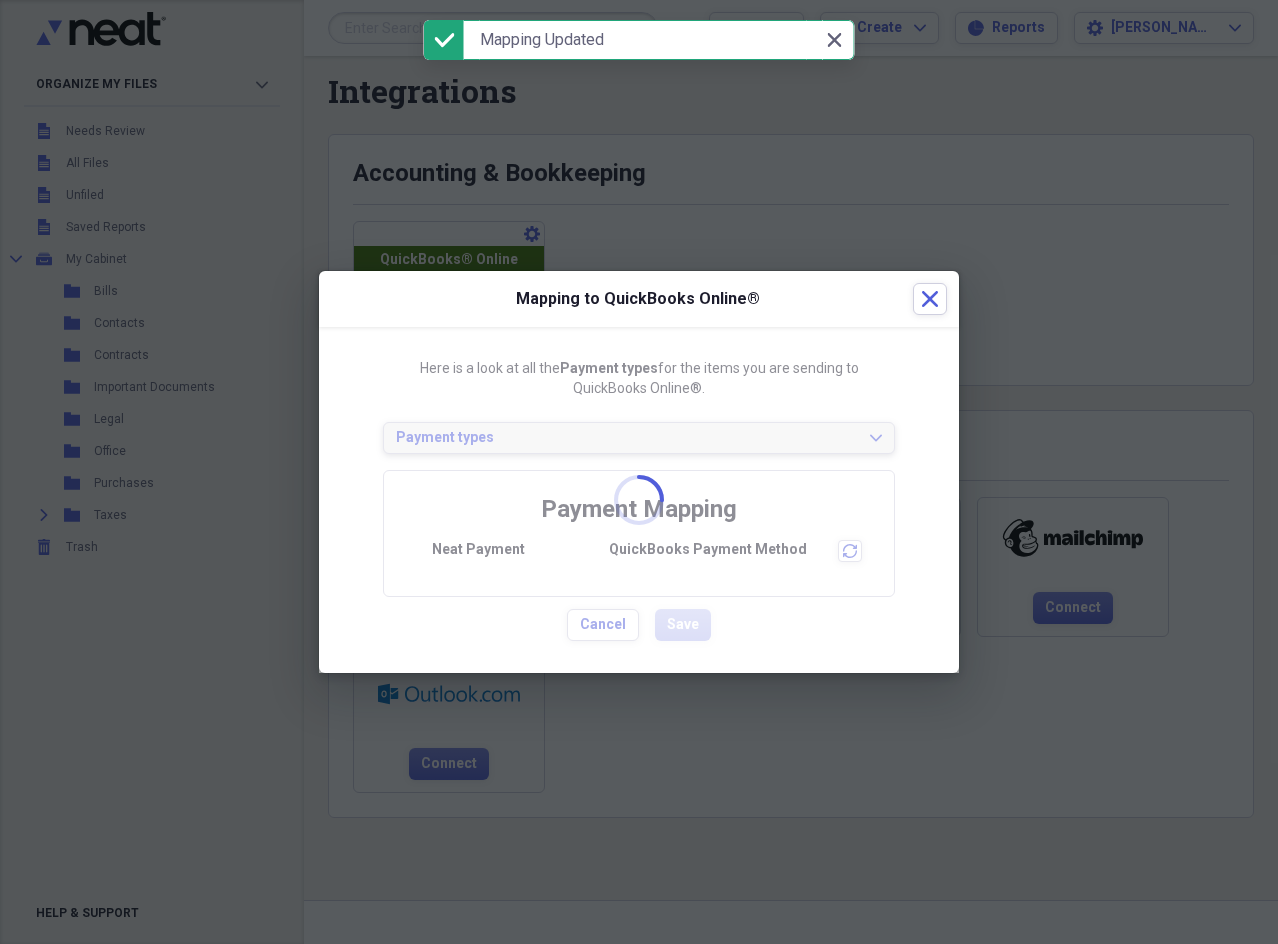 scroll, scrollTop: 0, scrollLeft: 0, axis: both 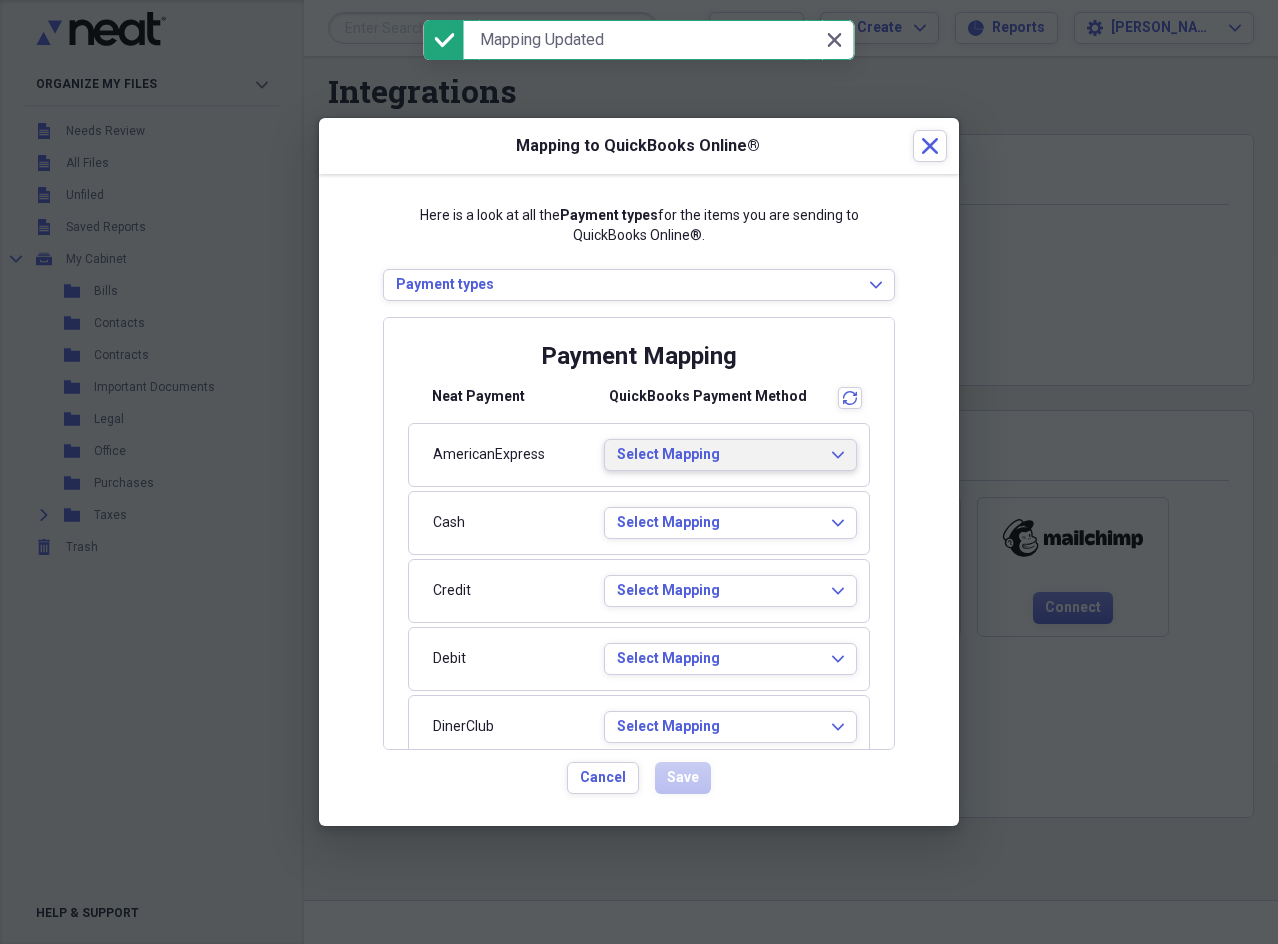 click on "Expand" 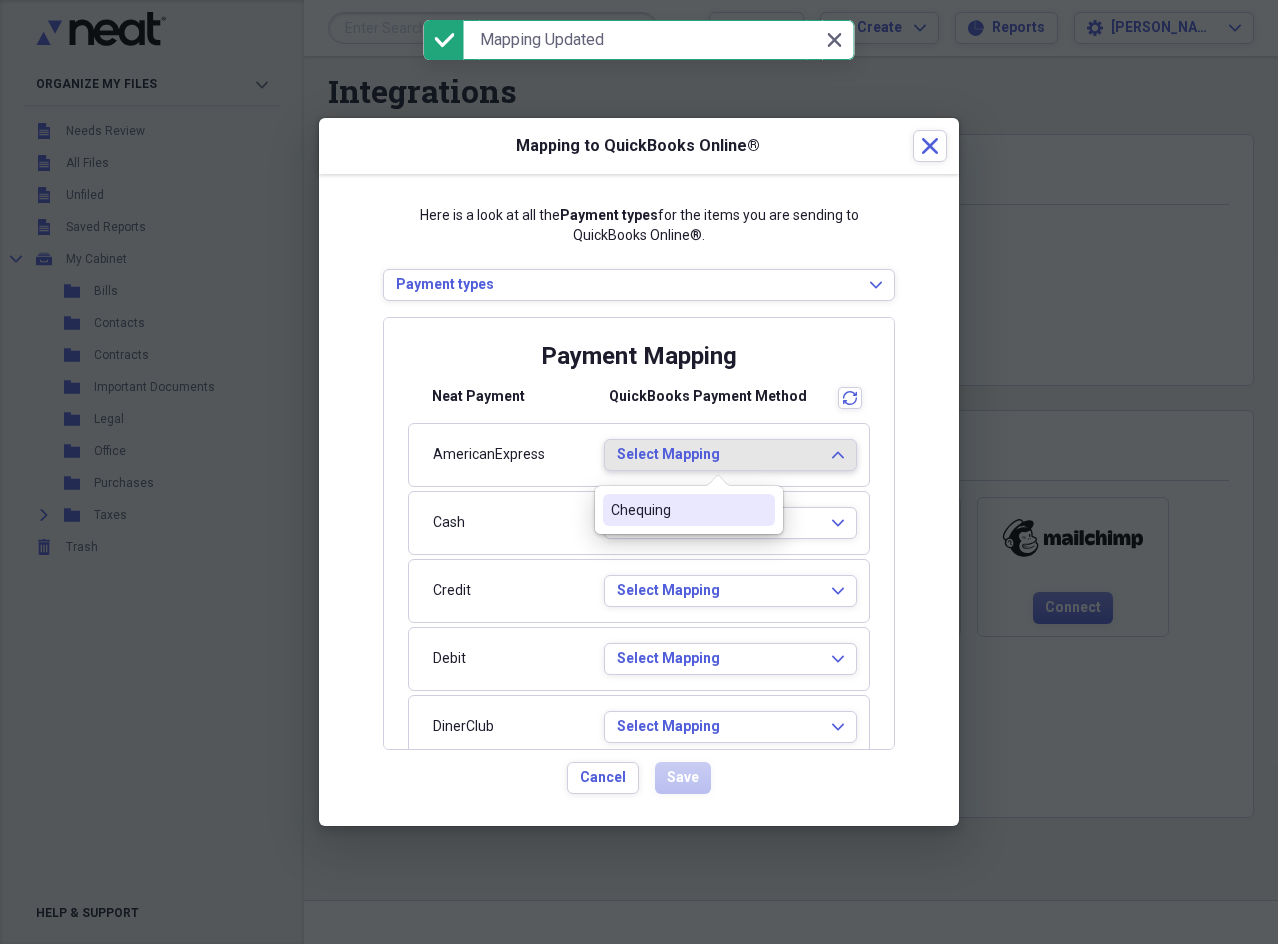 click 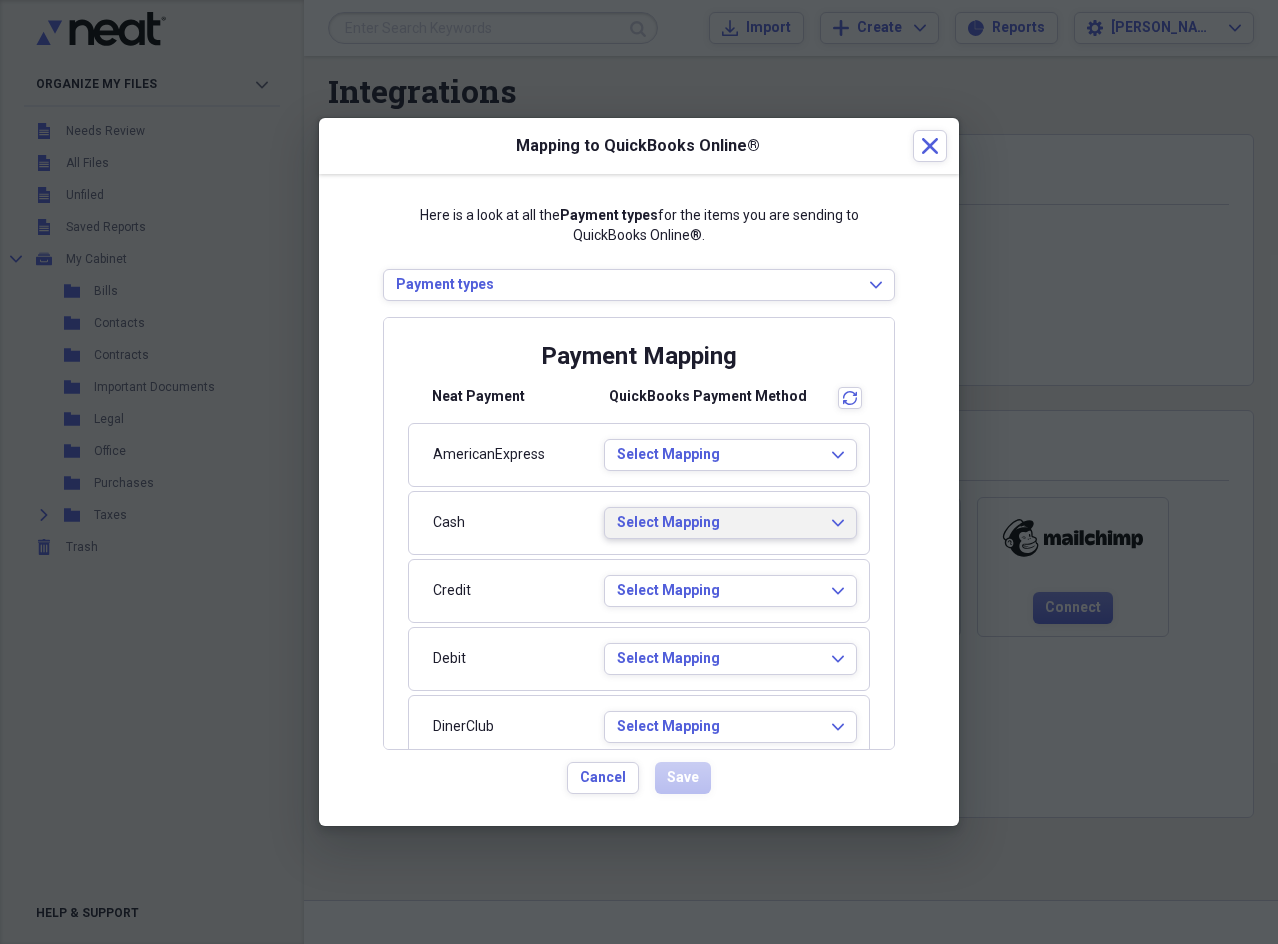 click on "Expand" 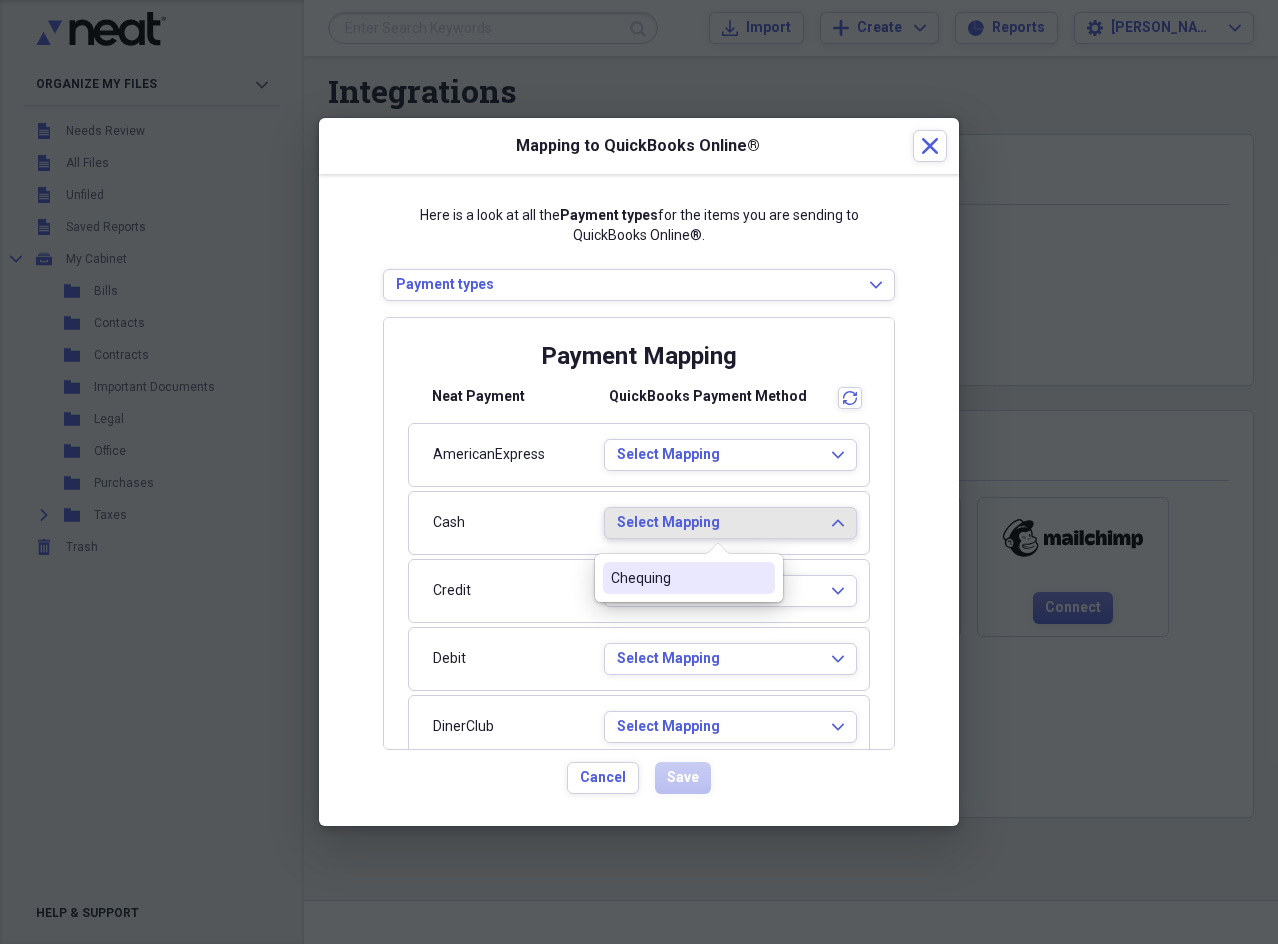 click on "Expand" 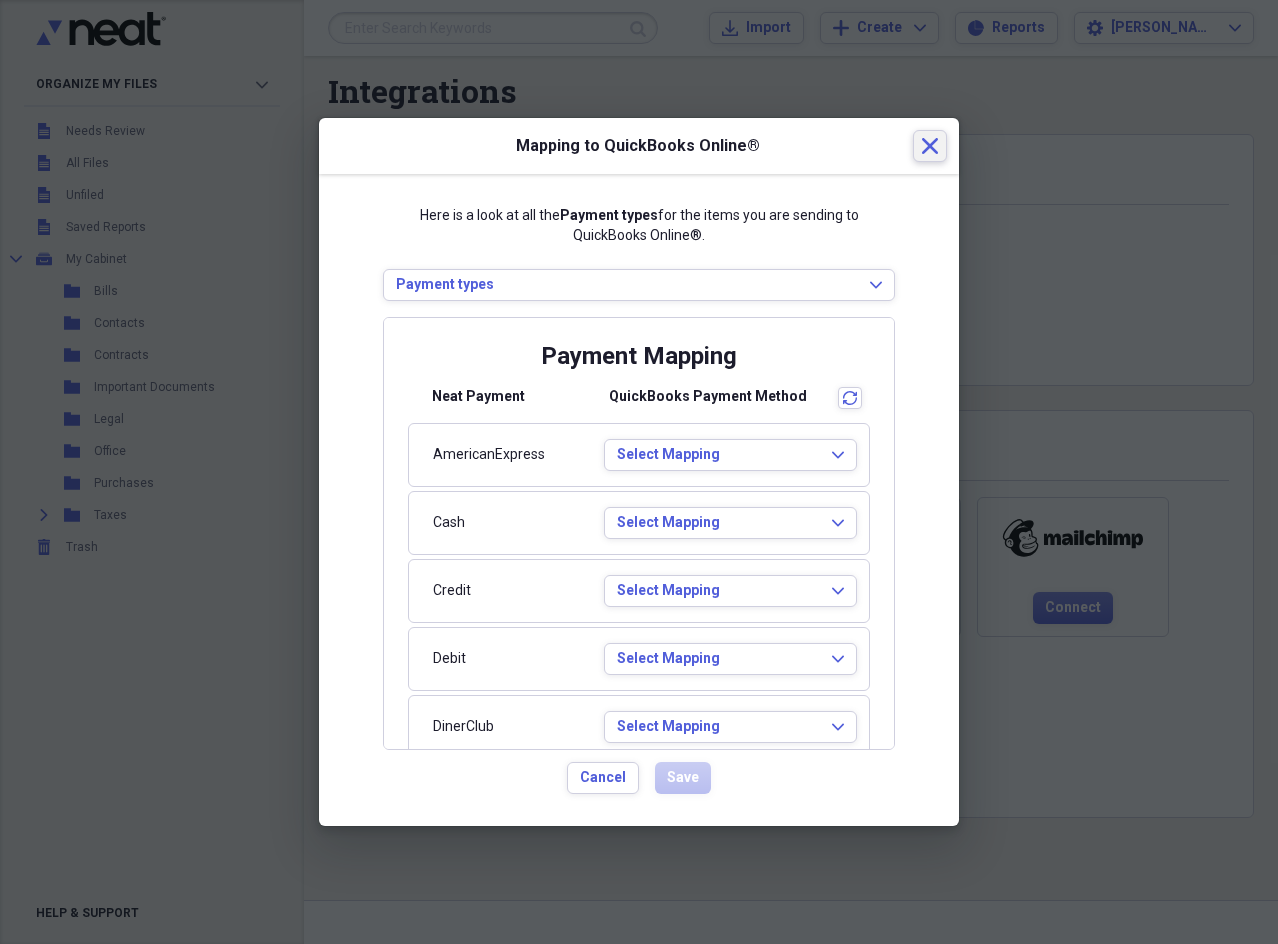 click 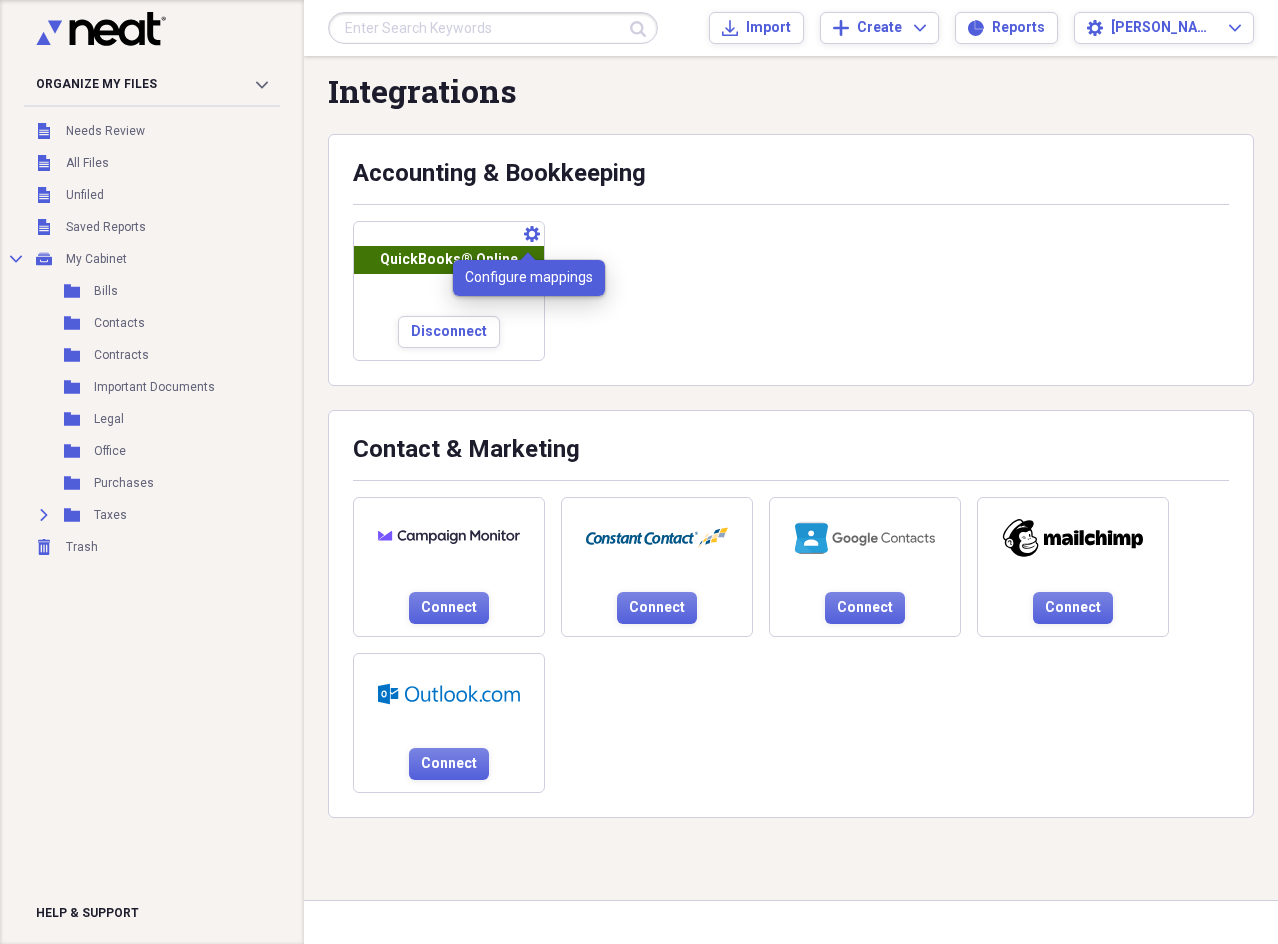 click 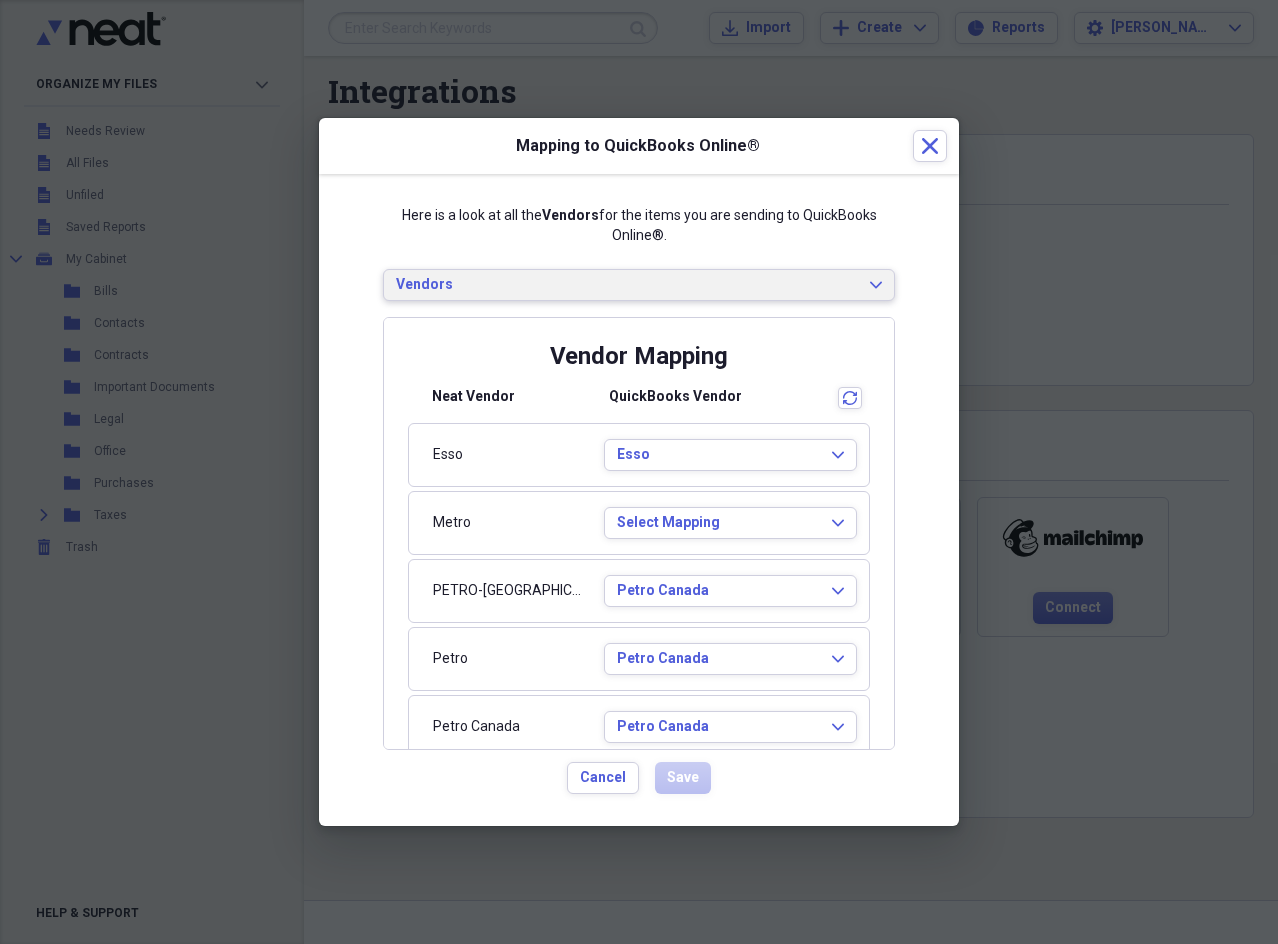 click on "Vendors Expand" at bounding box center [639, 285] 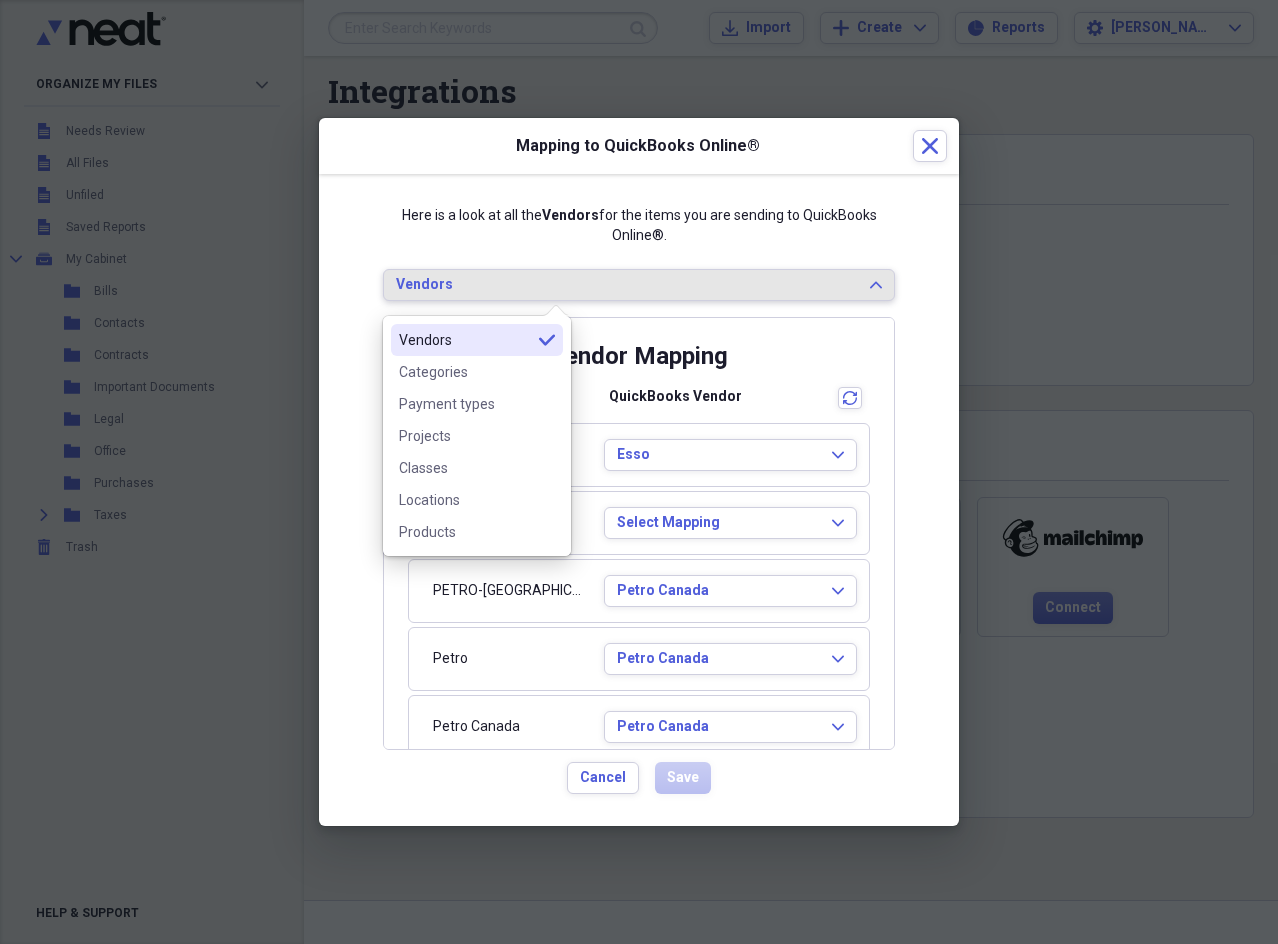 click on "Vendors Expand" at bounding box center (639, 285) 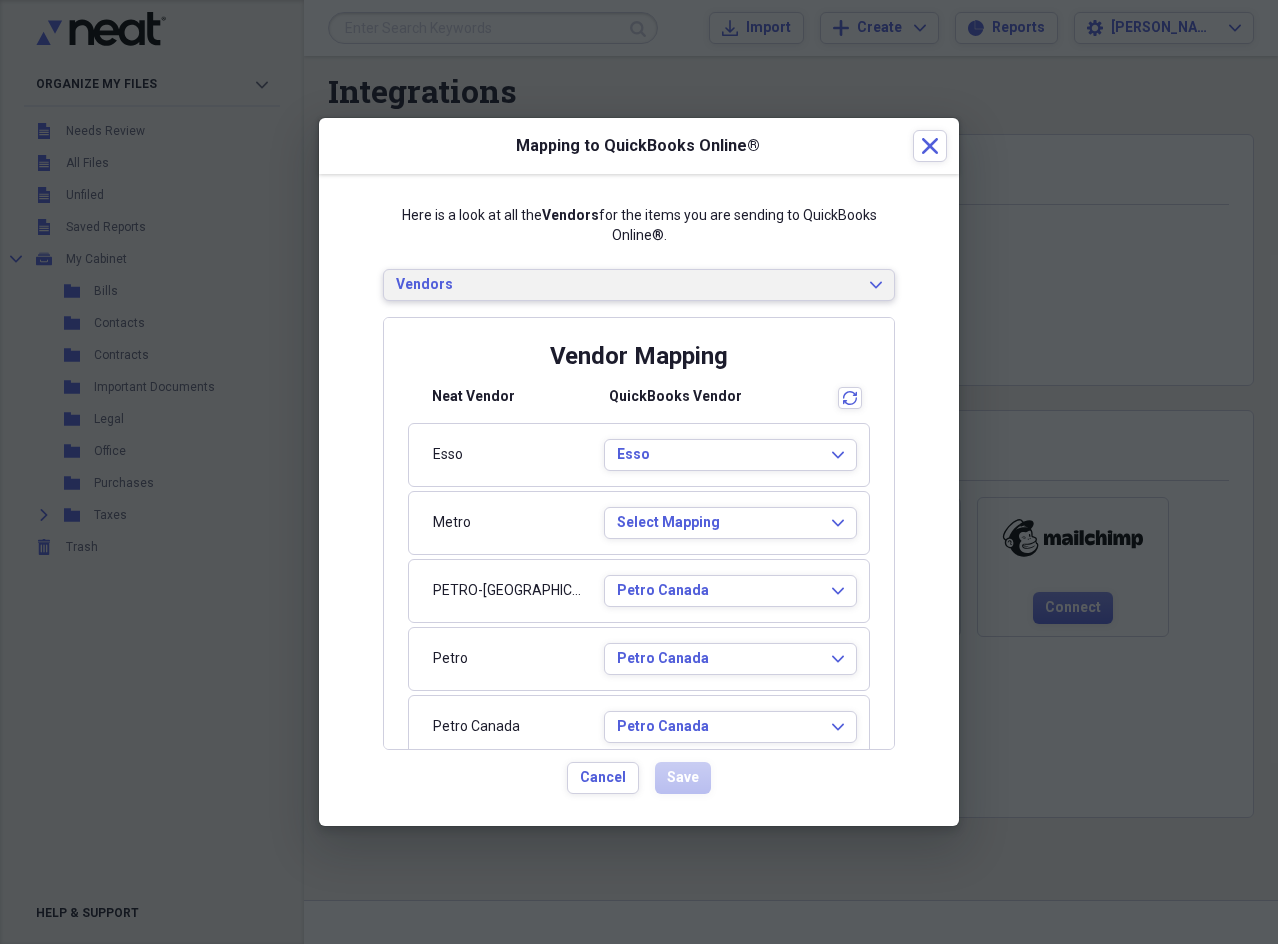 click on "Vendors Expand" at bounding box center [639, 285] 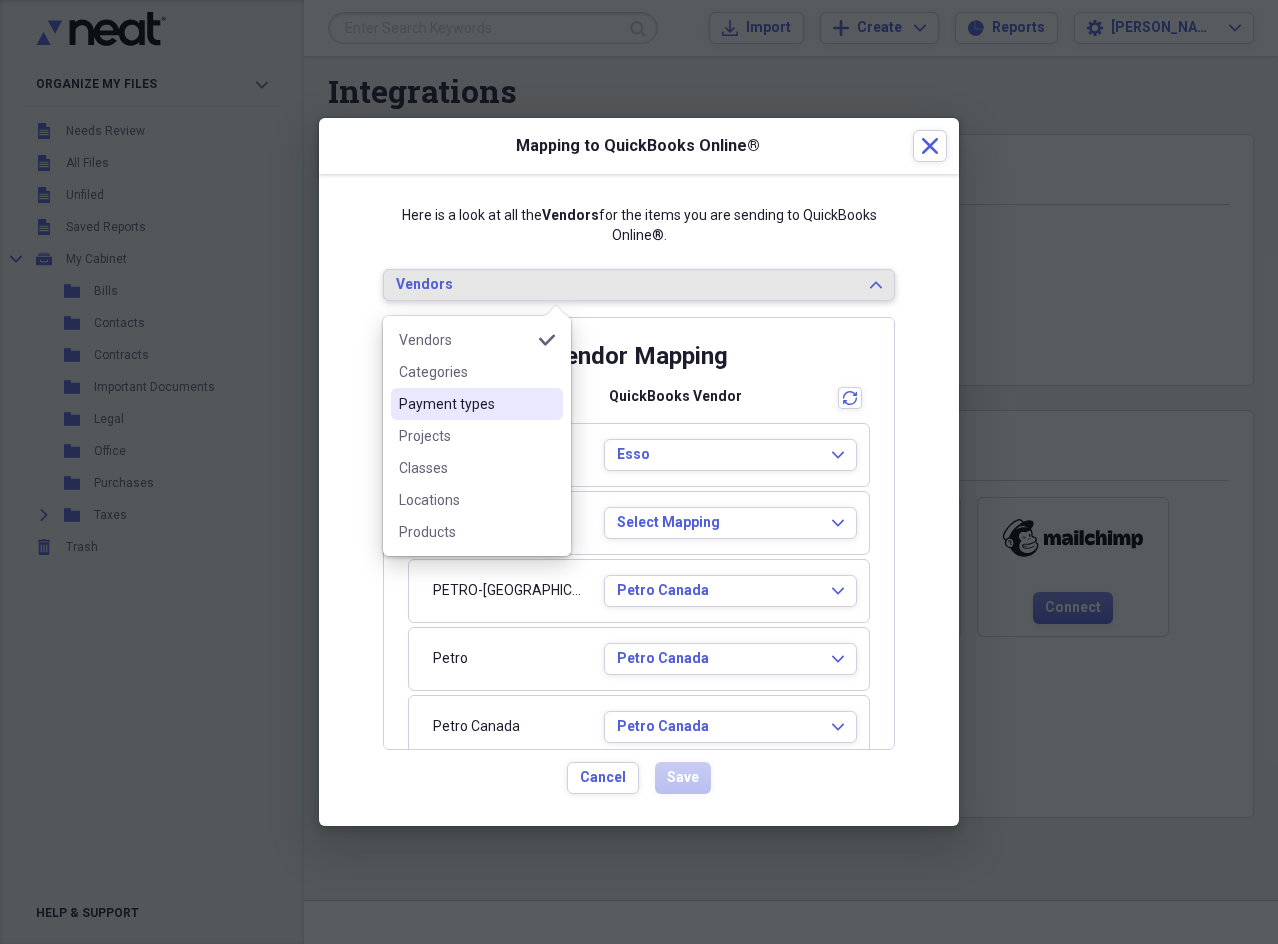 click on "Payment types" at bounding box center [465, 404] 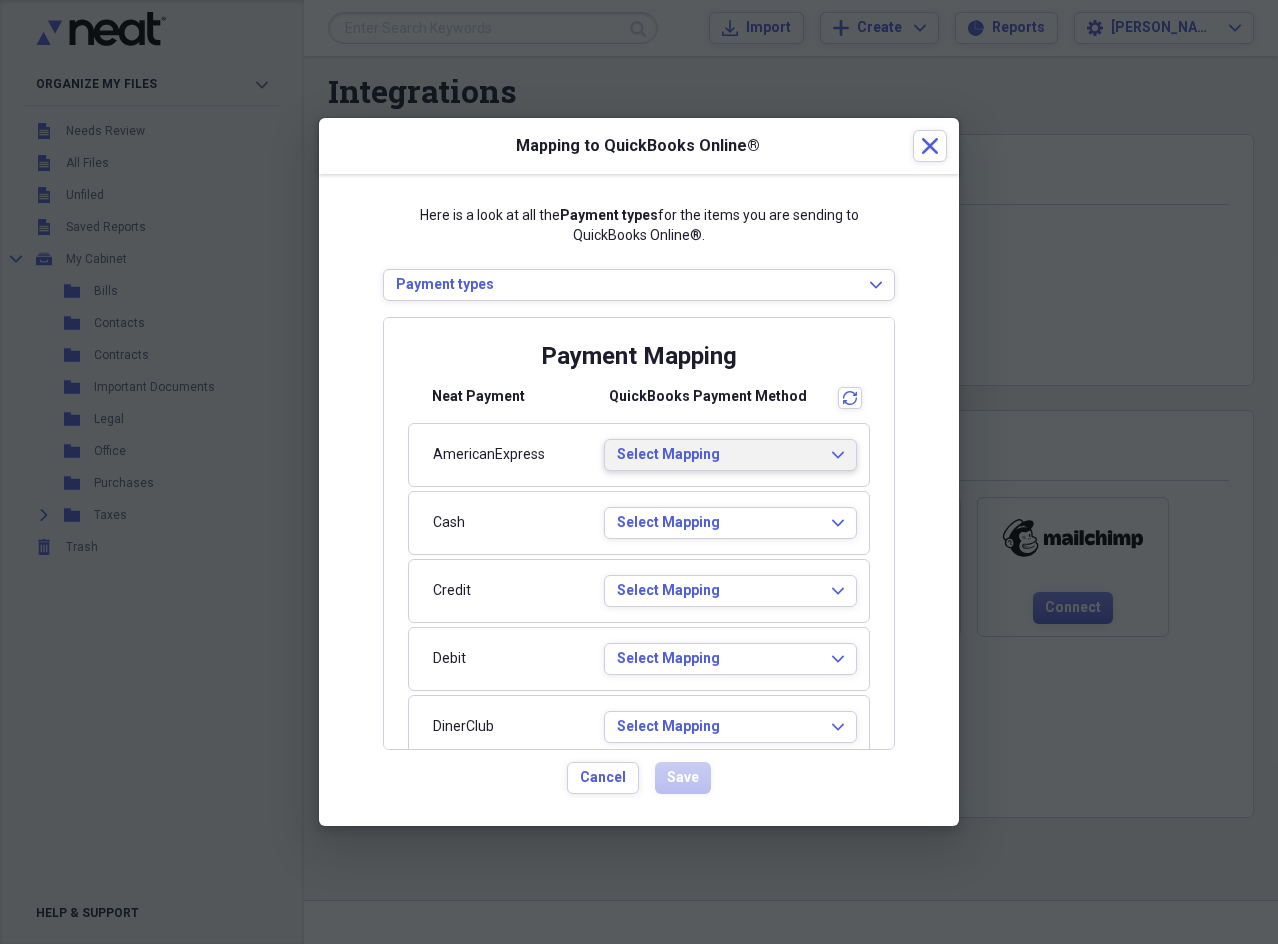 click on "Expand" 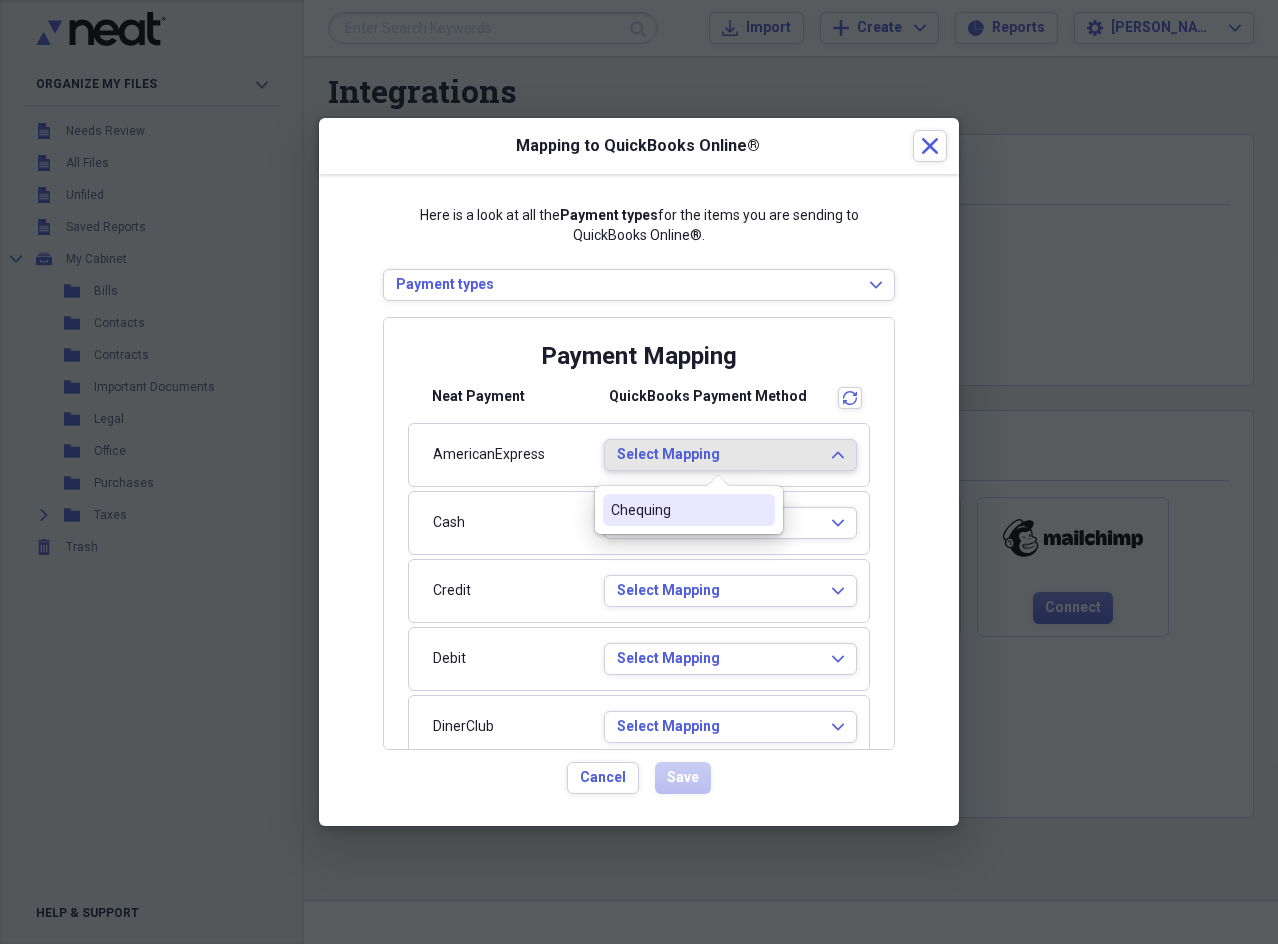 click on "Expand" 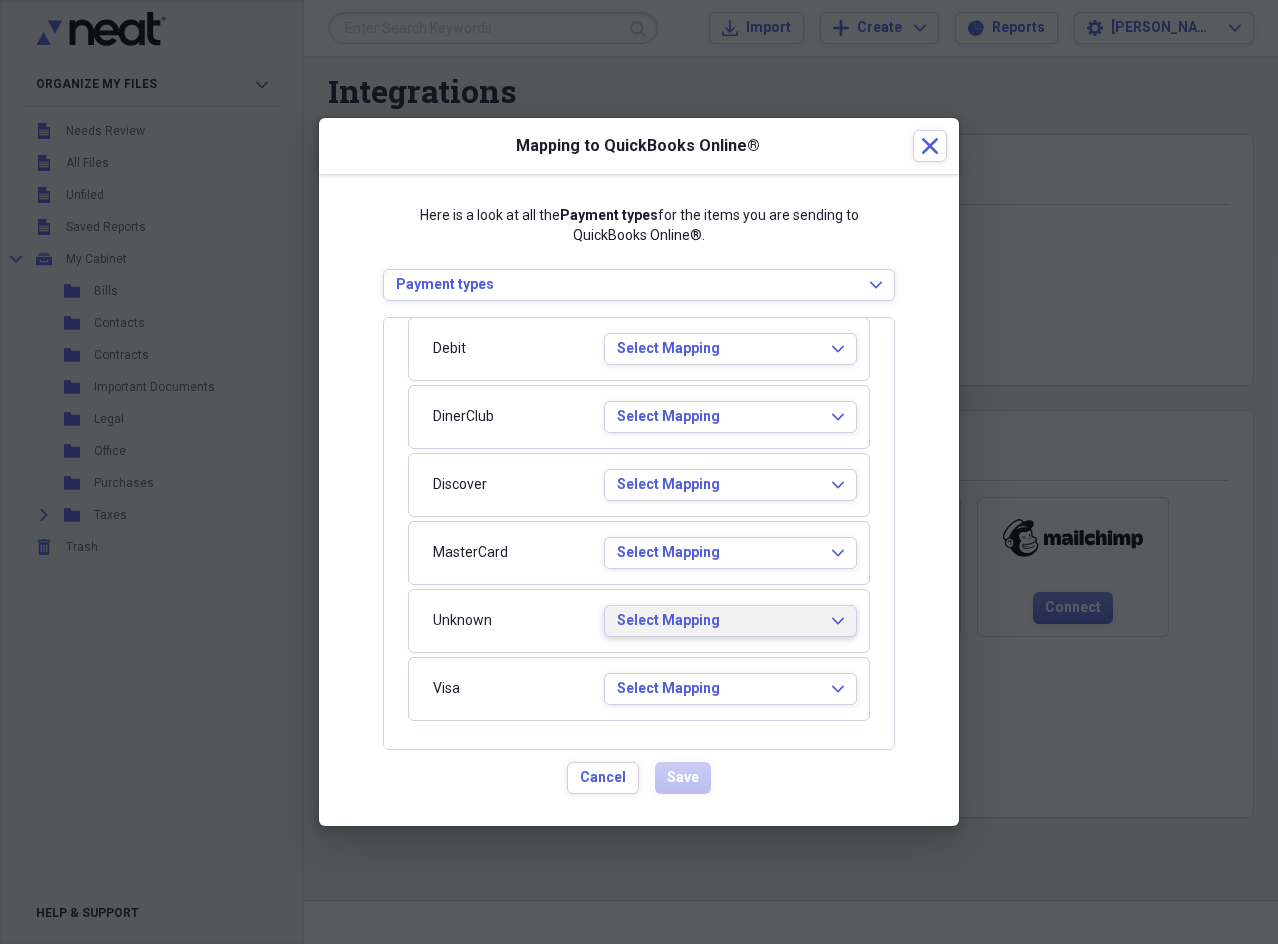 scroll, scrollTop: 0, scrollLeft: 0, axis: both 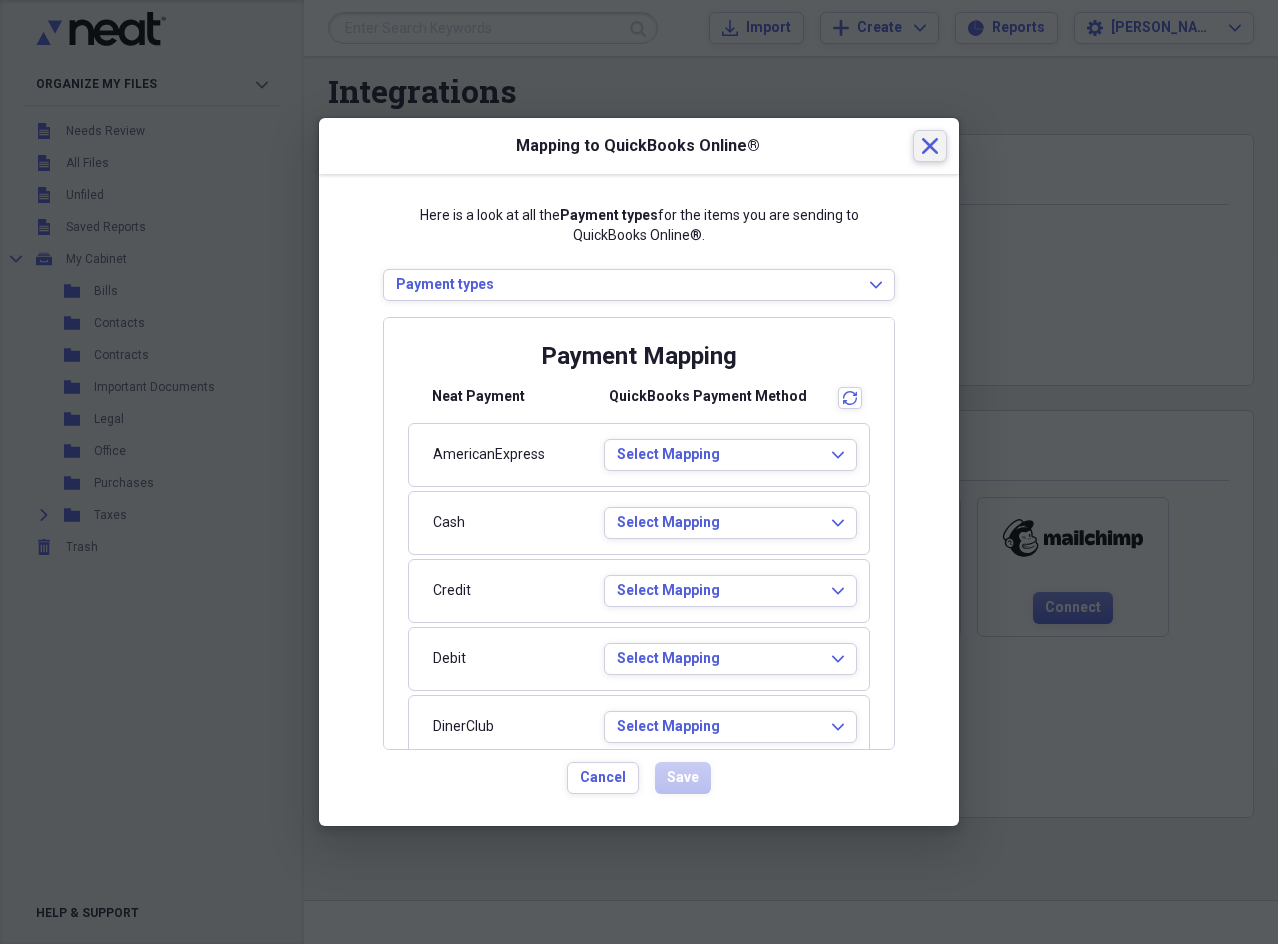 click on "Close" at bounding box center (930, 146) 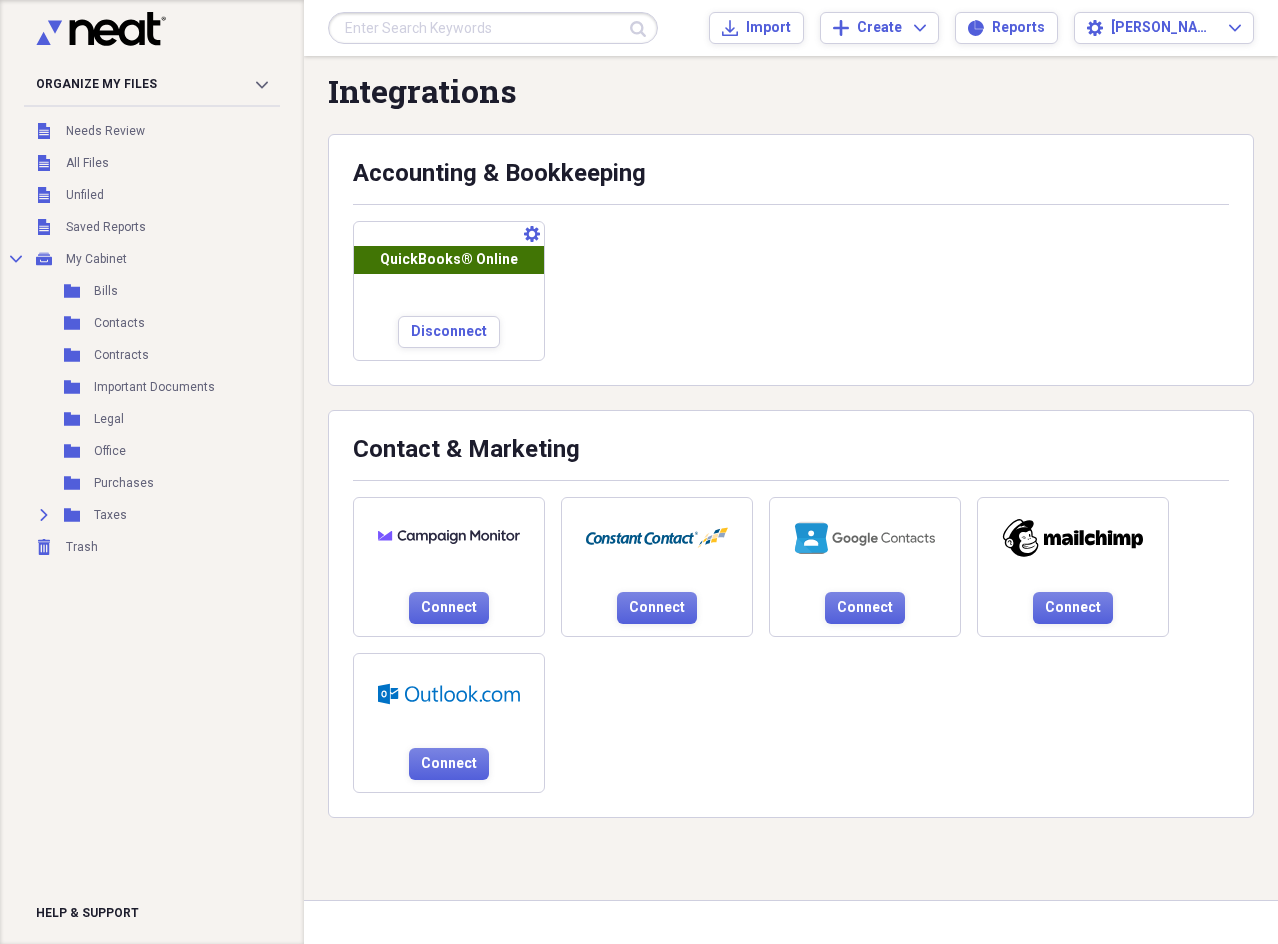 click on "Configure mappings QuickBooks® Online Disconnect" at bounding box center (449, 291) 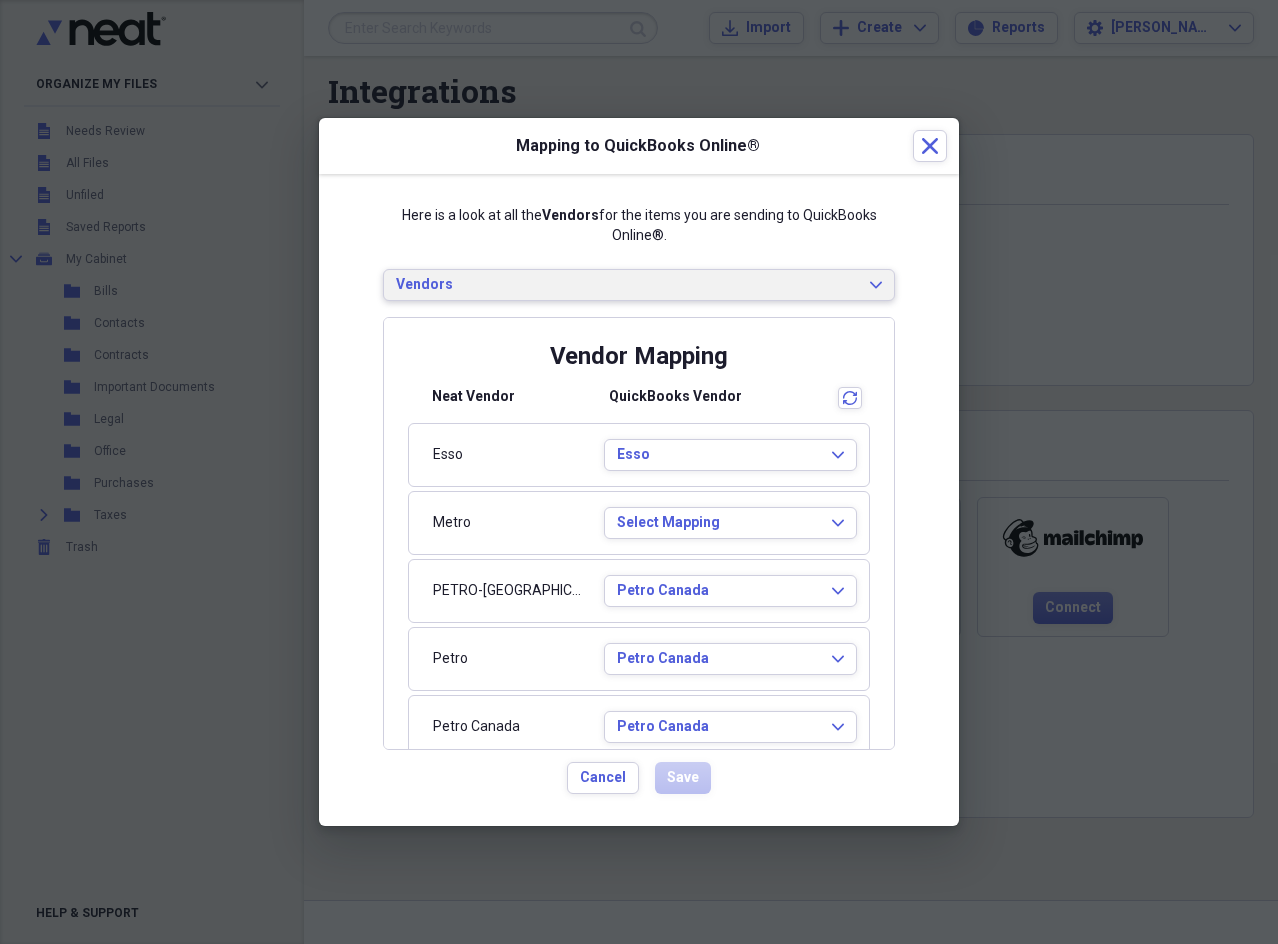 click on "Vendors" at bounding box center (627, 285) 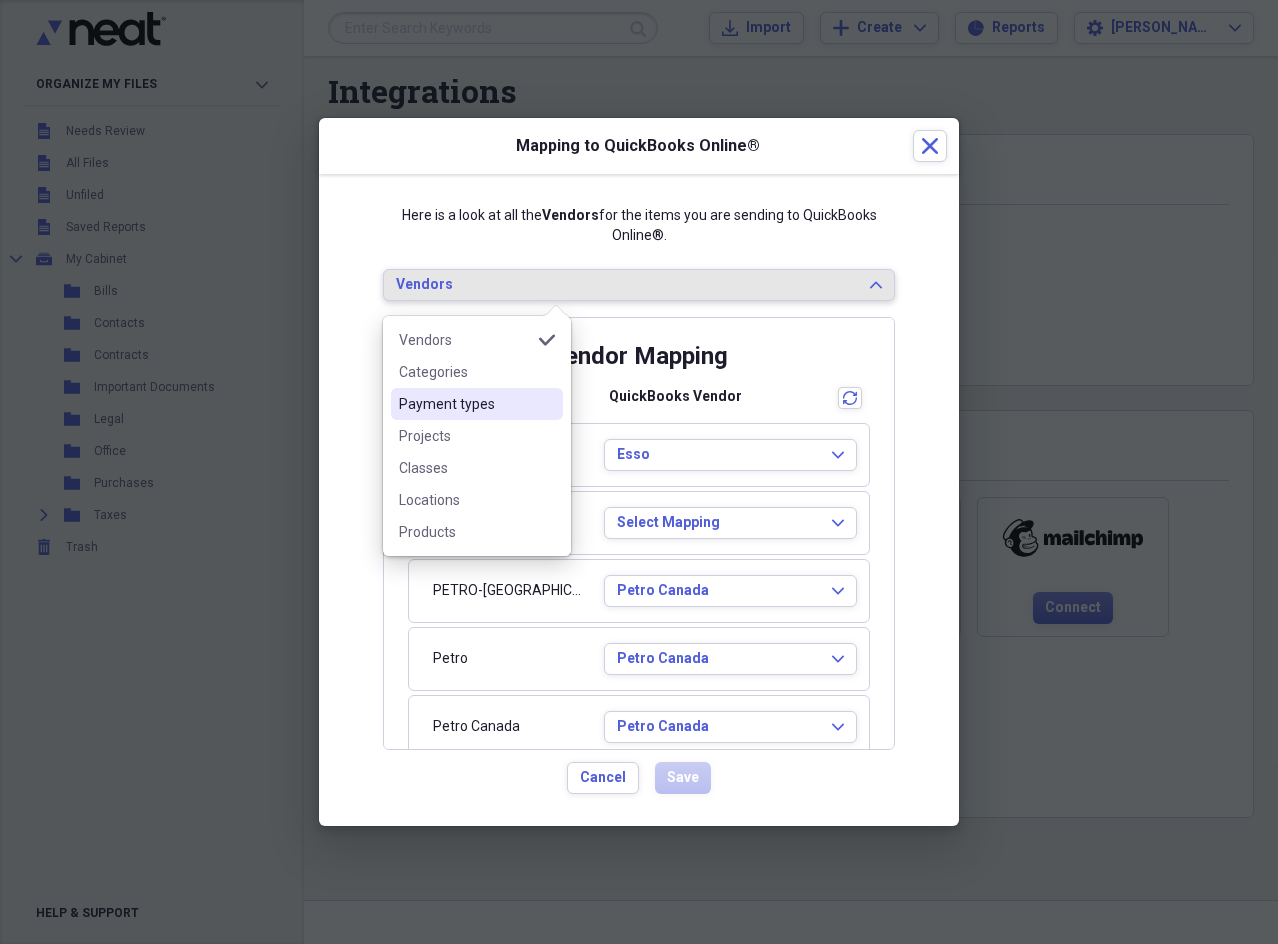 click on "Payment types" at bounding box center (477, 404) 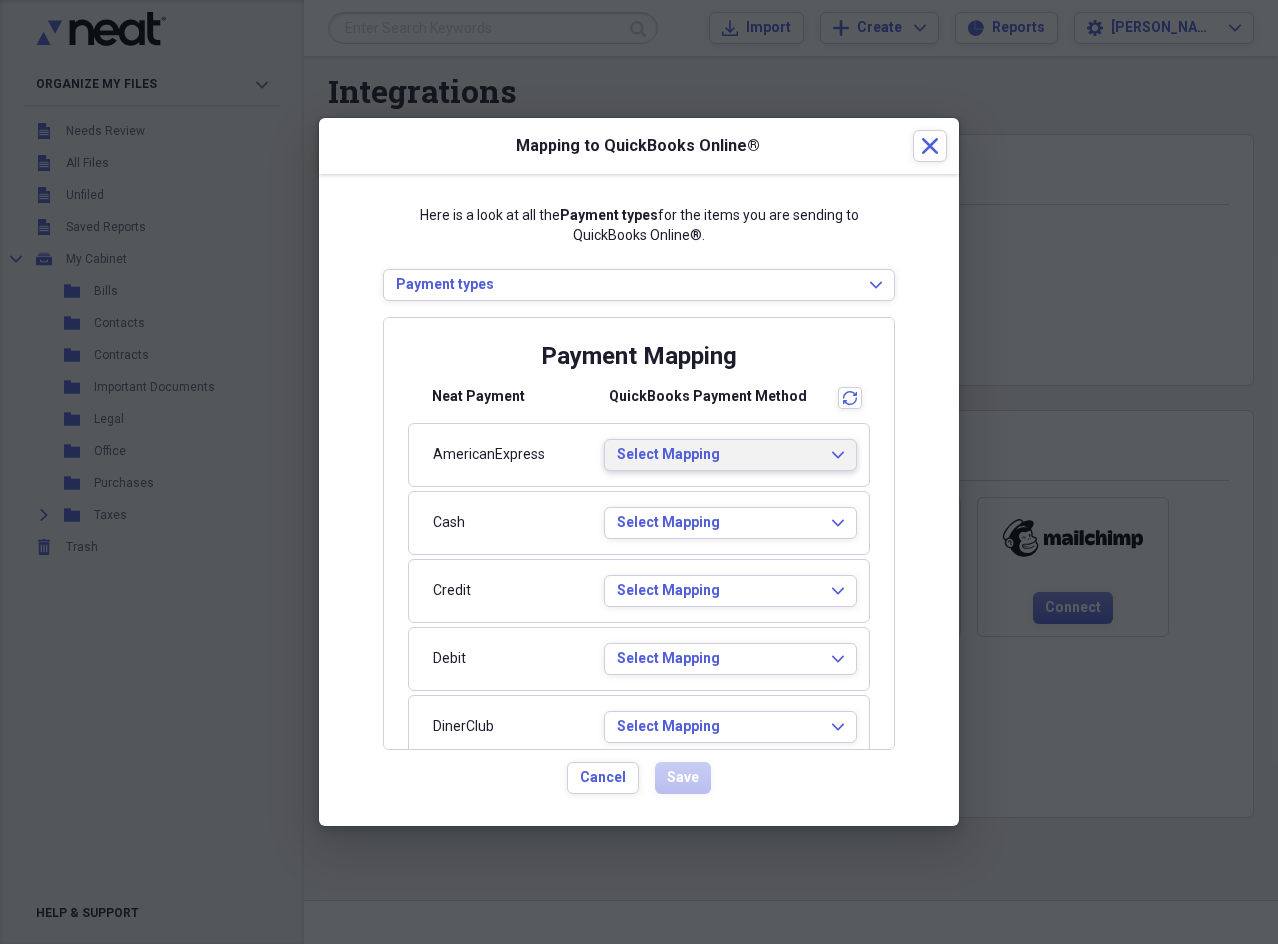 click on "Expand" 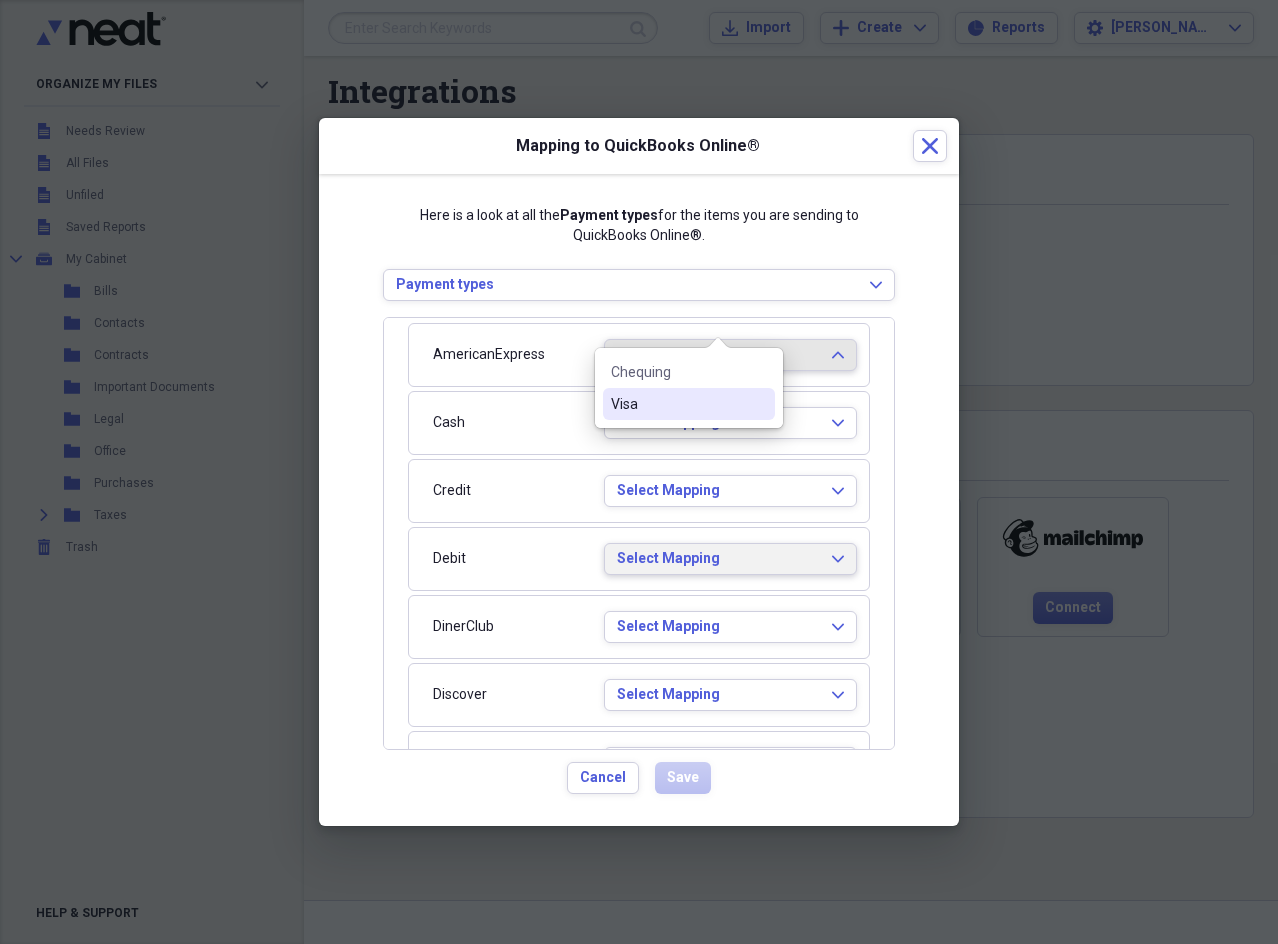 scroll, scrollTop: 200, scrollLeft: 0, axis: vertical 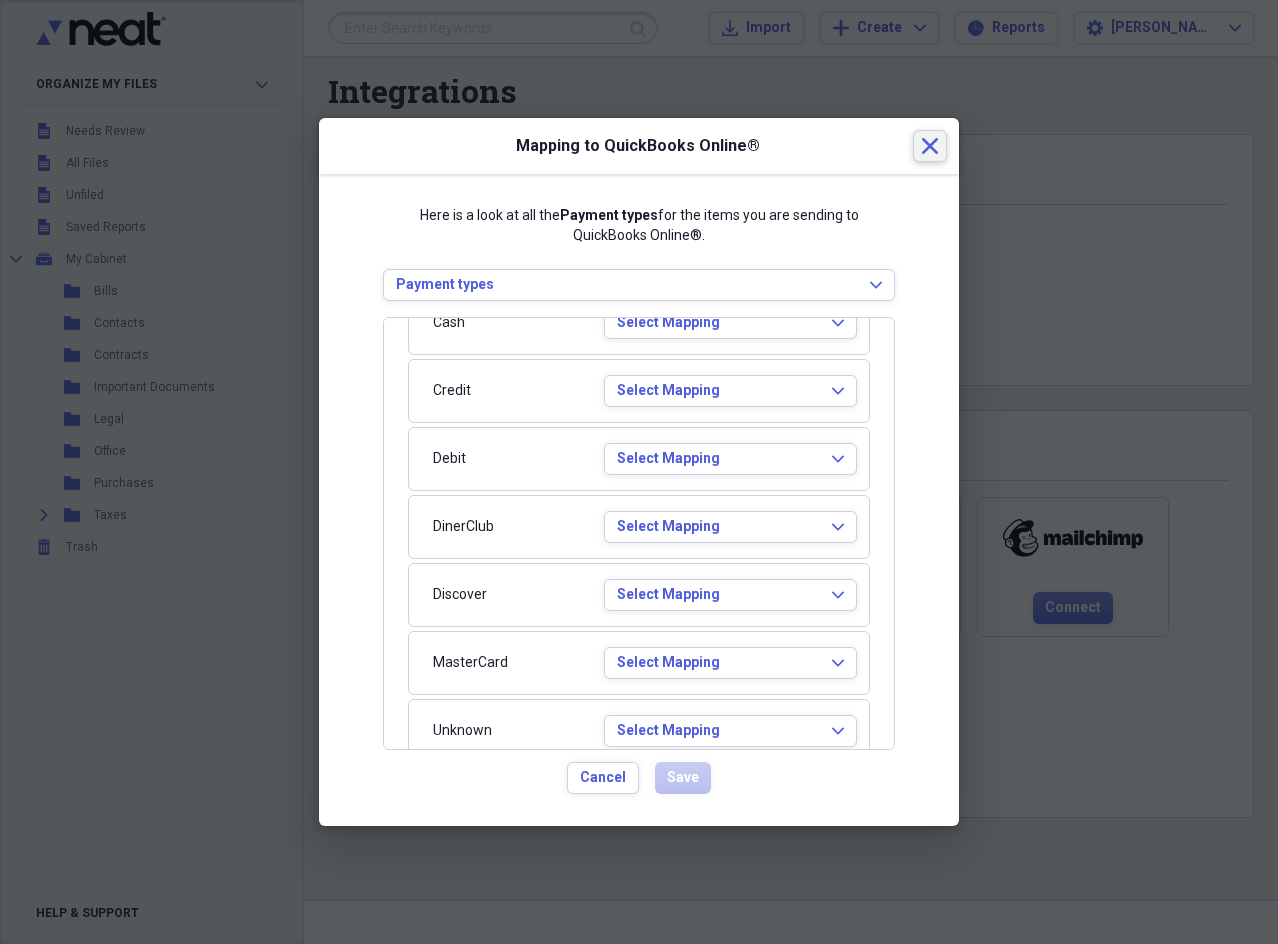 click on "Close" at bounding box center (930, 146) 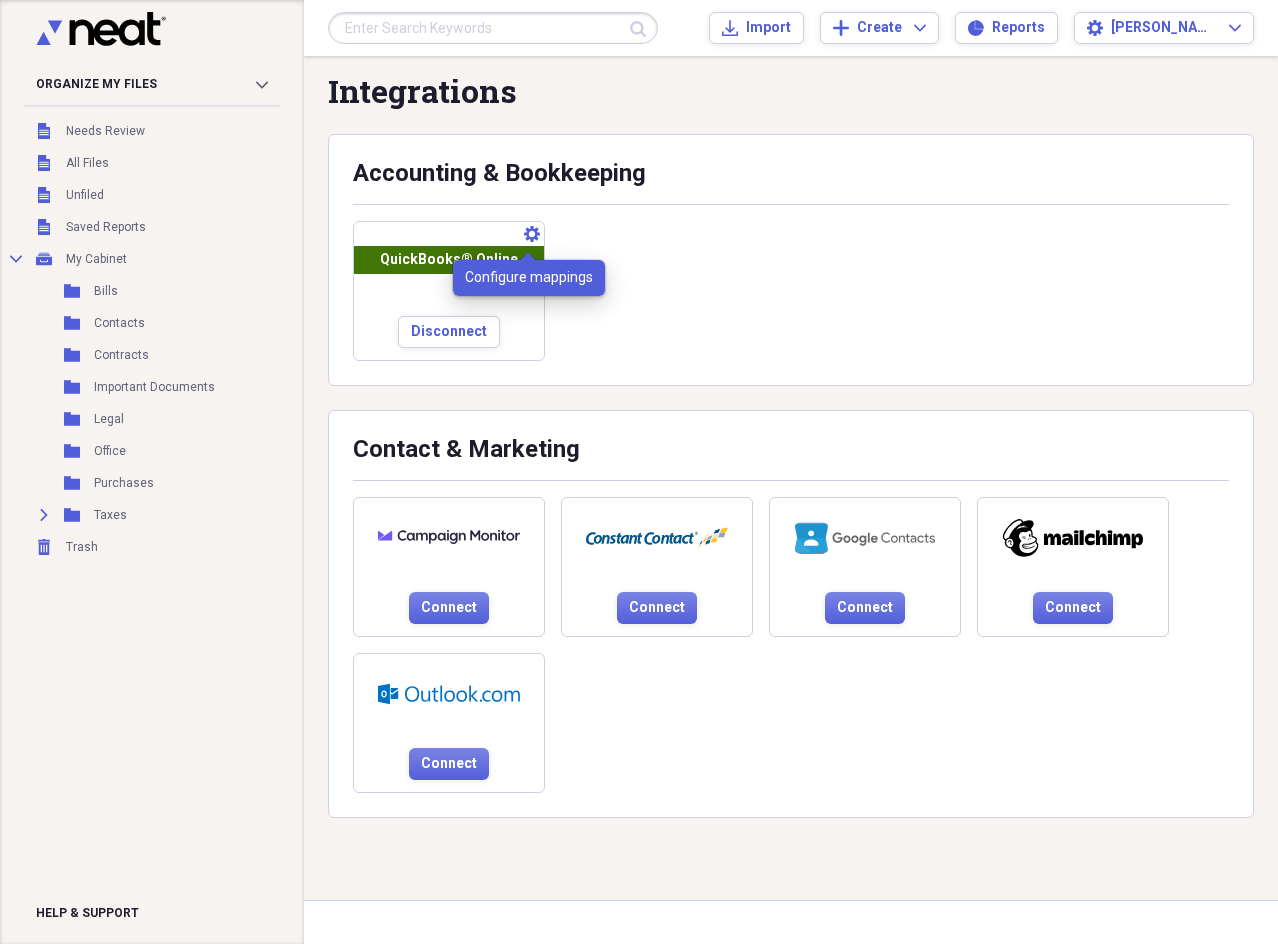 click on "Configure mappings" 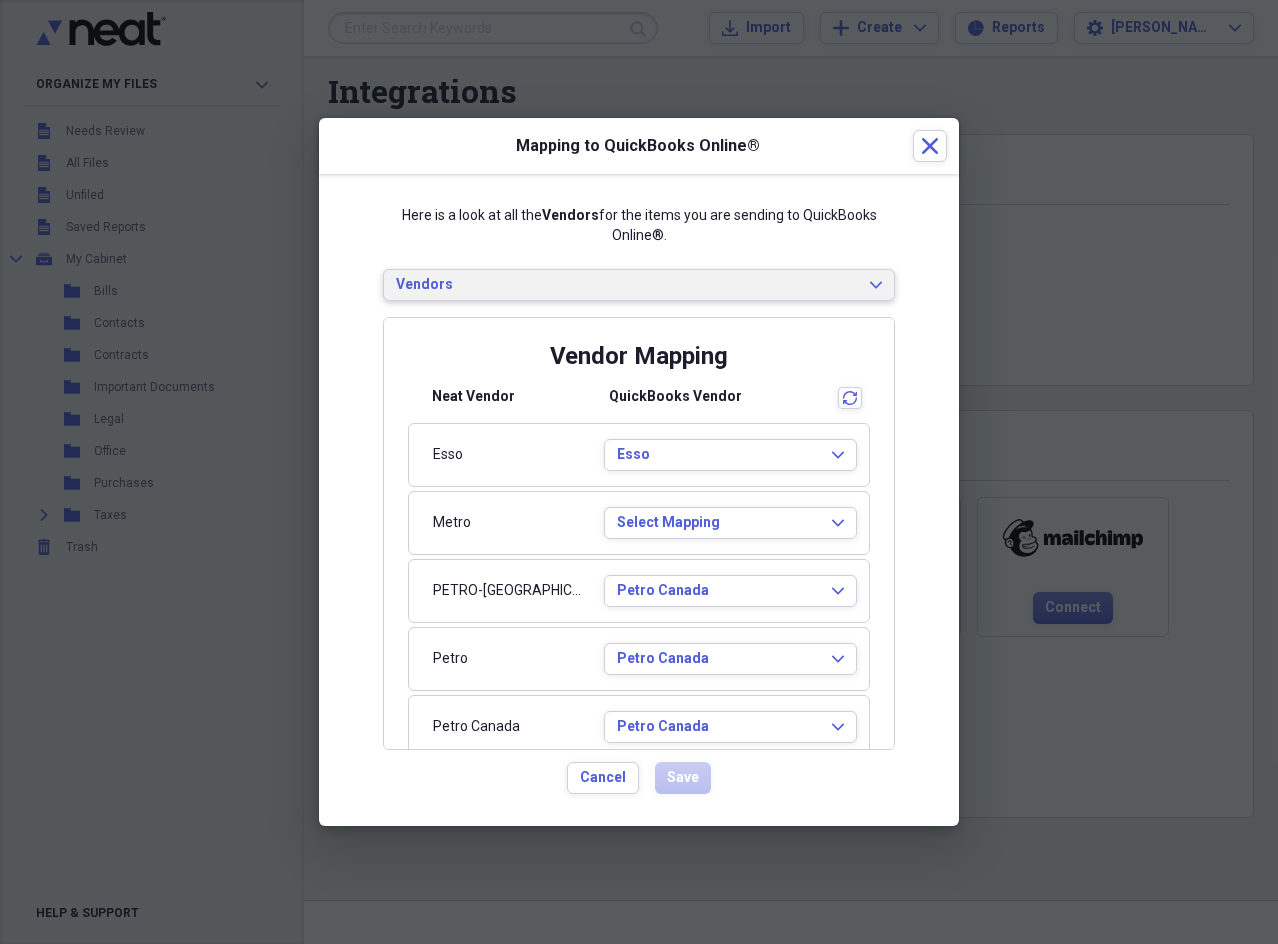 click on "Vendors Expand" at bounding box center (639, 285) 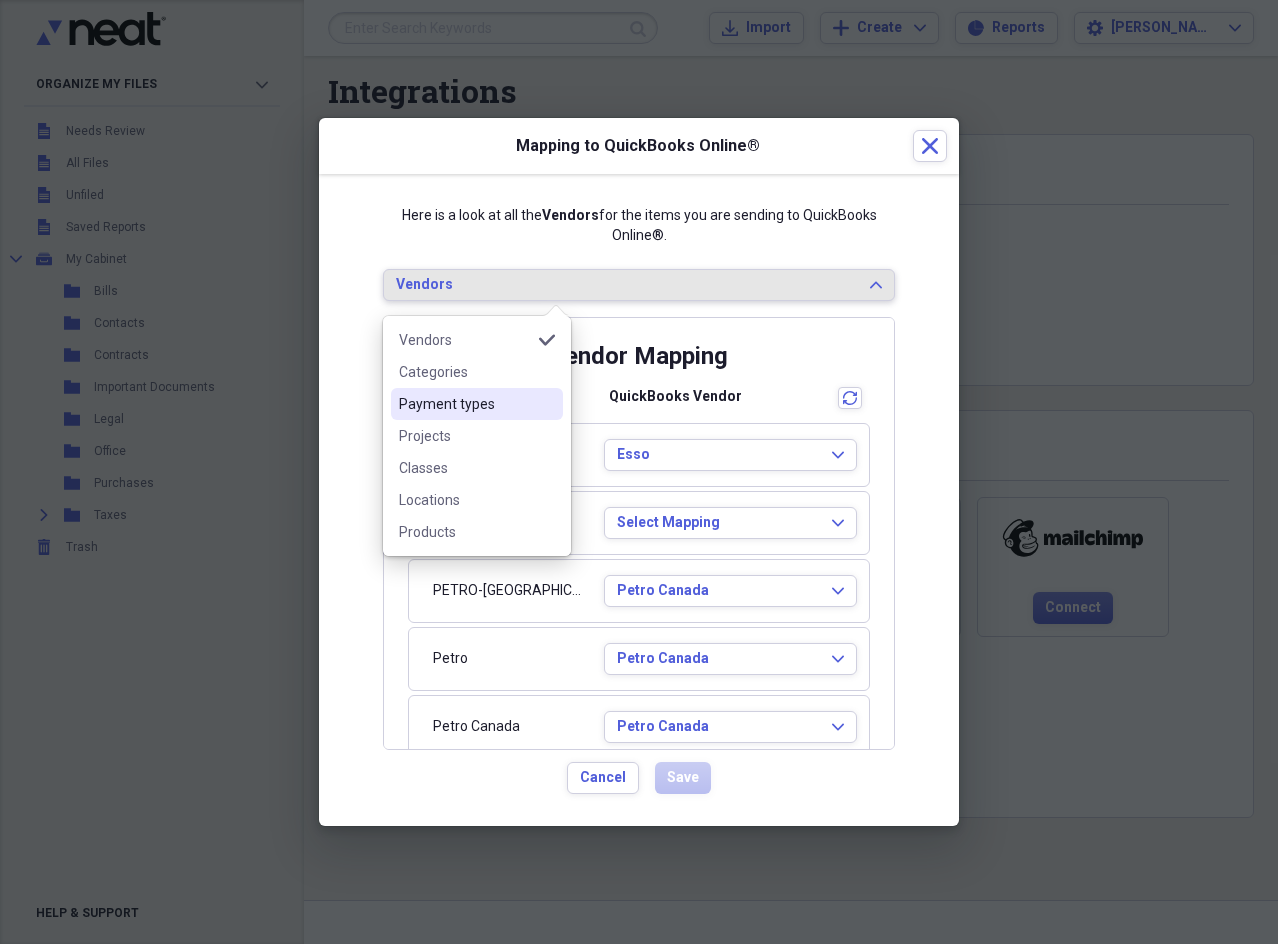 click on "Payment types" at bounding box center [465, 404] 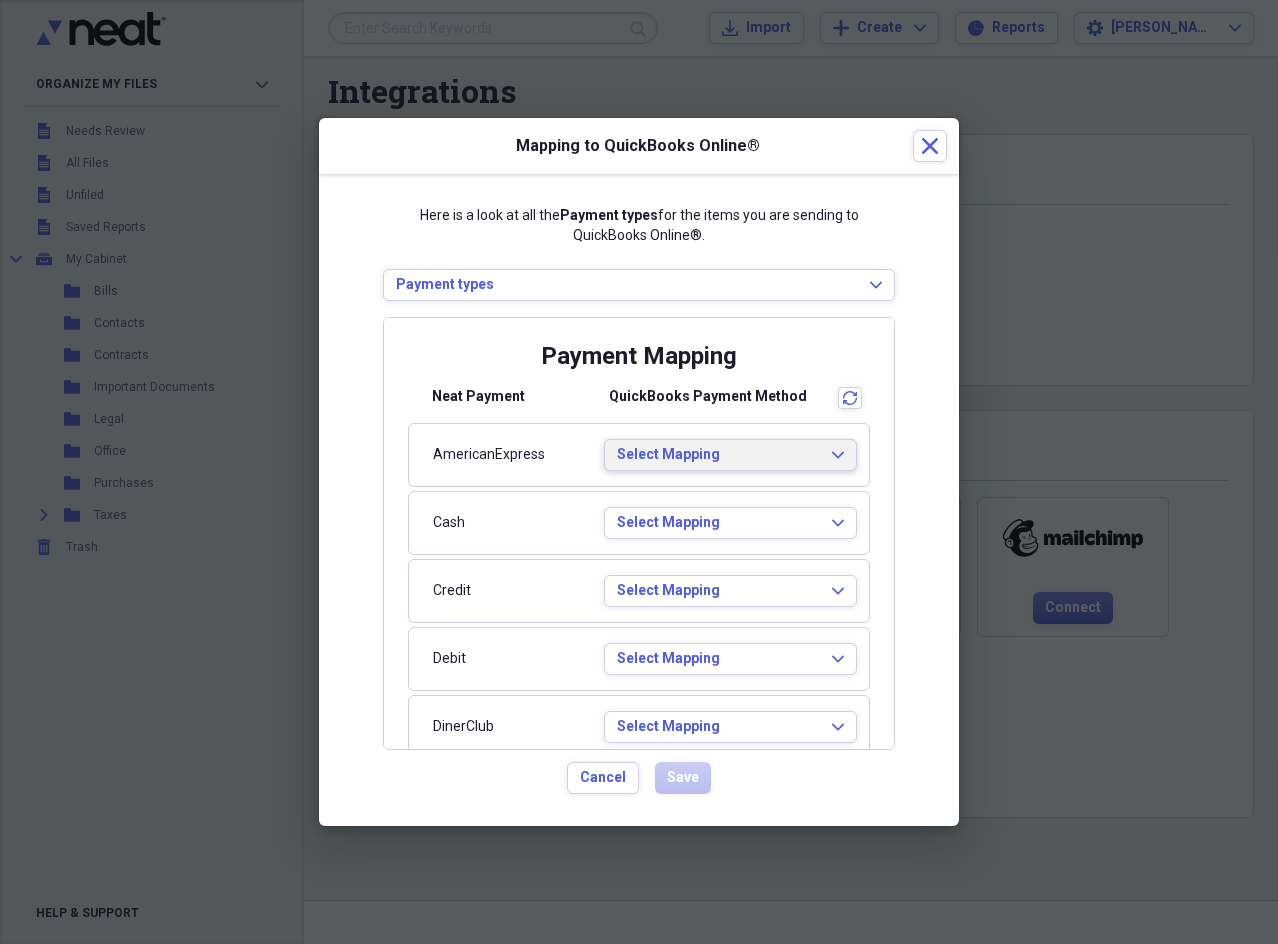 click on "Select Mapping Expand" at bounding box center [730, 455] 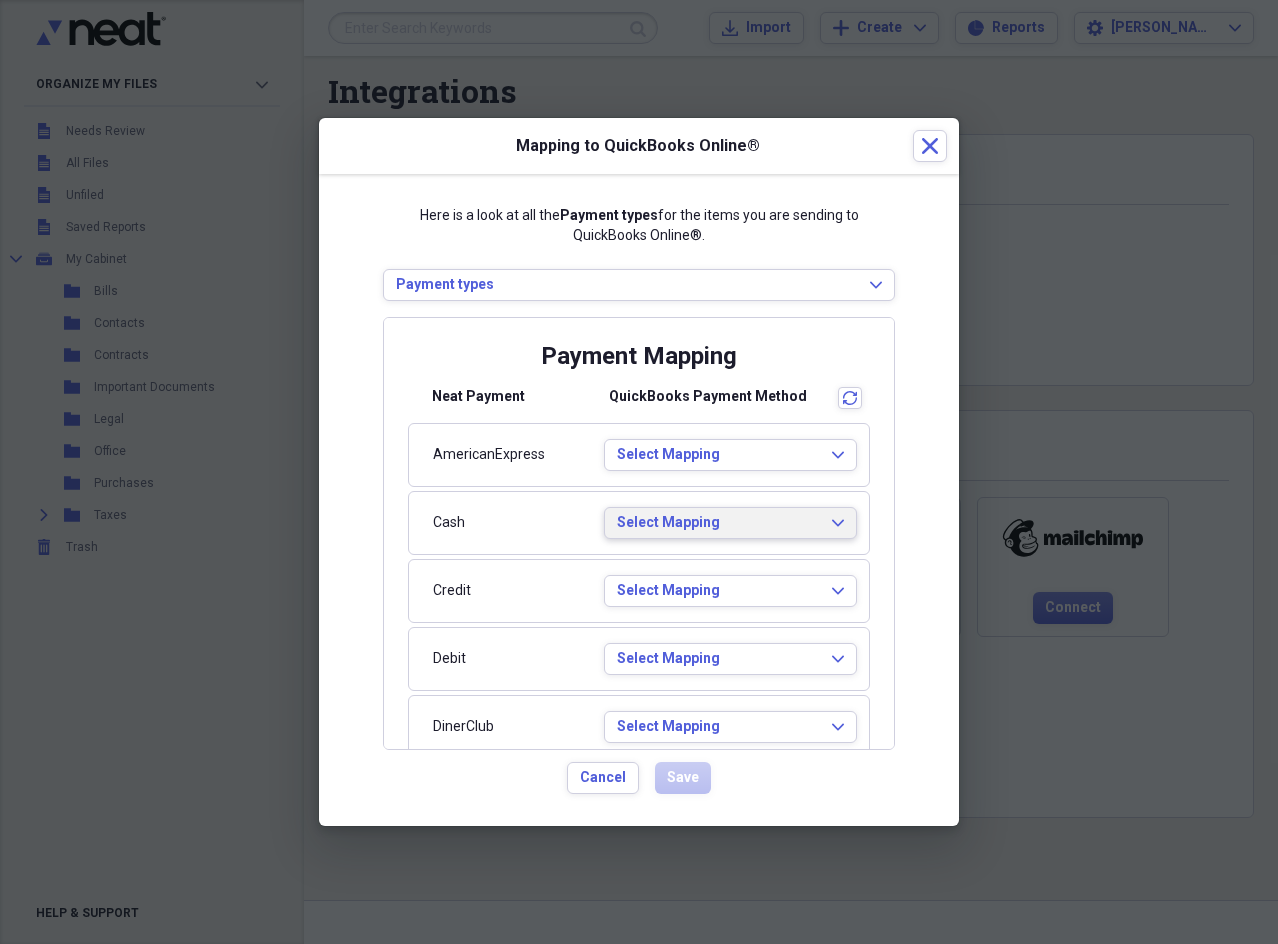 click on "Expand" 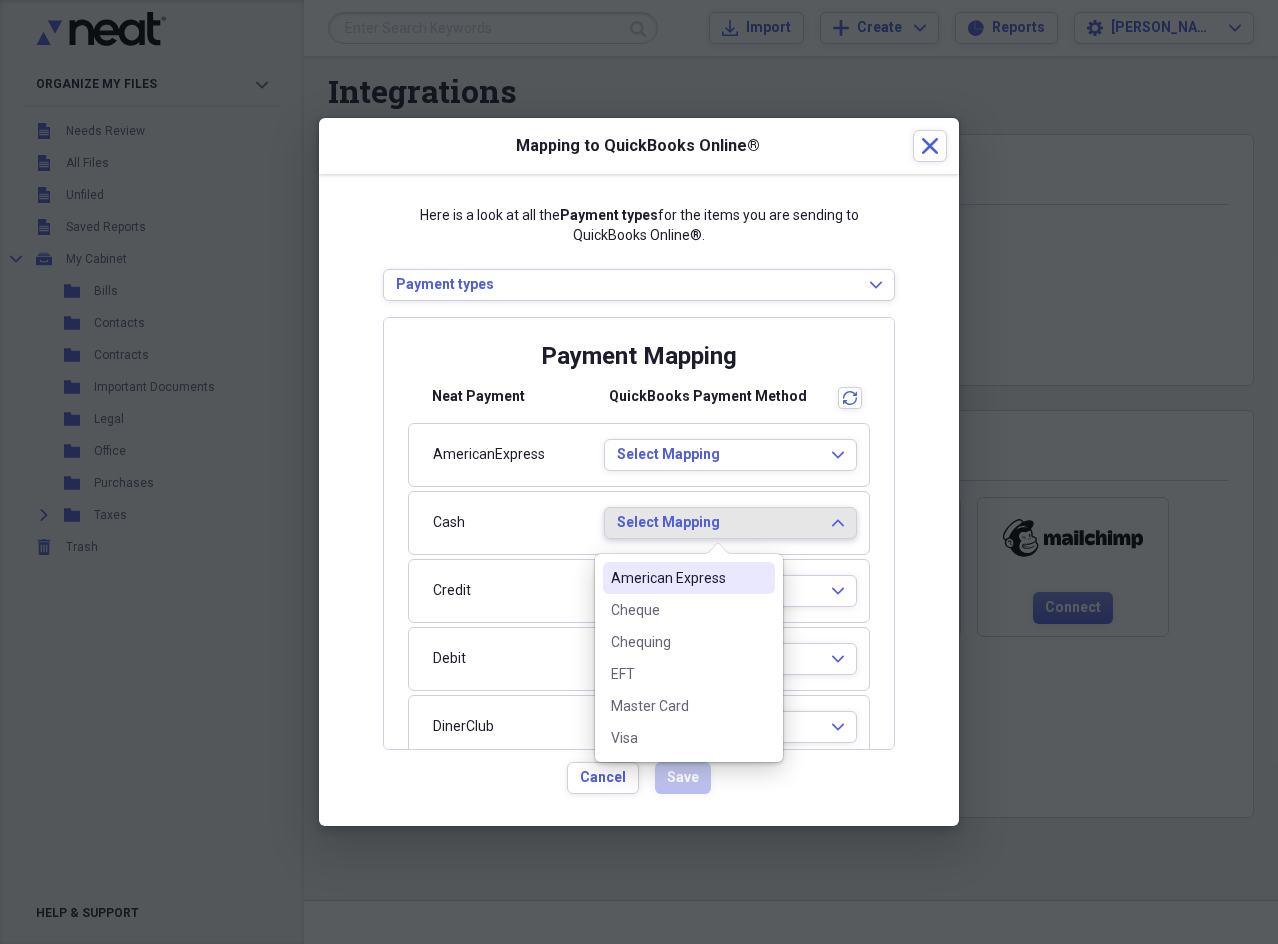 click on "American Express" at bounding box center (677, 578) 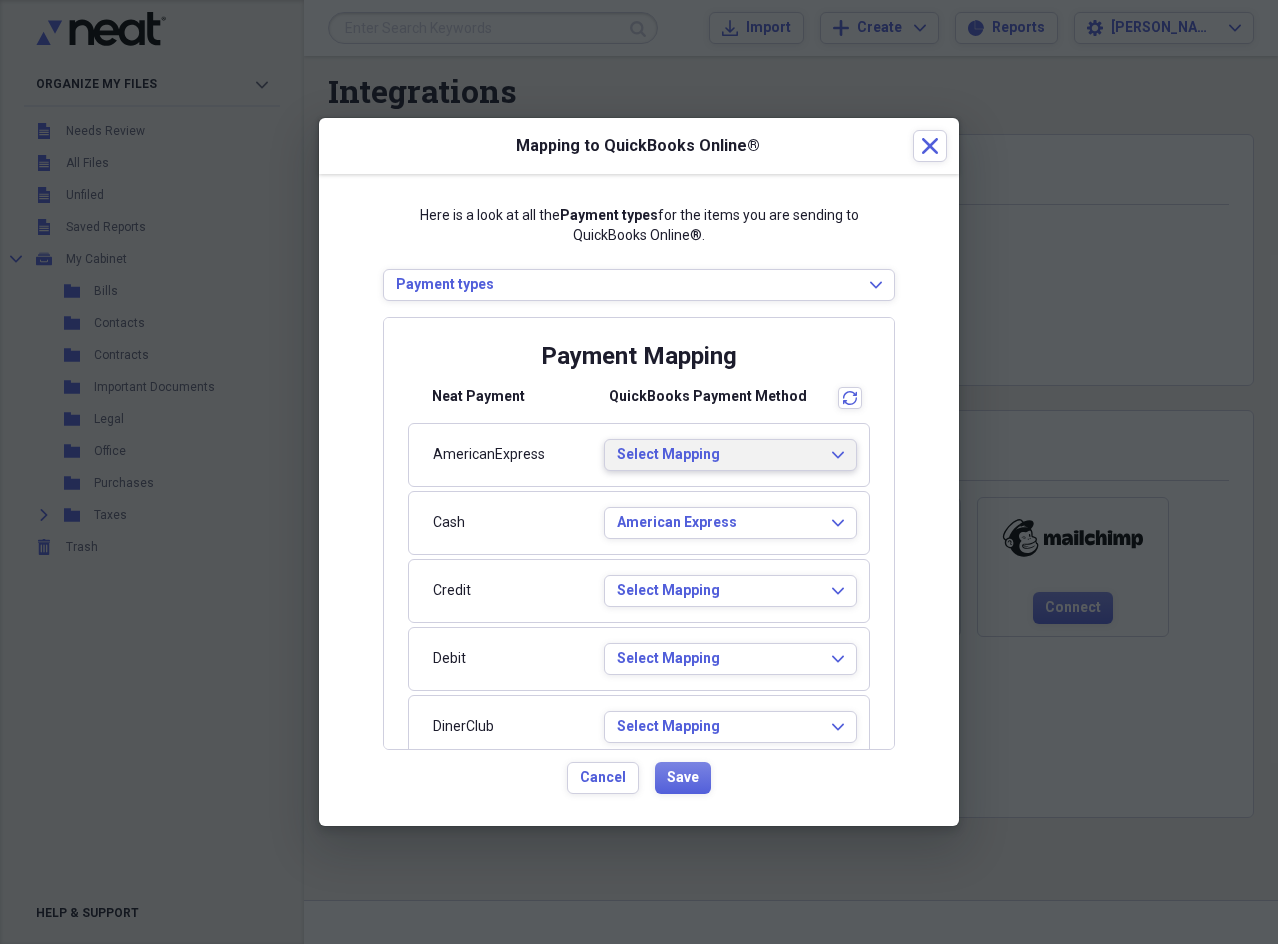 click on "Select Mapping" at bounding box center (718, 455) 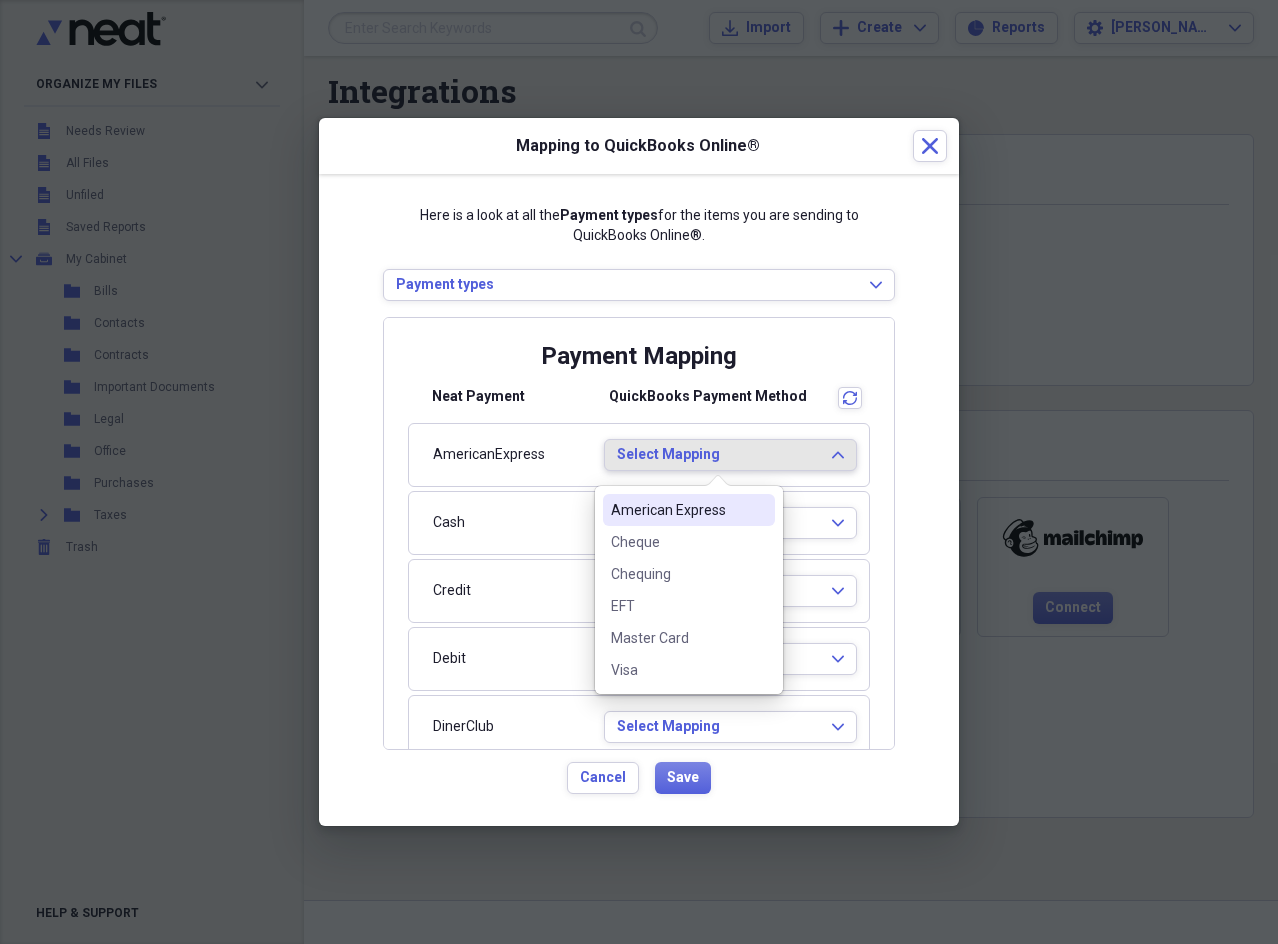 click on "American Express" at bounding box center (677, 510) 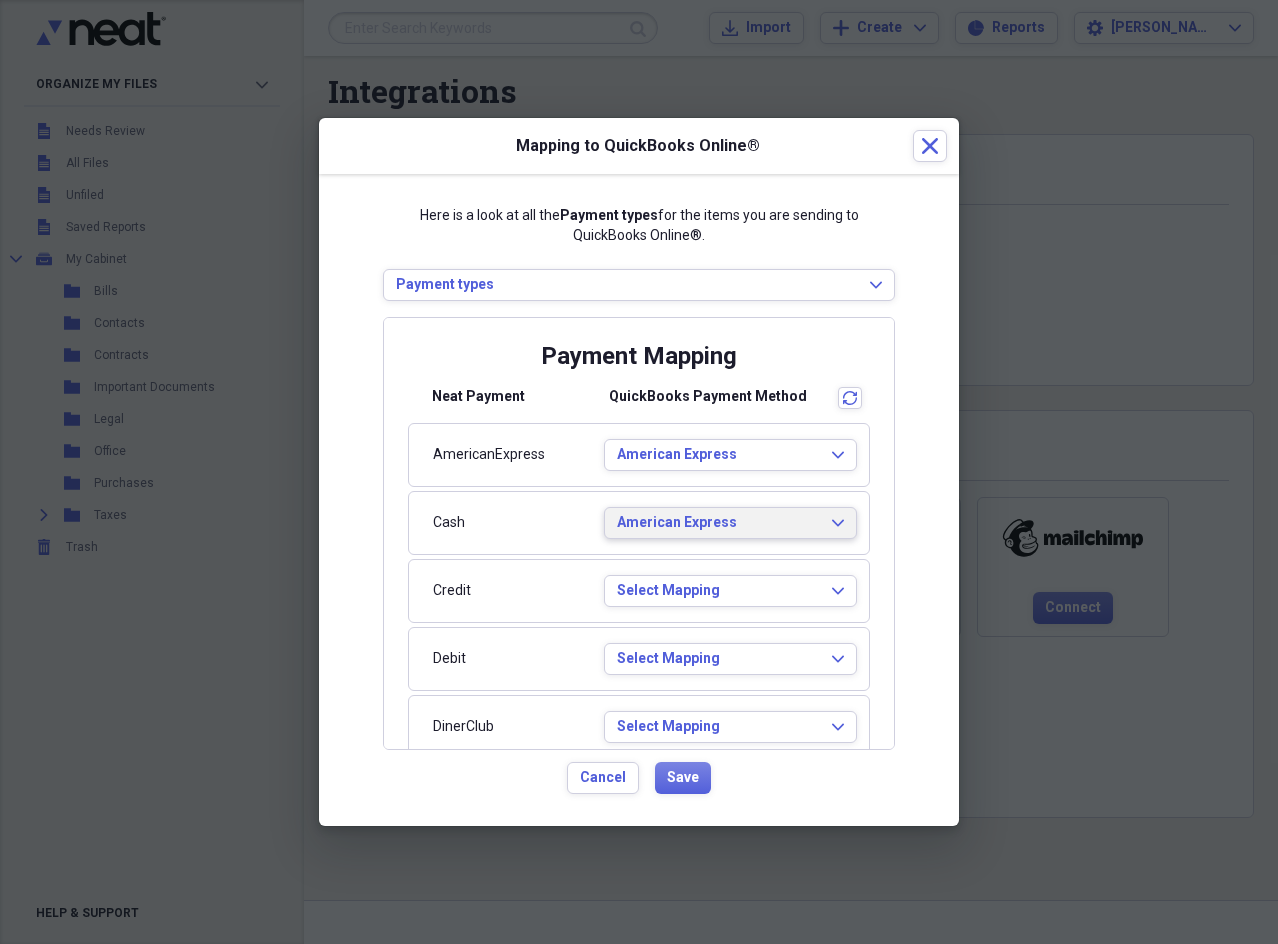 click on "American Express Expand" at bounding box center [730, 523] 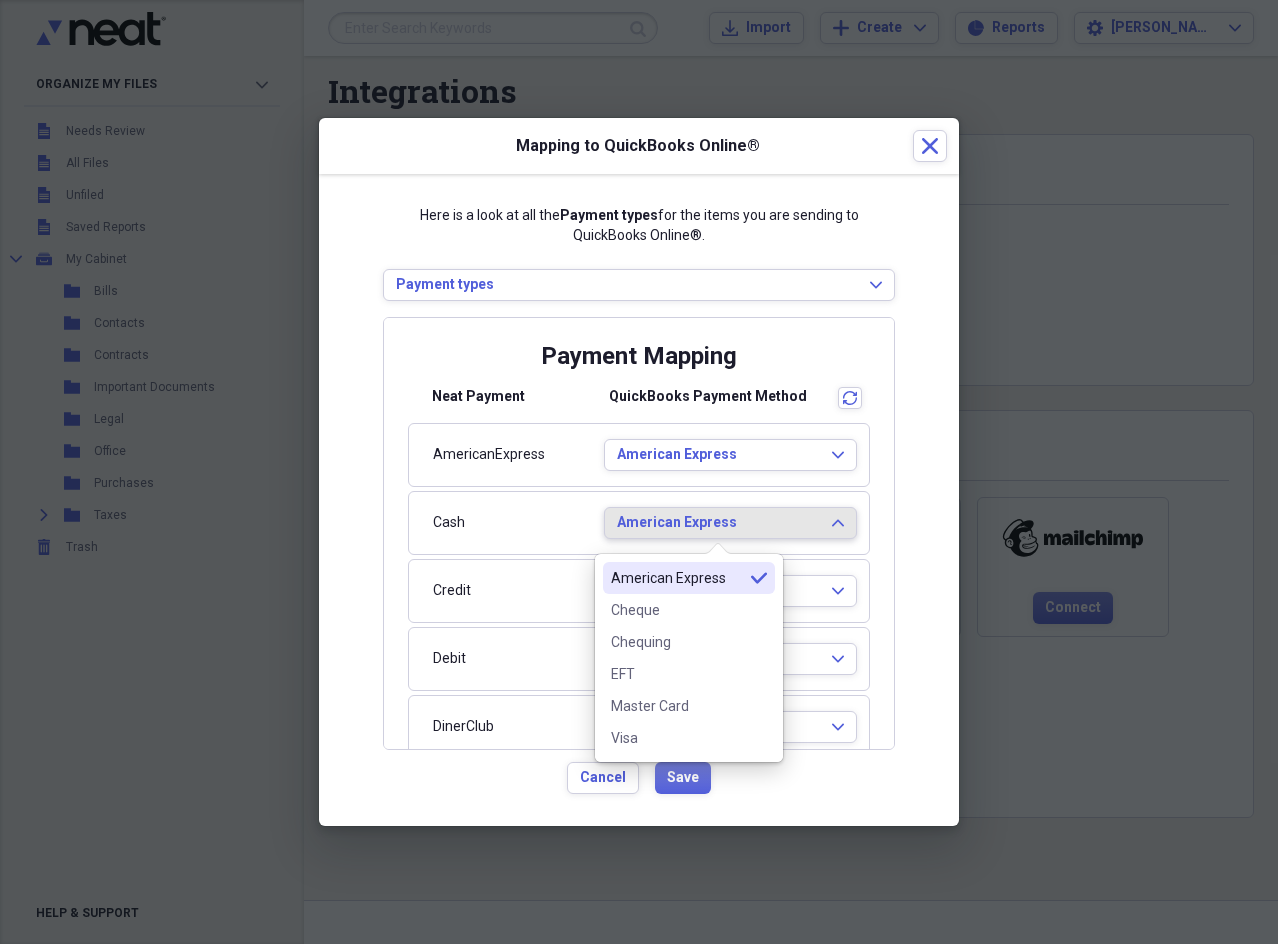 click on "American Express Expand" at bounding box center (730, 523) 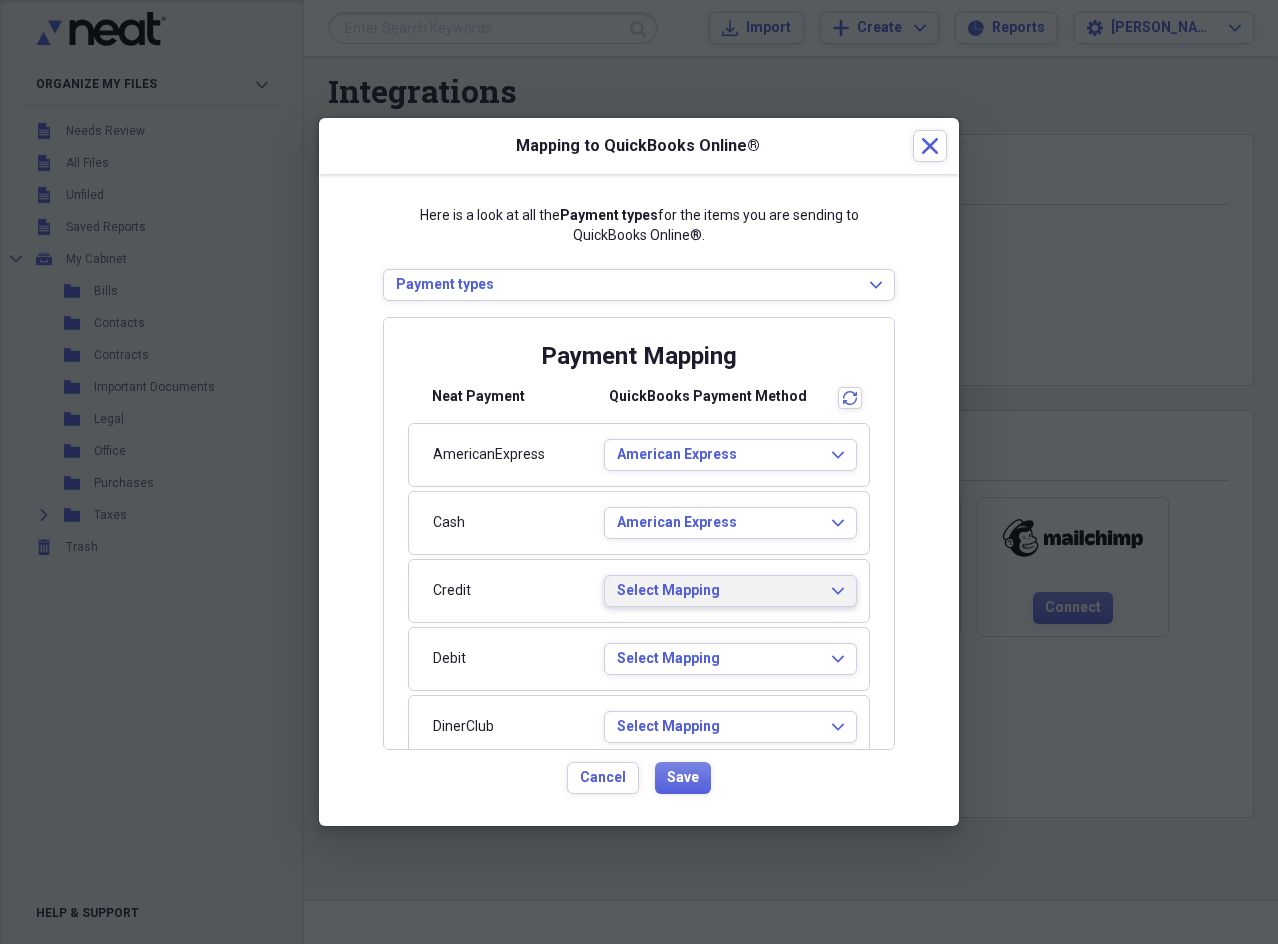 click on "Select Mapping" at bounding box center [718, 591] 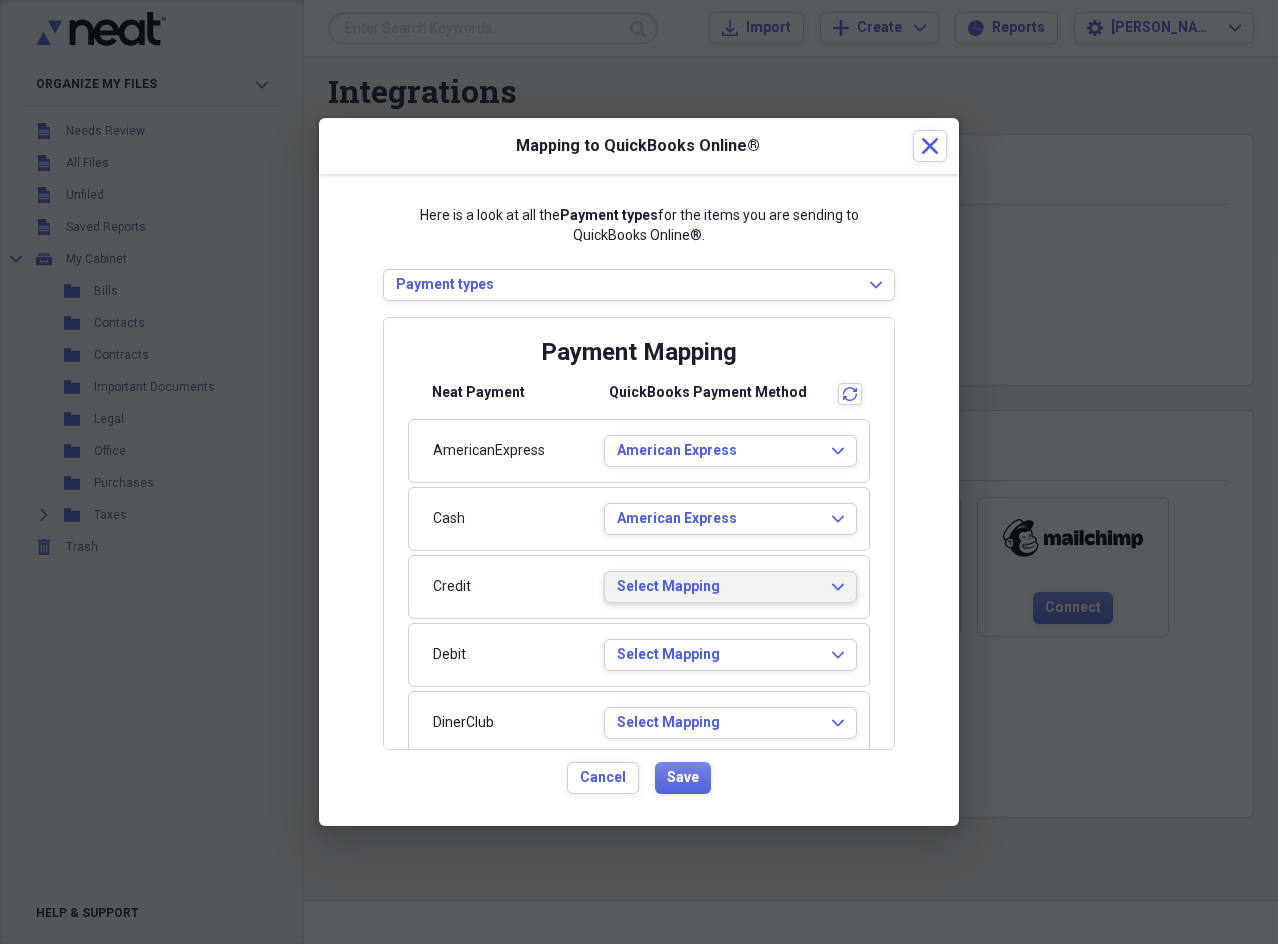 scroll, scrollTop: 0, scrollLeft: 0, axis: both 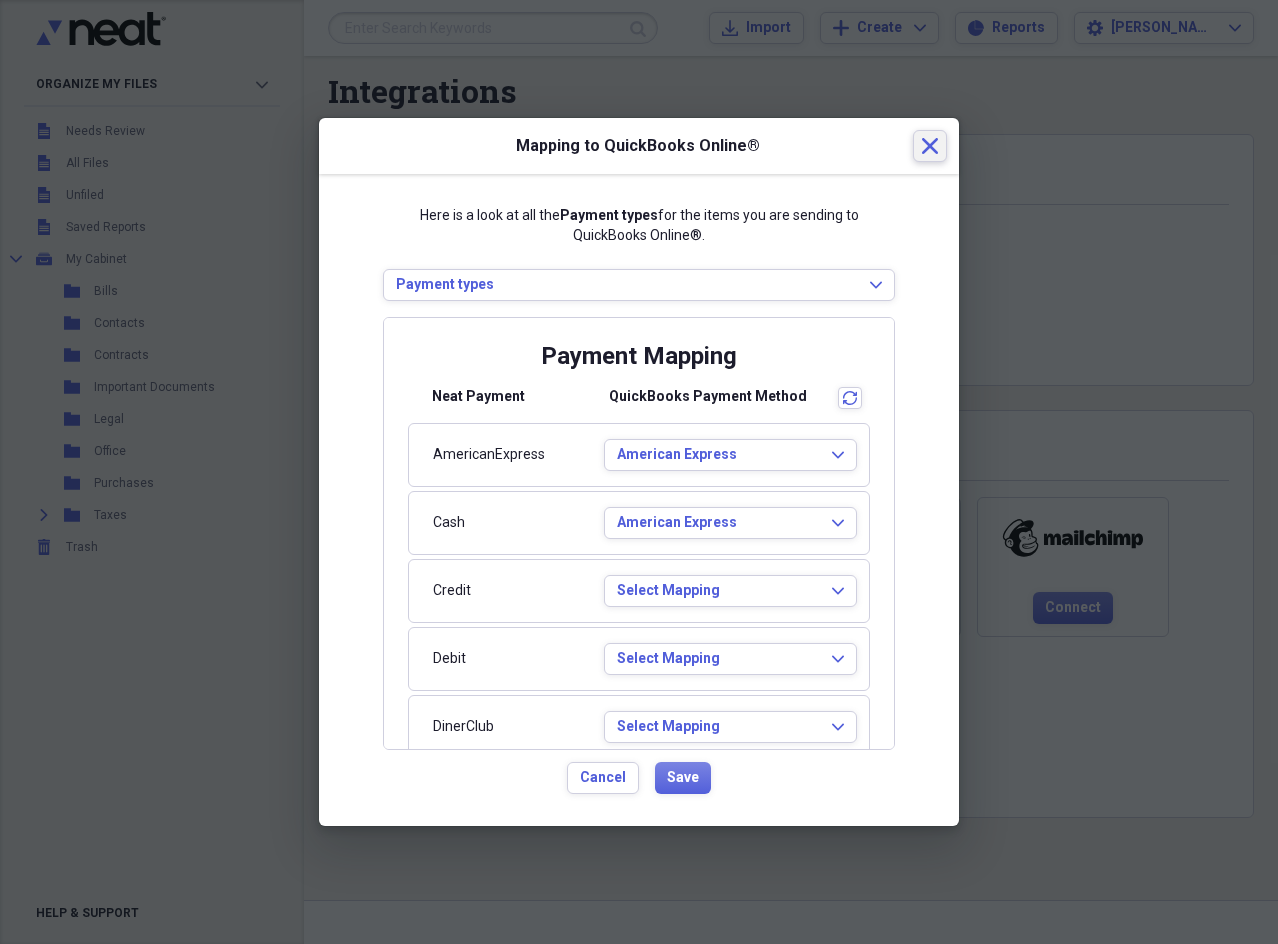 click on "Close" at bounding box center (930, 146) 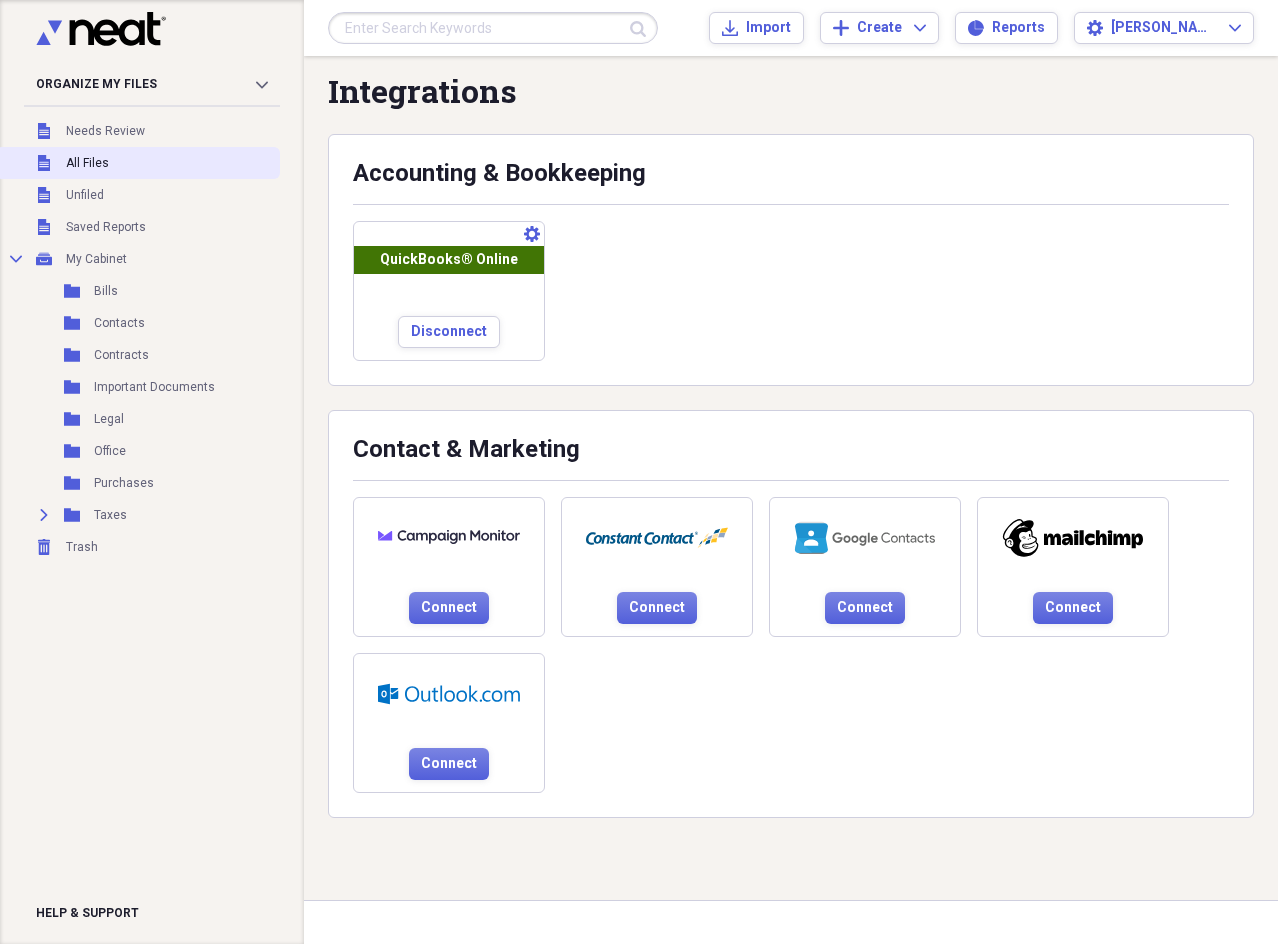 click on "Unfiled All Files" at bounding box center [138, 163] 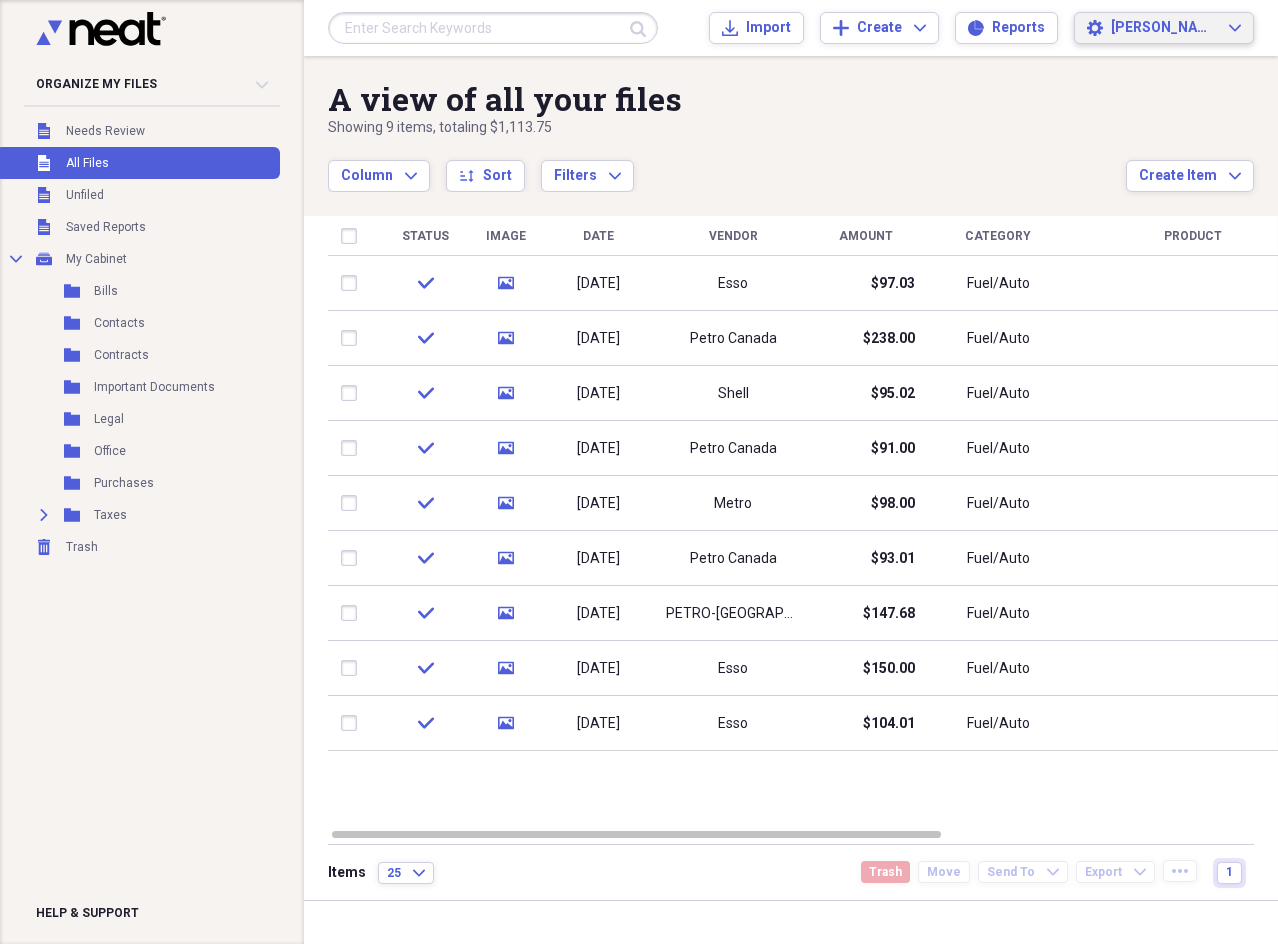 click on "[PERSON_NAME] Expand" at bounding box center [1176, 28] 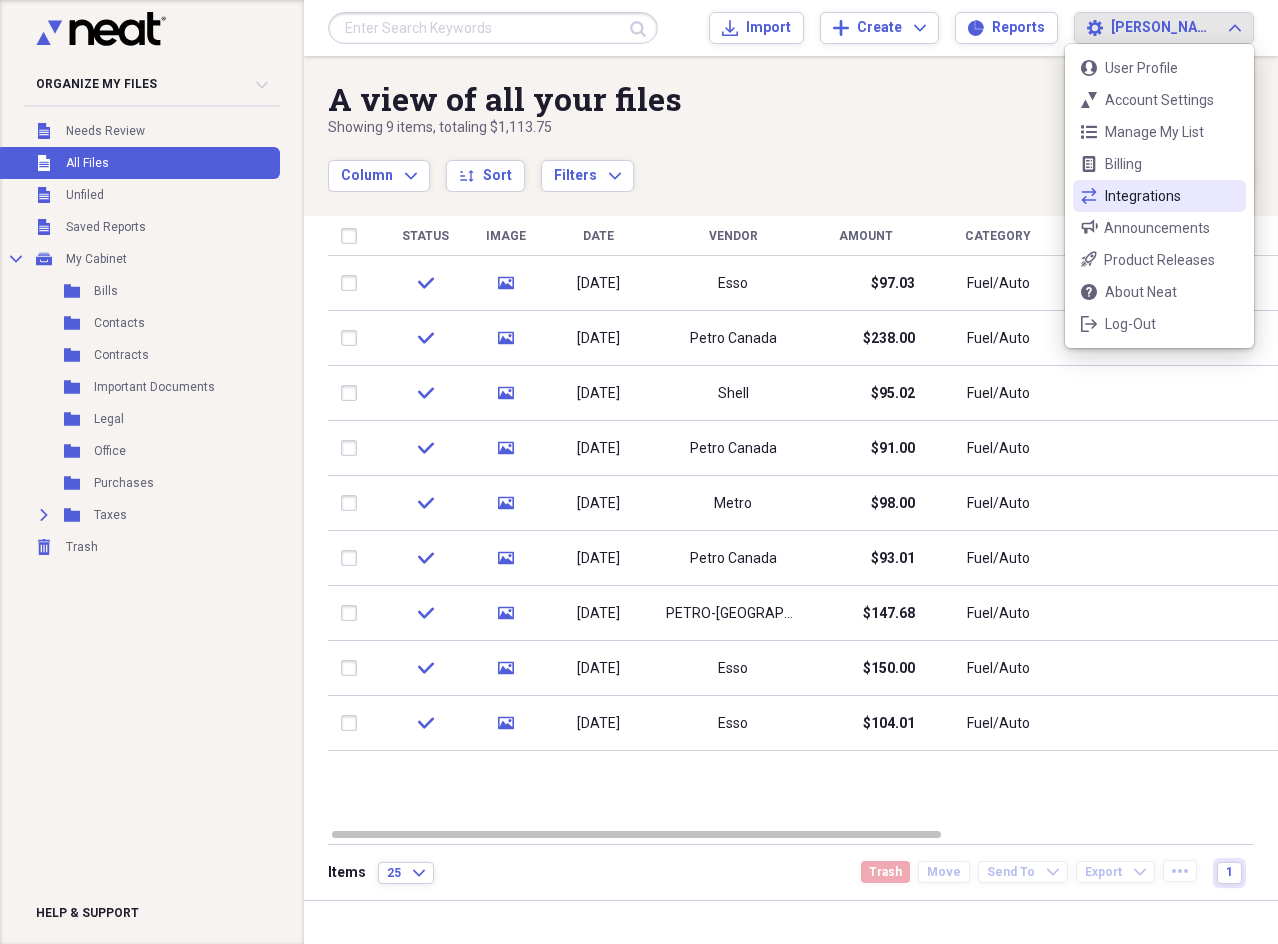 click on "Integrations" at bounding box center (1159, 196) 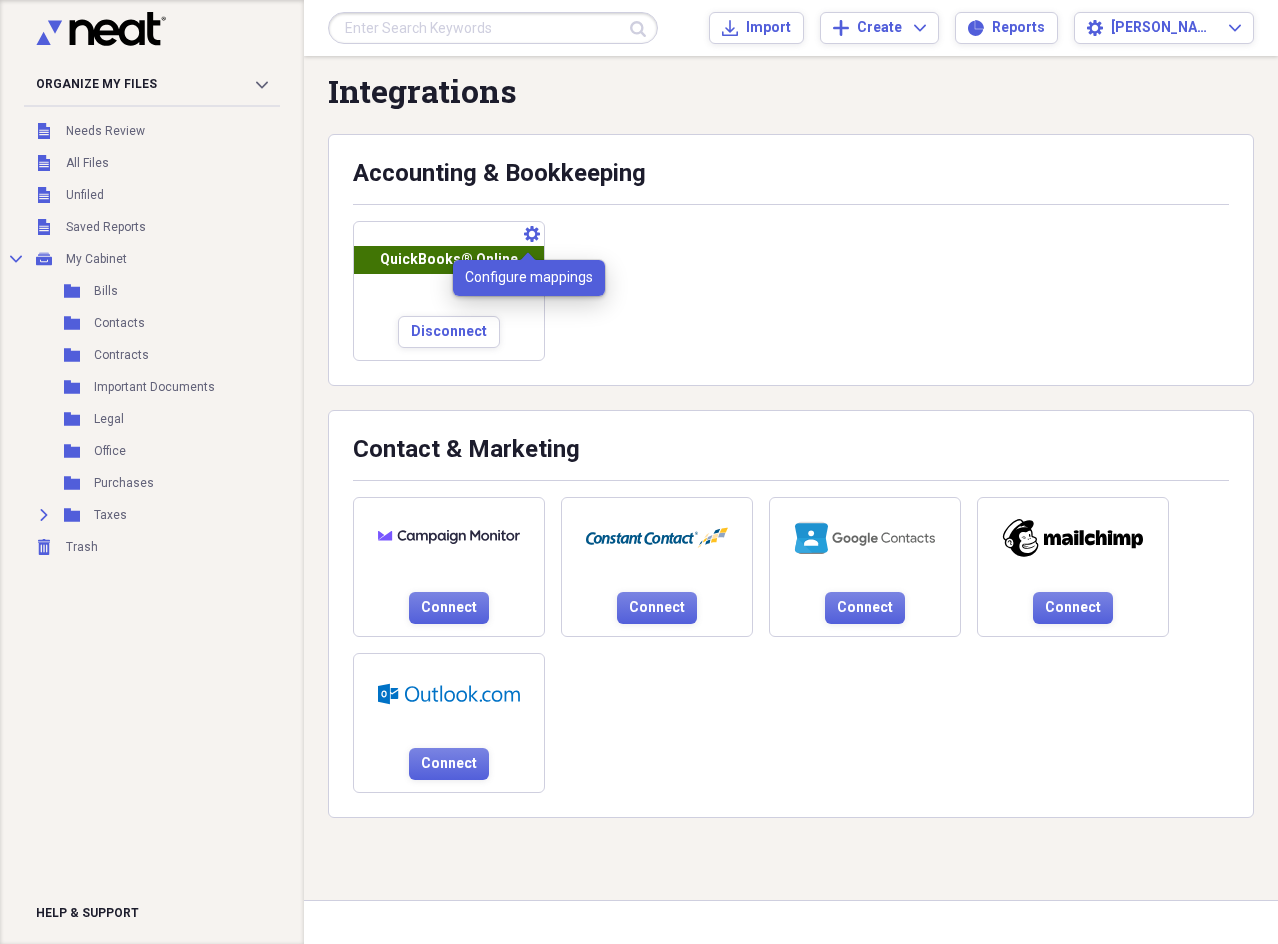 click on "Configure mappings" 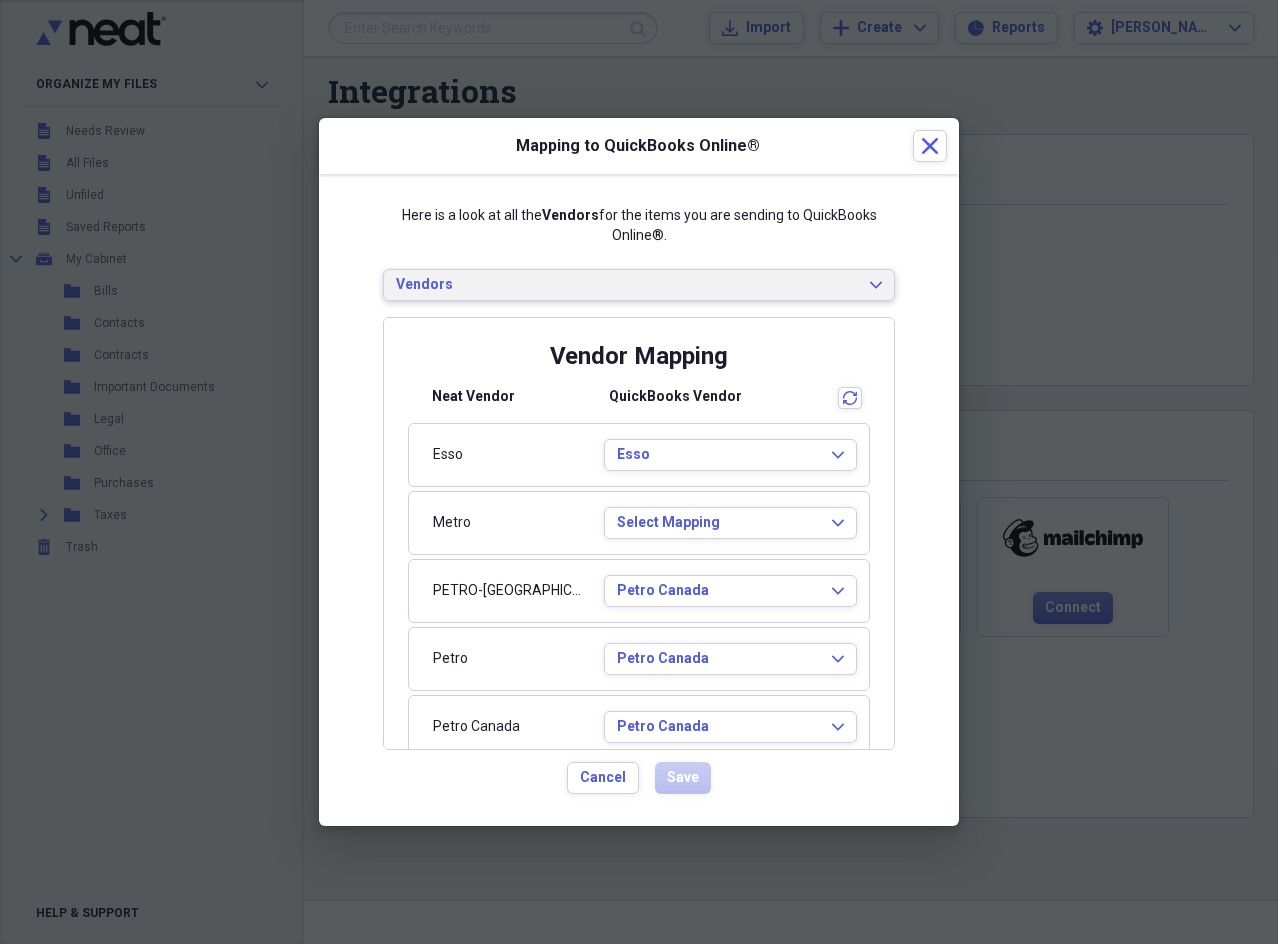 click on "Vendors Expand" at bounding box center (639, 285) 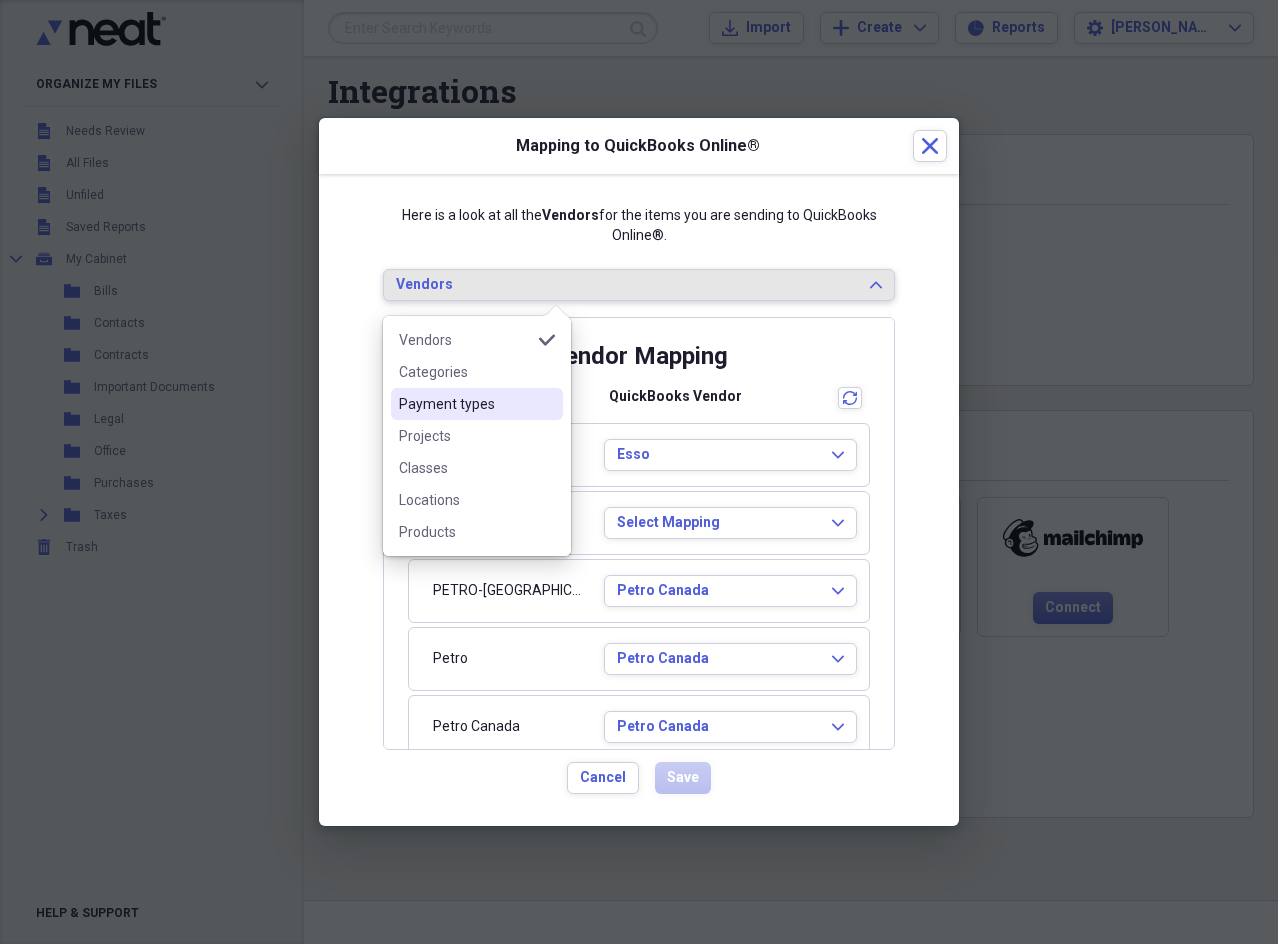 click on "Payment types" at bounding box center (465, 404) 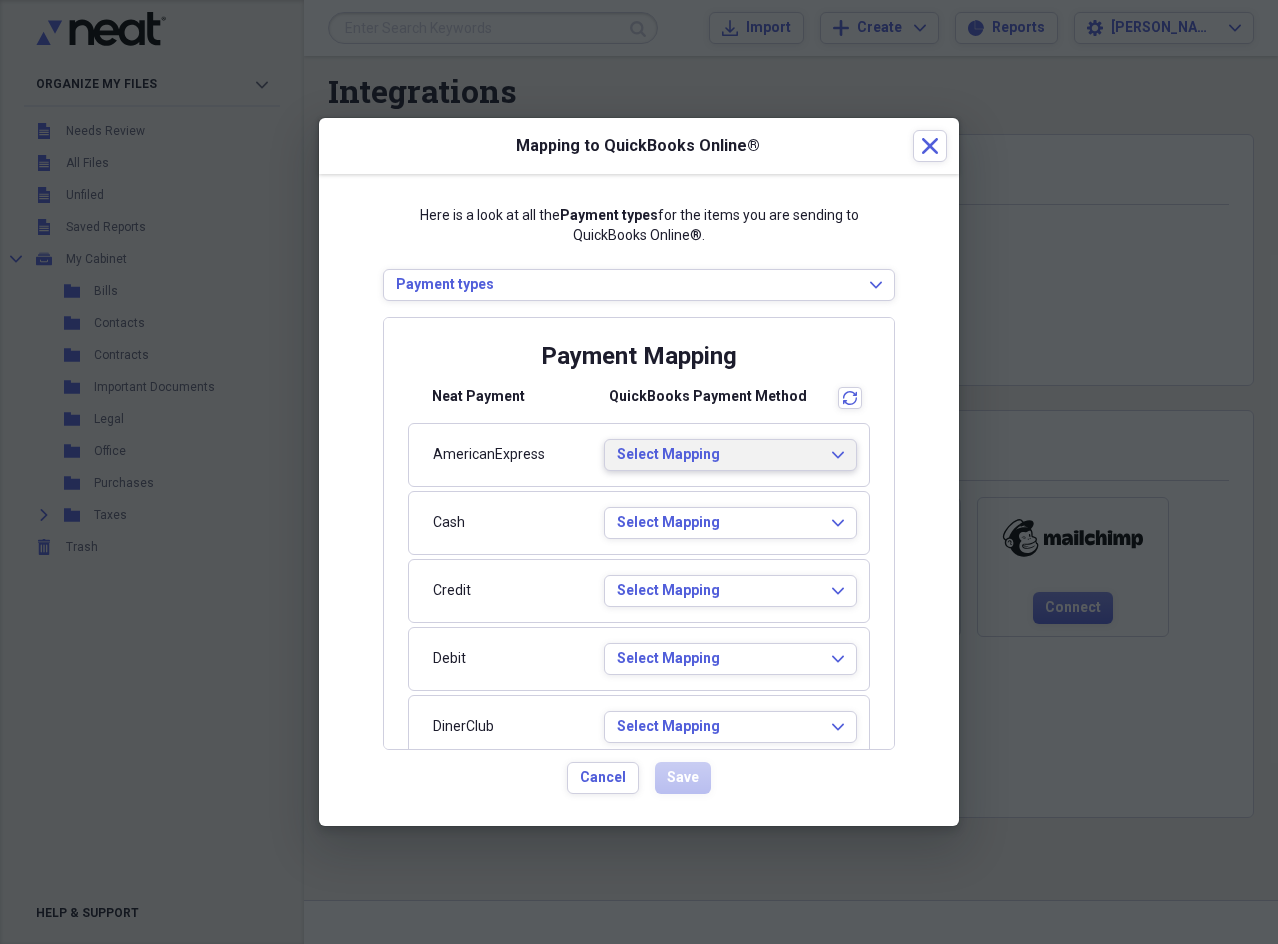 click on "Select Mapping Expand" at bounding box center [730, 455] 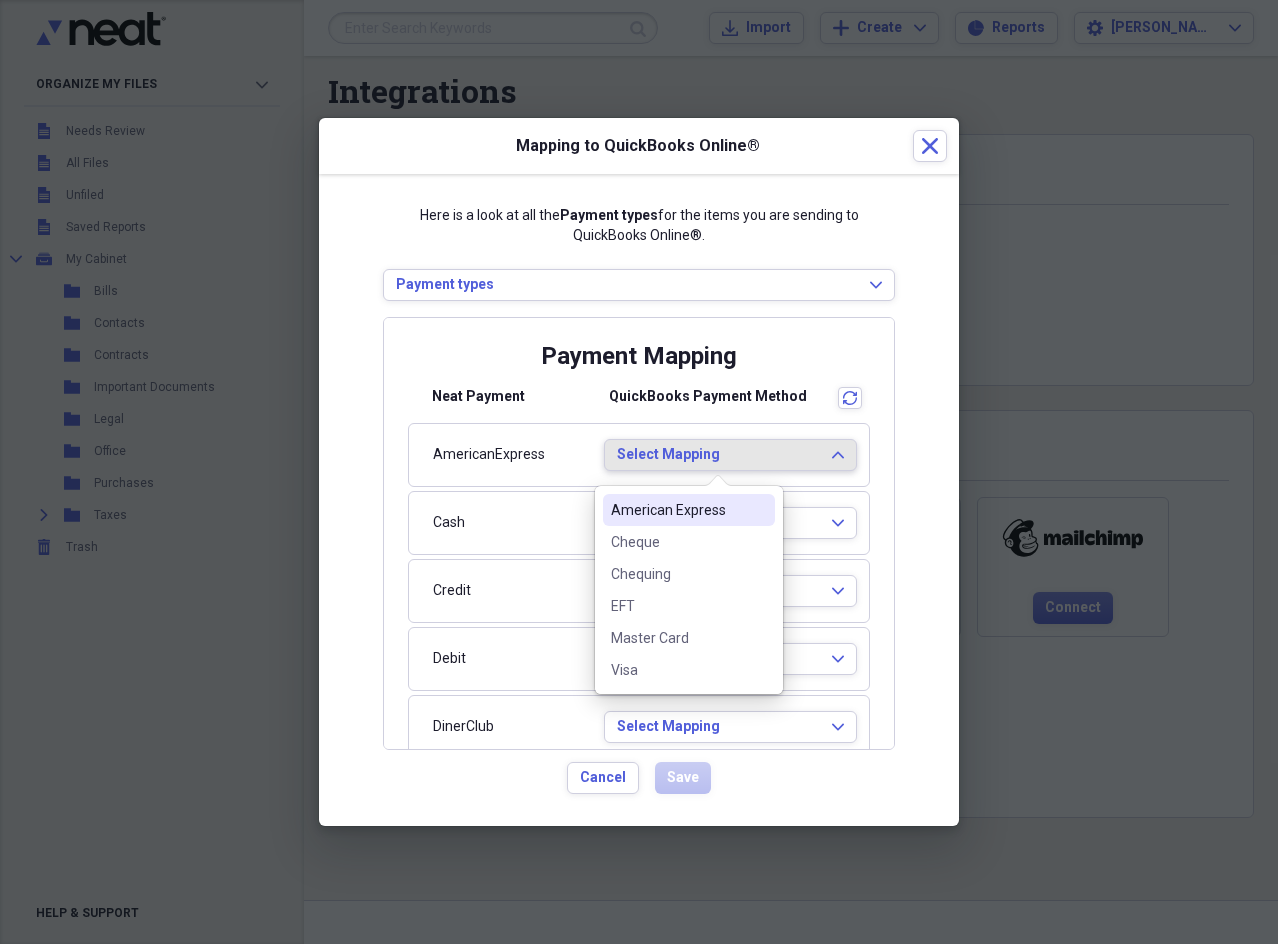 click on "American Express" at bounding box center [677, 510] 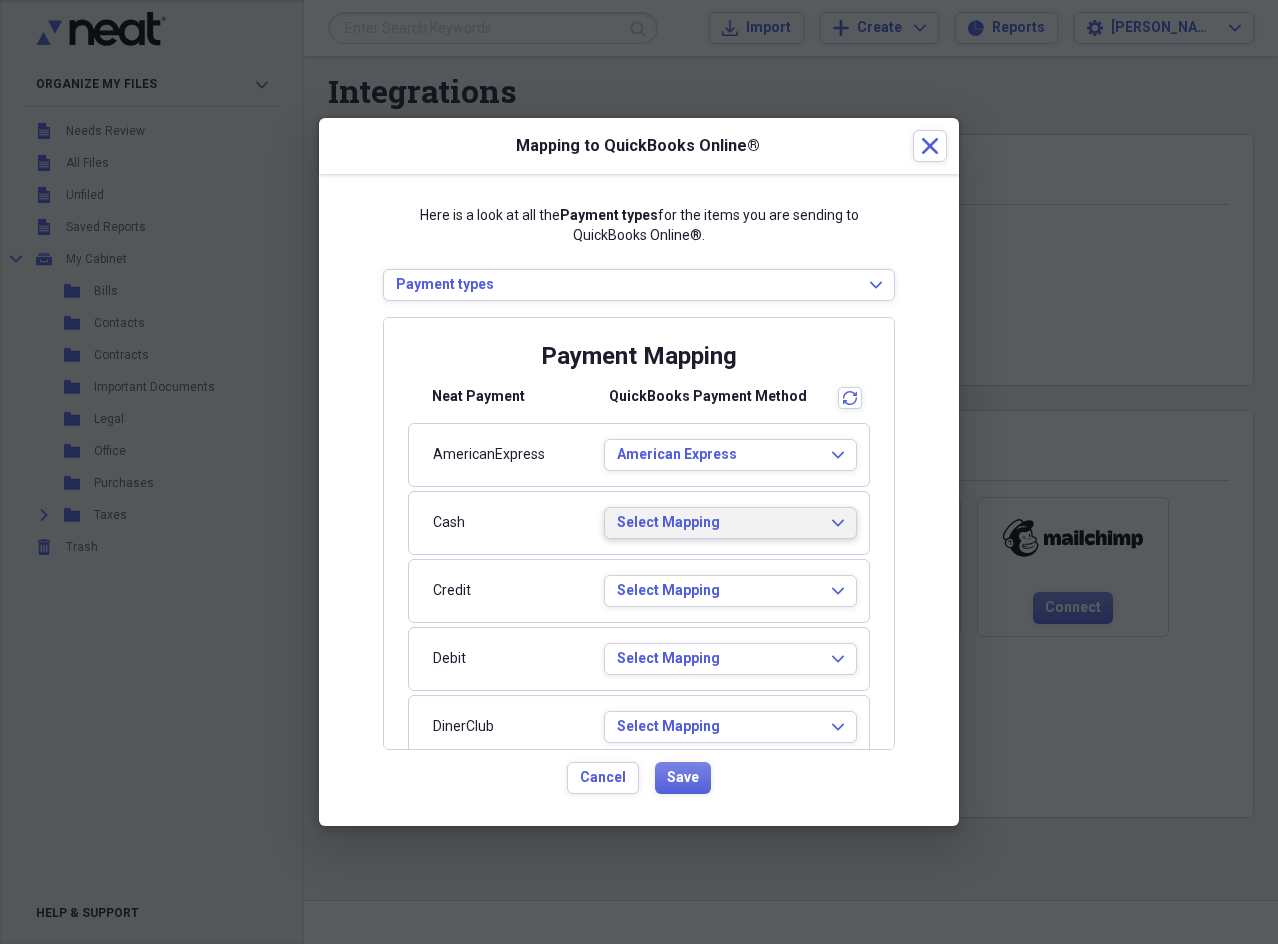 click on "Select Mapping" at bounding box center (718, 523) 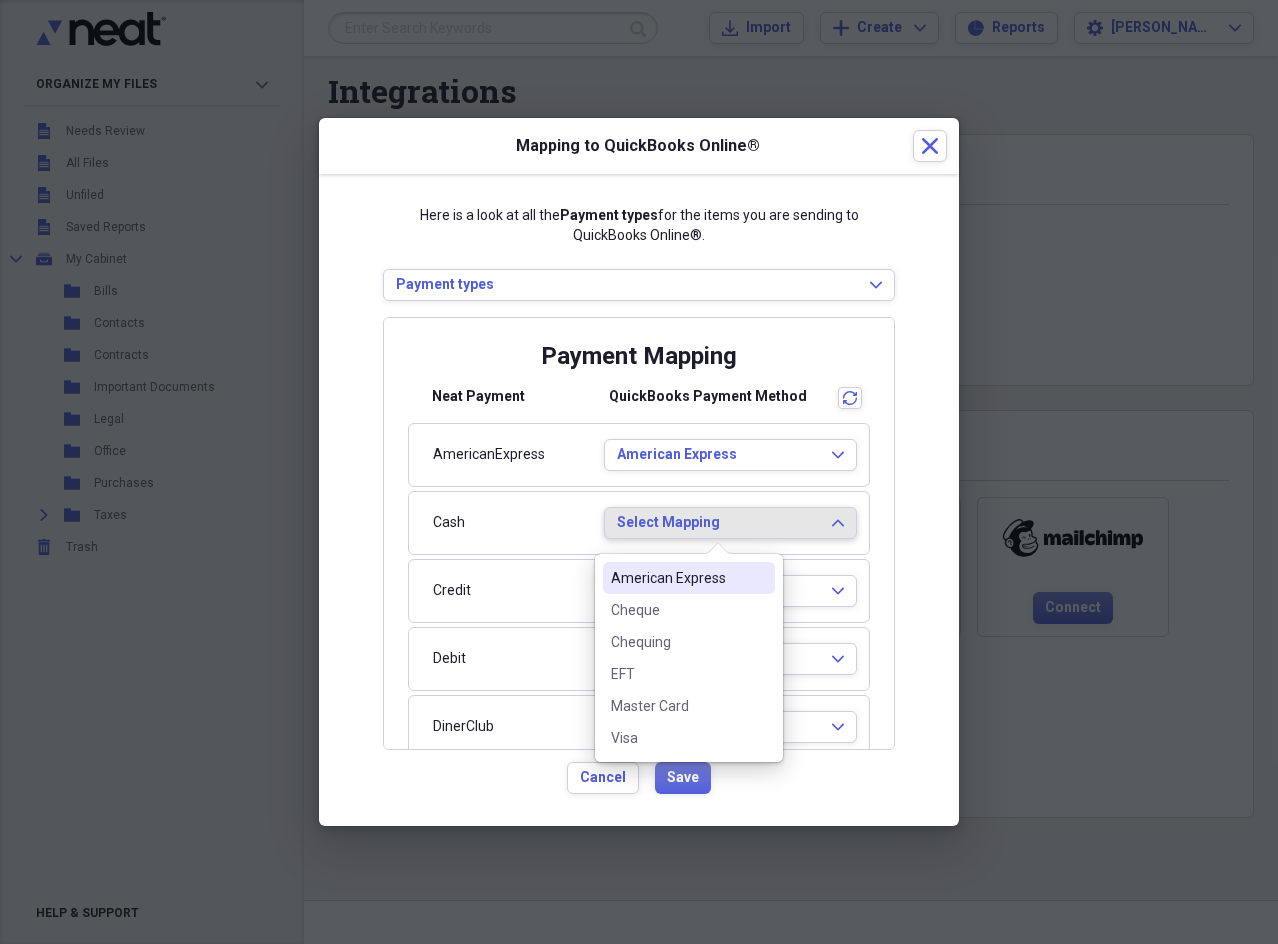 click on "Select Mapping" at bounding box center [718, 523] 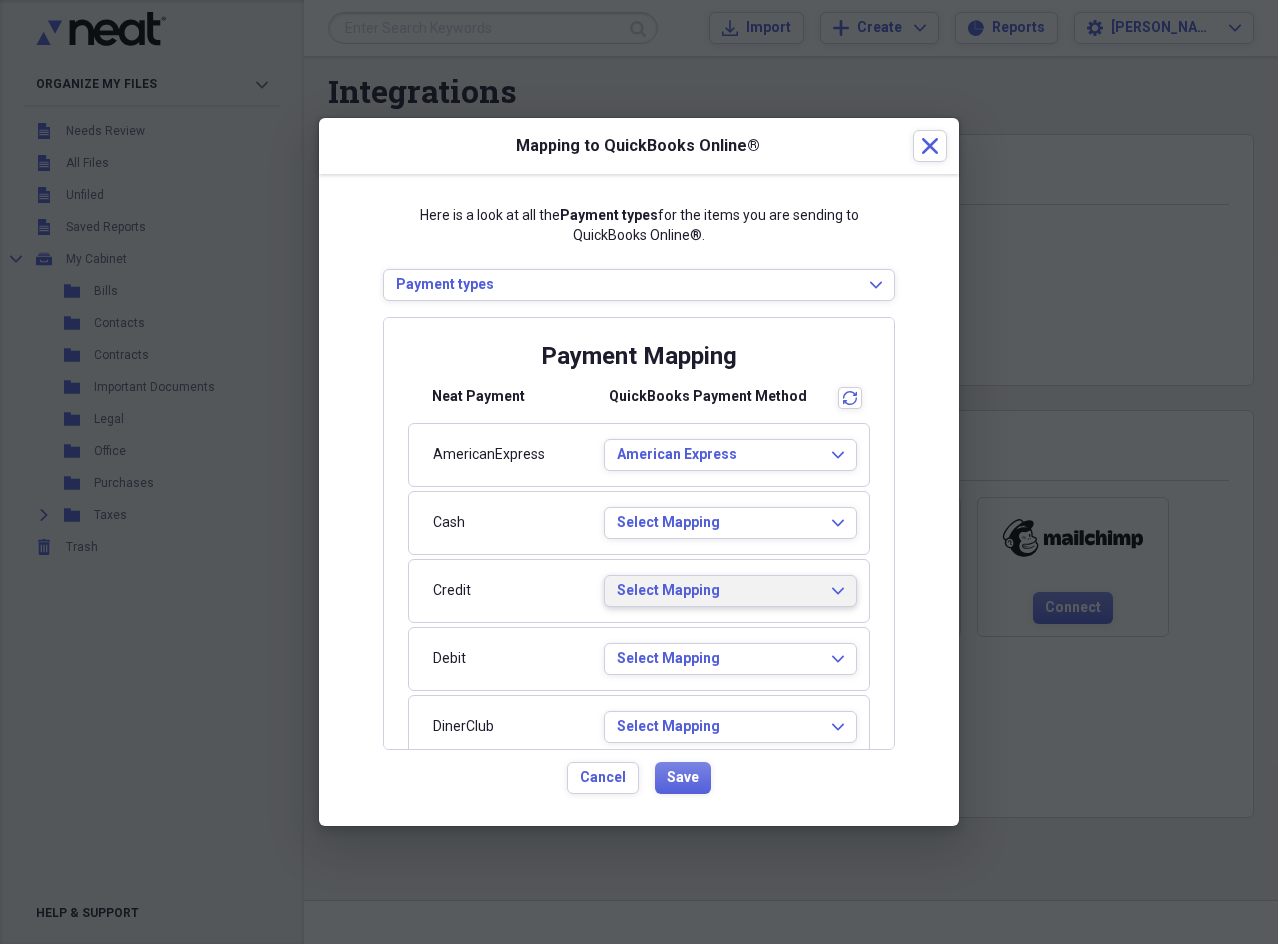 click on "Select Mapping" at bounding box center (718, 591) 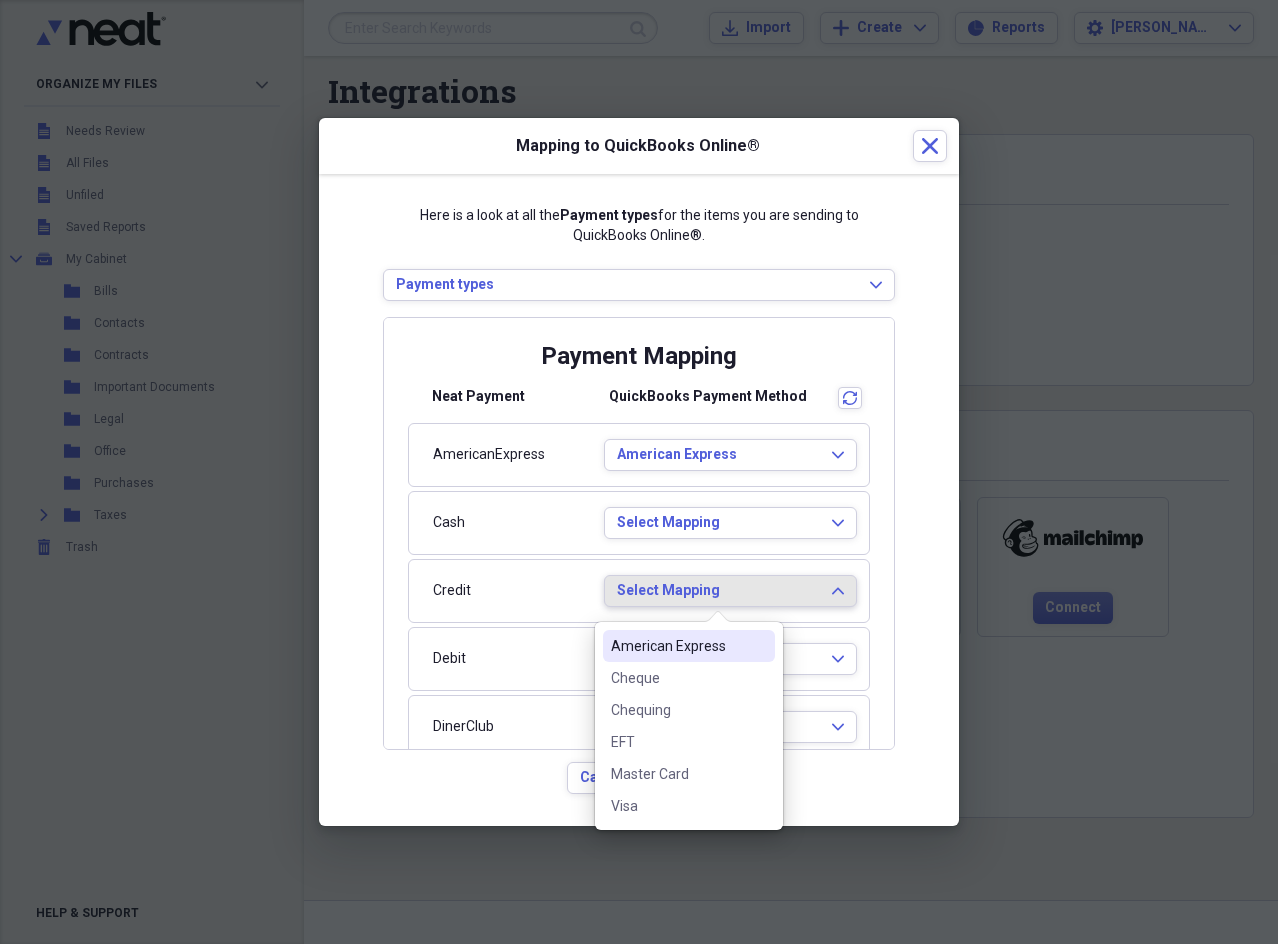 click on "Select Mapping" at bounding box center (718, 591) 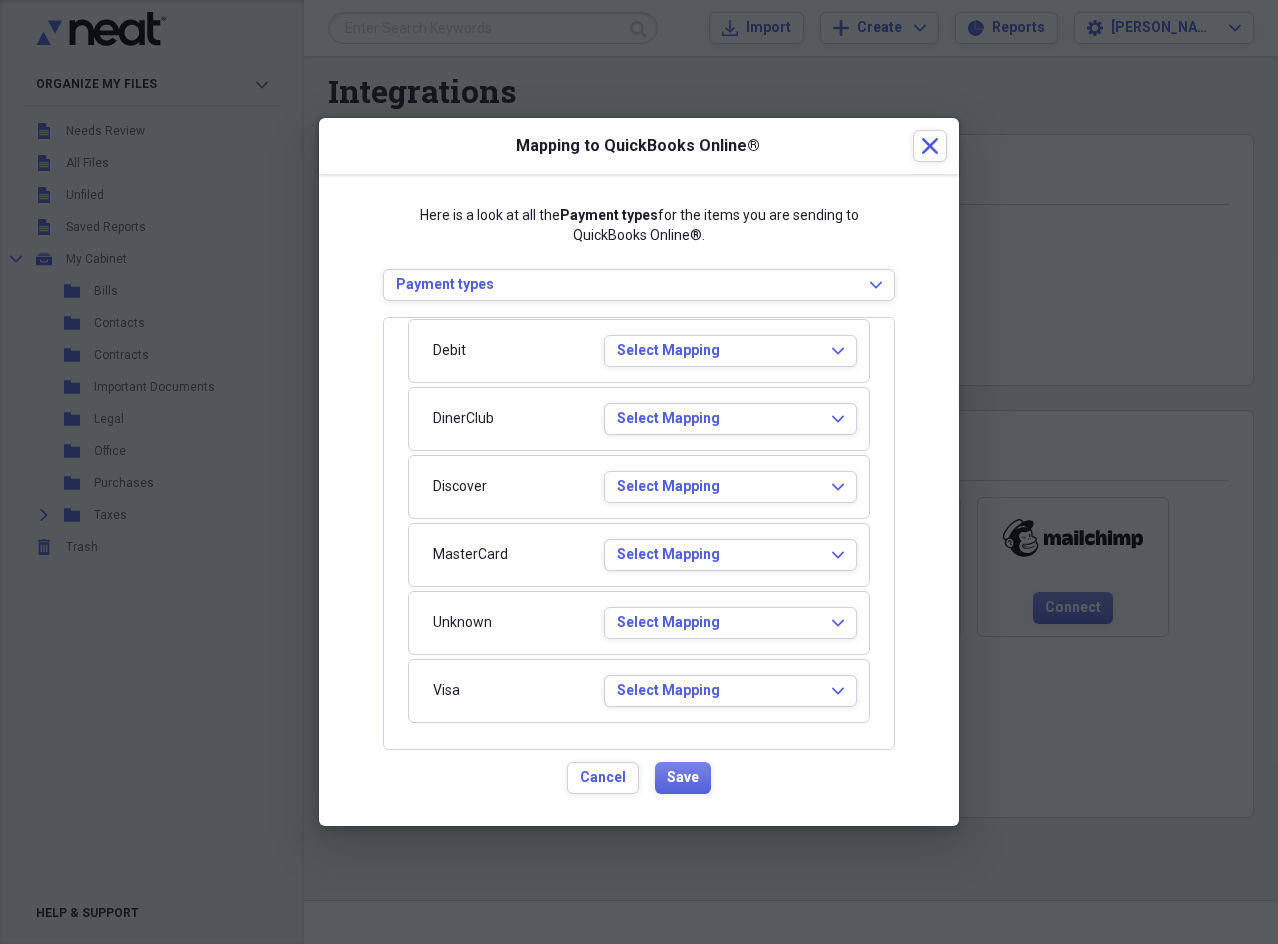 scroll, scrollTop: 310, scrollLeft: 0, axis: vertical 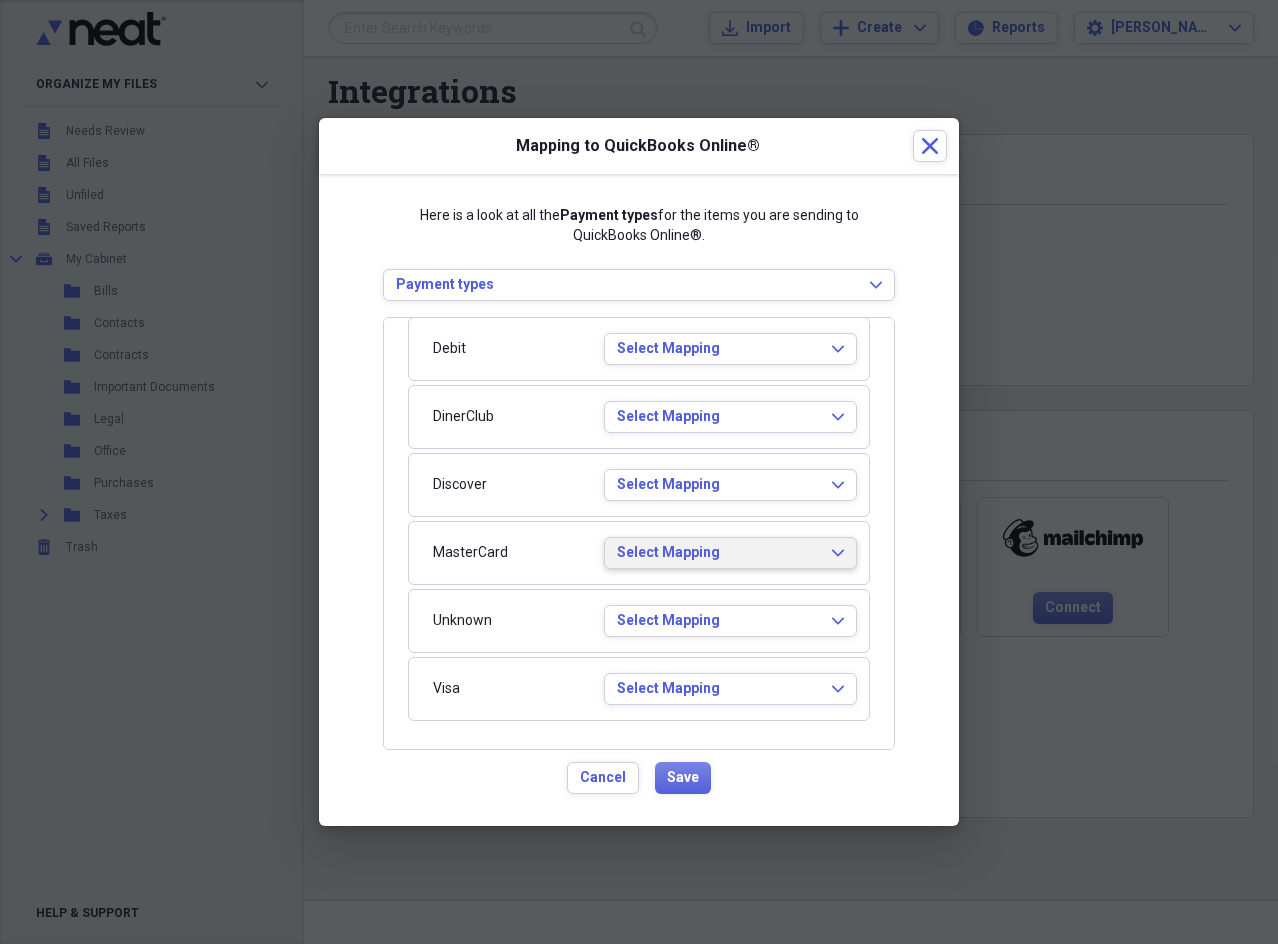 click on "Select Mapping" at bounding box center (718, 553) 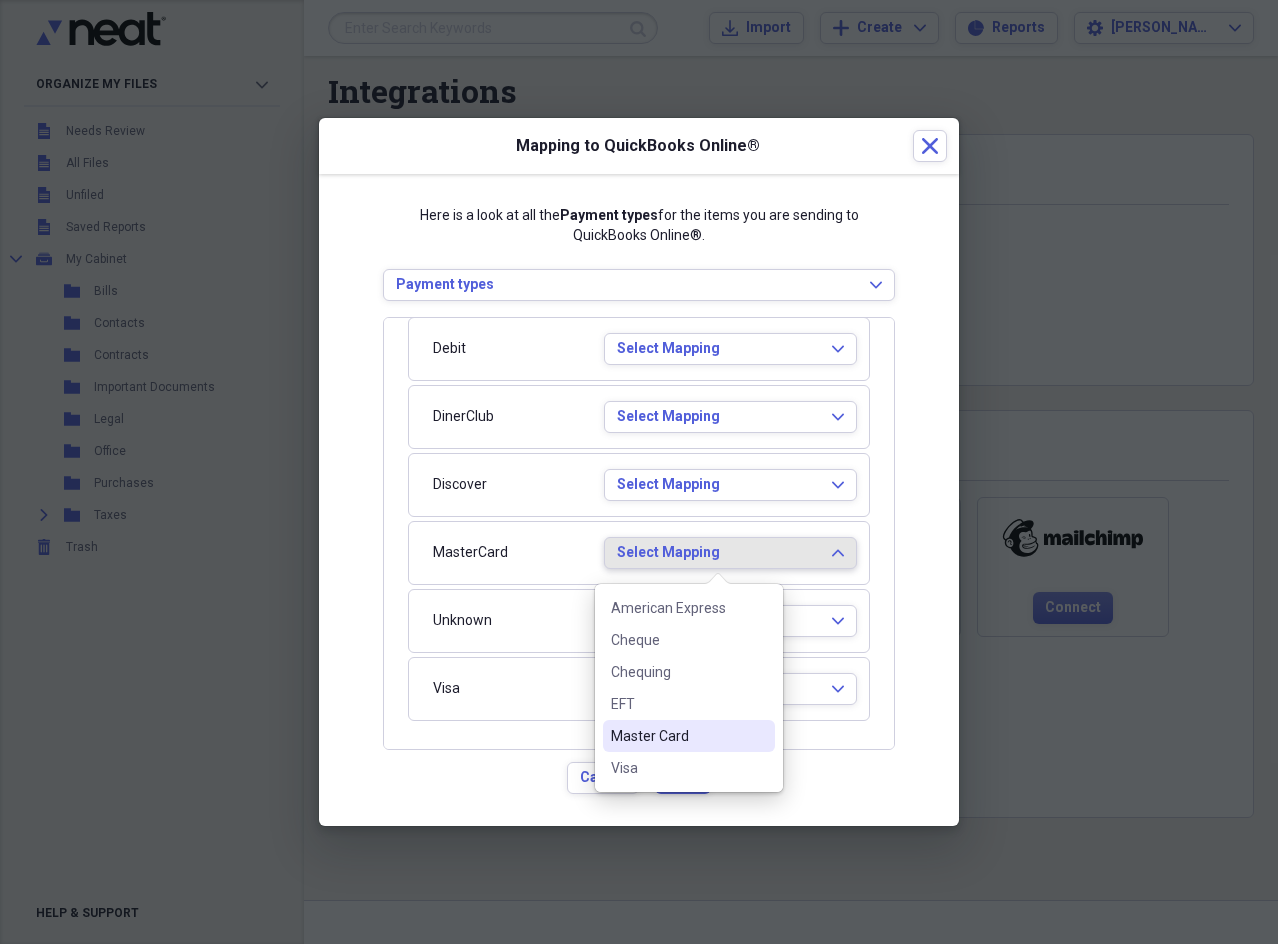 click on "Master Card" at bounding box center [677, 736] 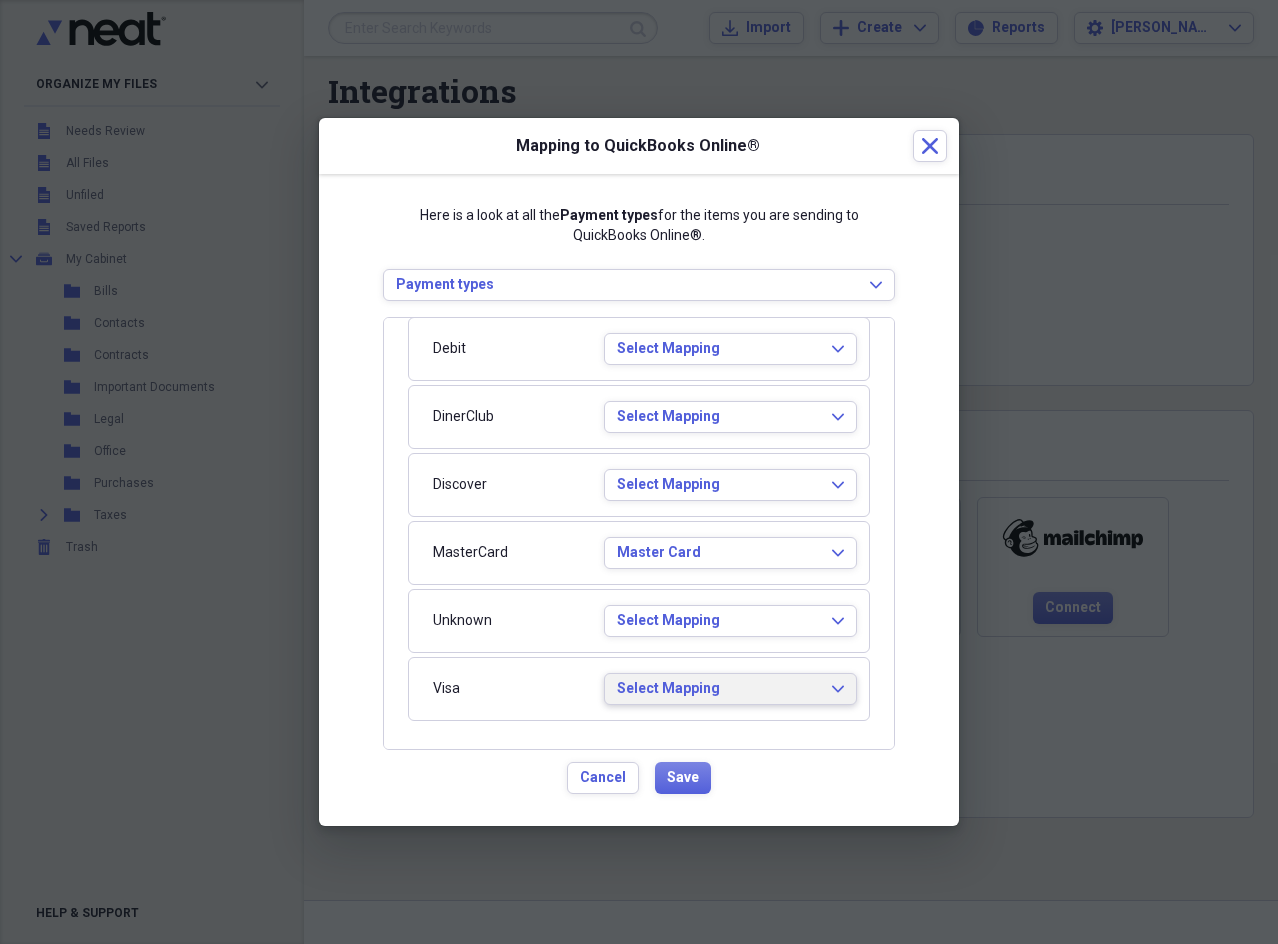 click on "Select Mapping" at bounding box center [718, 689] 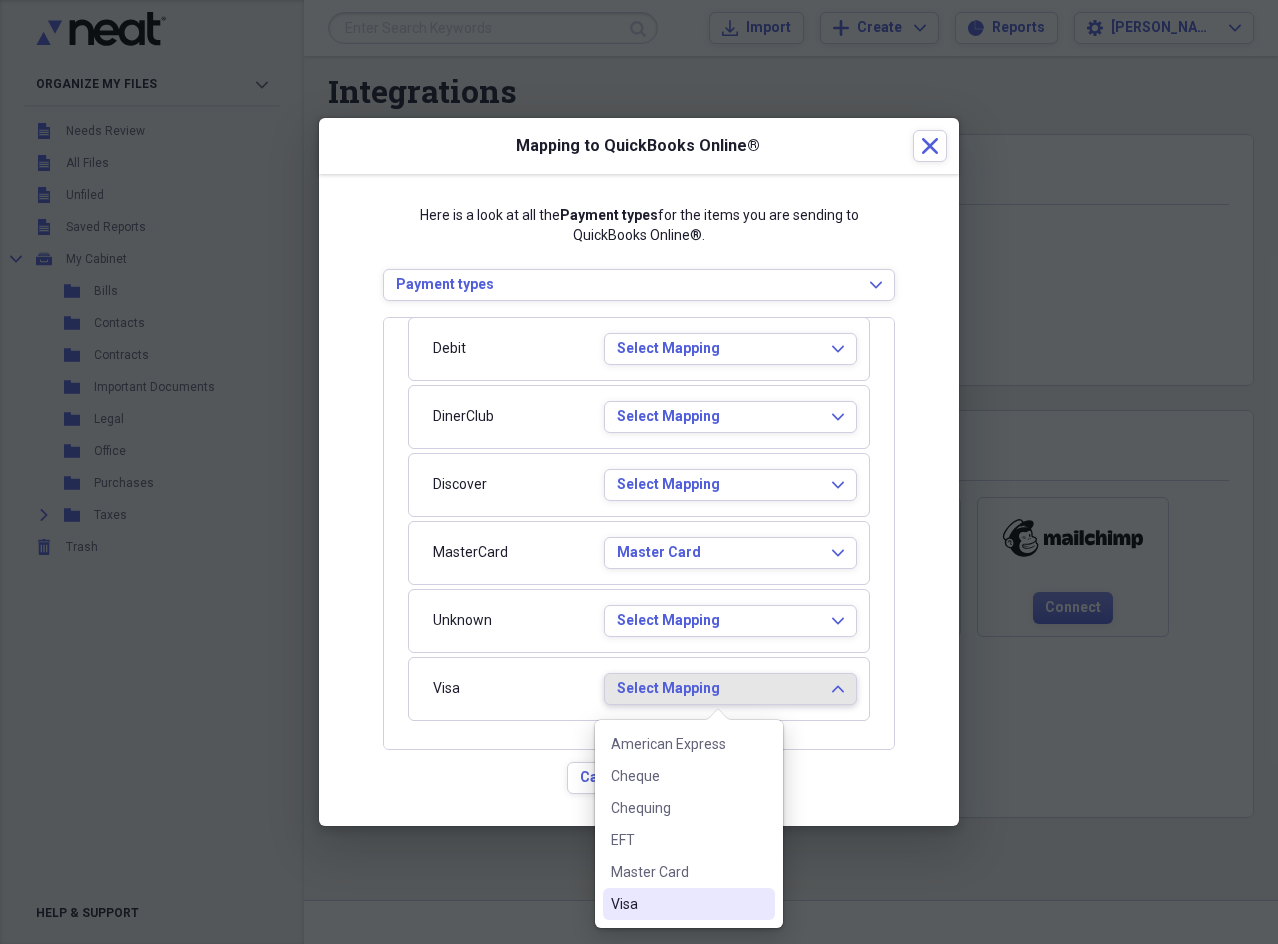 click on "Visa" at bounding box center [689, 904] 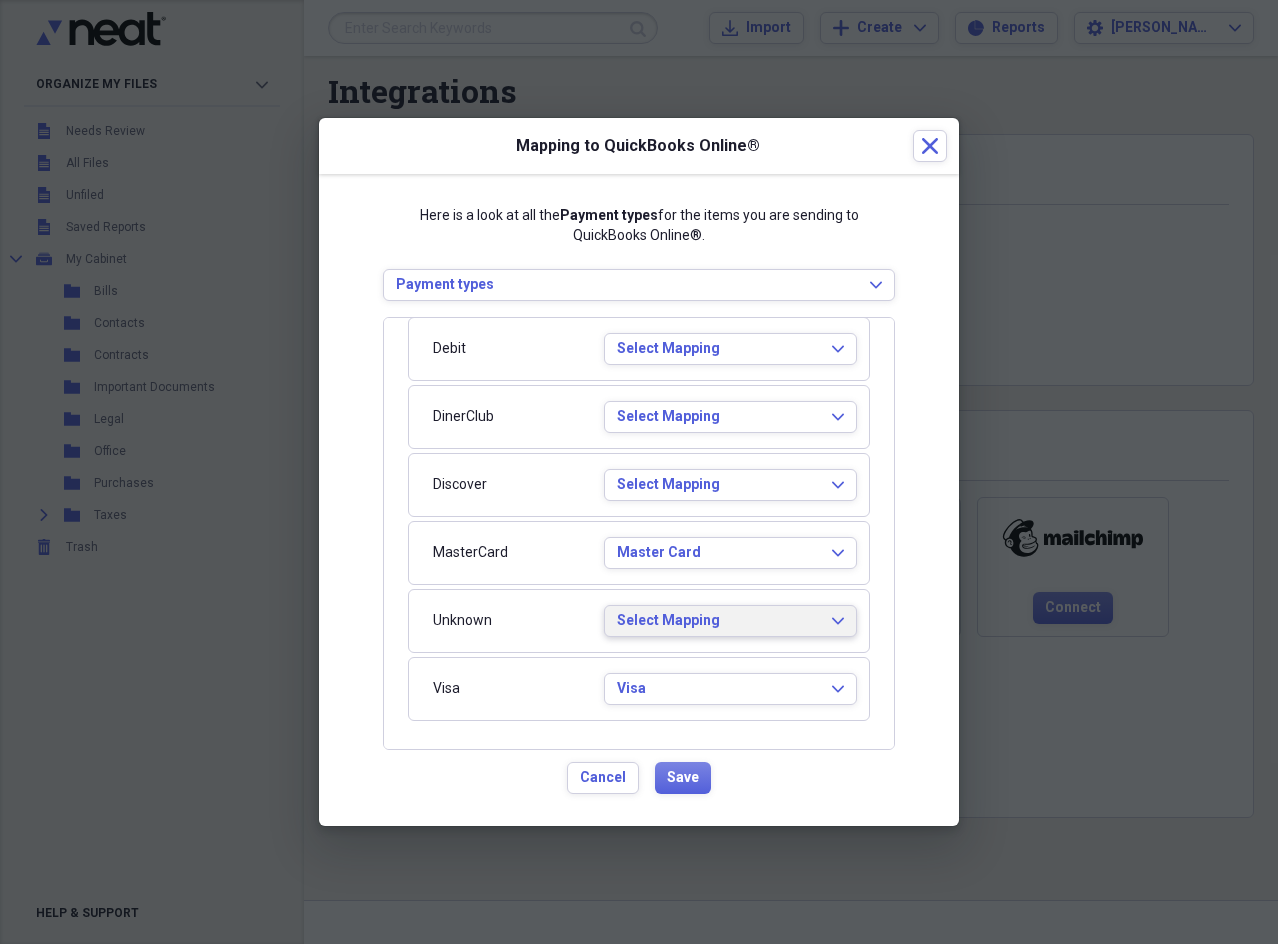 click on "Select Mapping" at bounding box center [718, 621] 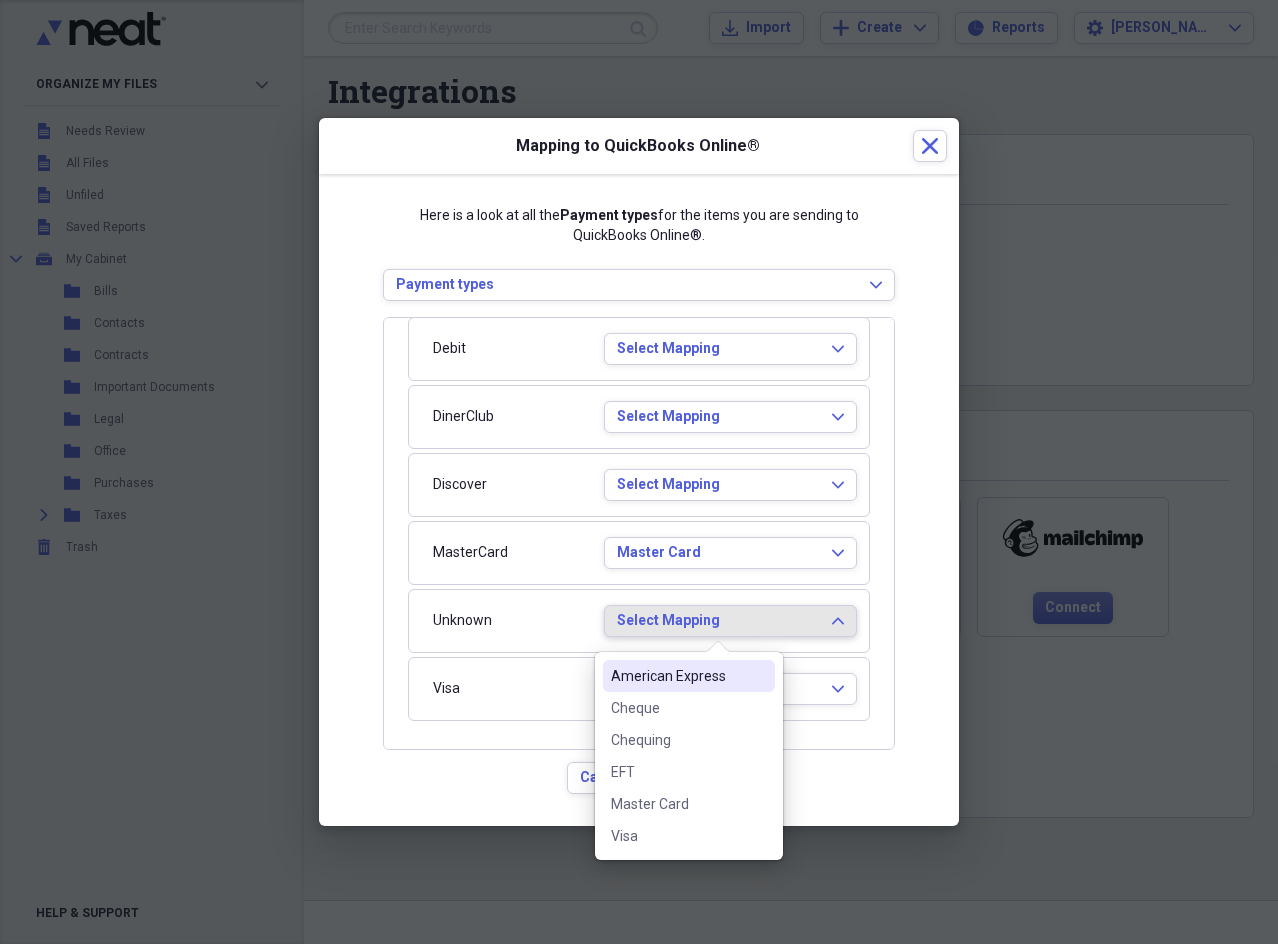click on "Select Mapping" at bounding box center [718, 621] 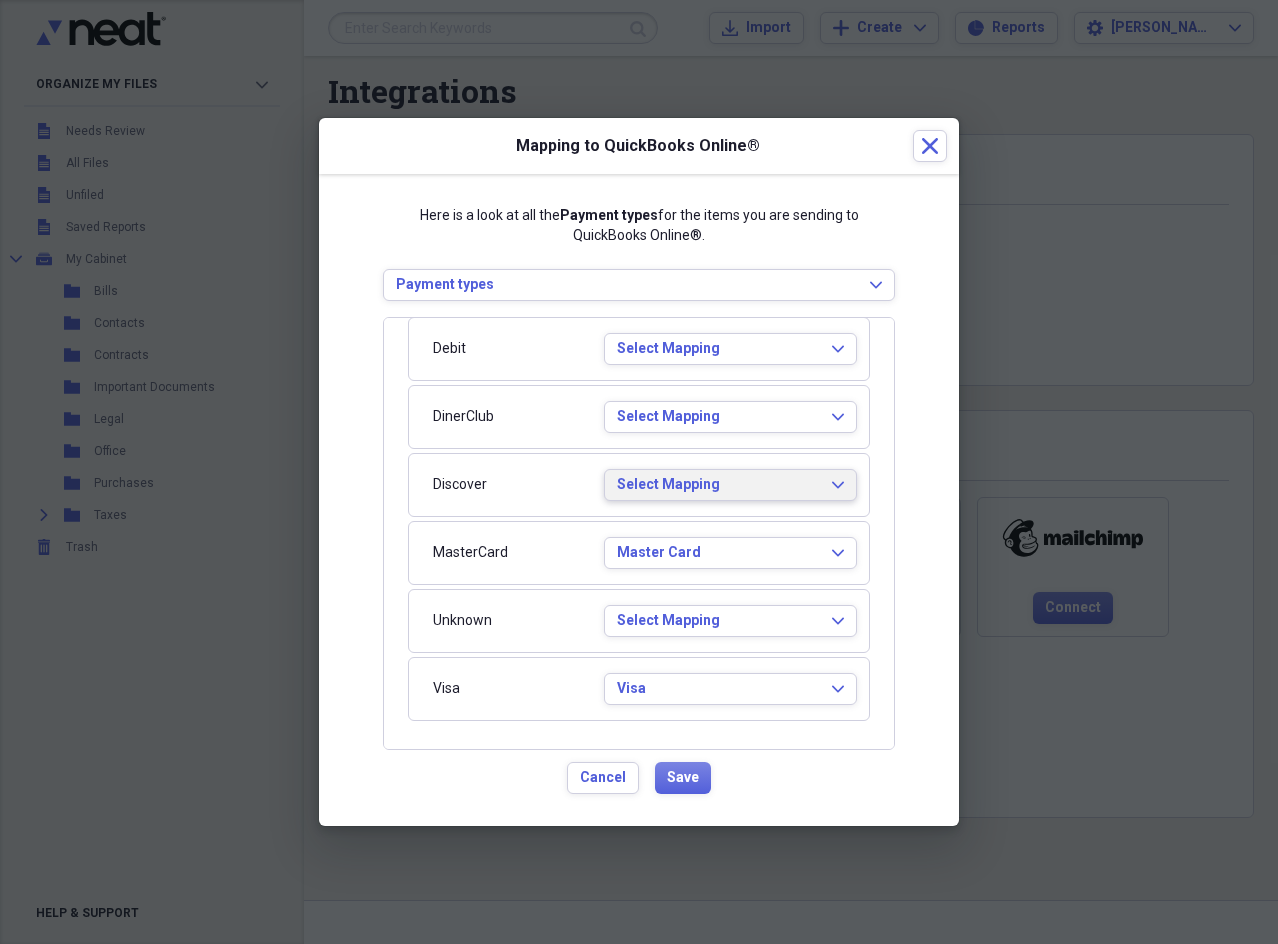 click on "Select Mapping" at bounding box center [718, 485] 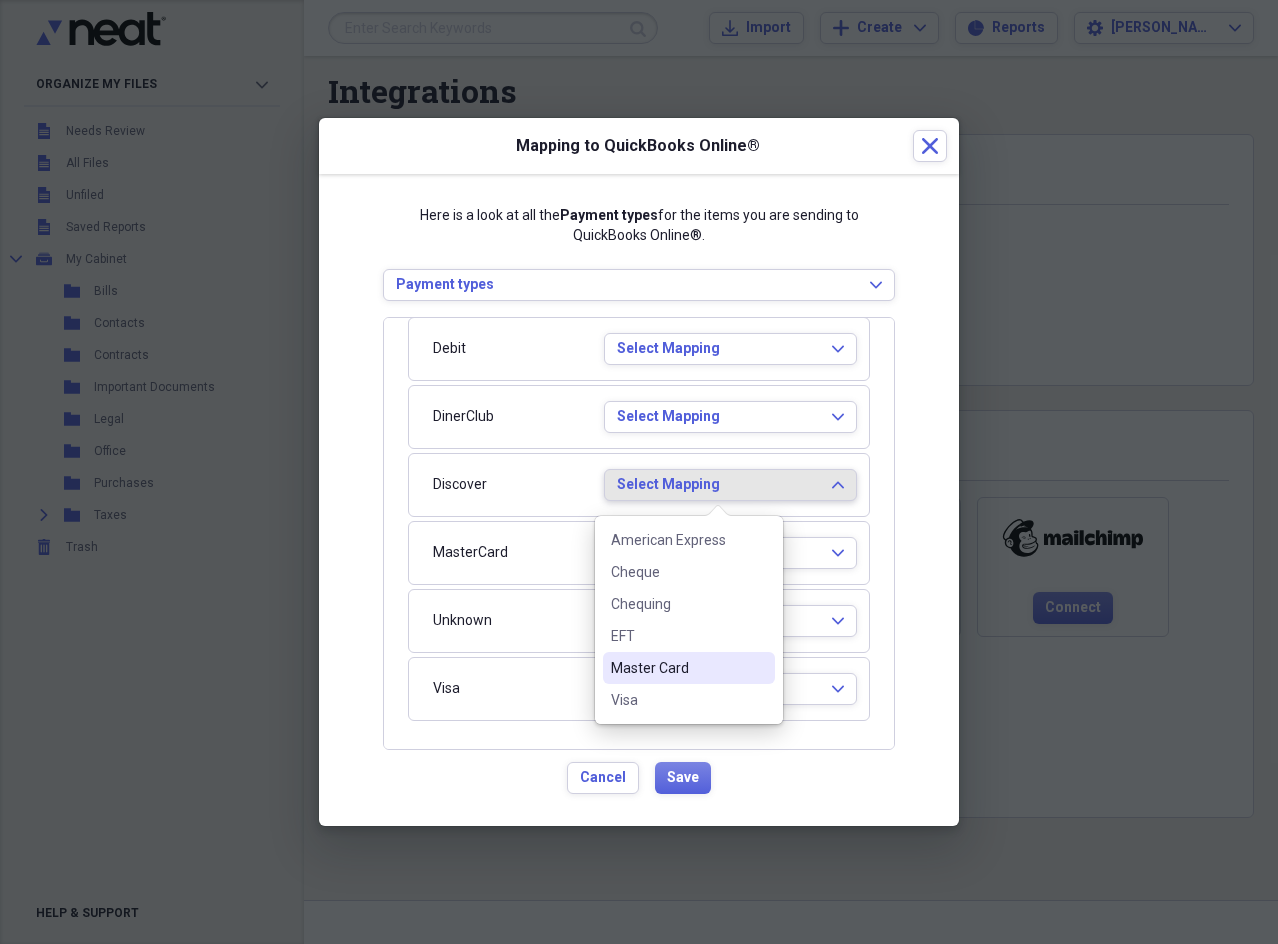 click on "Master Card" at bounding box center [677, 668] 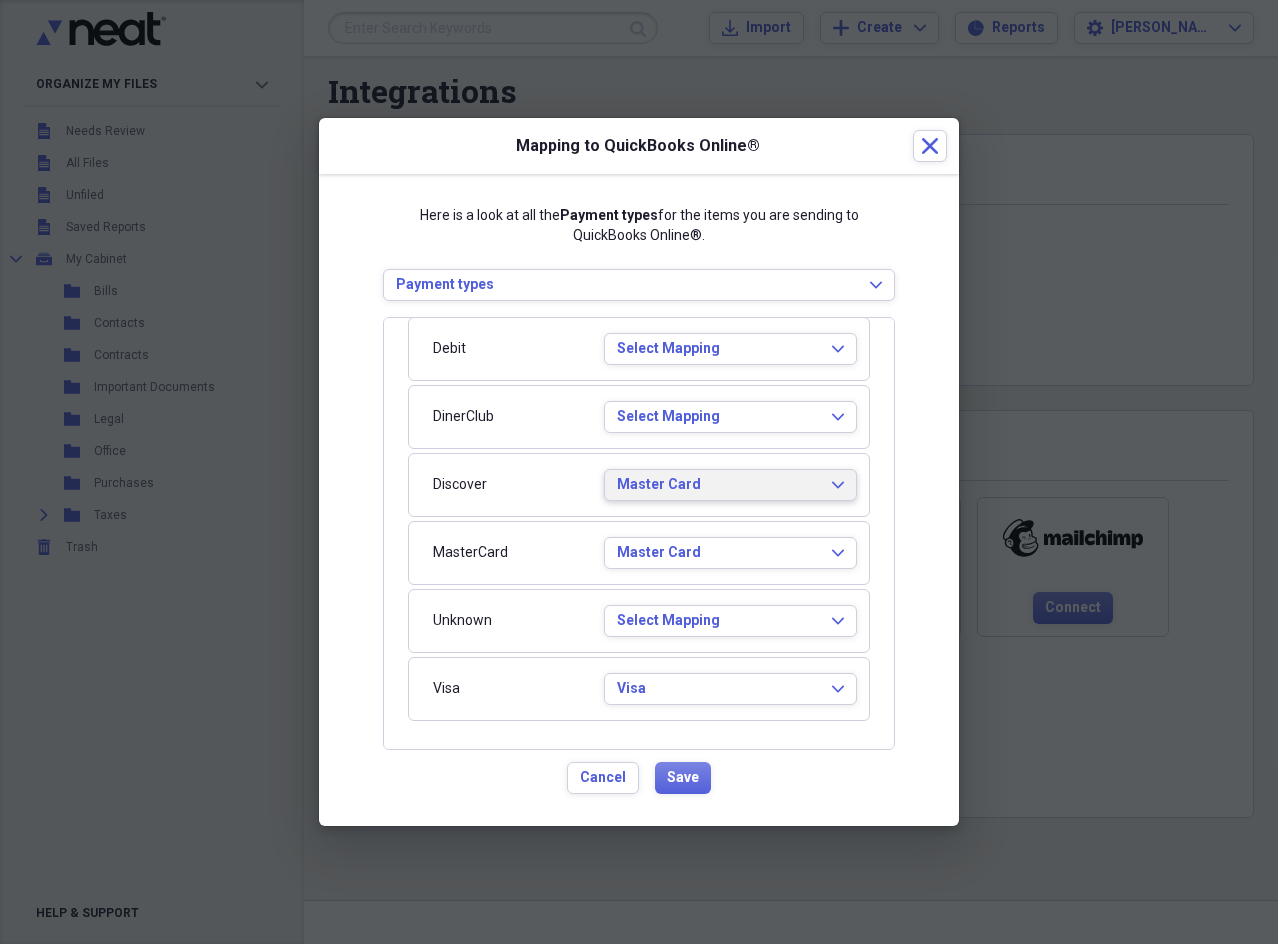 click on "Master Card" at bounding box center [718, 485] 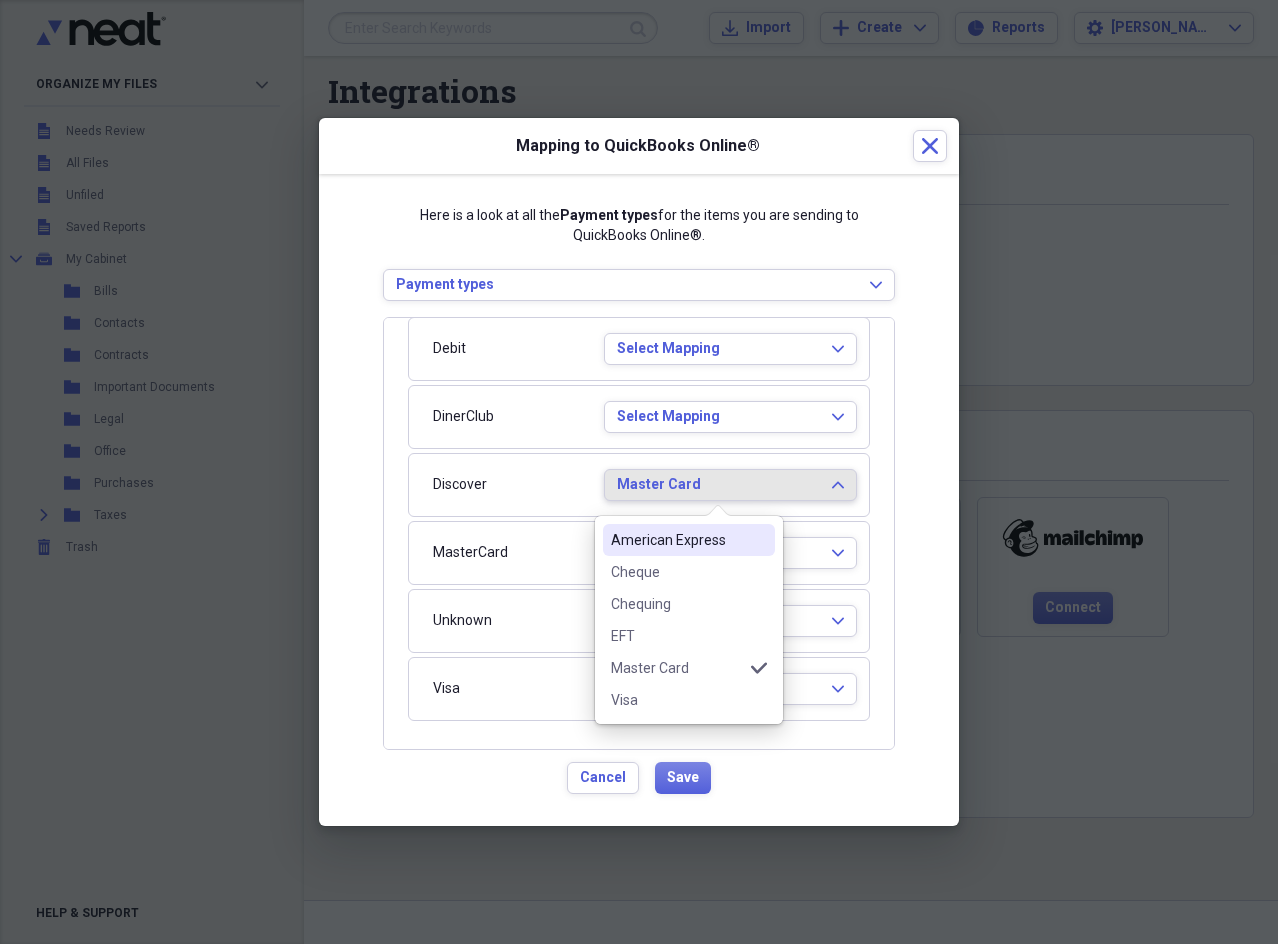 click on "Master Card Expand" at bounding box center [730, 485] 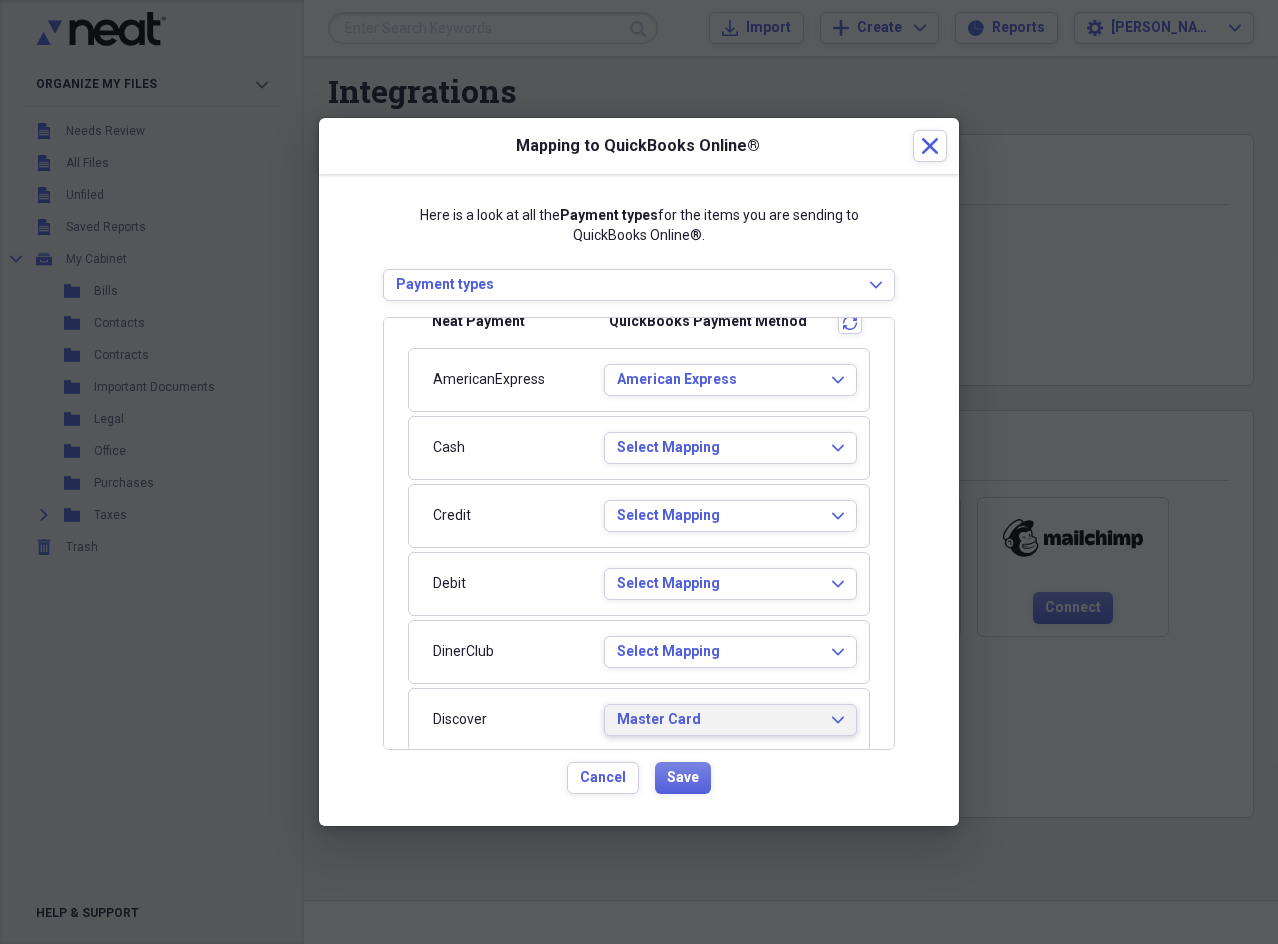 scroll, scrollTop: 110, scrollLeft: 0, axis: vertical 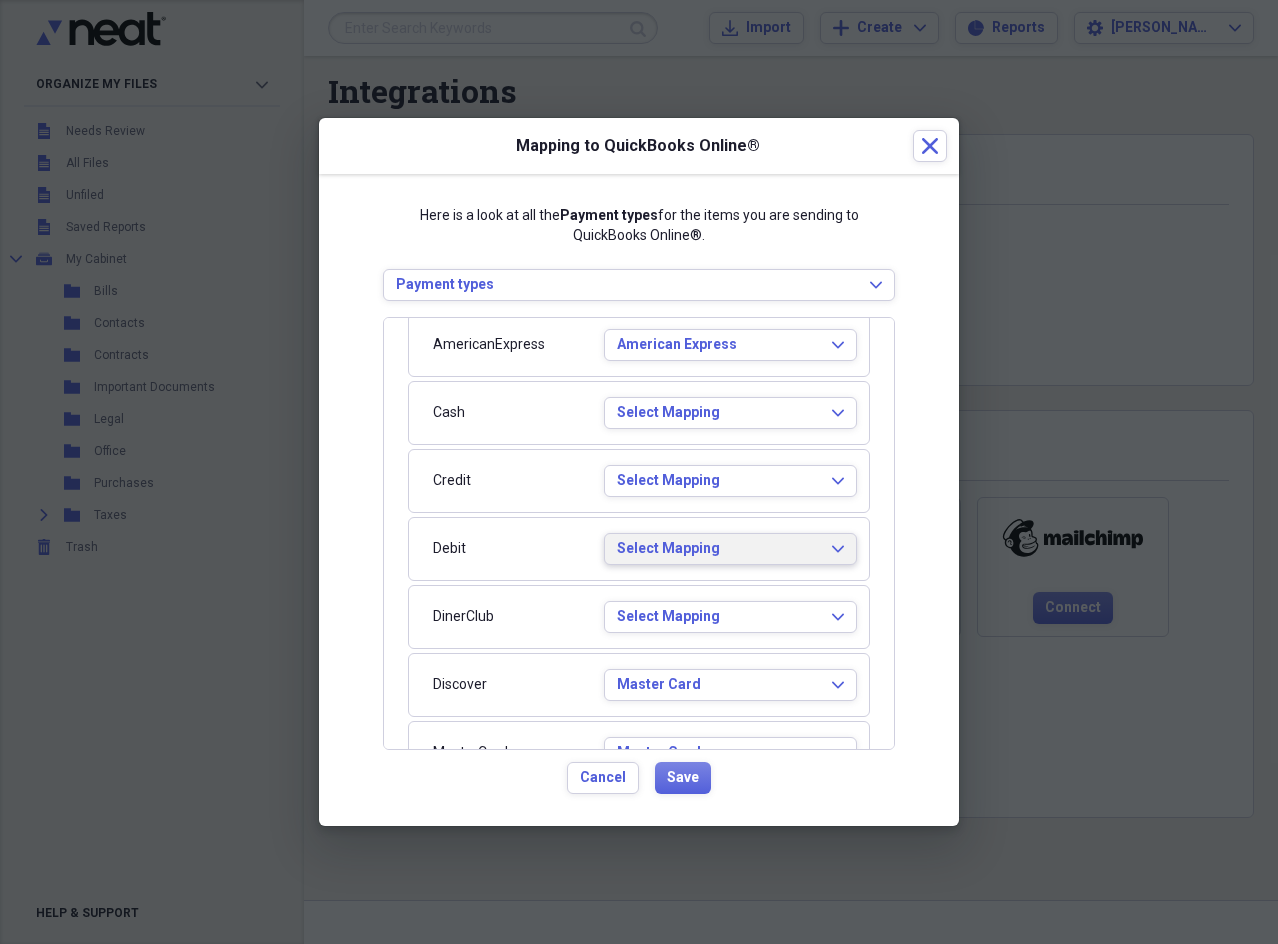 click on "Select Mapping" at bounding box center [718, 549] 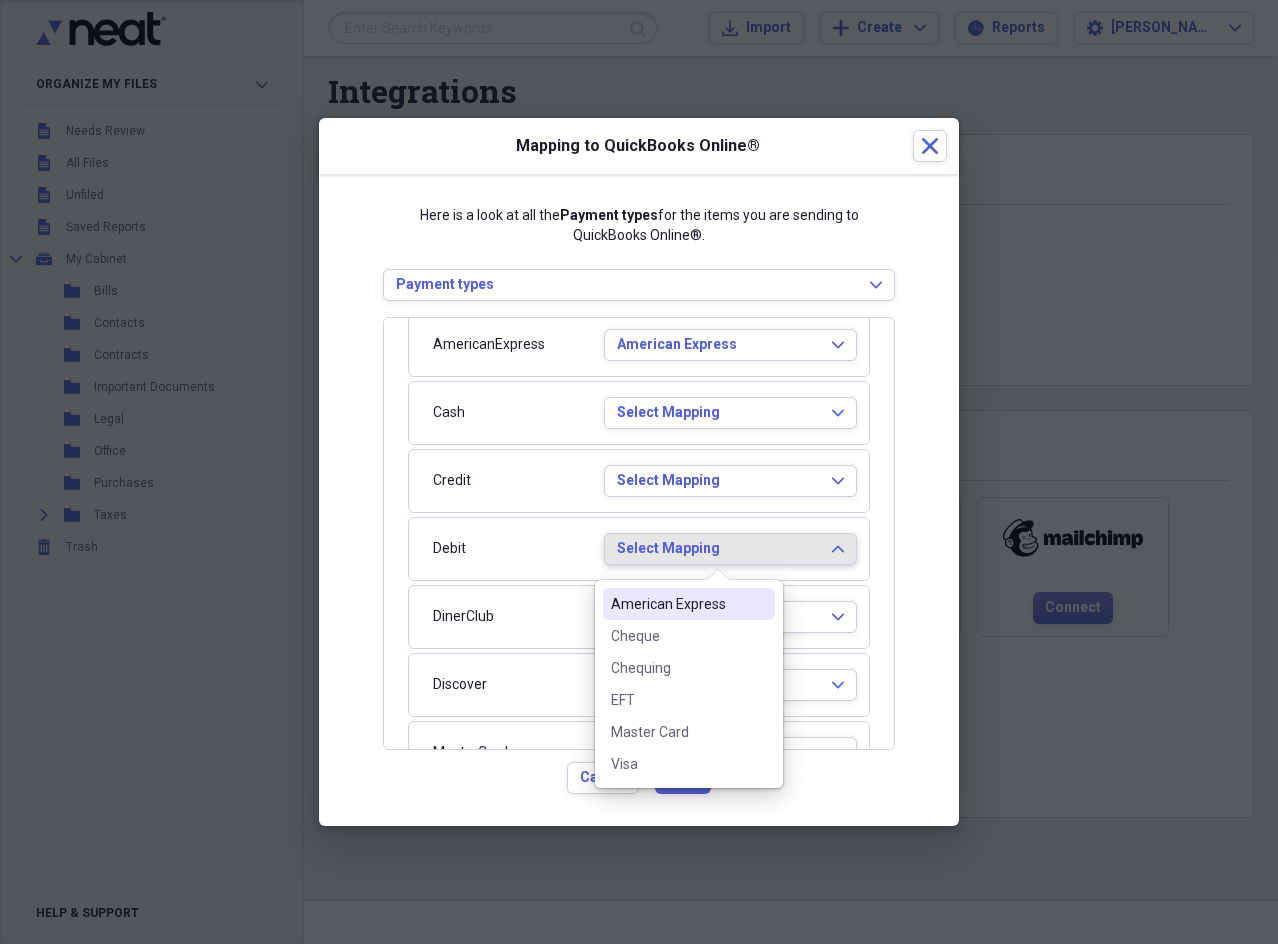 click on "Select Mapping Expand" at bounding box center [730, 549] 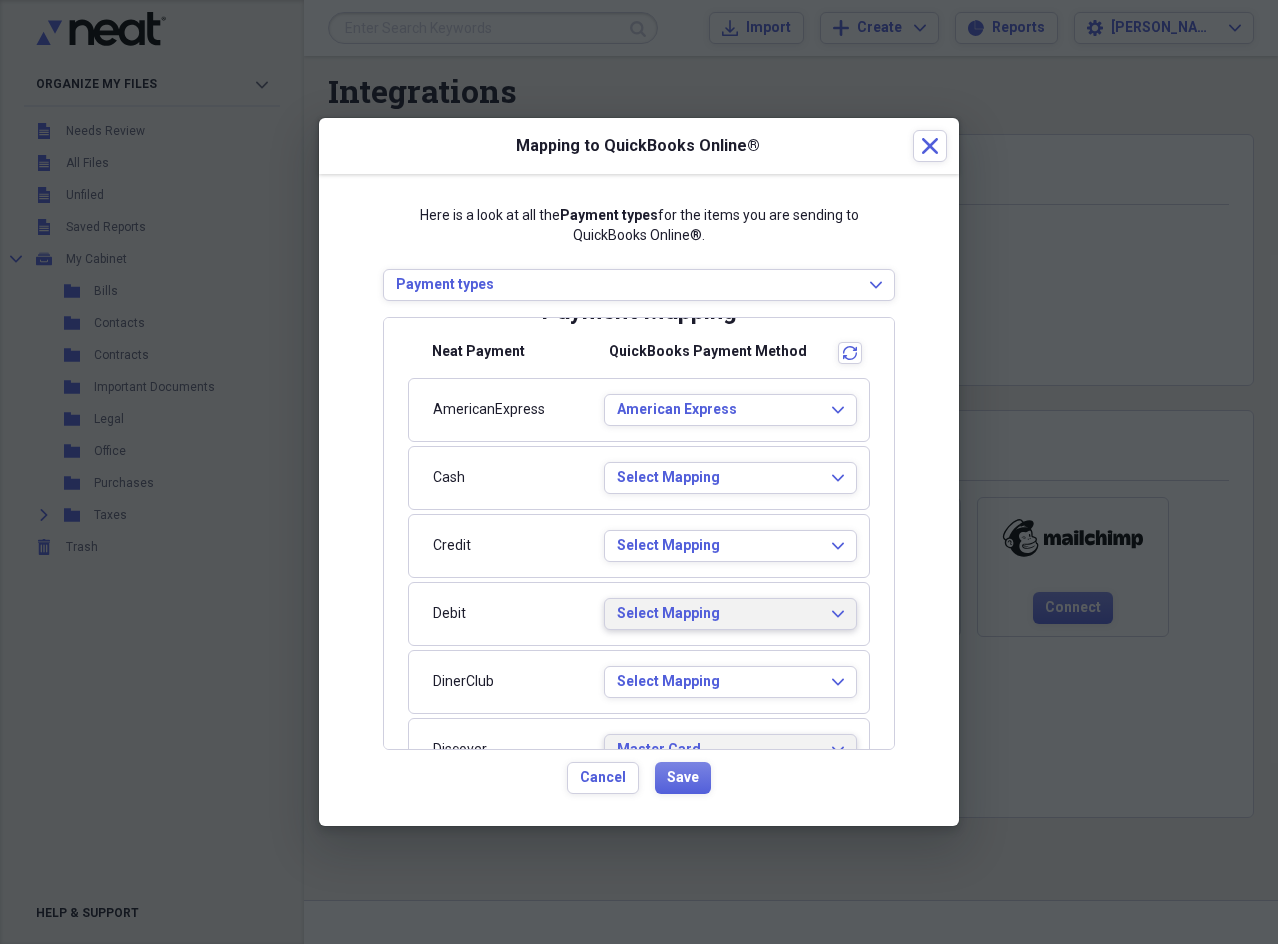 scroll, scrollTop: 0, scrollLeft: 0, axis: both 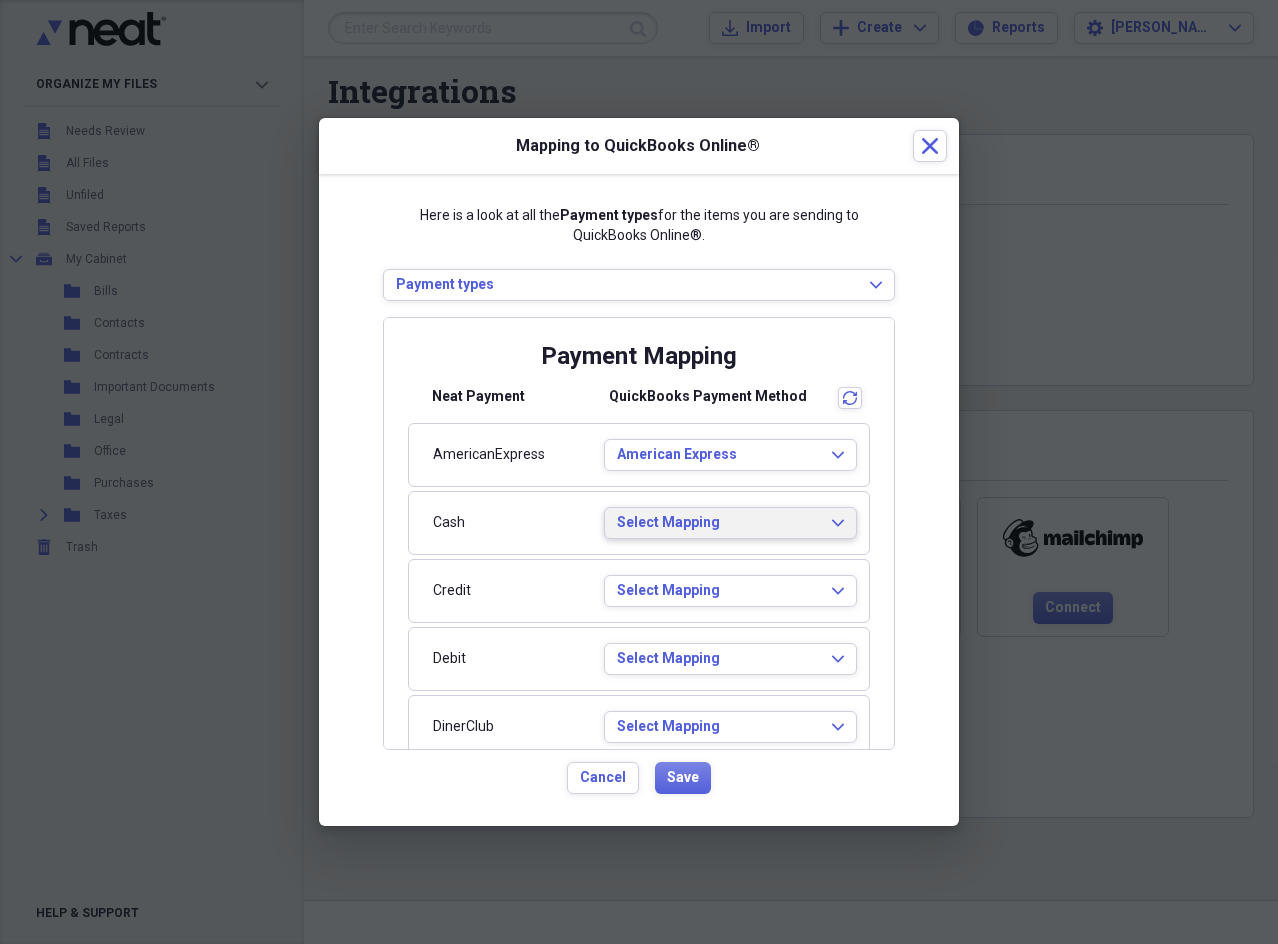 click on "Select Mapping" at bounding box center [718, 523] 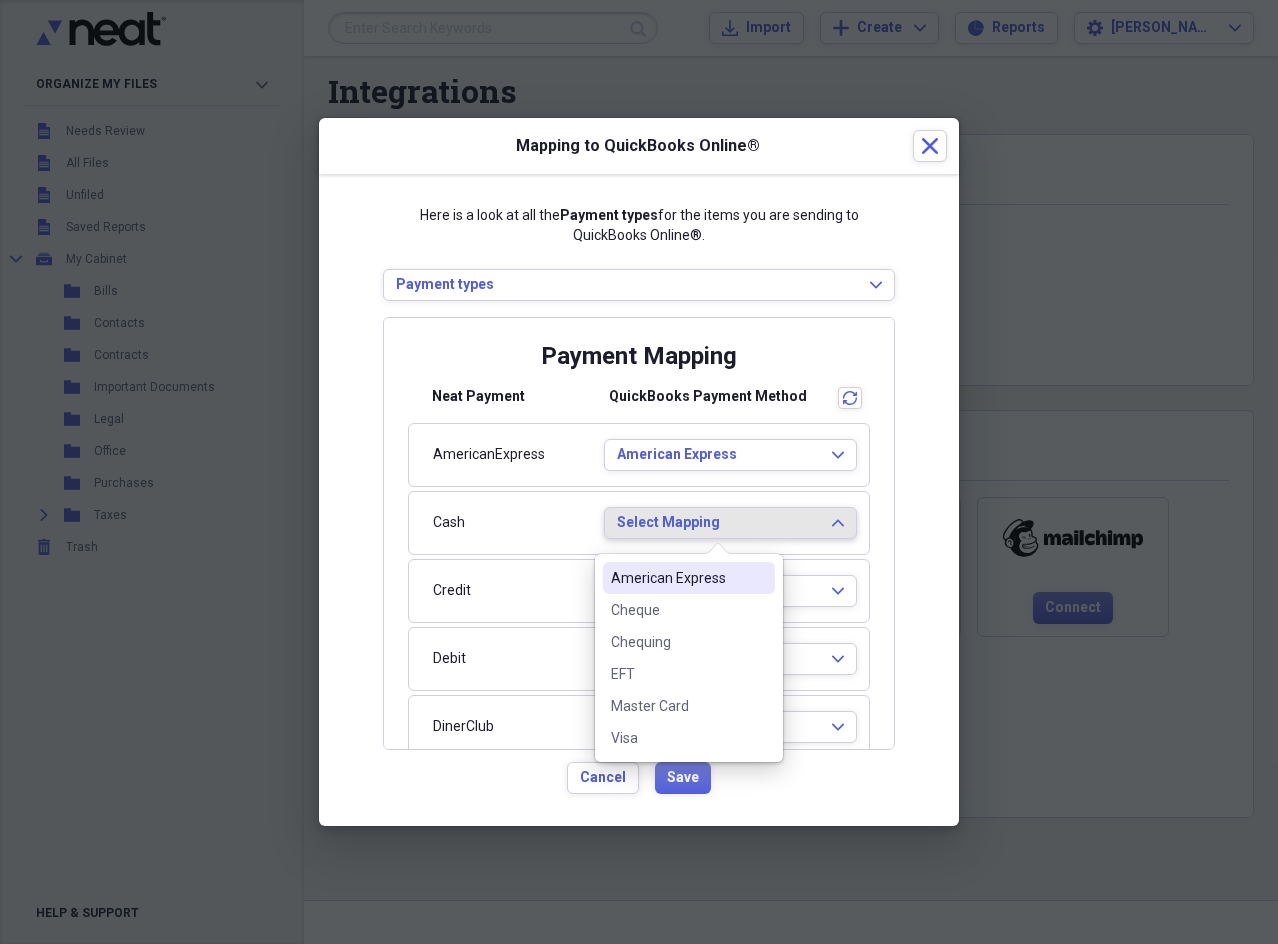click on "Select Mapping" at bounding box center (718, 523) 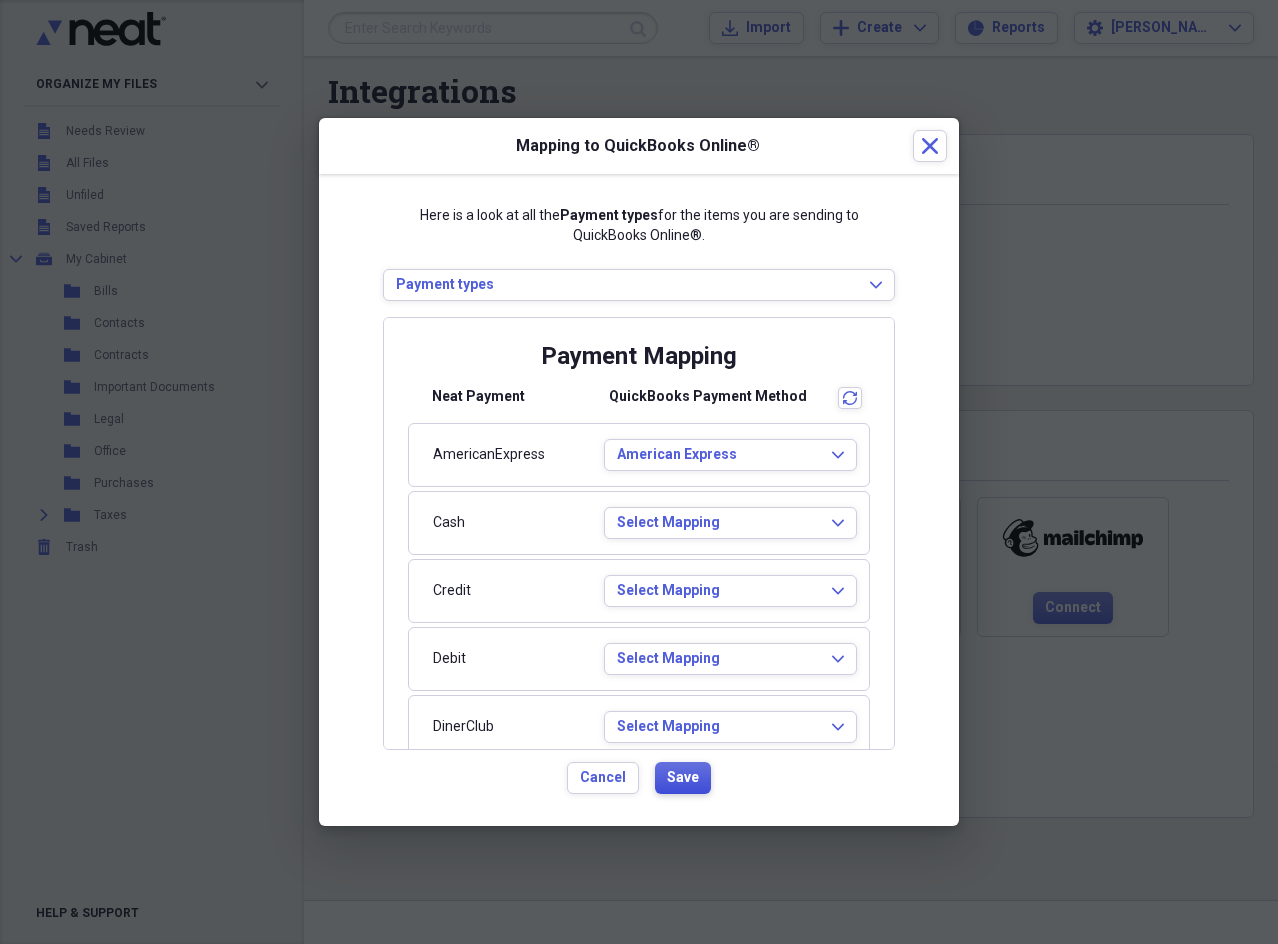 click on "Save" at bounding box center (683, 778) 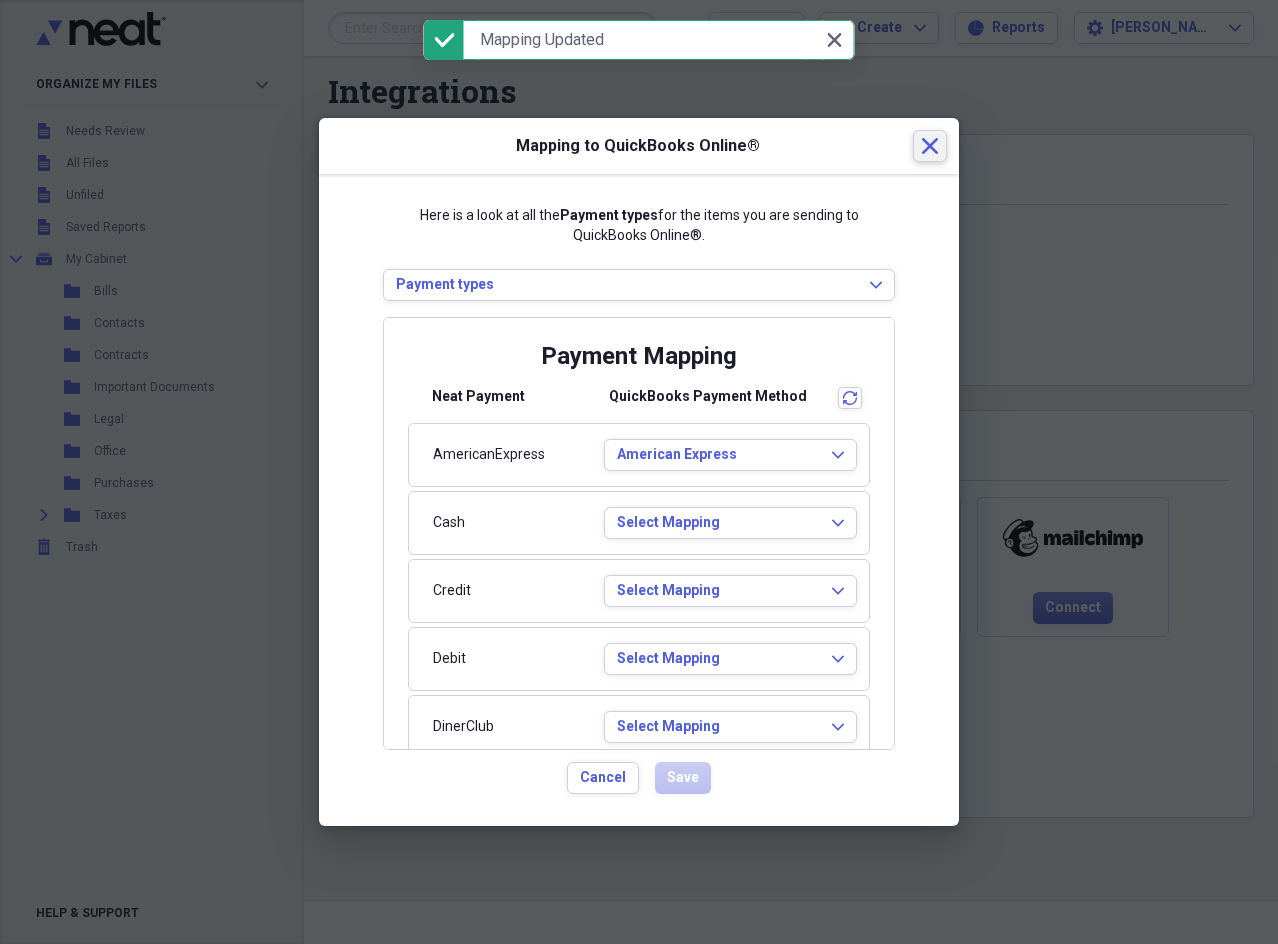 click 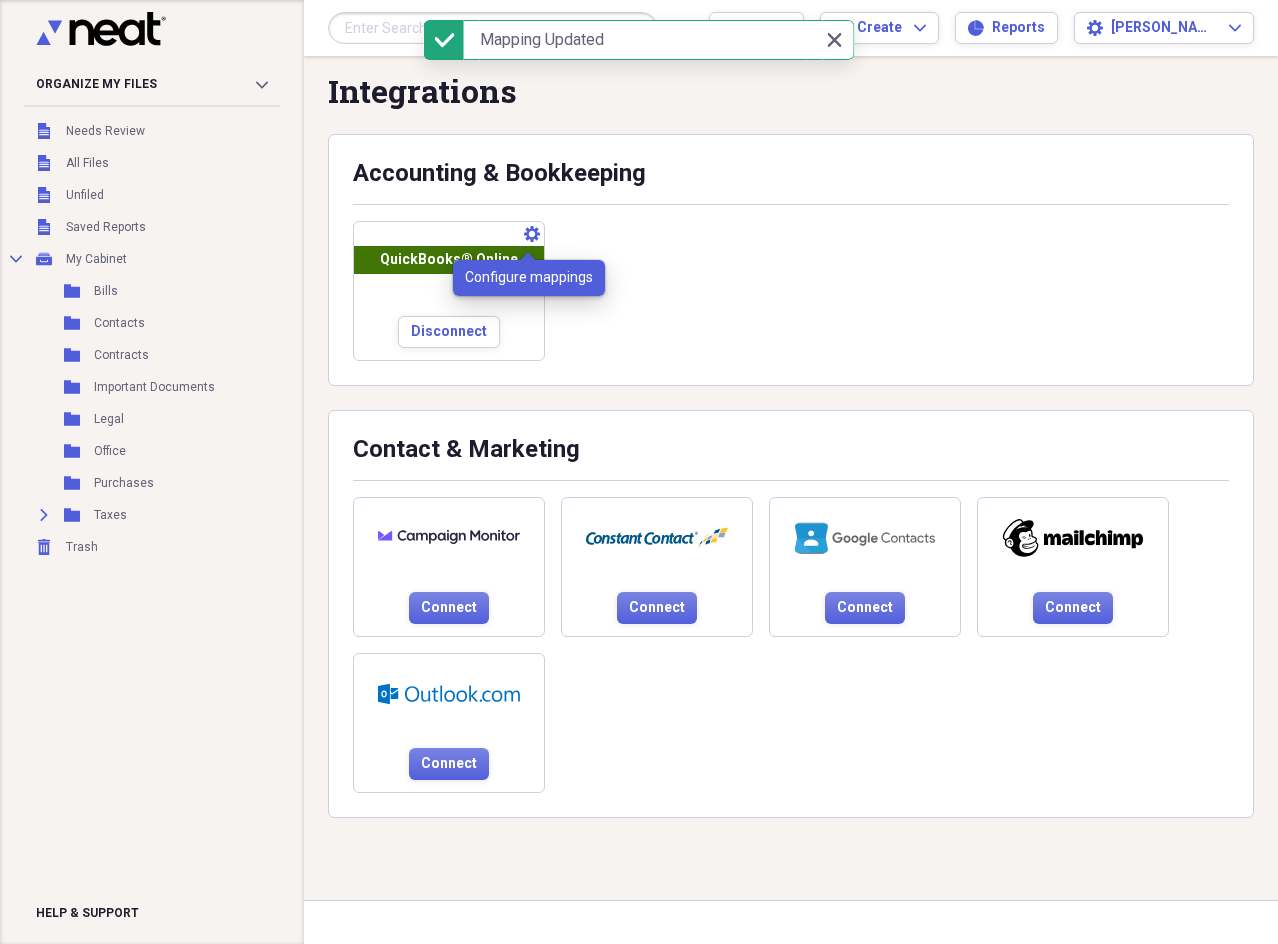 click on "Configure mappings" 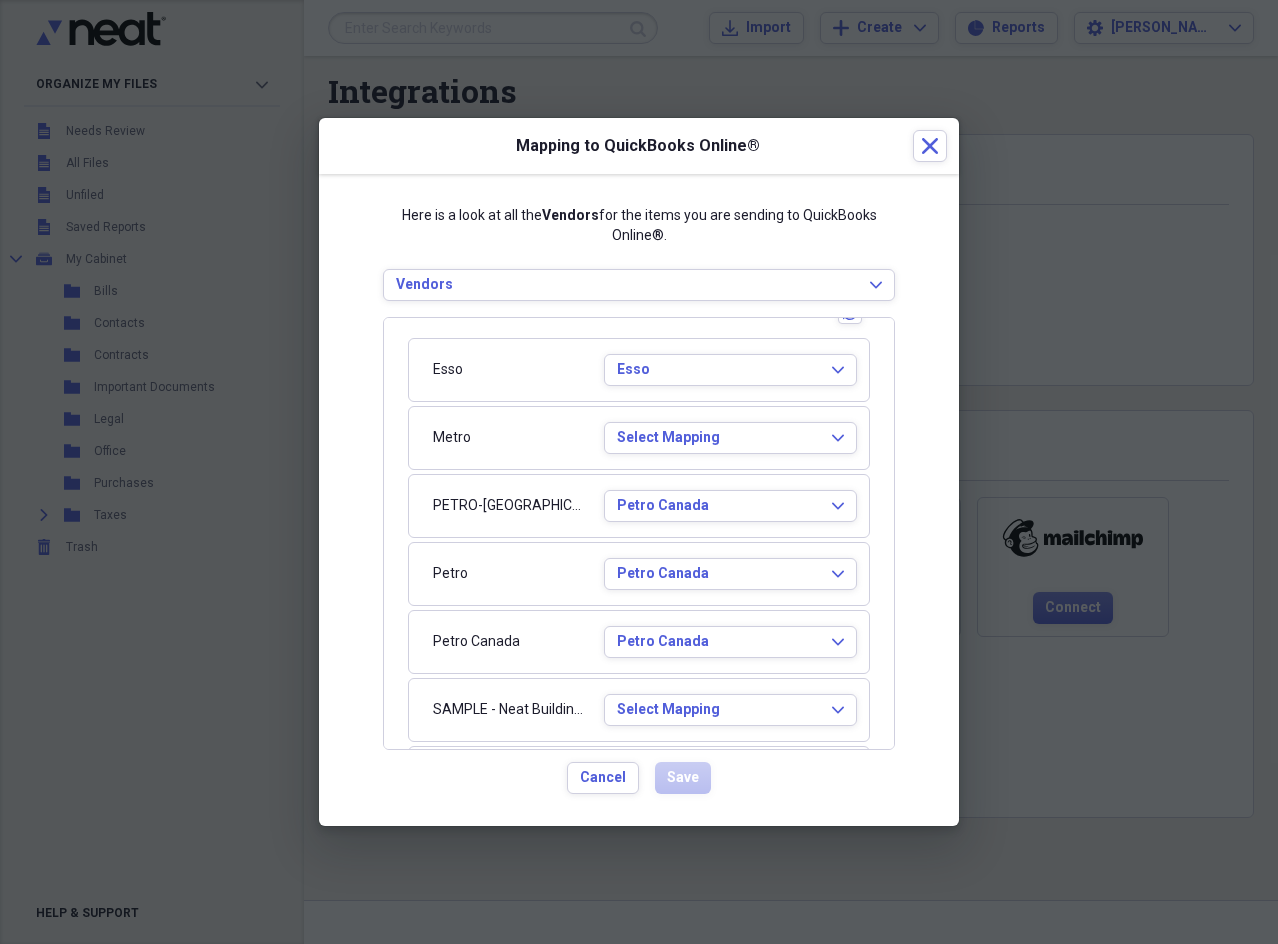 scroll, scrollTop: 0, scrollLeft: 0, axis: both 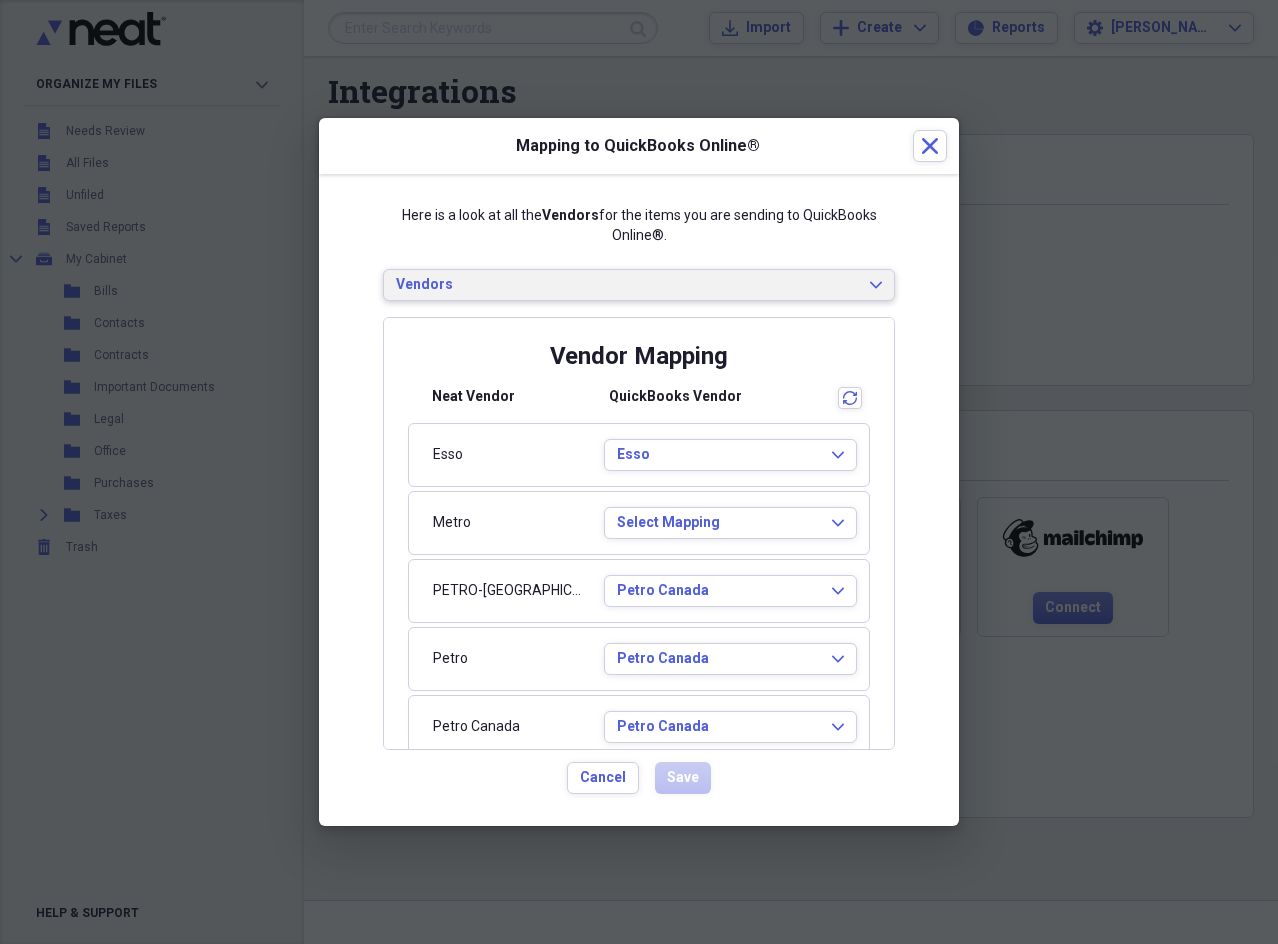 click on "Expand" 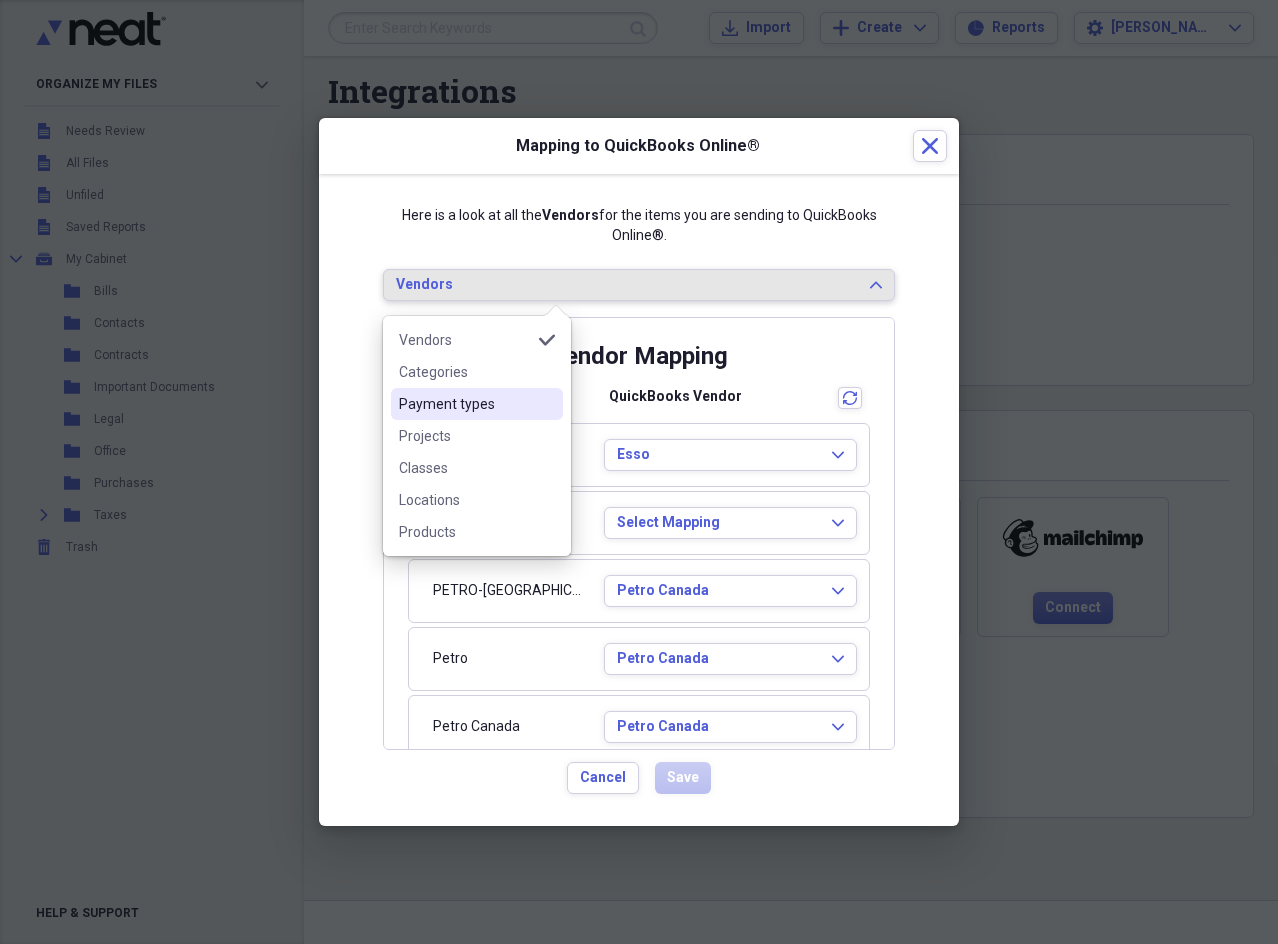 click on "Payment types" at bounding box center [465, 404] 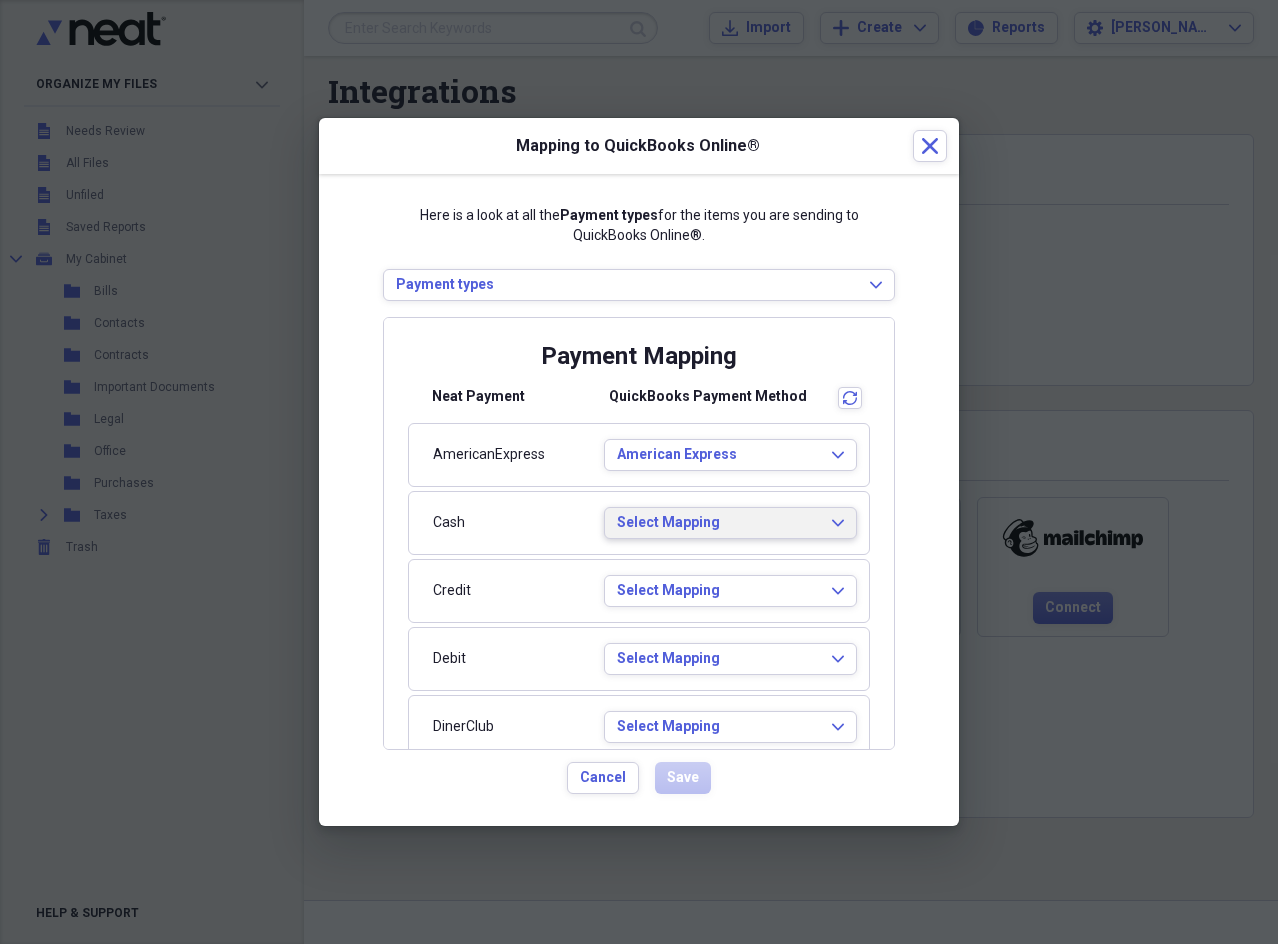 click on "Select Mapping" at bounding box center [718, 523] 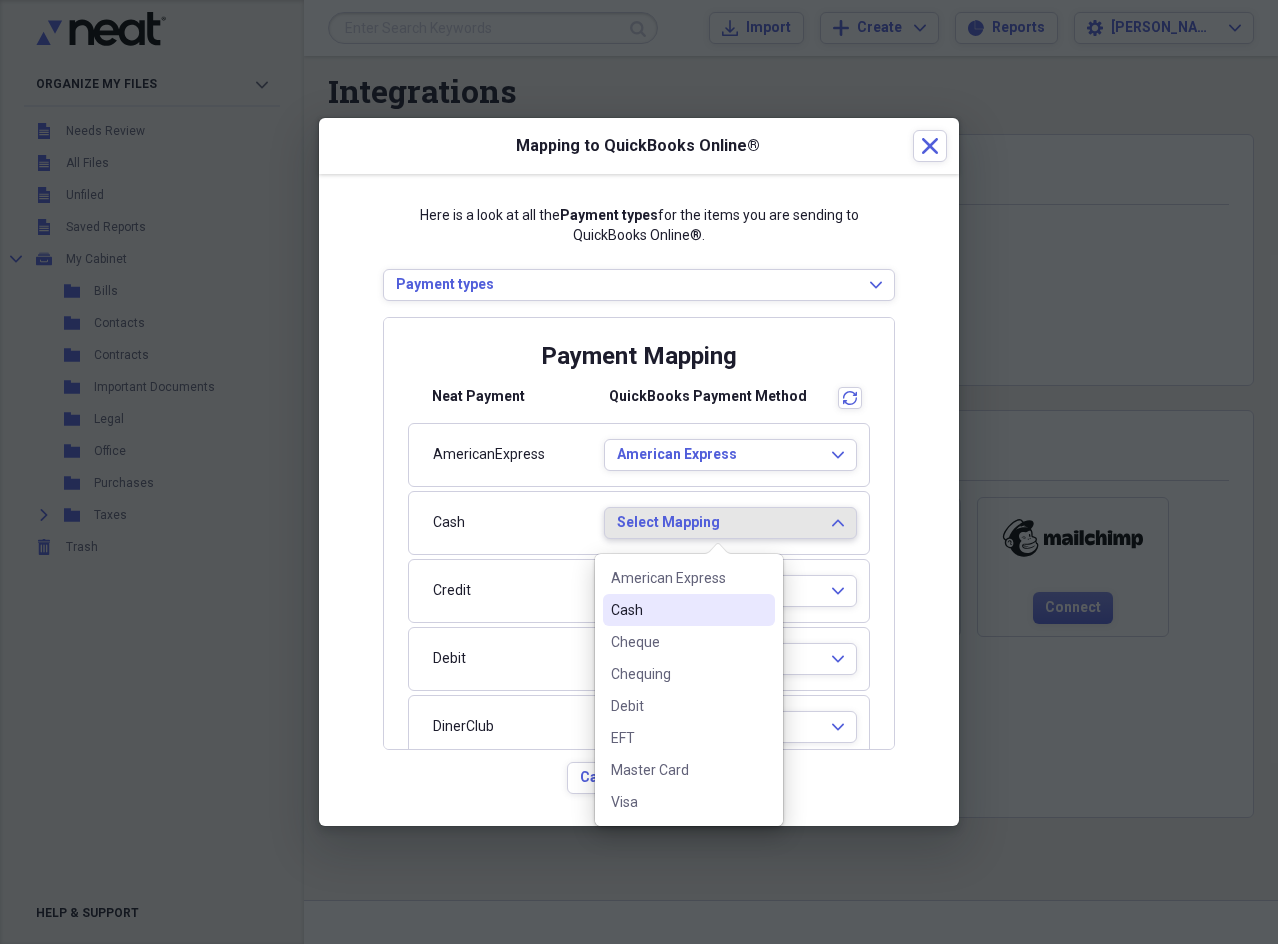 click on "Cash" at bounding box center [677, 610] 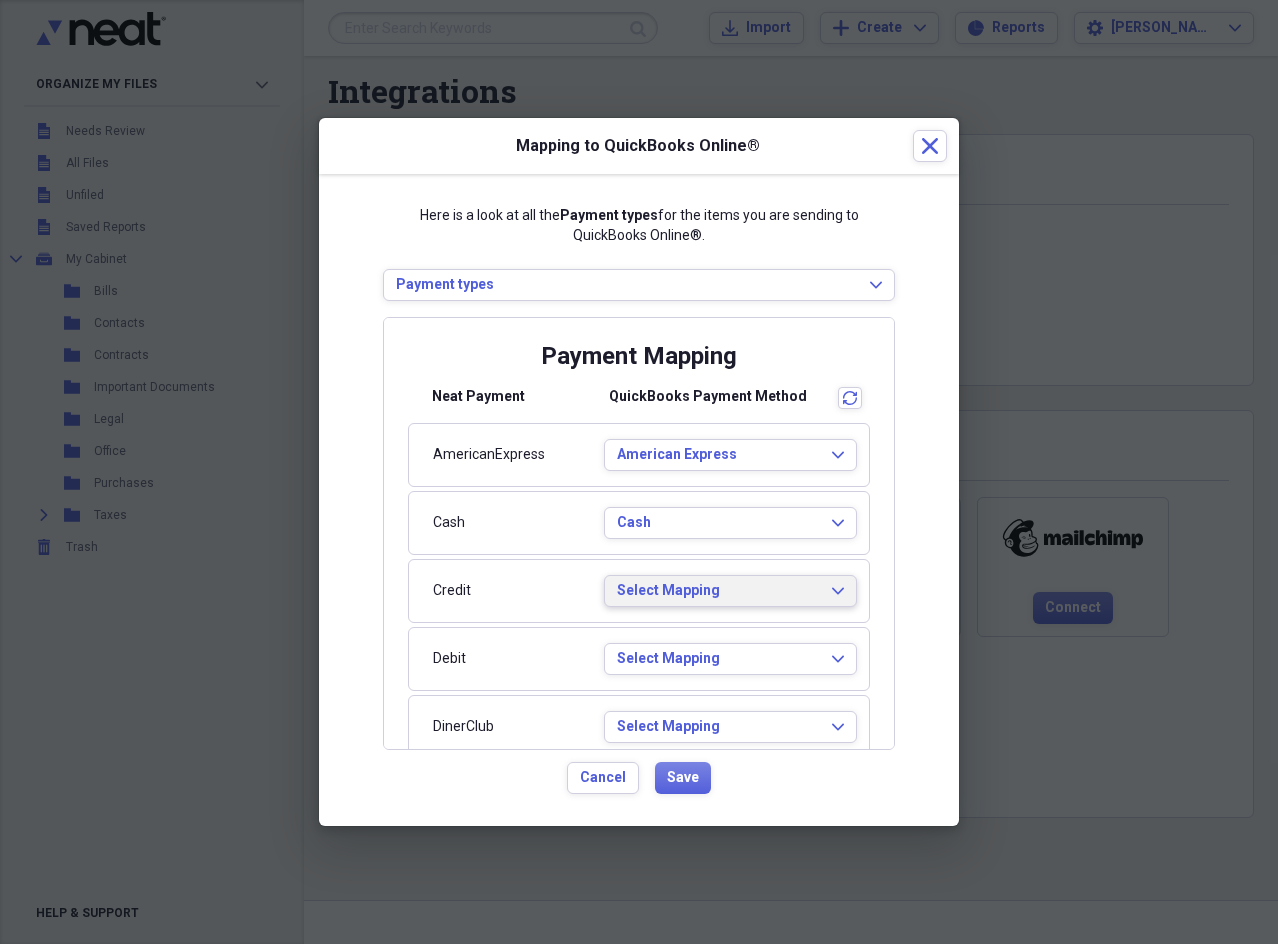 click on "Select Mapping" at bounding box center (718, 591) 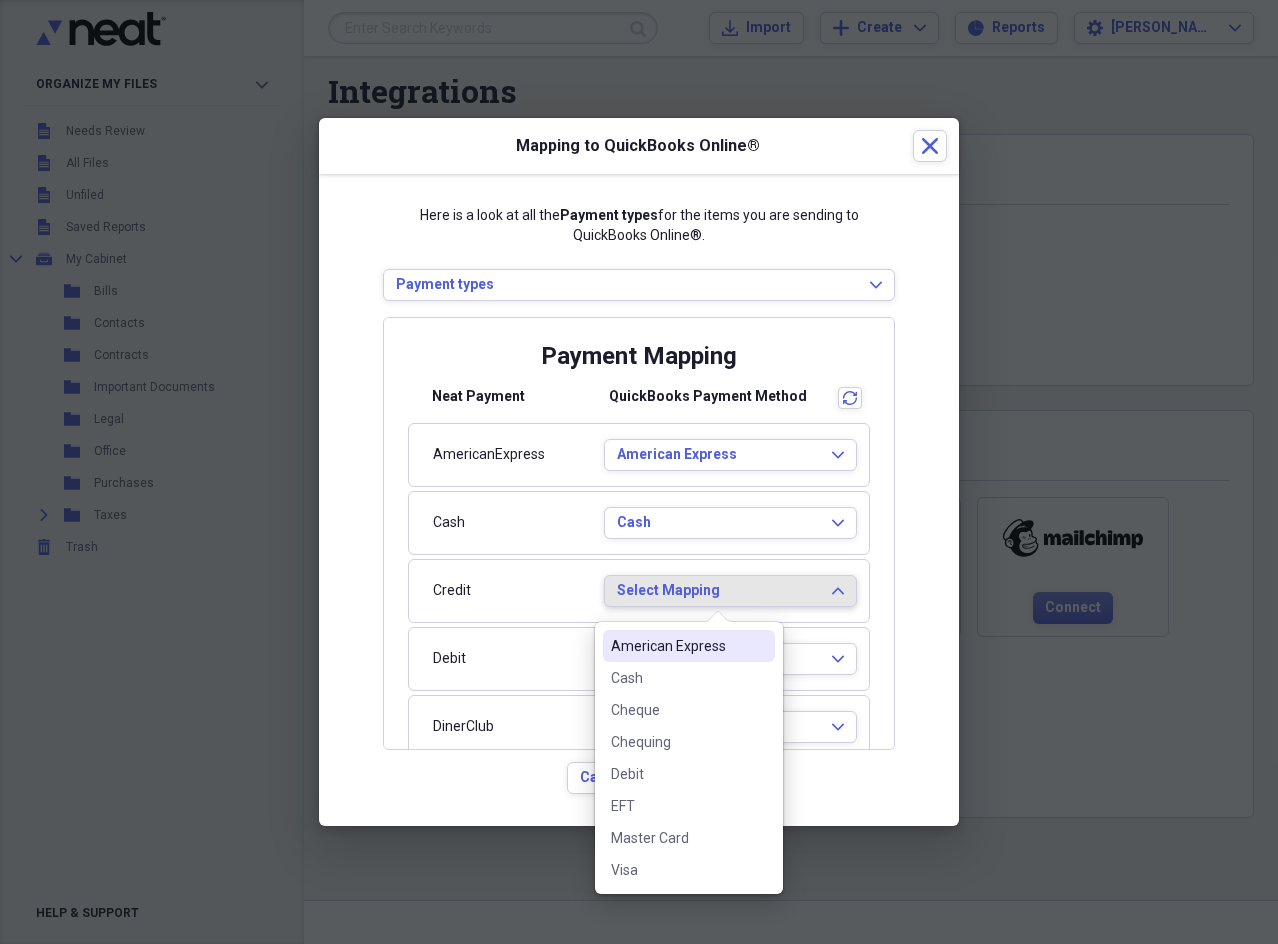 click on "Select Mapping" at bounding box center [718, 591] 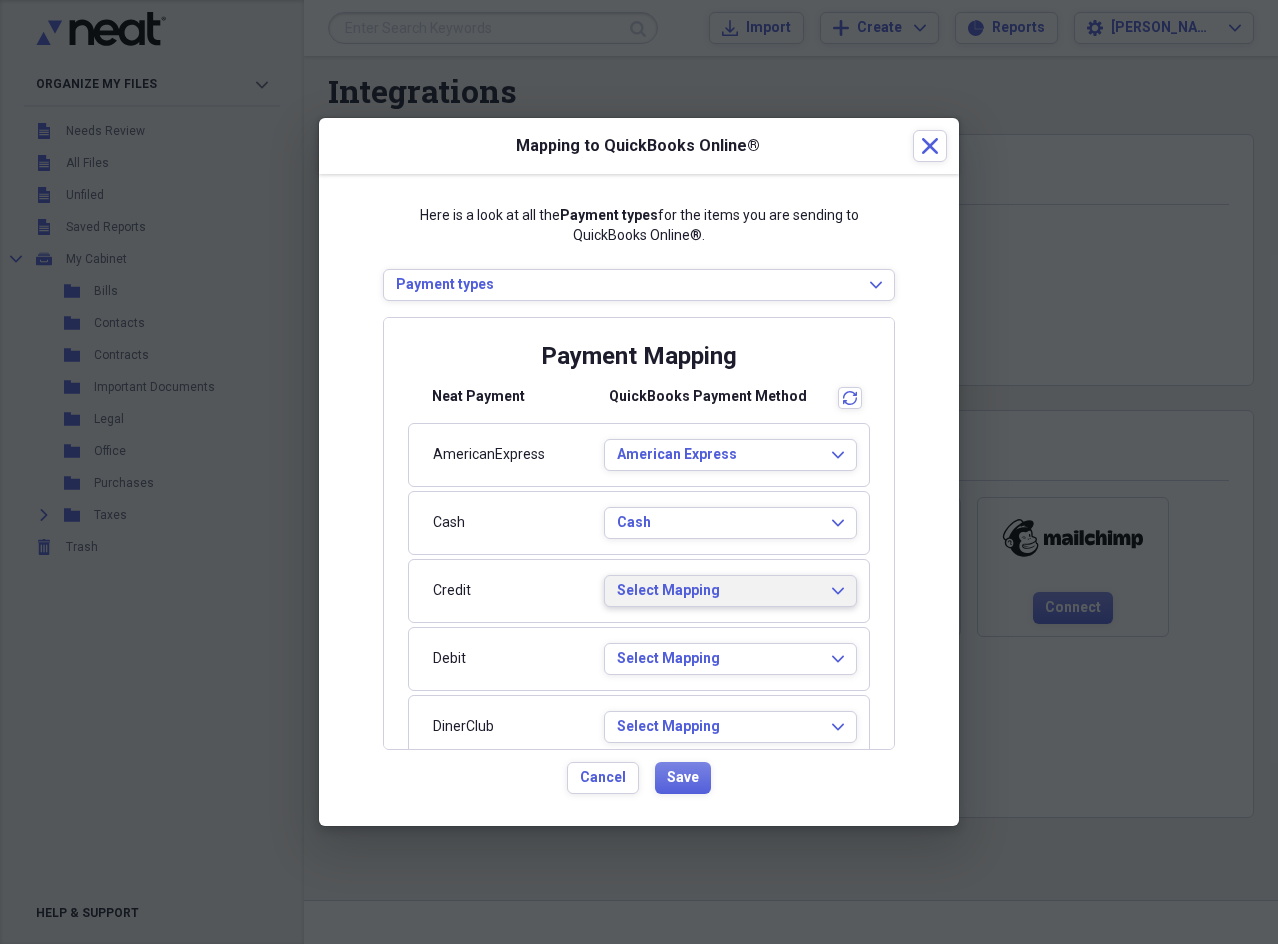 scroll, scrollTop: 100, scrollLeft: 0, axis: vertical 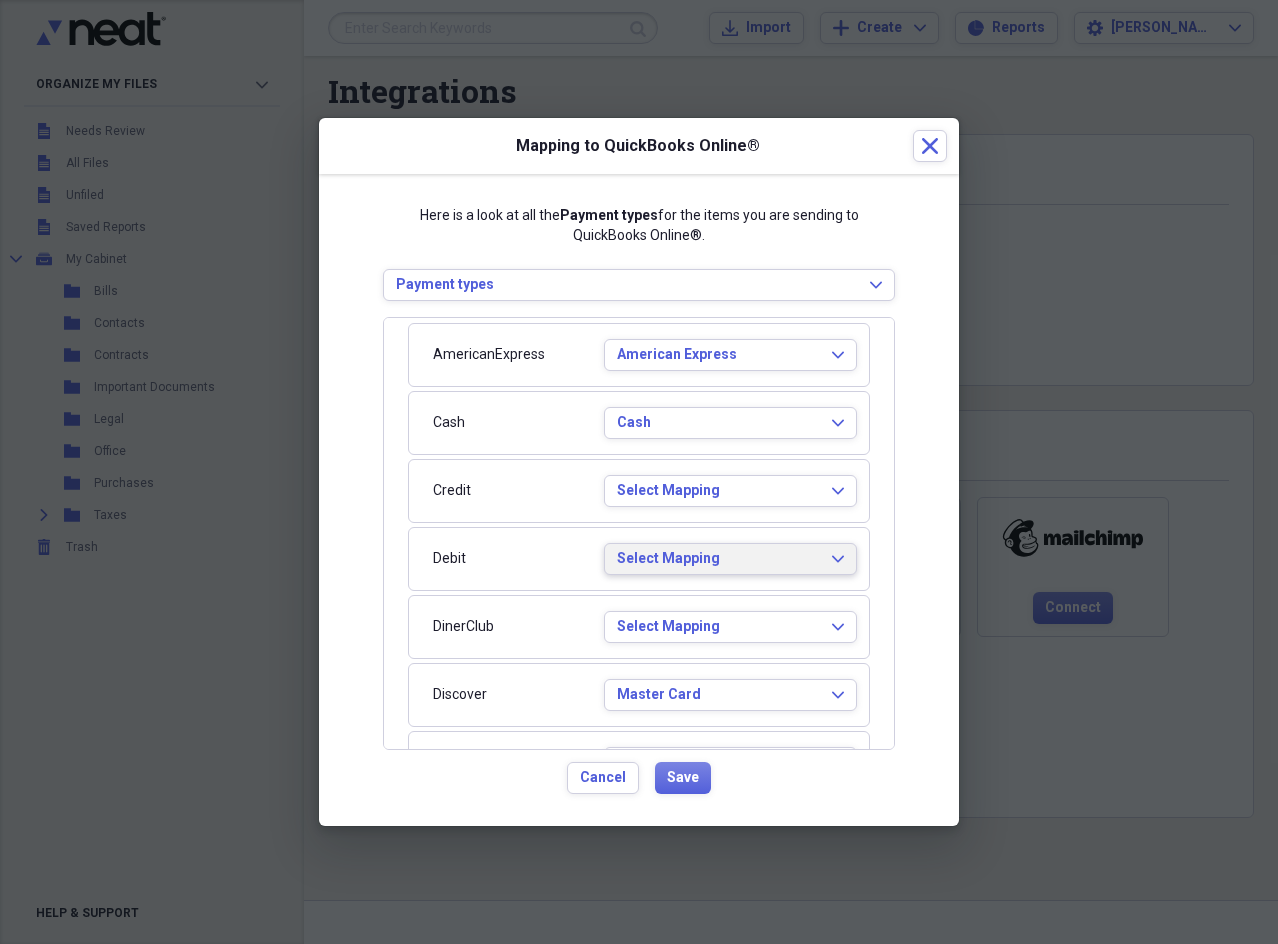 click on "Select Mapping Expand" at bounding box center [730, 559] 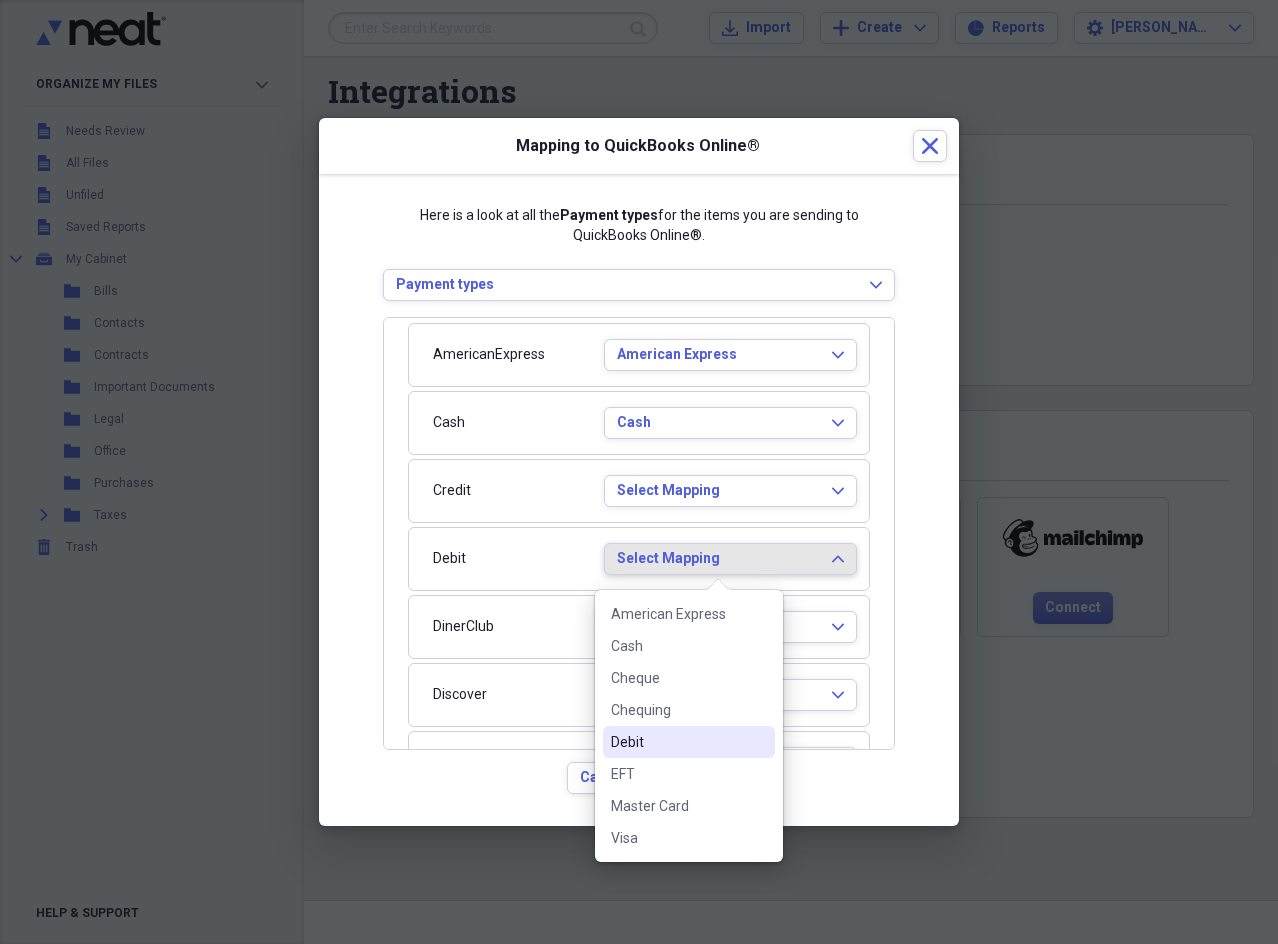 click on "Debit" at bounding box center [677, 742] 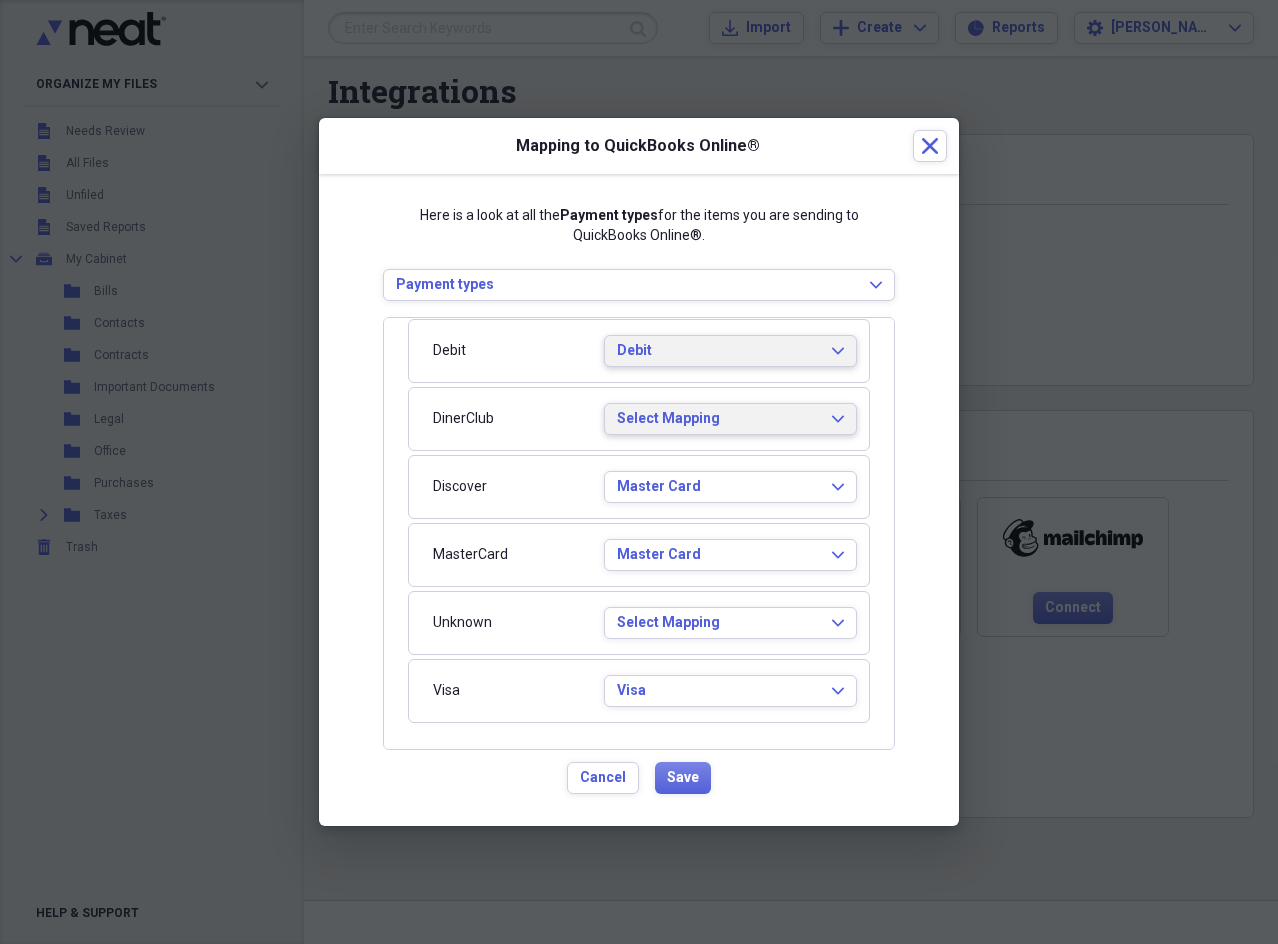 scroll, scrollTop: 310, scrollLeft: 0, axis: vertical 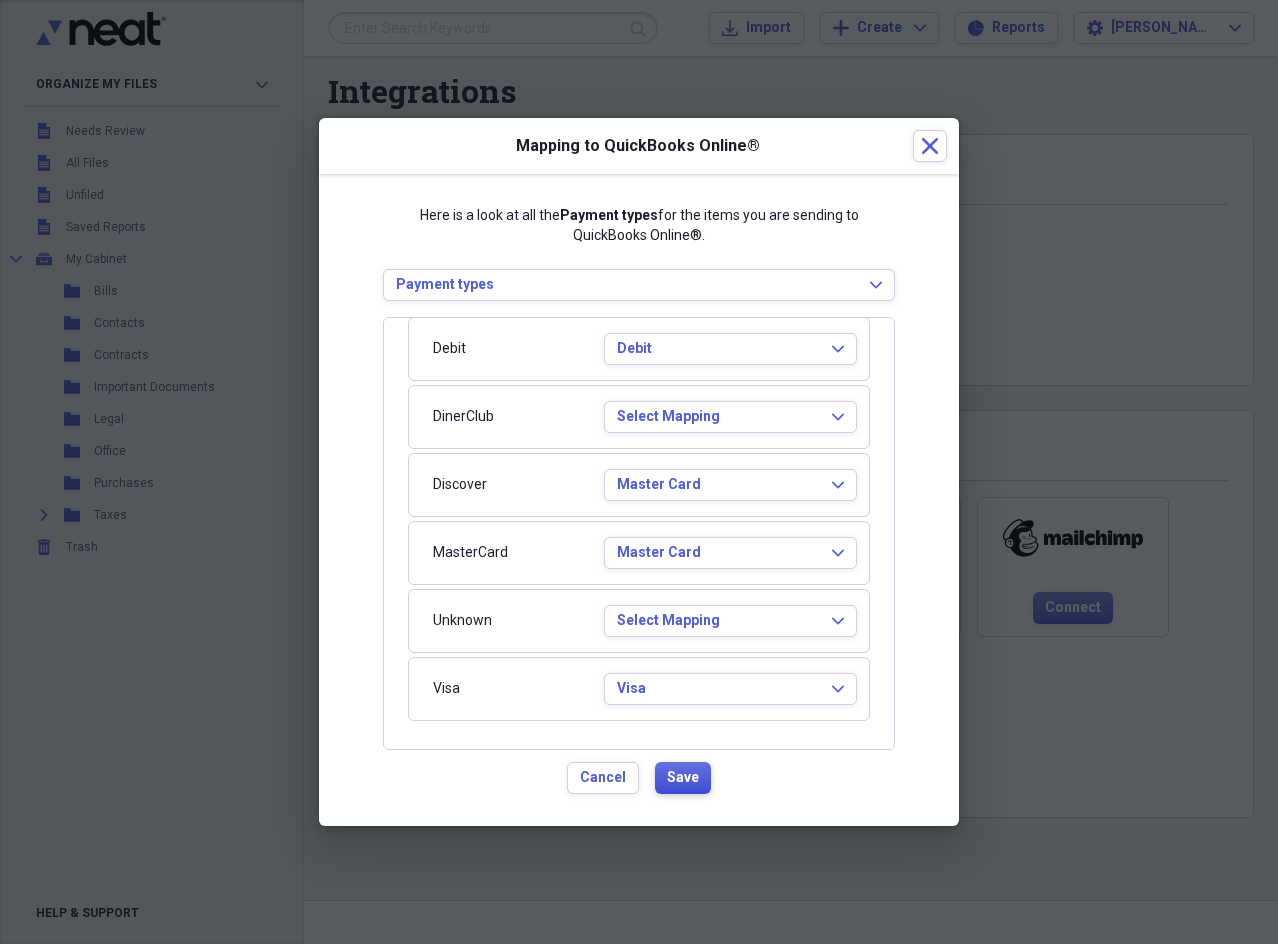 click on "Save" at bounding box center [683, 778] 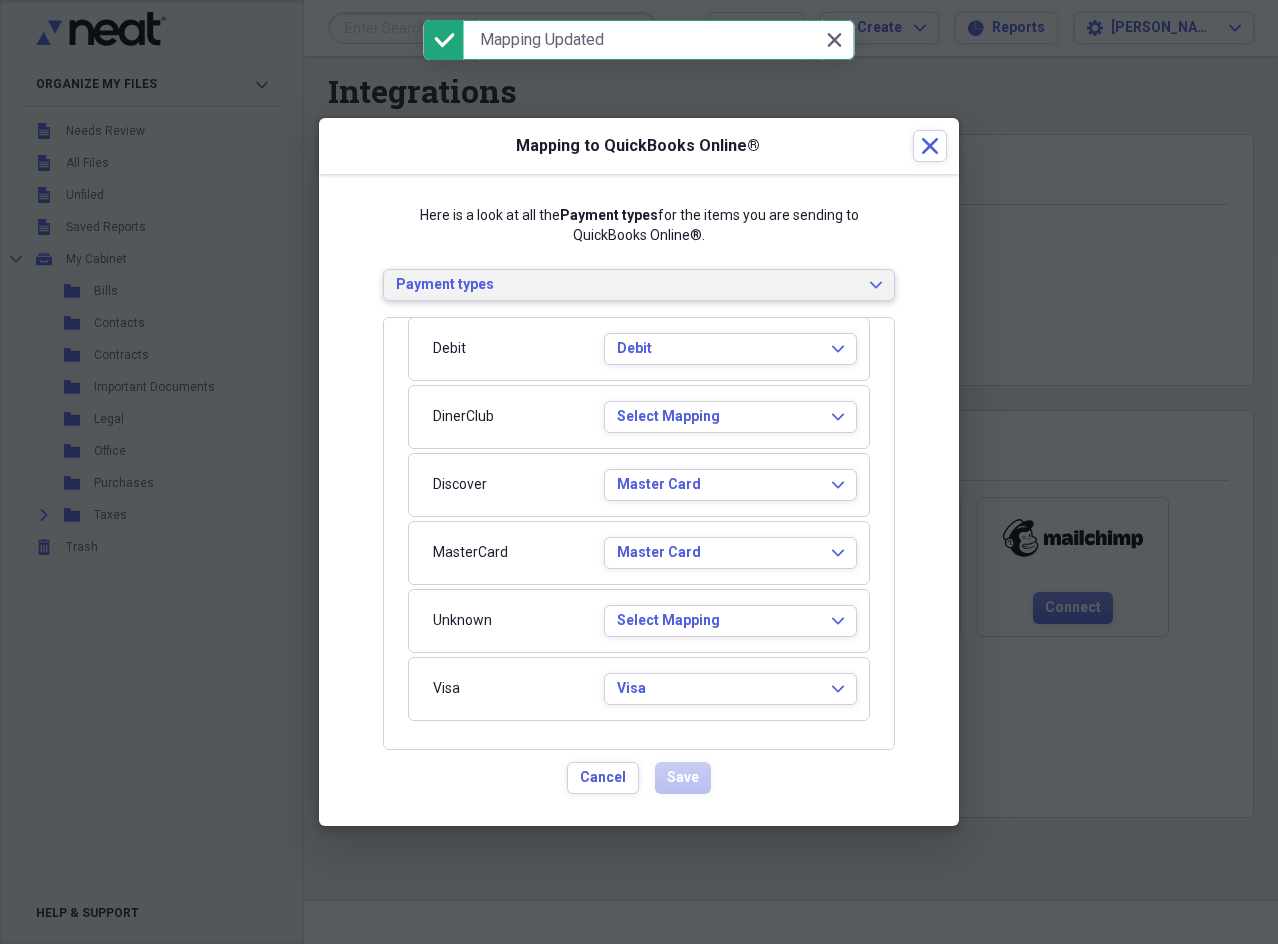 click on "Payment types Expand" at bounding box center [639, 285] 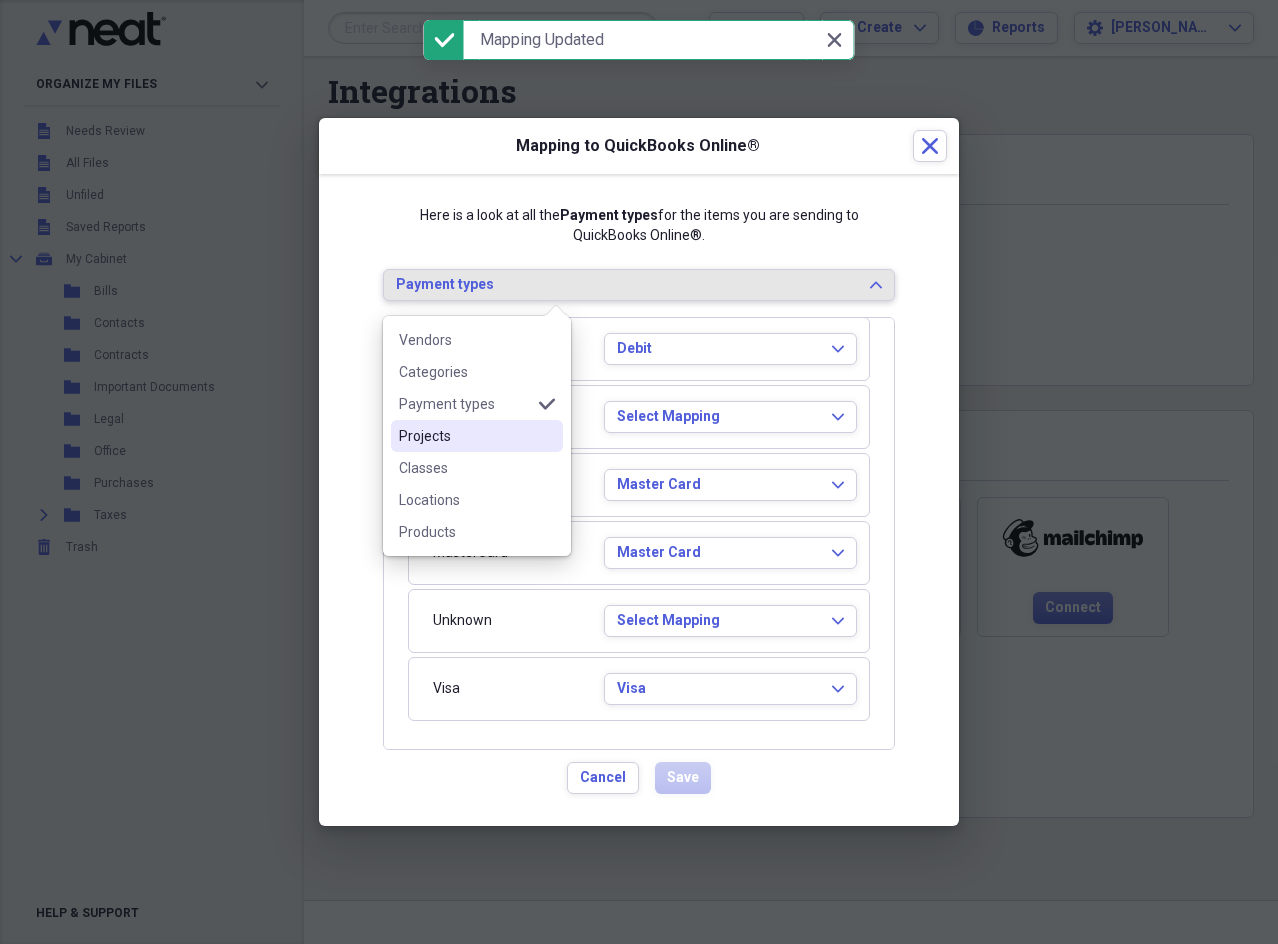 click on "Projects" at bounding box center (465, 436) 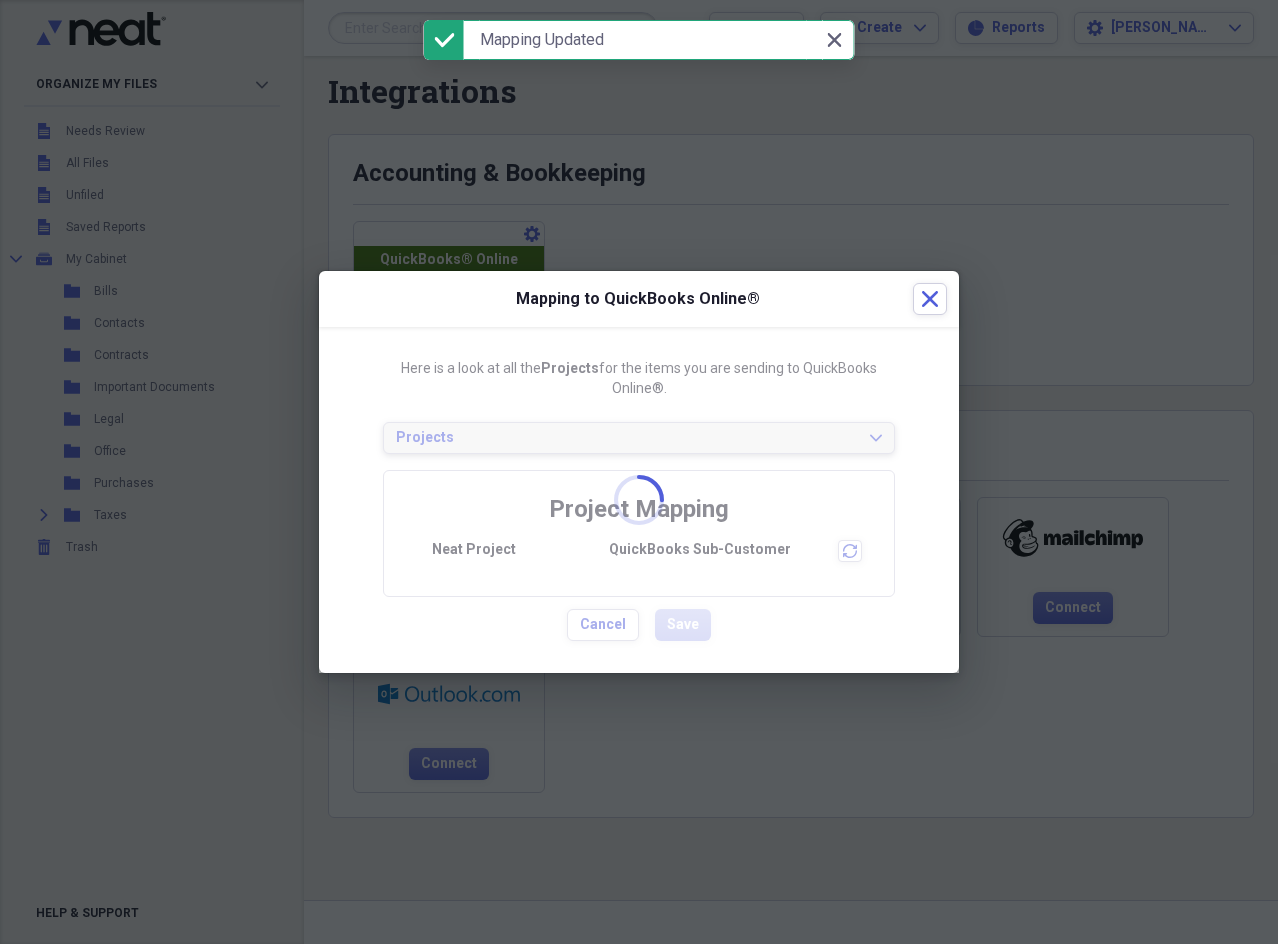 scroll, scrollTop: 0, scrollLeft: 0, axis: both 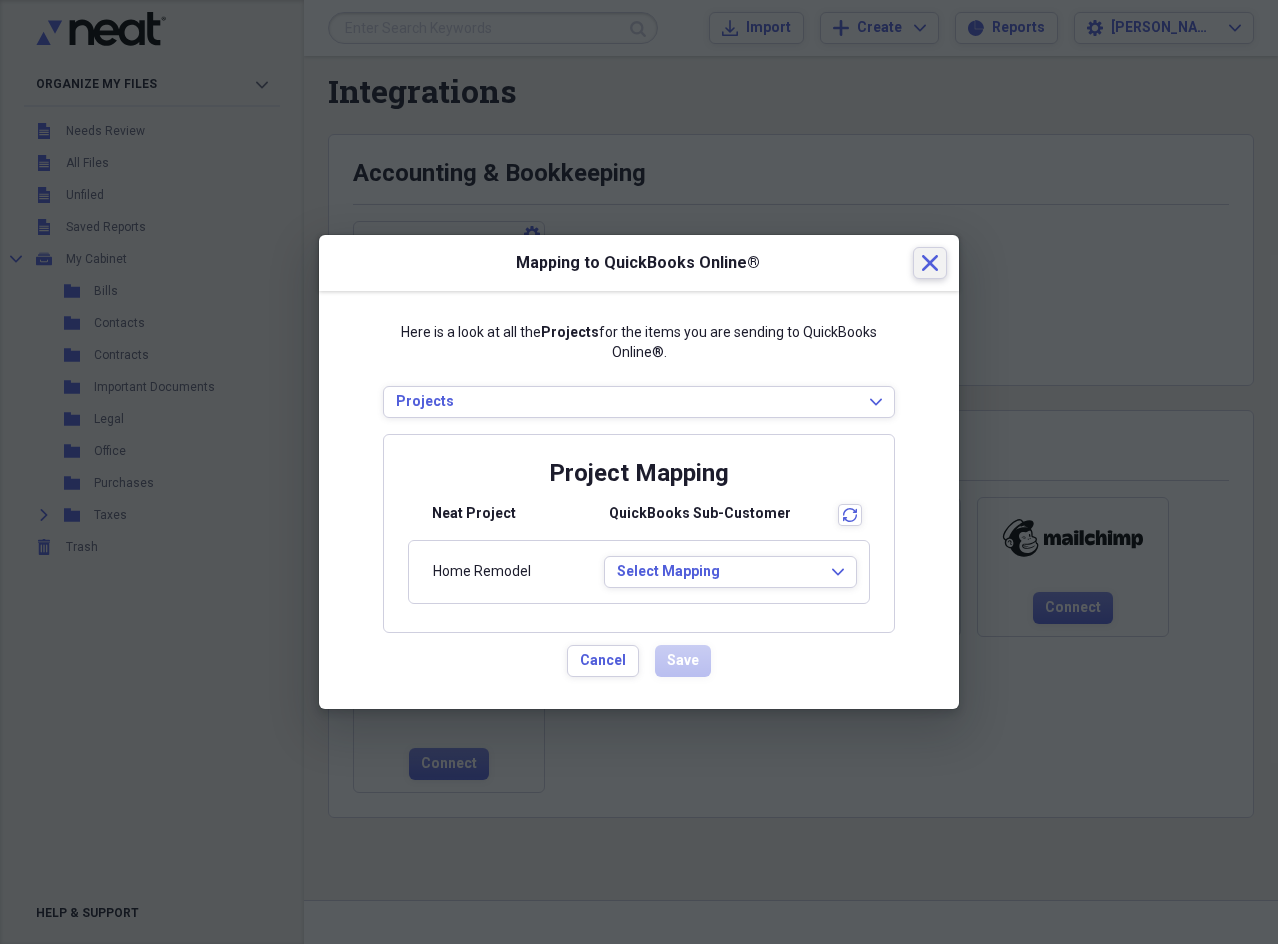 click on "Close" at bounding box center (930, 263) 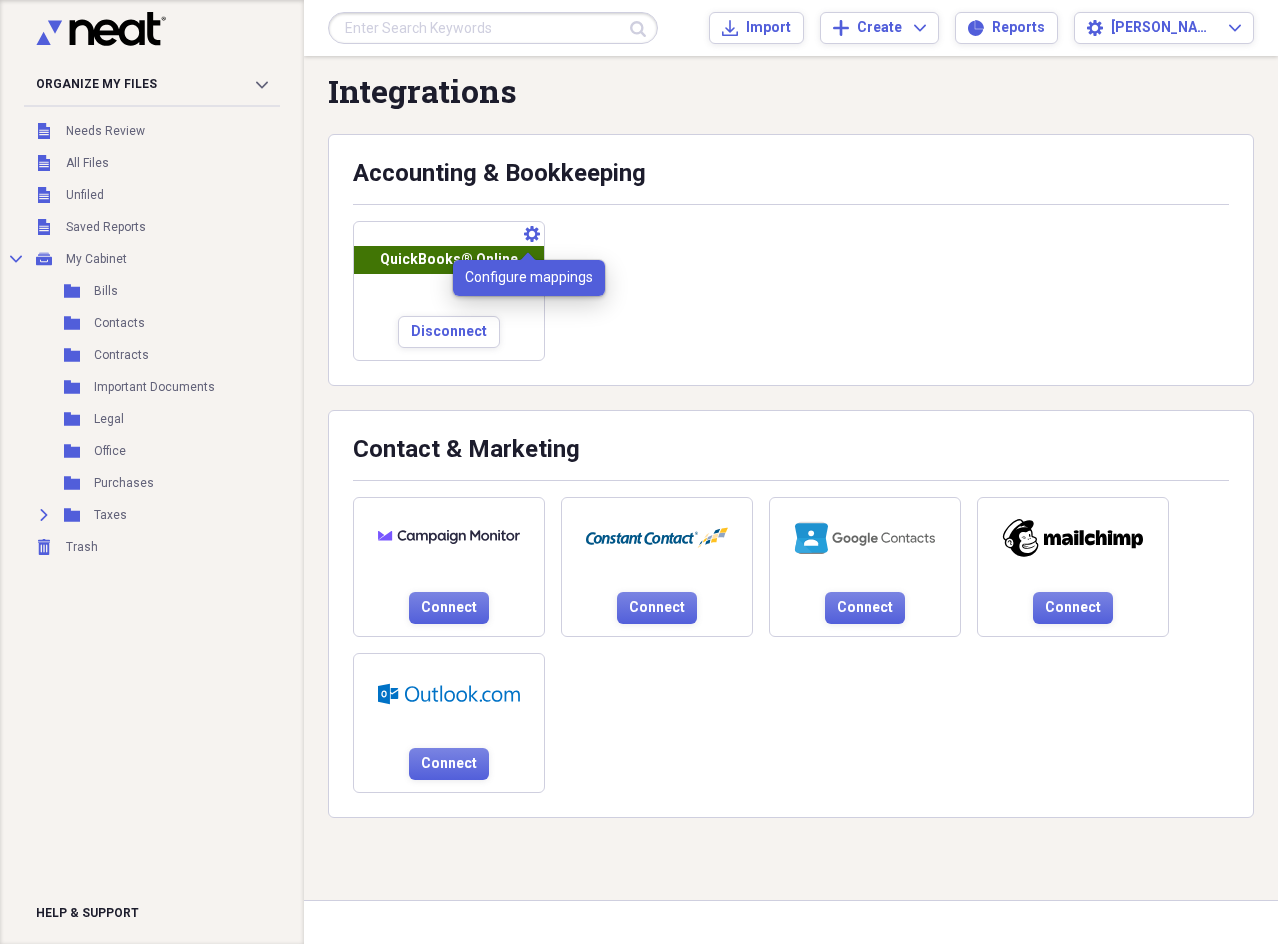 click 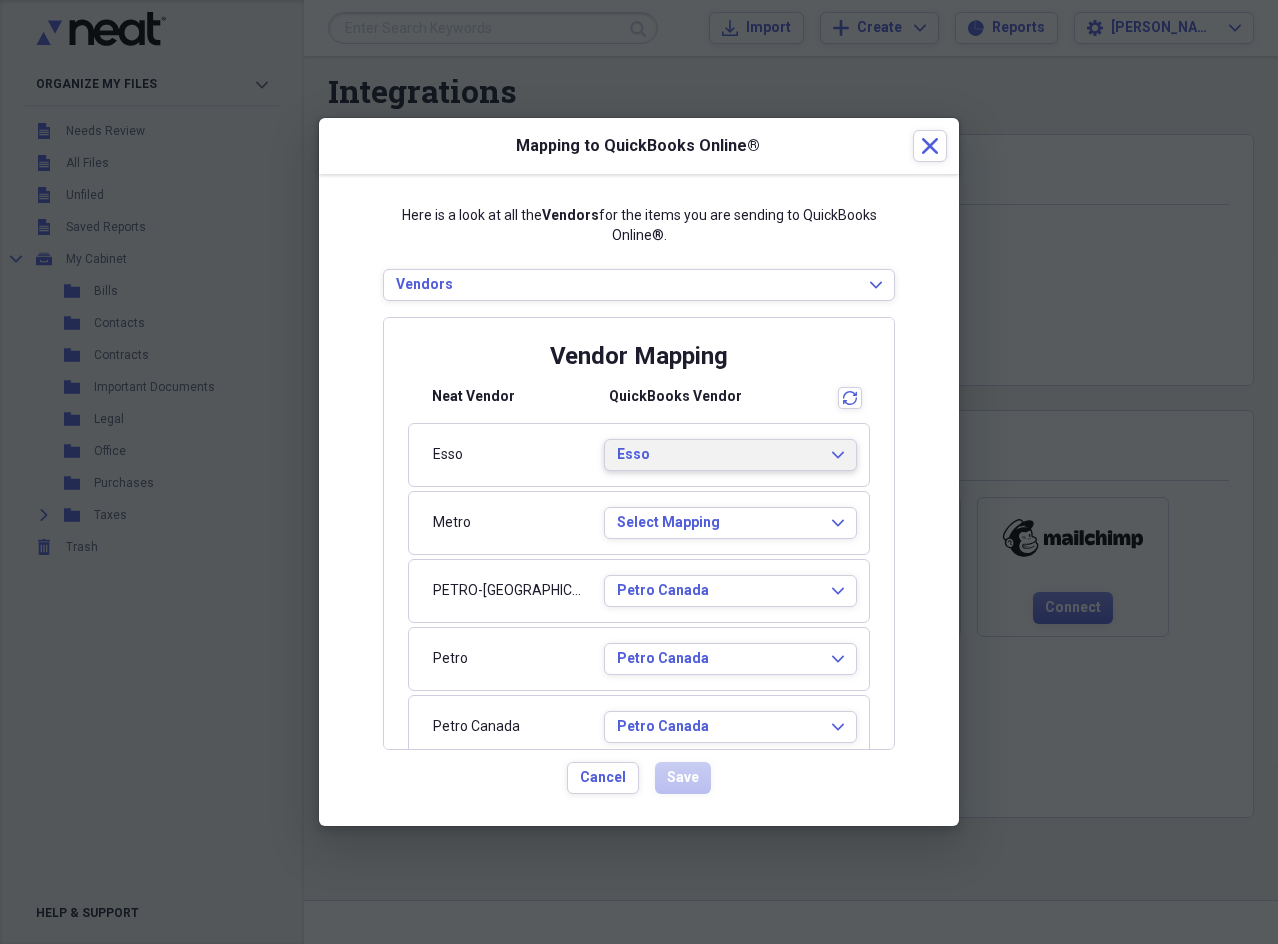 click on "Esso Expand" at bounding box center (730, 455) 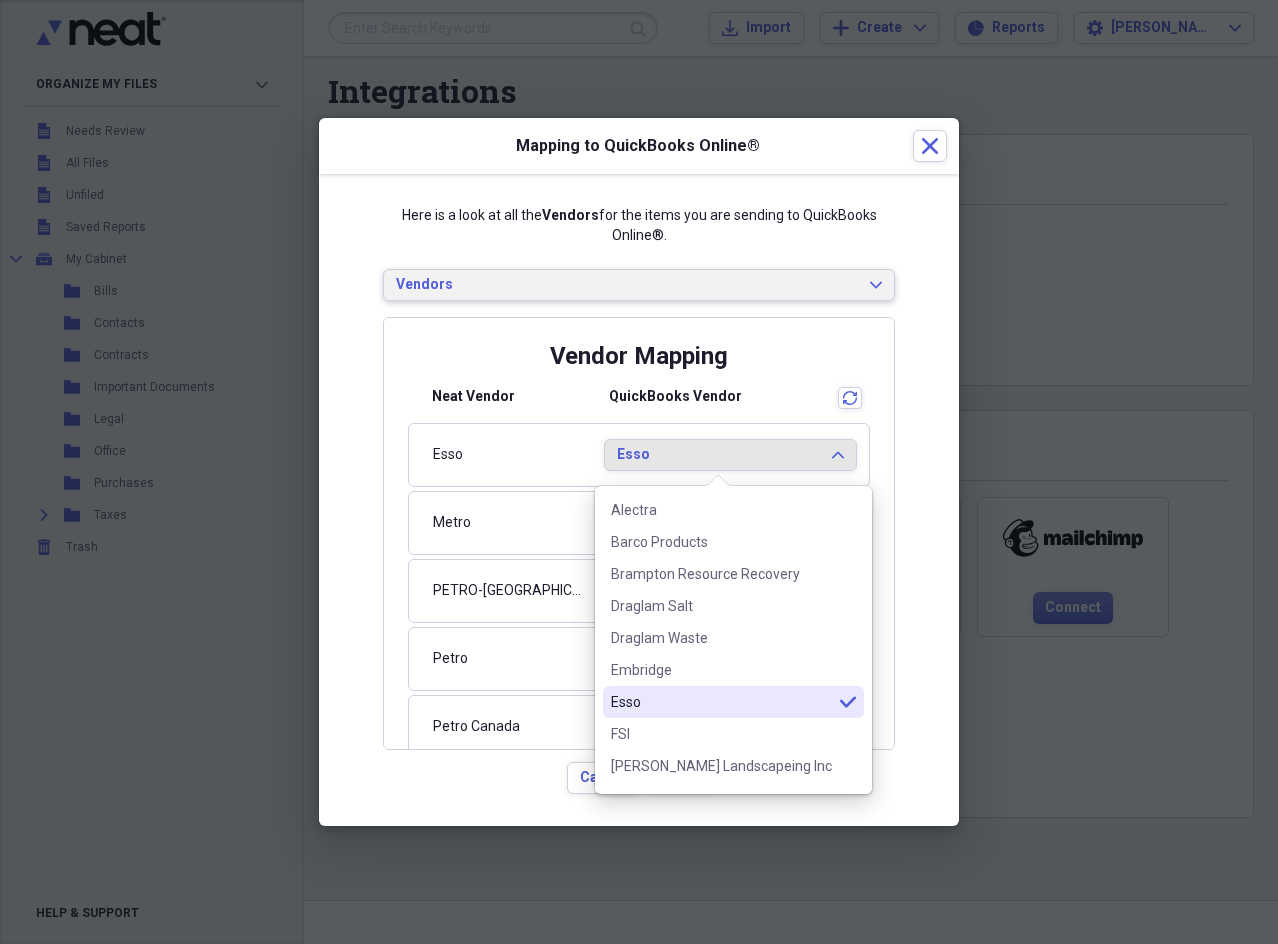 click on "Vendors" at bounding box center (627, 285) 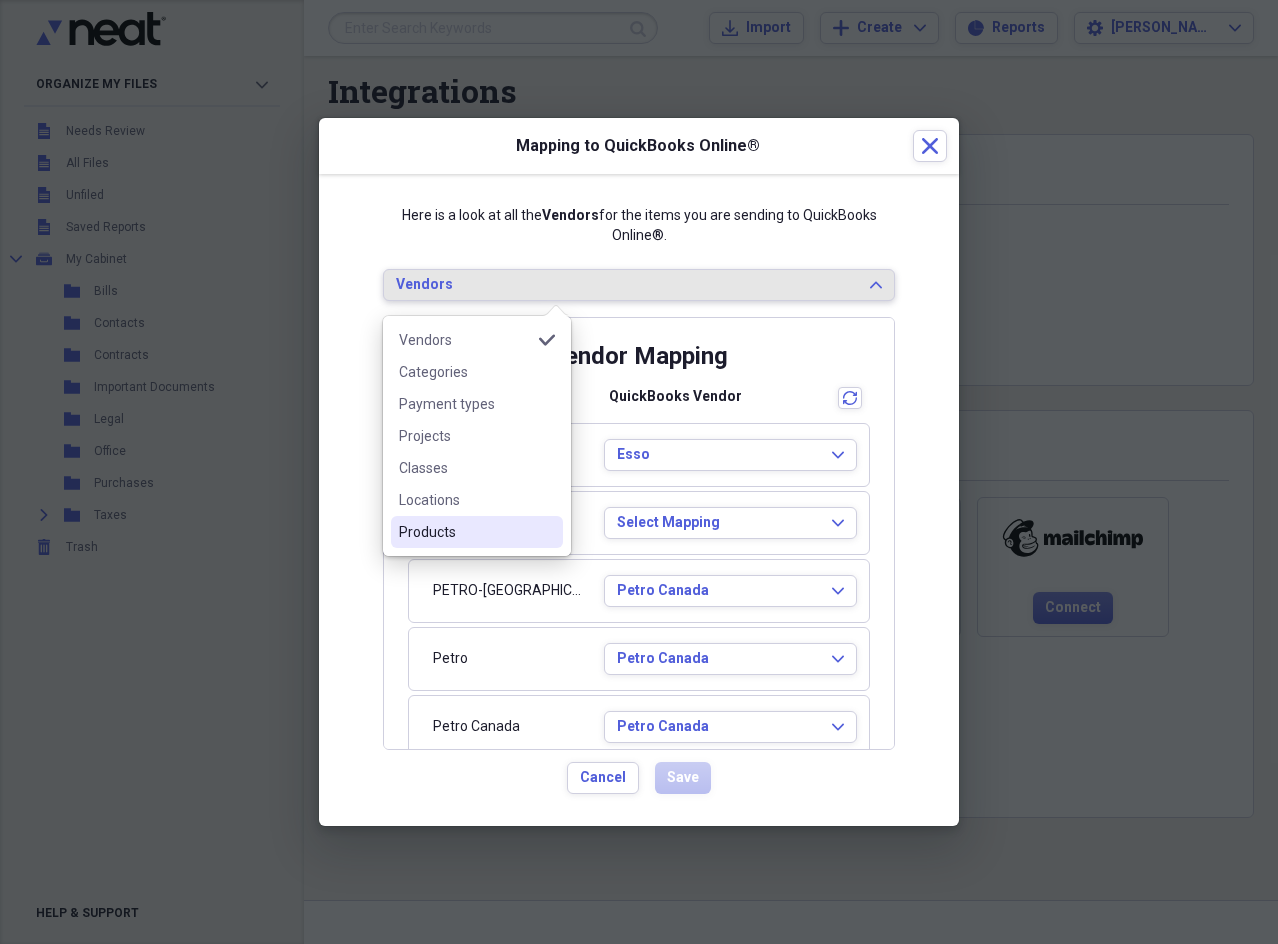 click on "Cancel Save" at bounding box center [639, 778] 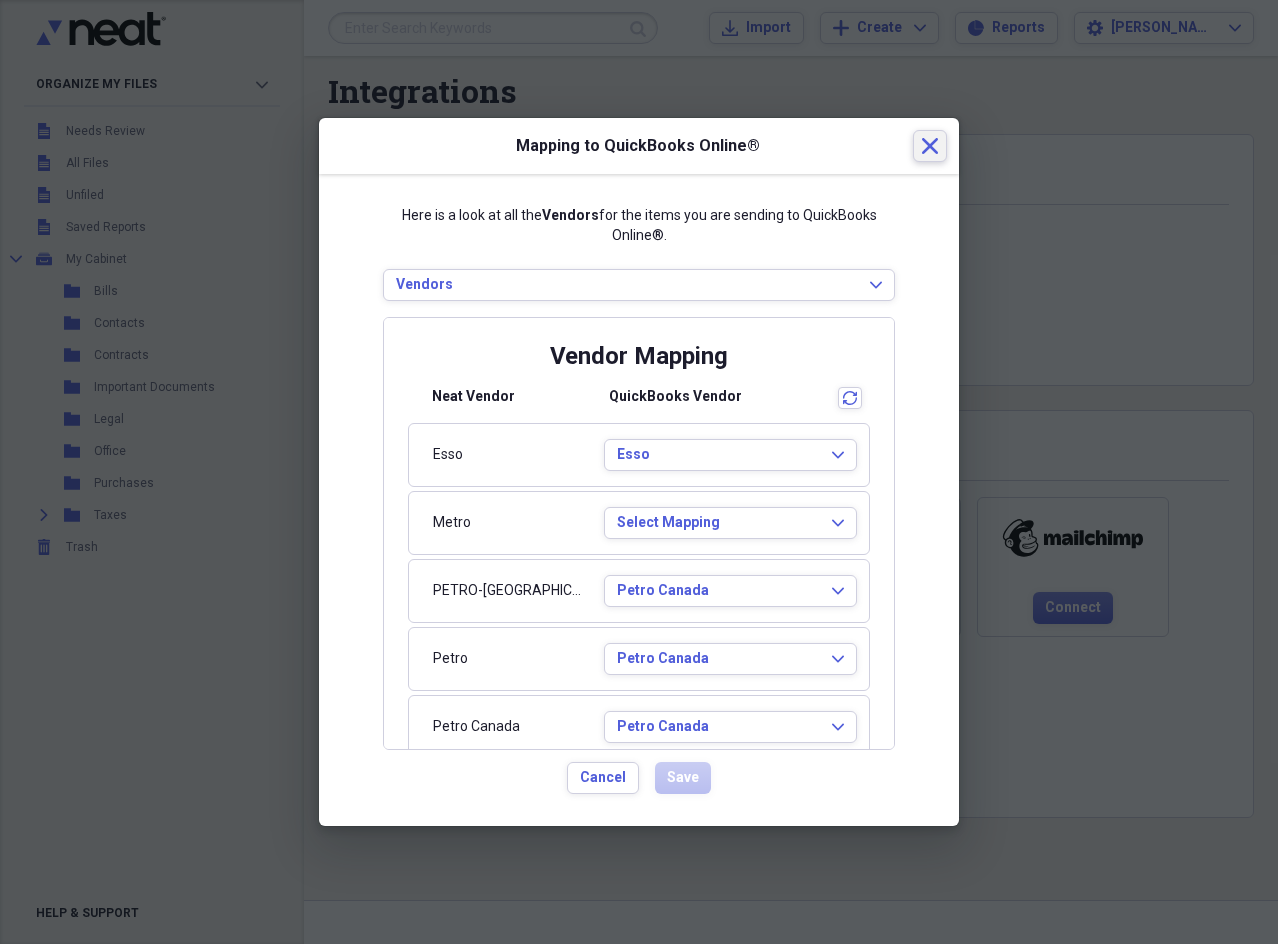 click 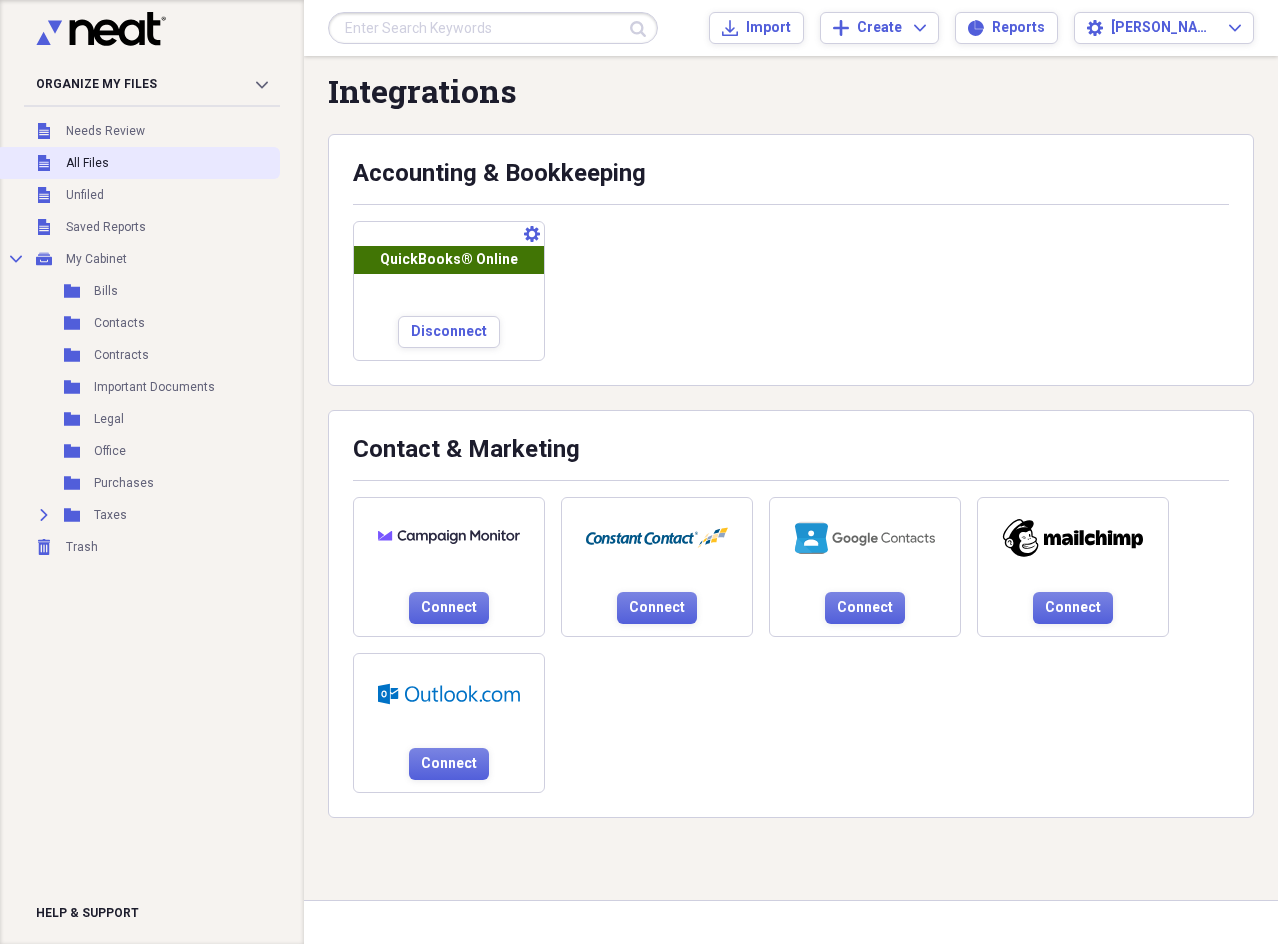 click on "Unfiled" at bounding box center (45, 163) 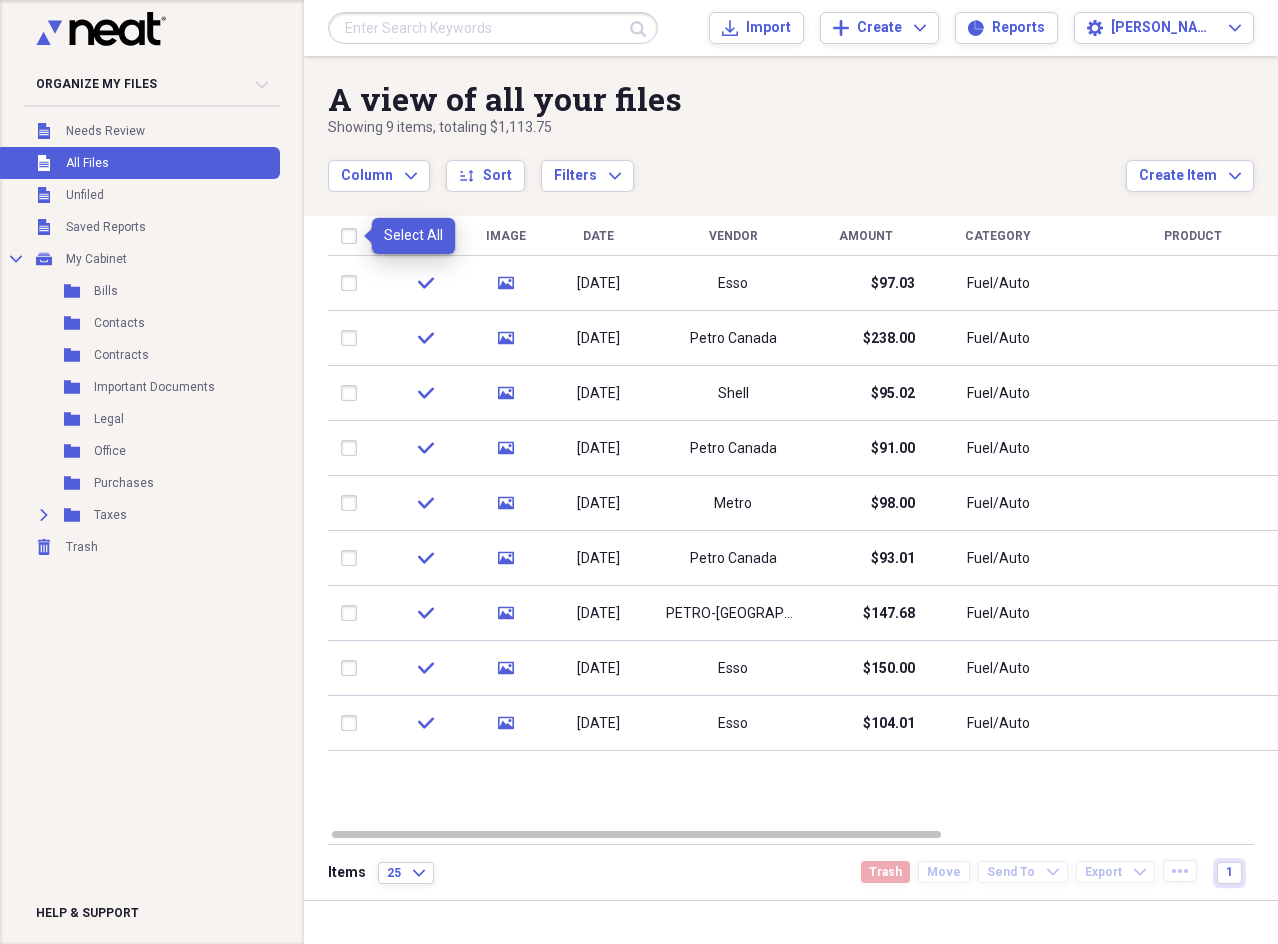 click at bounding box center (353, 236) 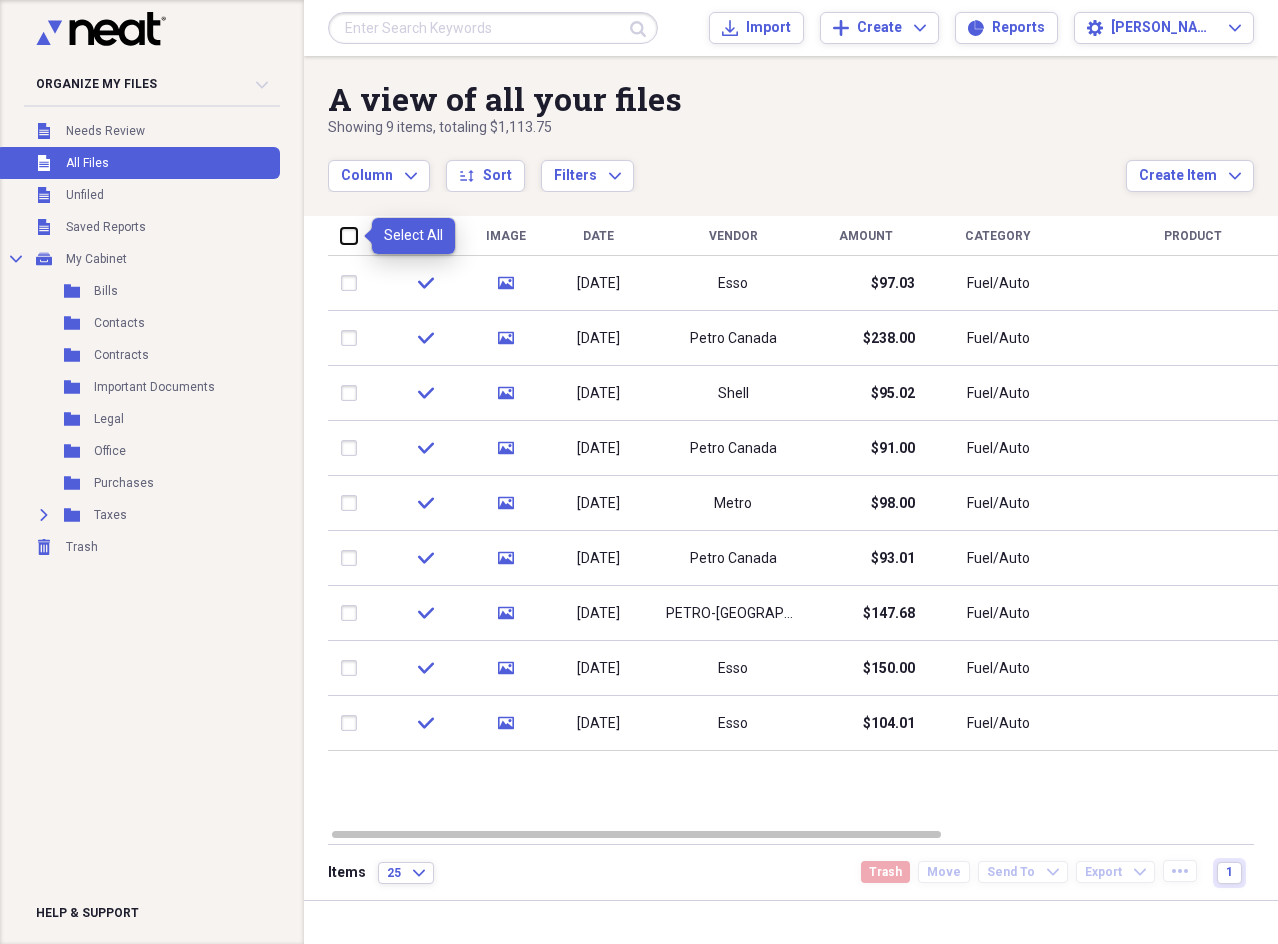 click at bounding box center (341, 235) 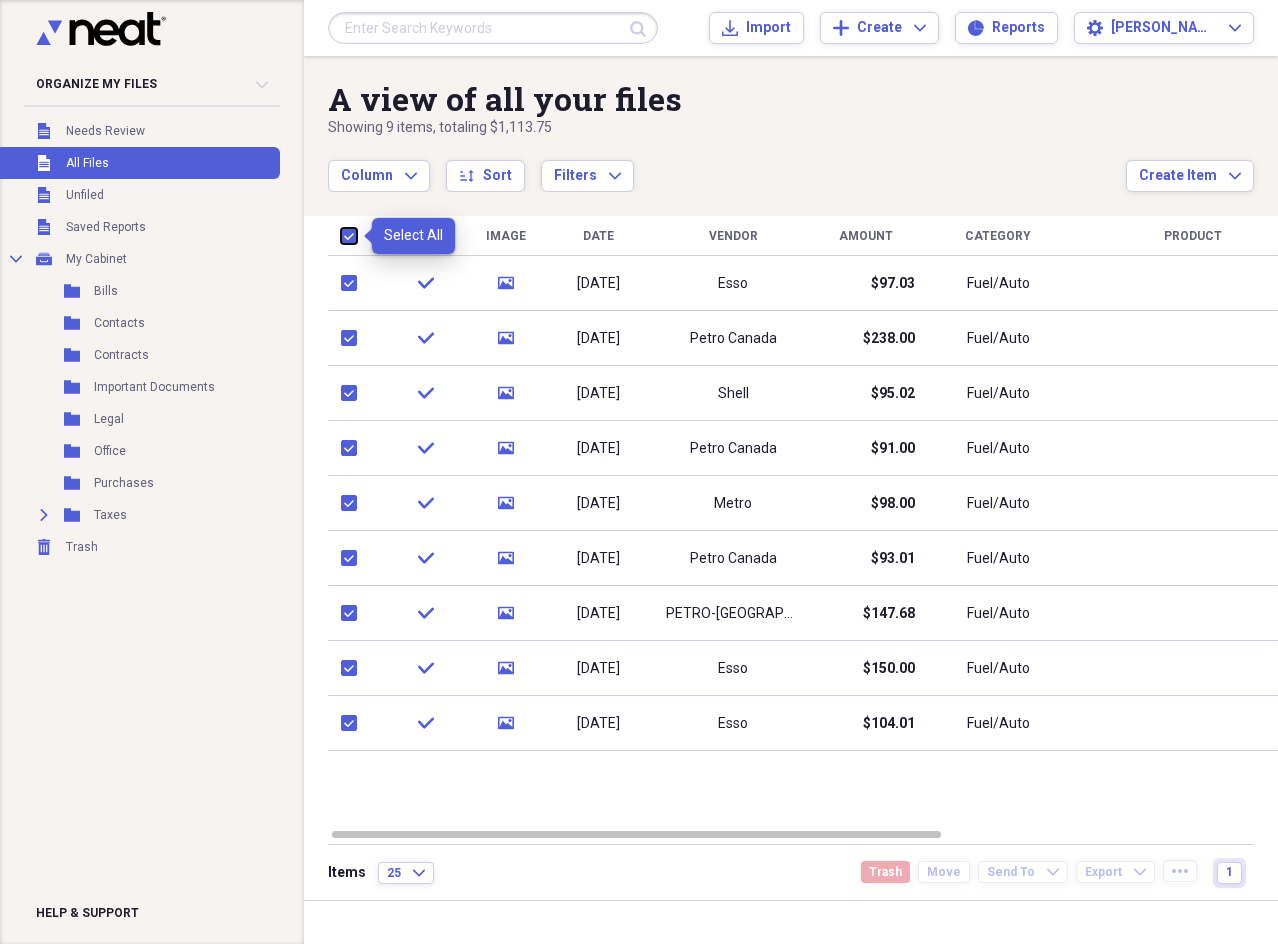 checkbox on "true" 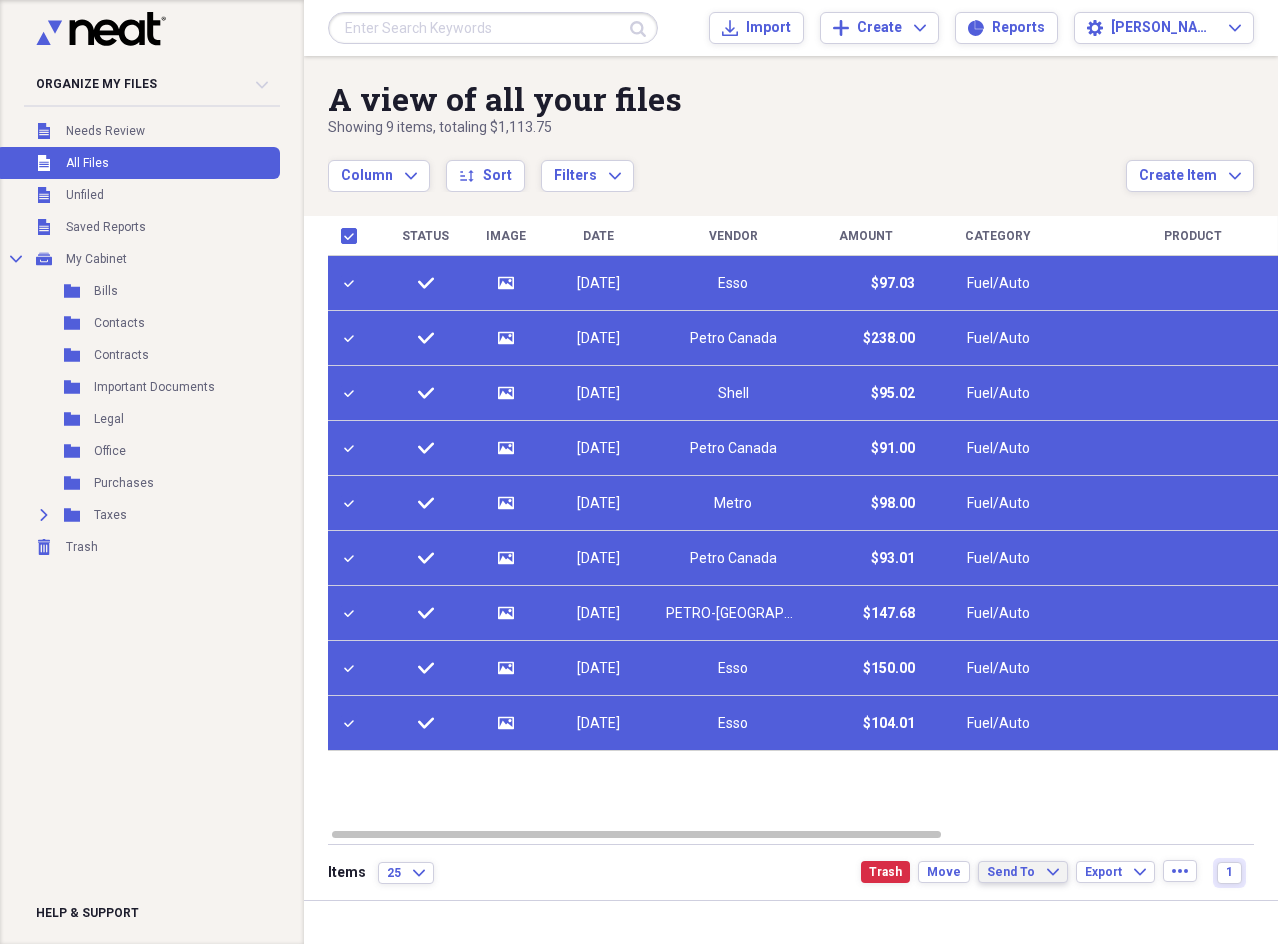 click on "Send To" at bounding box center [1011, 872] 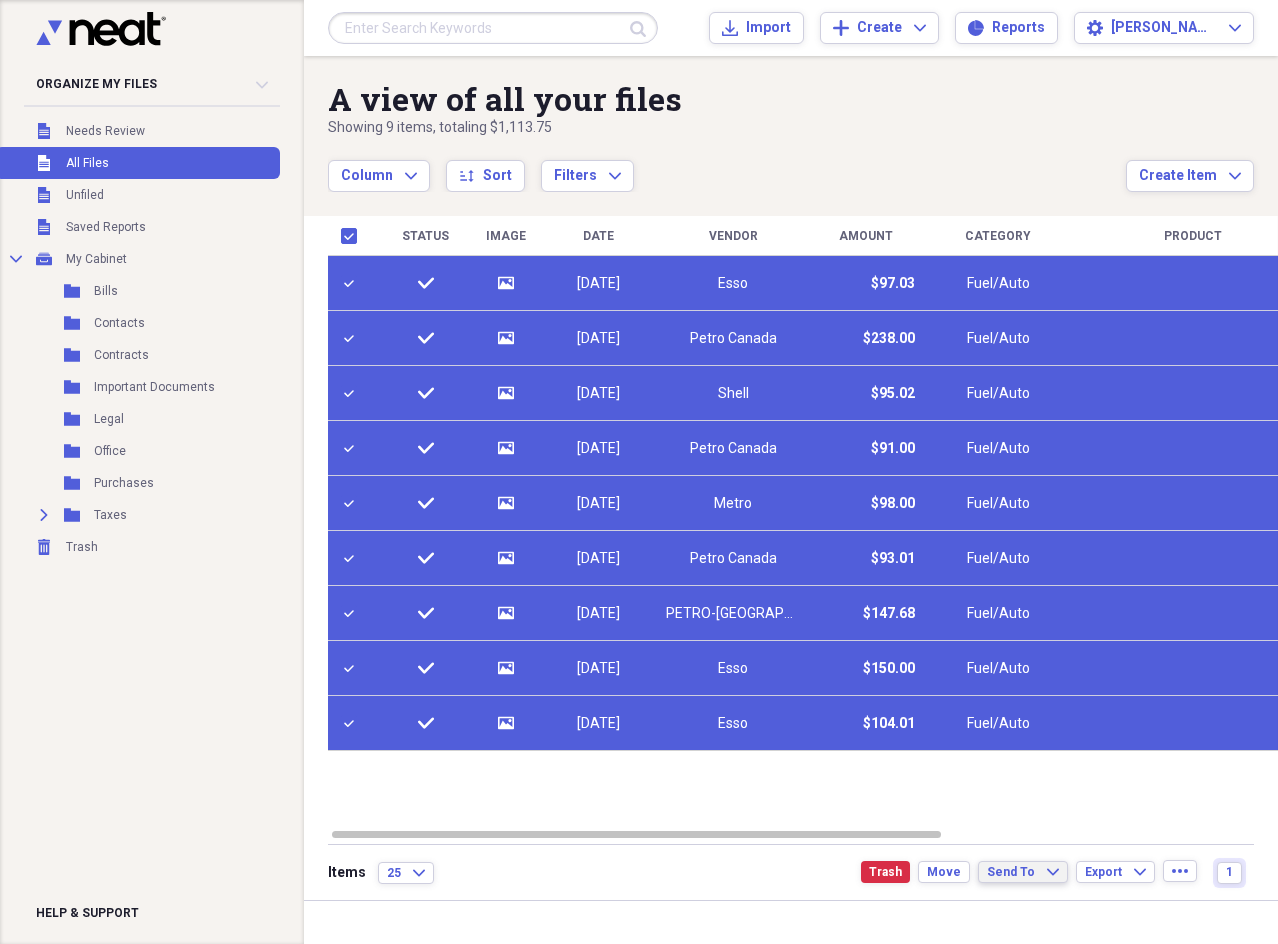 click on "Status Image Date Vendor Amount Category Product Source Folder Billable Reimbursable check media [DATE] Esso $97.03 Fuel/Auto Scan Purchases check media [DATE] Petro [GEOGRAPHIC_DATA] $238.00 Fuel/Auto Scan Purchases check media [DATE] Shell $95.02 Fuel/Auto Scan Purchases check media [DATE] Petro Canada $91.00 Fuel/Auto Scan Purchases check media [DATE] Metro $98.00 Fuel/Auto Scan Purchases check media [DATE] Petro Canada $93.01 Fuel/Auto Scan Purchases check media [DATE] PETRO-[GEOGRAPHIC_DATA] $147.68 Fuel/Auto Scan Purchases check media [DATE] Esso $150.00 Fuel/Auto Scan Purchases check media [DATE] Esso $104.01 Fuel/Auto Scan Purchases" at bounding box center [805, 521] 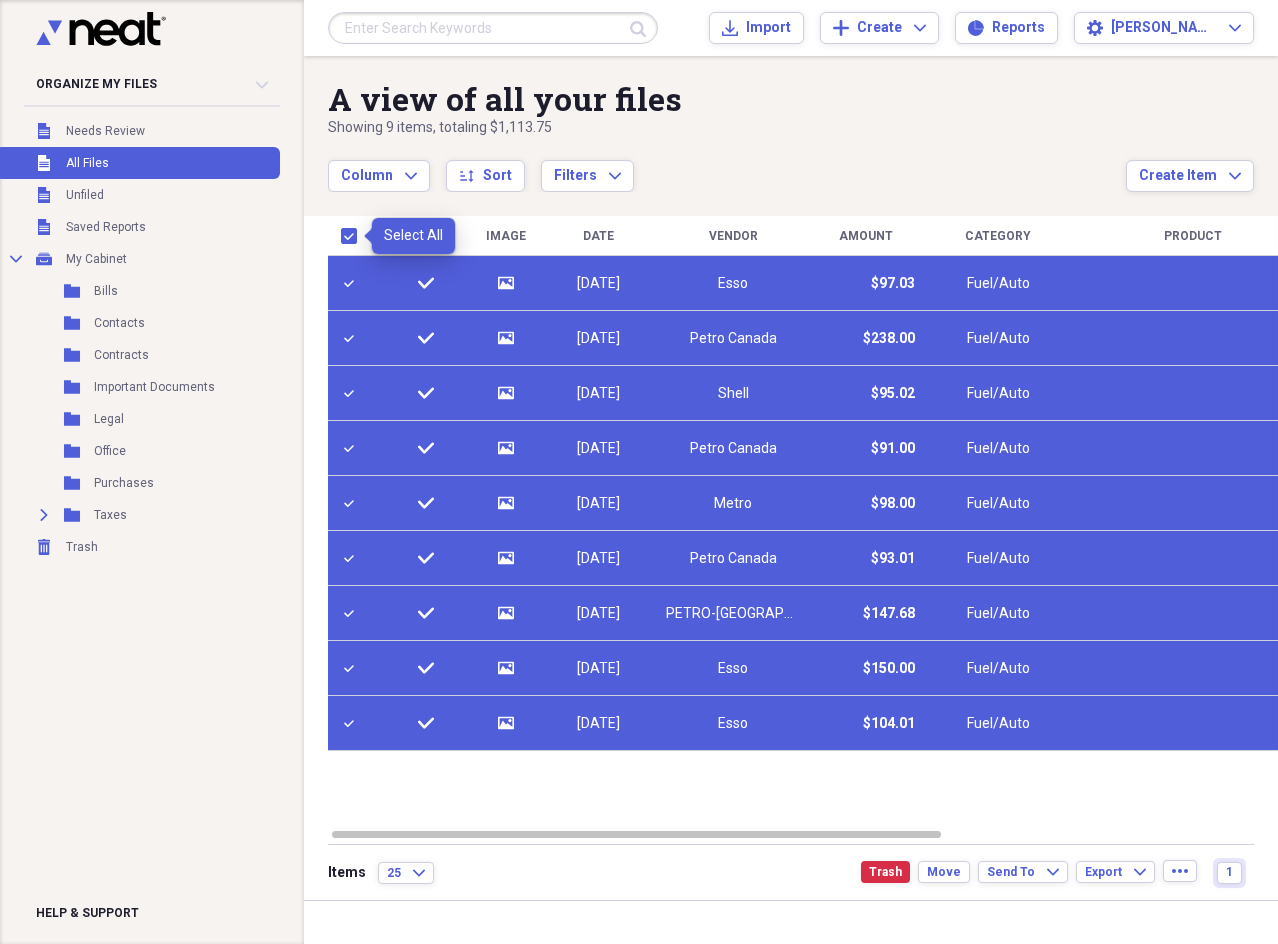 click at bounding box center [353, 236] 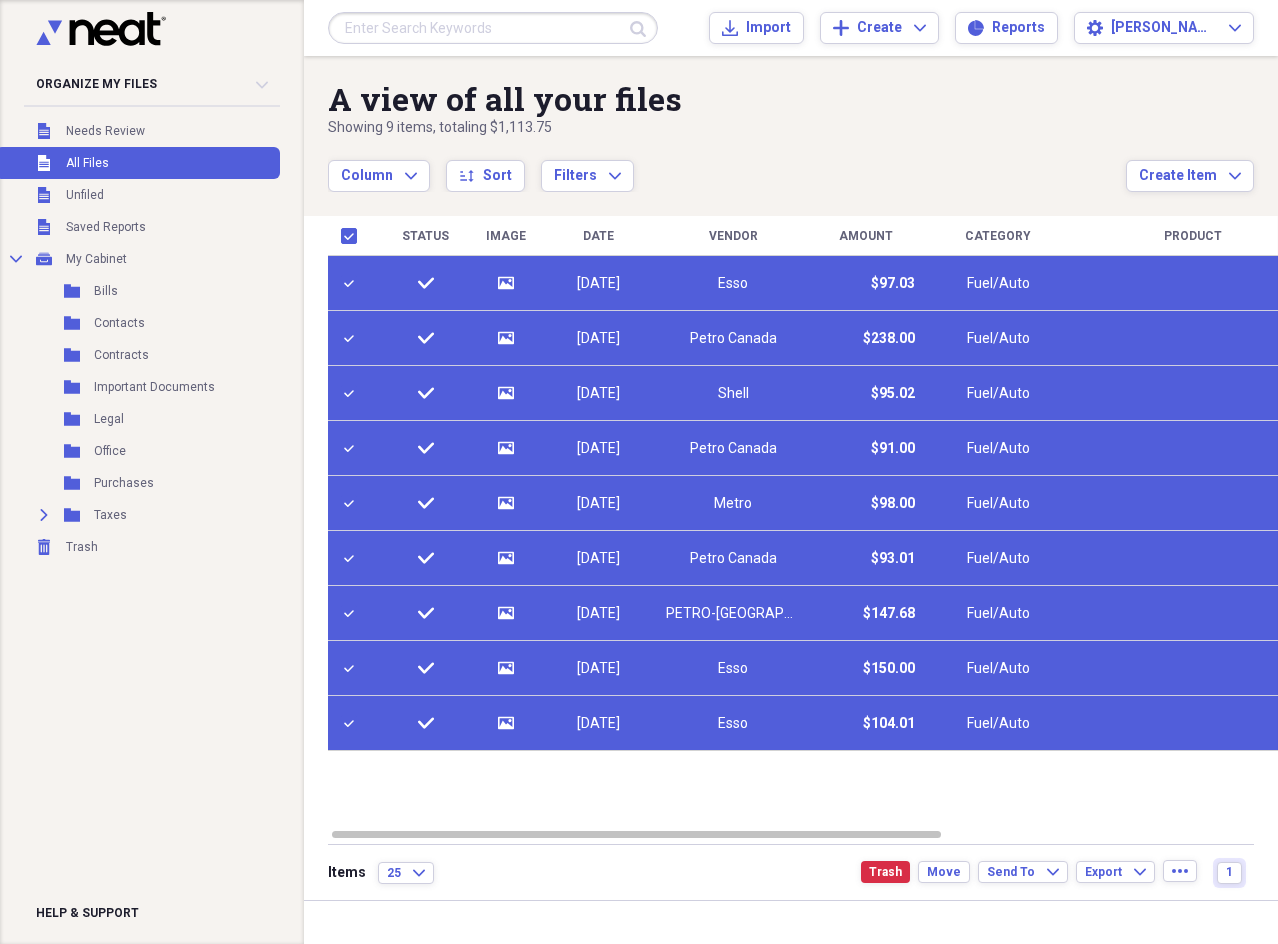 click on "Metro" at bounding box center [733, 504] 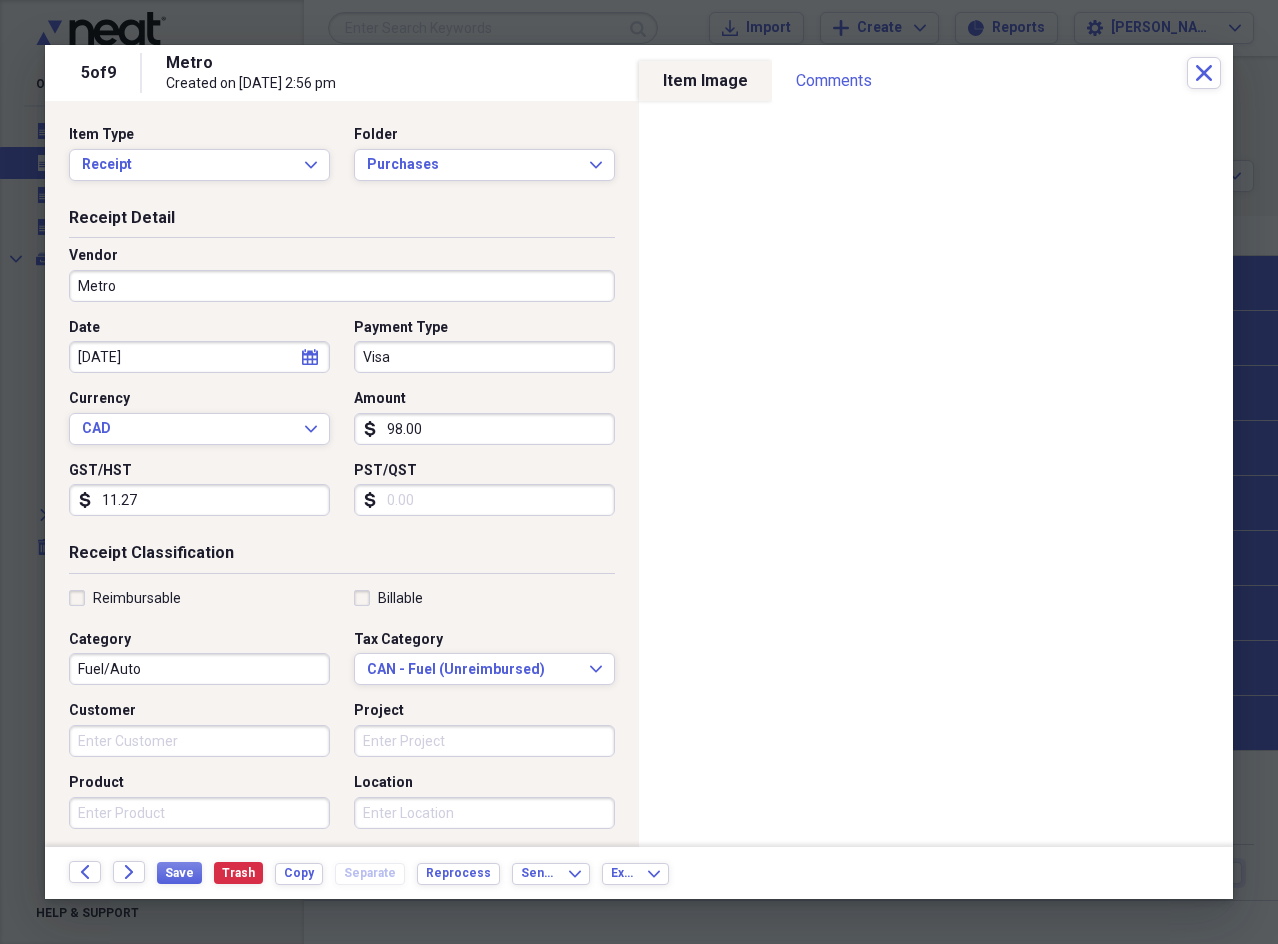 click on "Metro" at bounding box center (342, 286) 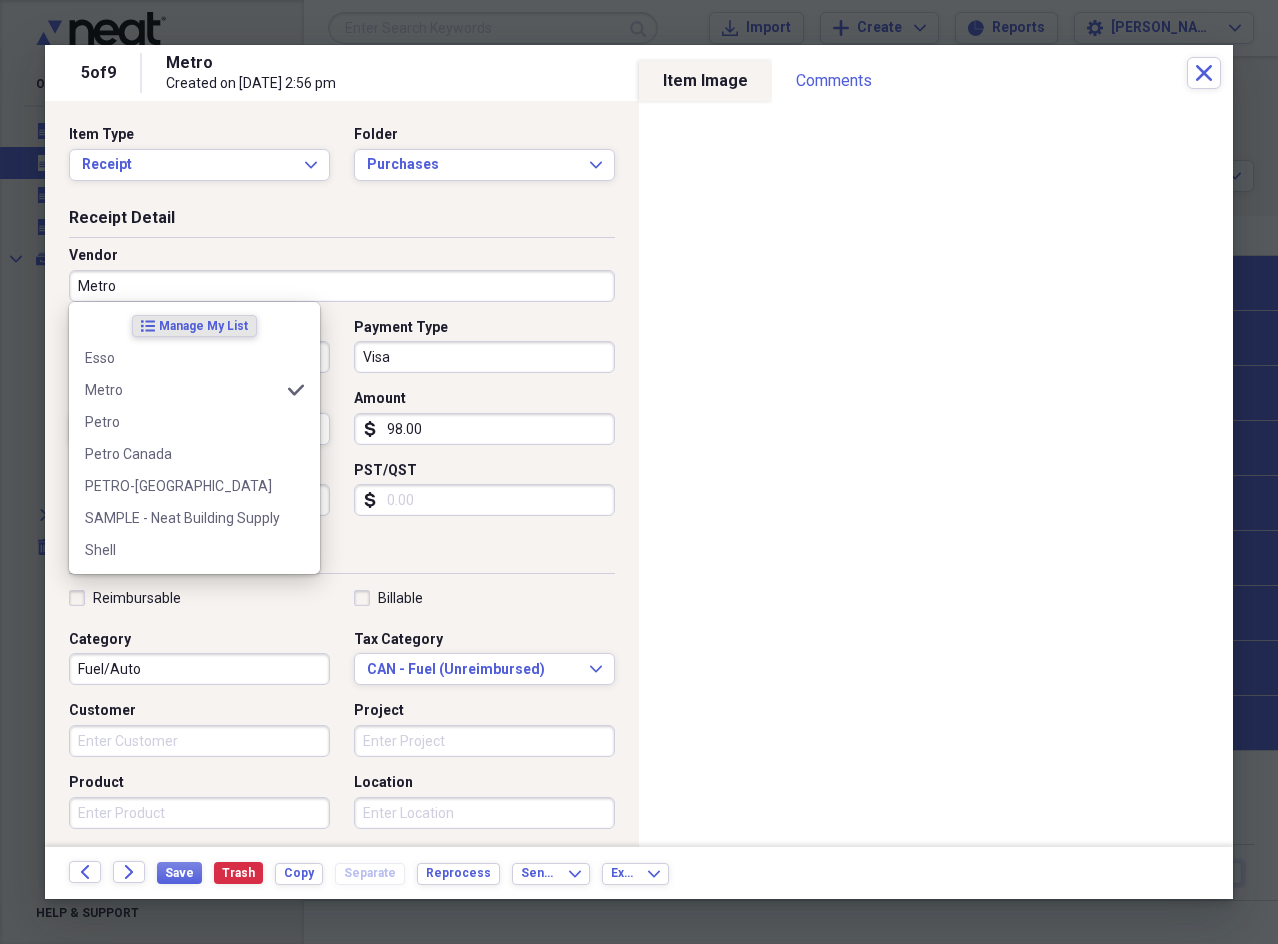 click on "Metro" at bounding box center (342, 286) 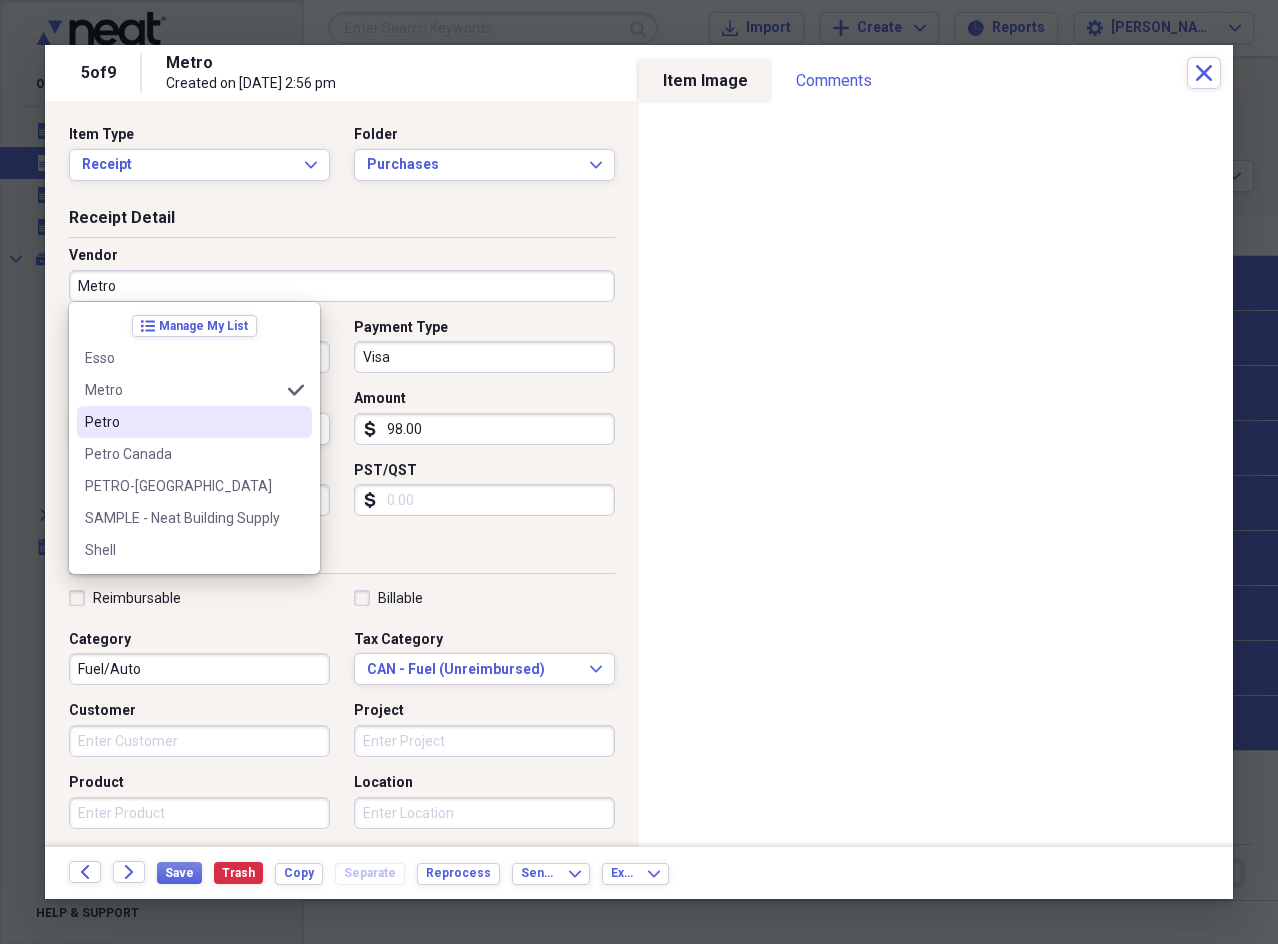 click on "Petro" at bounding box center (182, 422) 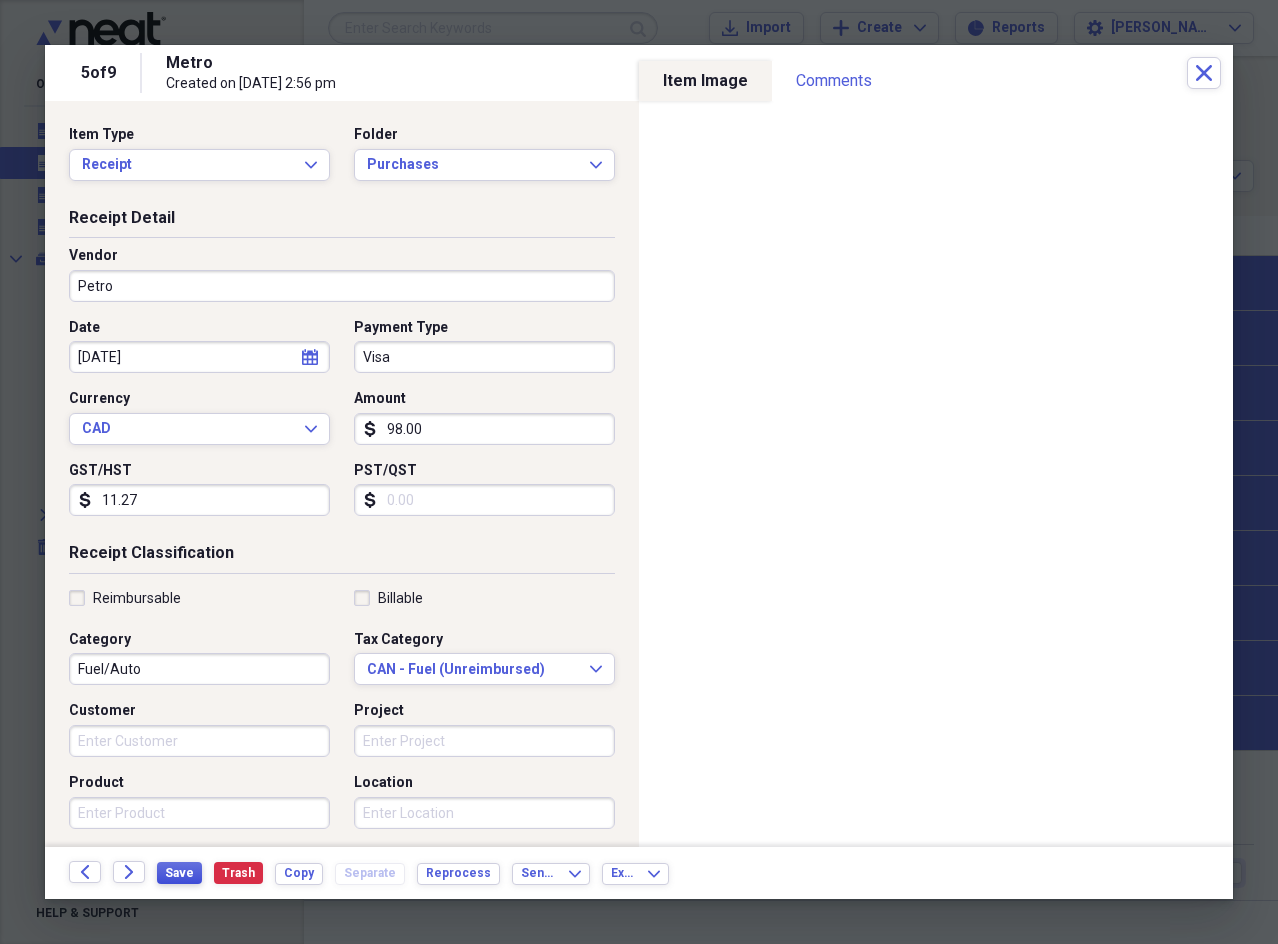 click on "Save" at bounding box center [179, 873] 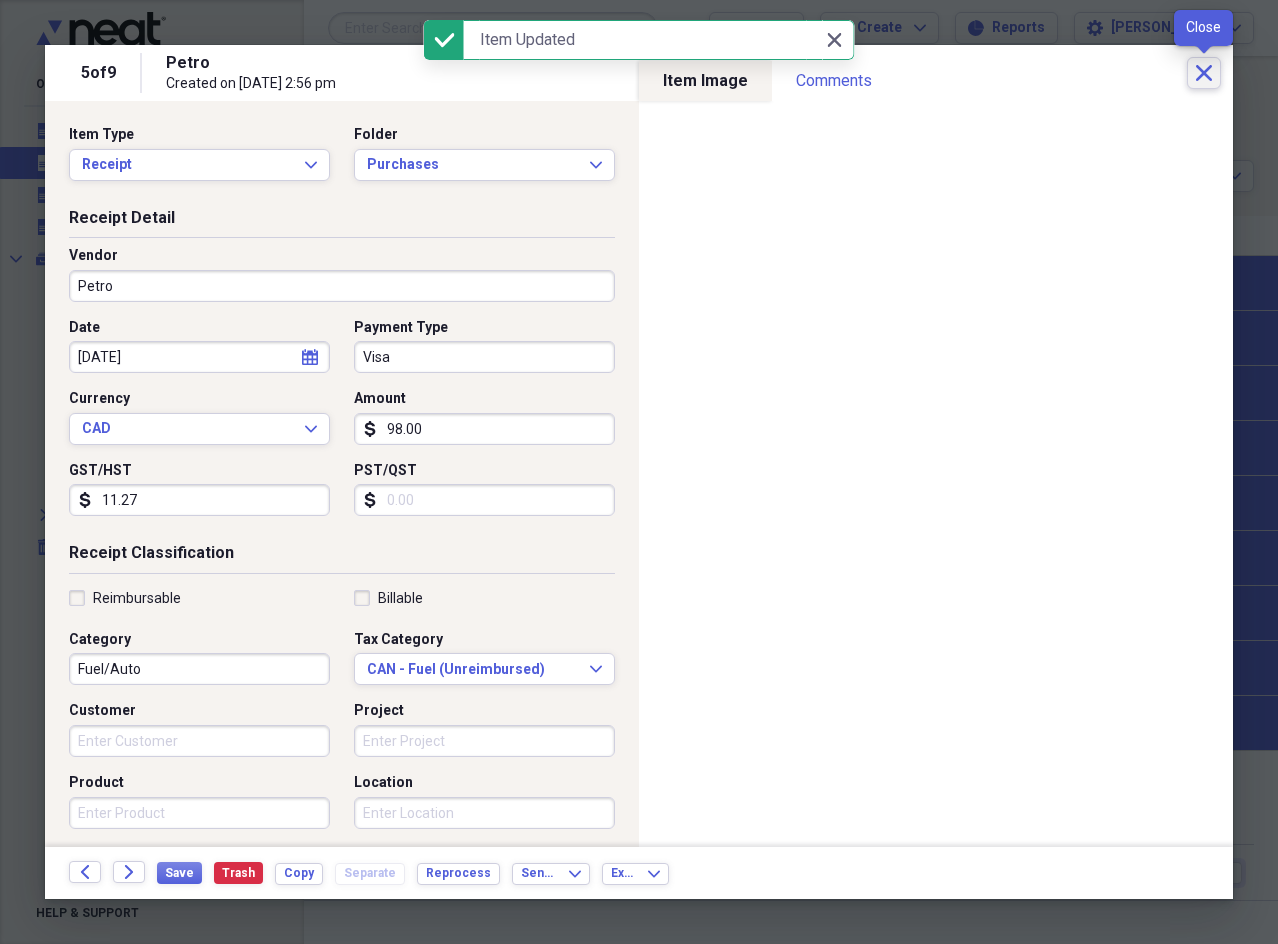 click 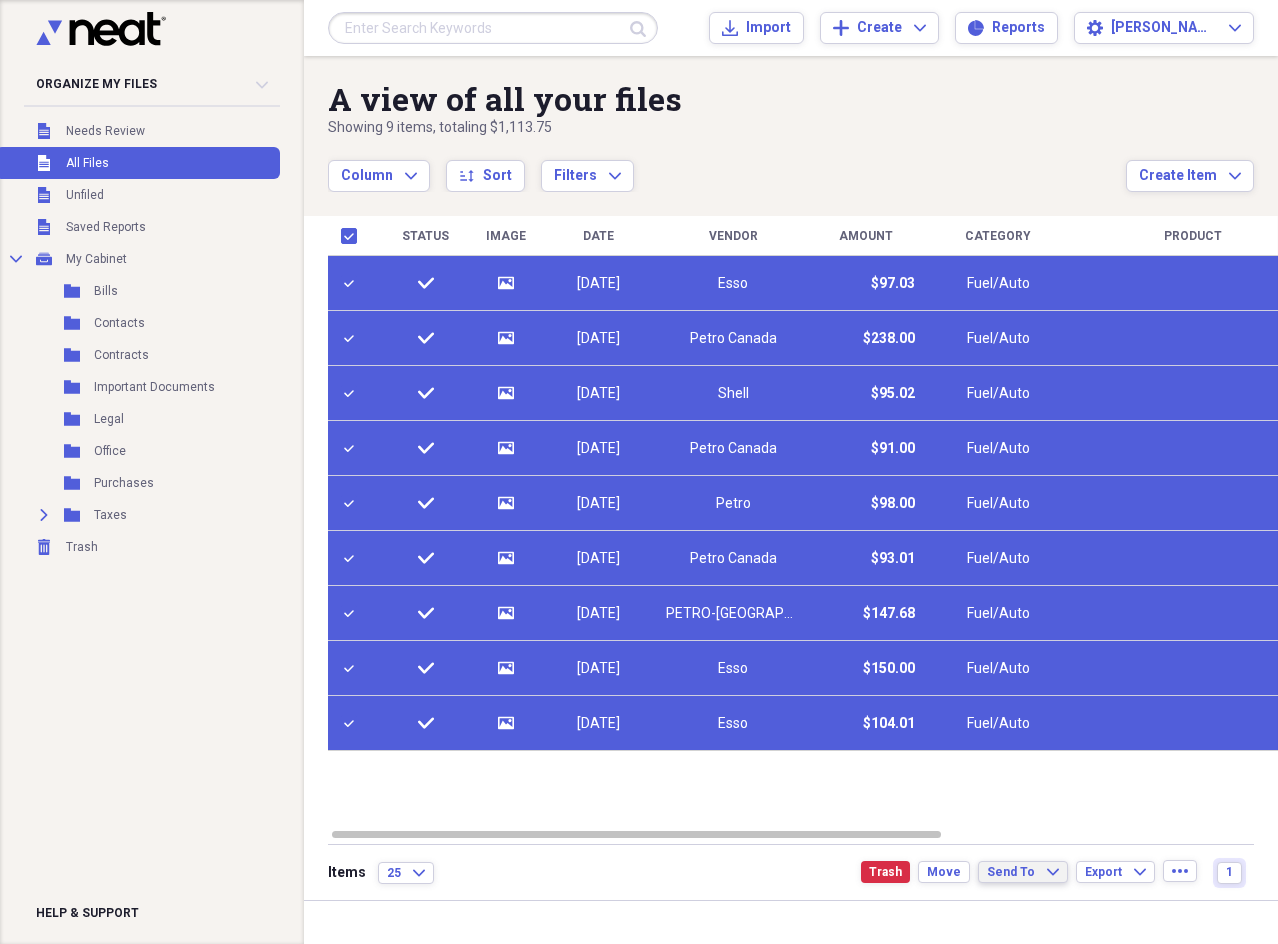 click on "Send To" at bounding box center [1011, 872] 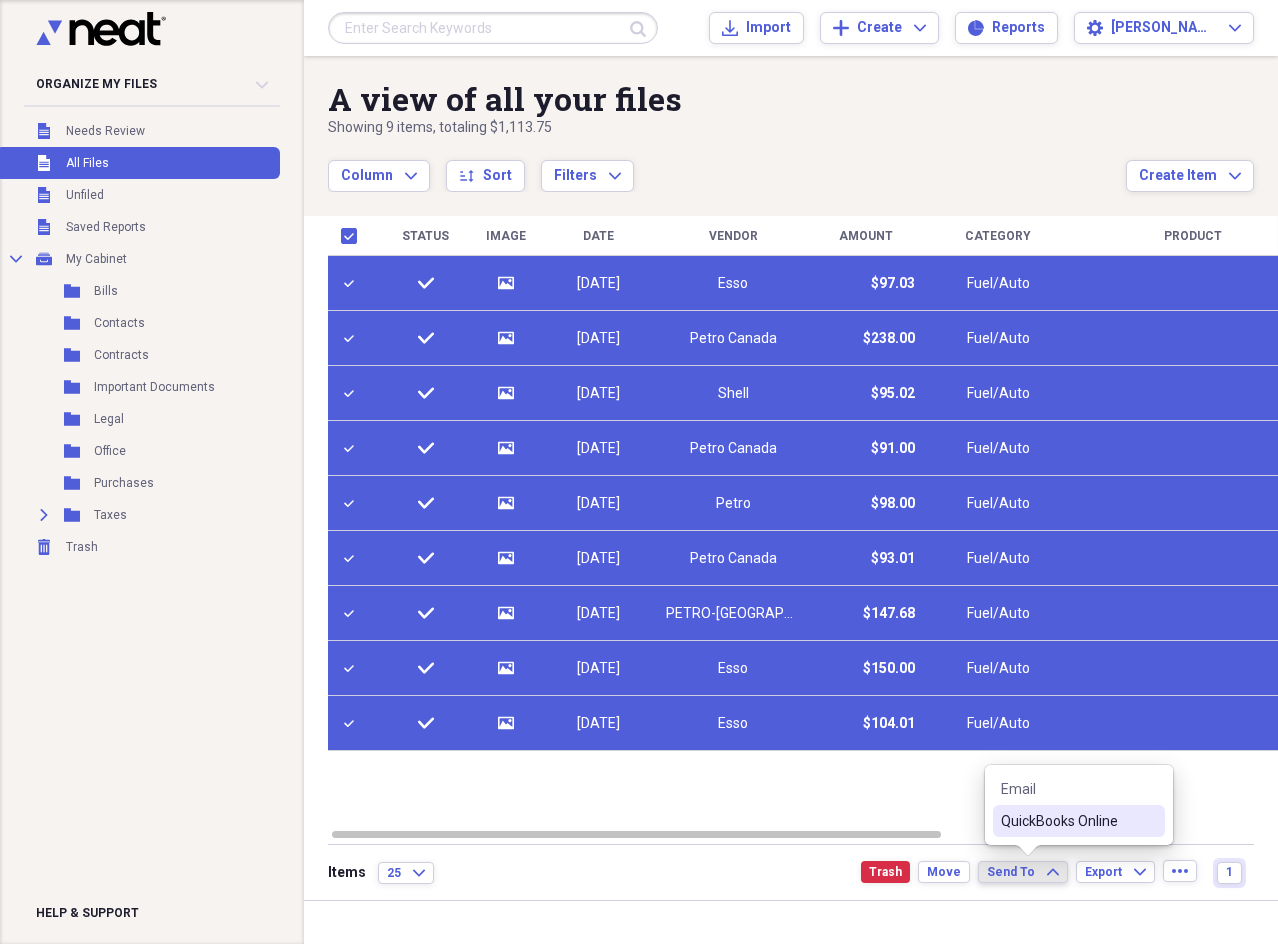 click on "QuickBooks Online" at bounding box center (1067, 821) 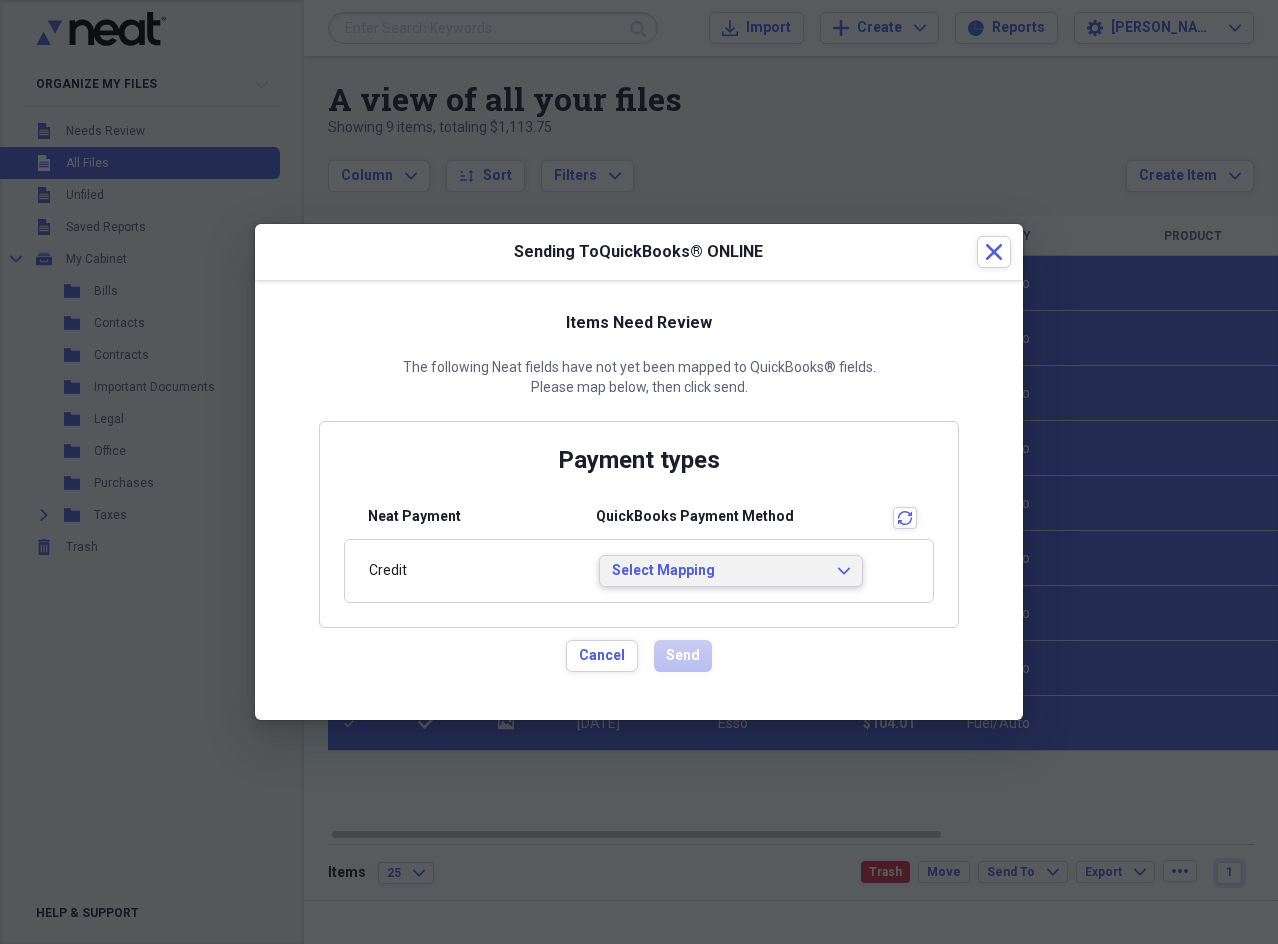 click on "Expand" 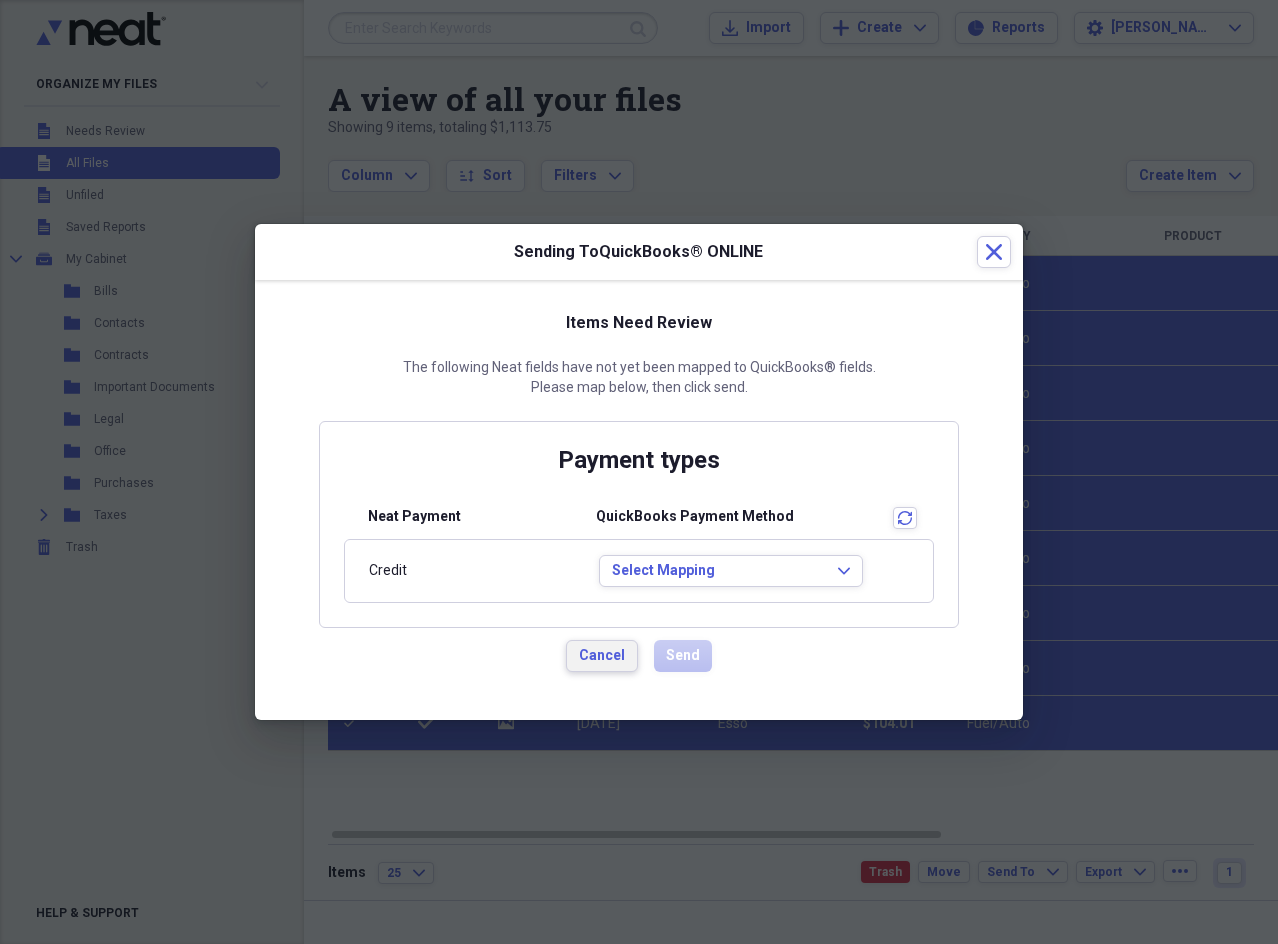 click on "Cancel" at bounding box center (602, 656) 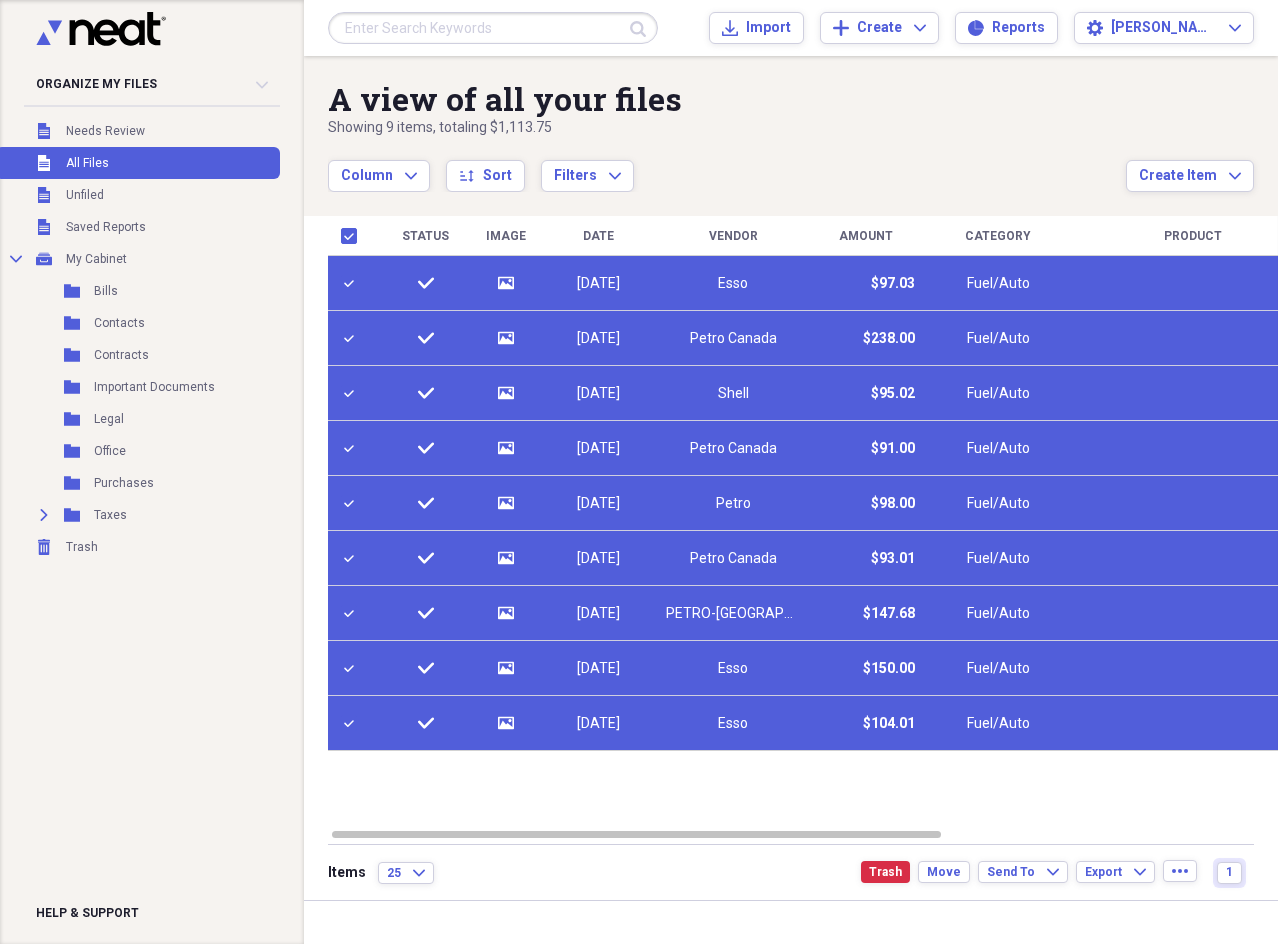 click on "[DATE]" at bounding box center [598, 284] 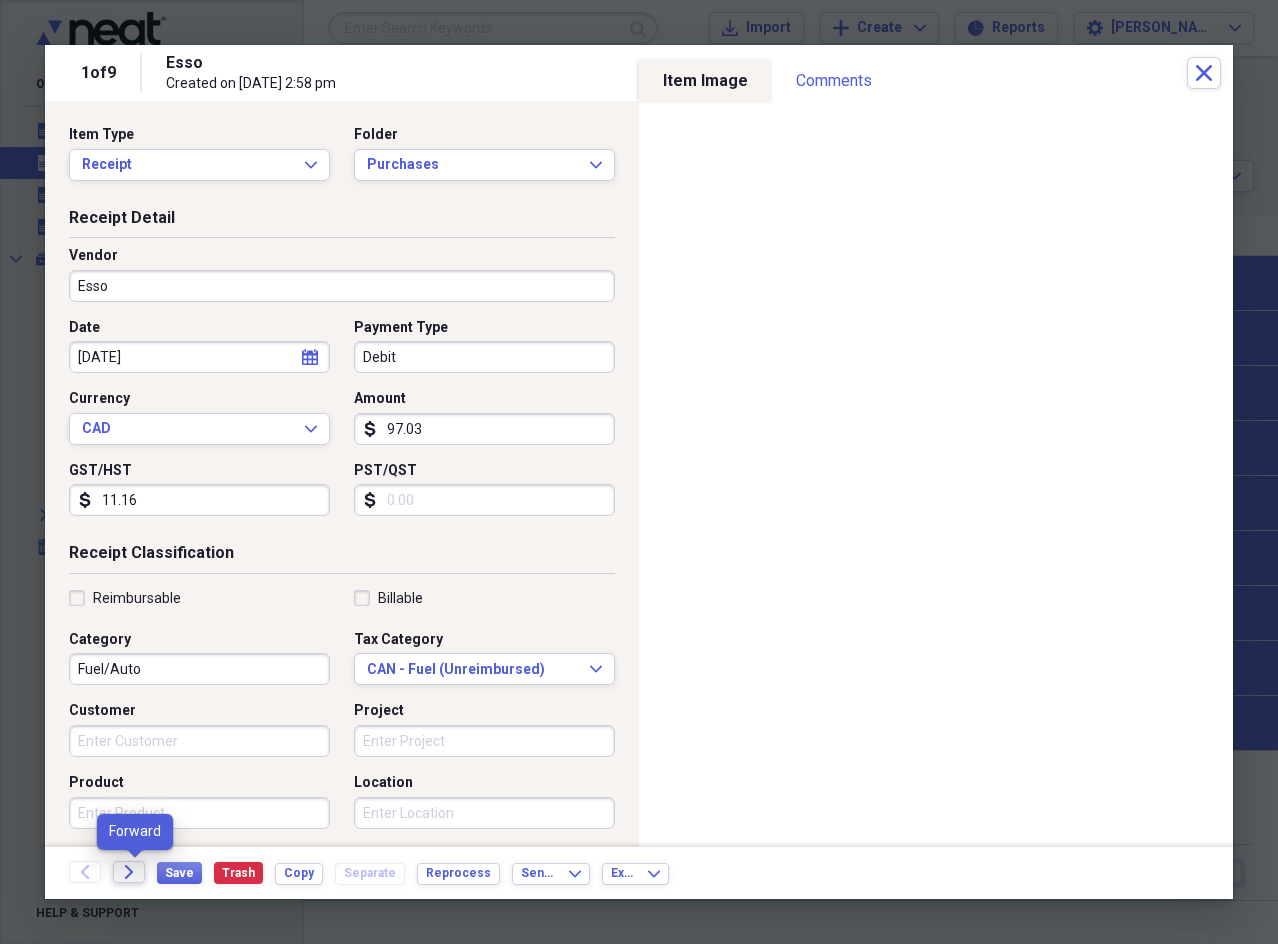 click 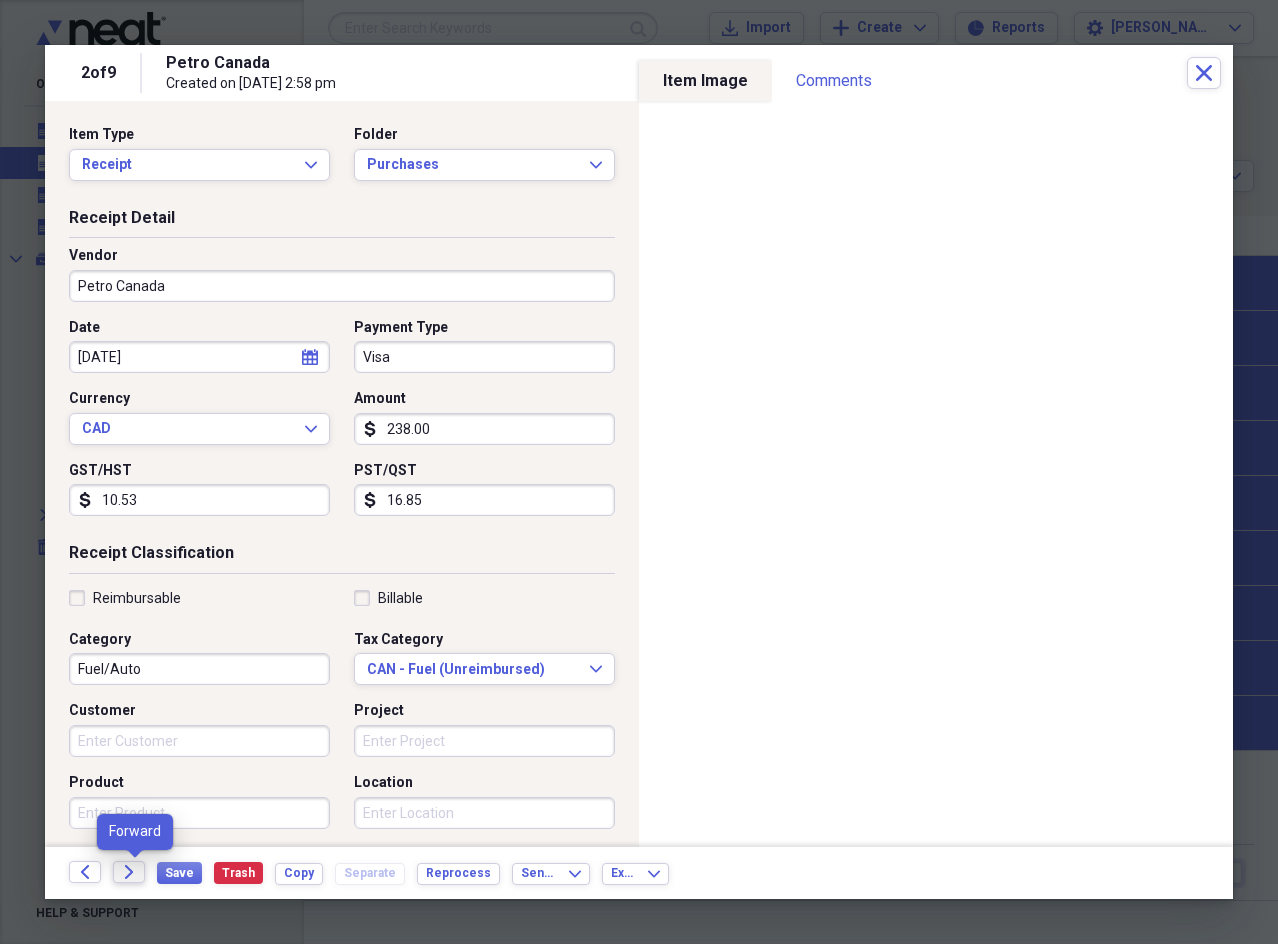 click 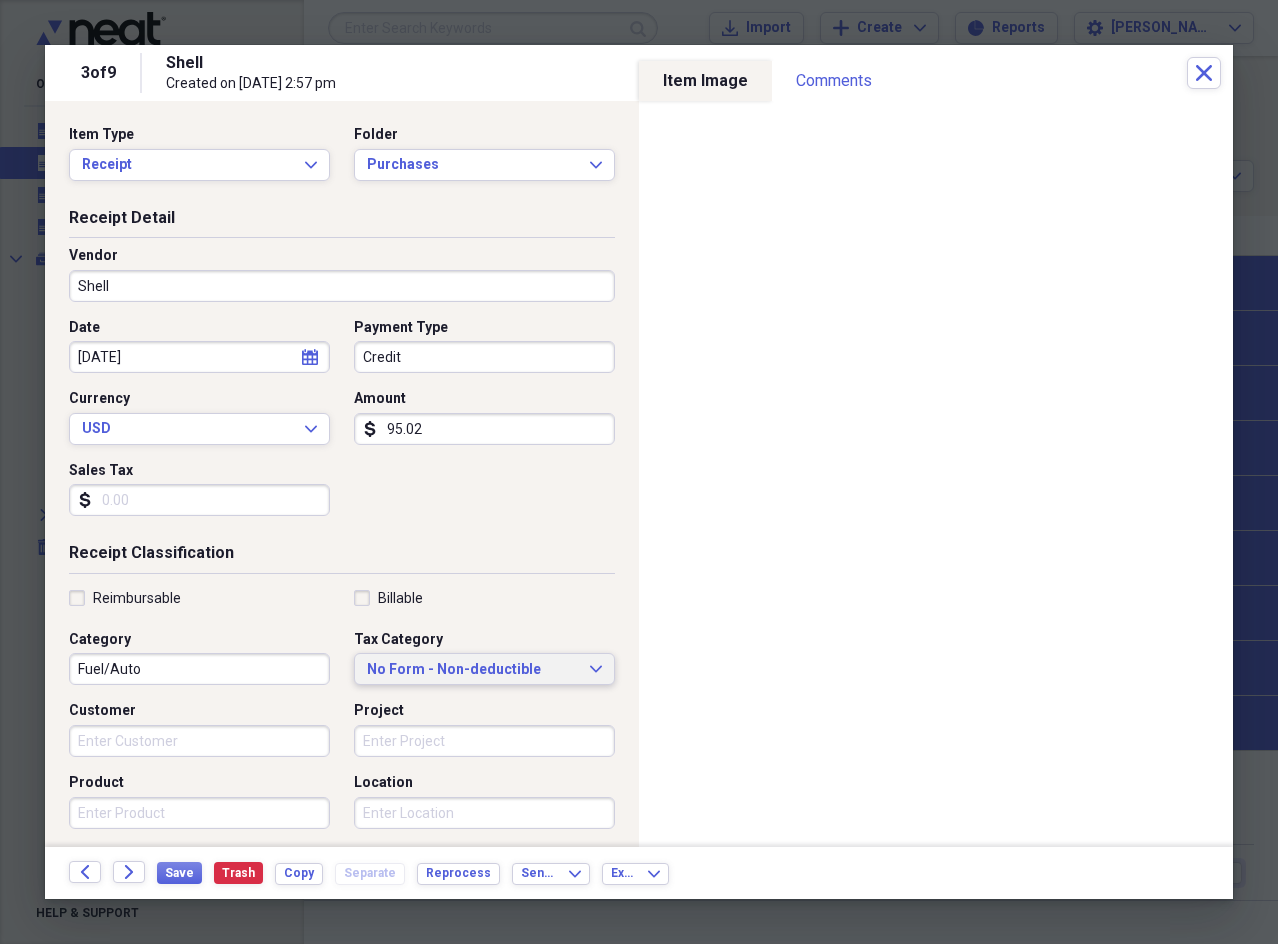 click on "No Form - Non-deductible" at bounding box center [472, 670] 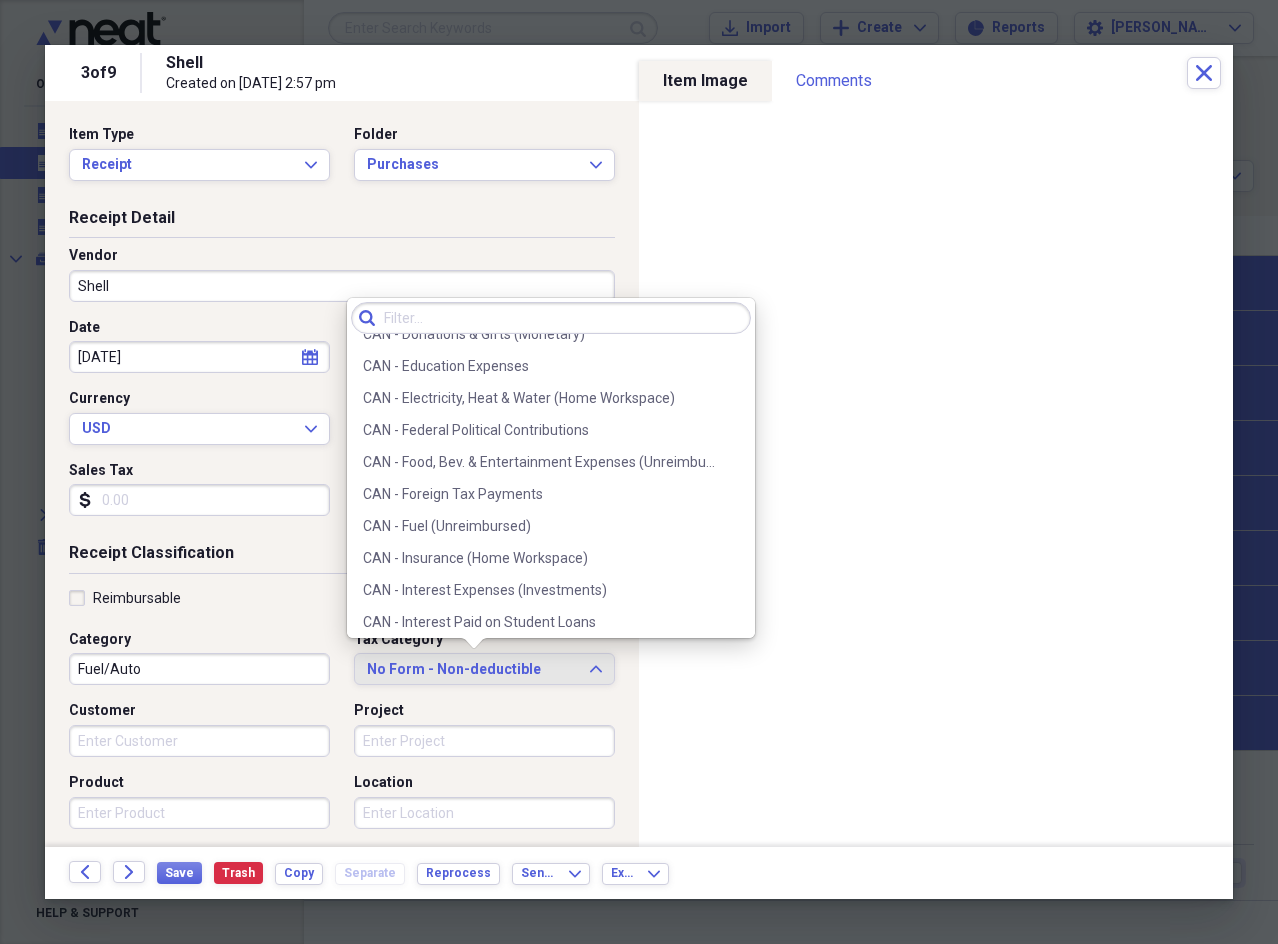 scroll, scrollTop: 600, scrollLeft: 0, axis: vertical 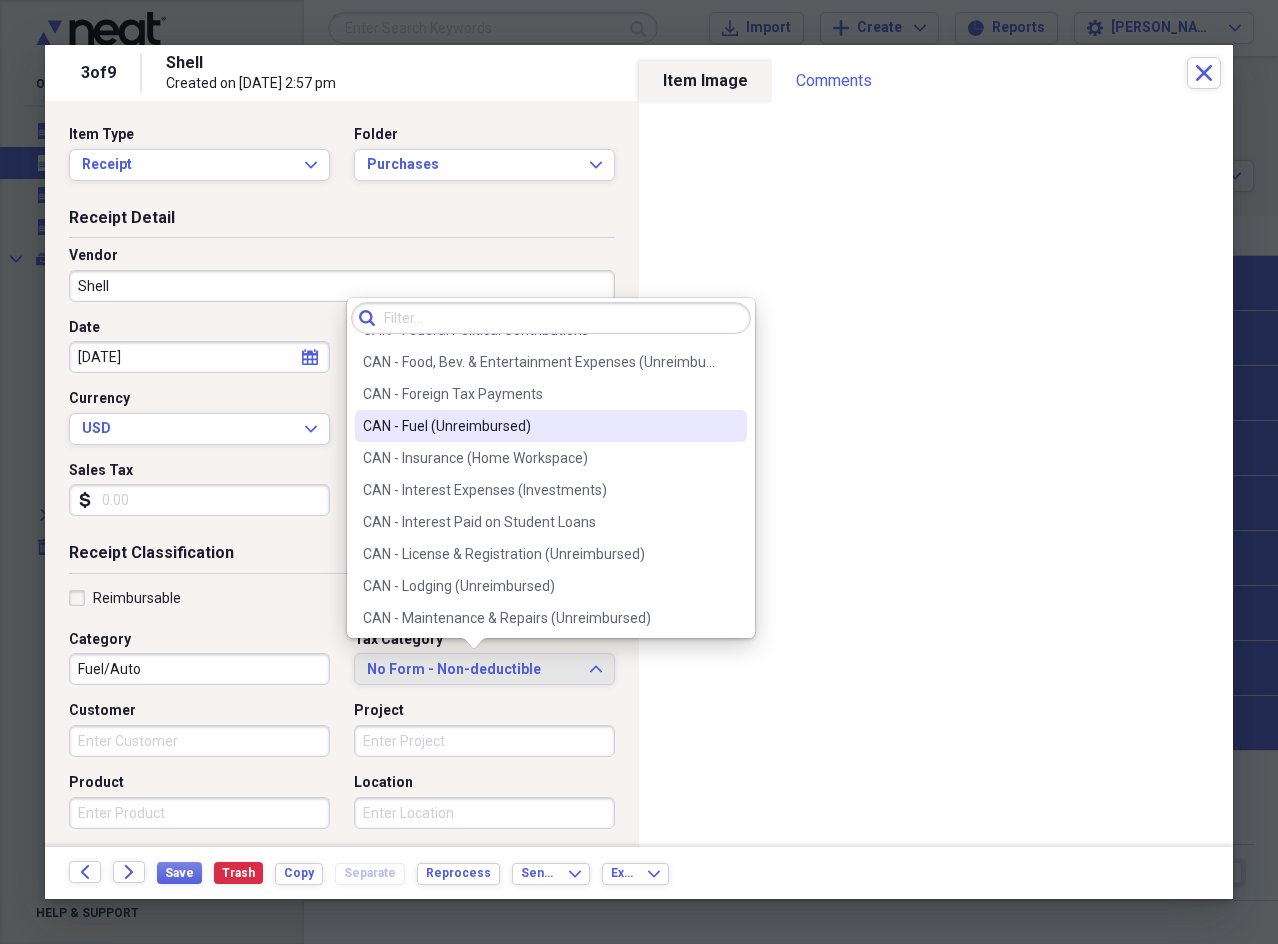 click on "CAN - Fuel (Unreimbursed)" at bounding box center (539, 426) 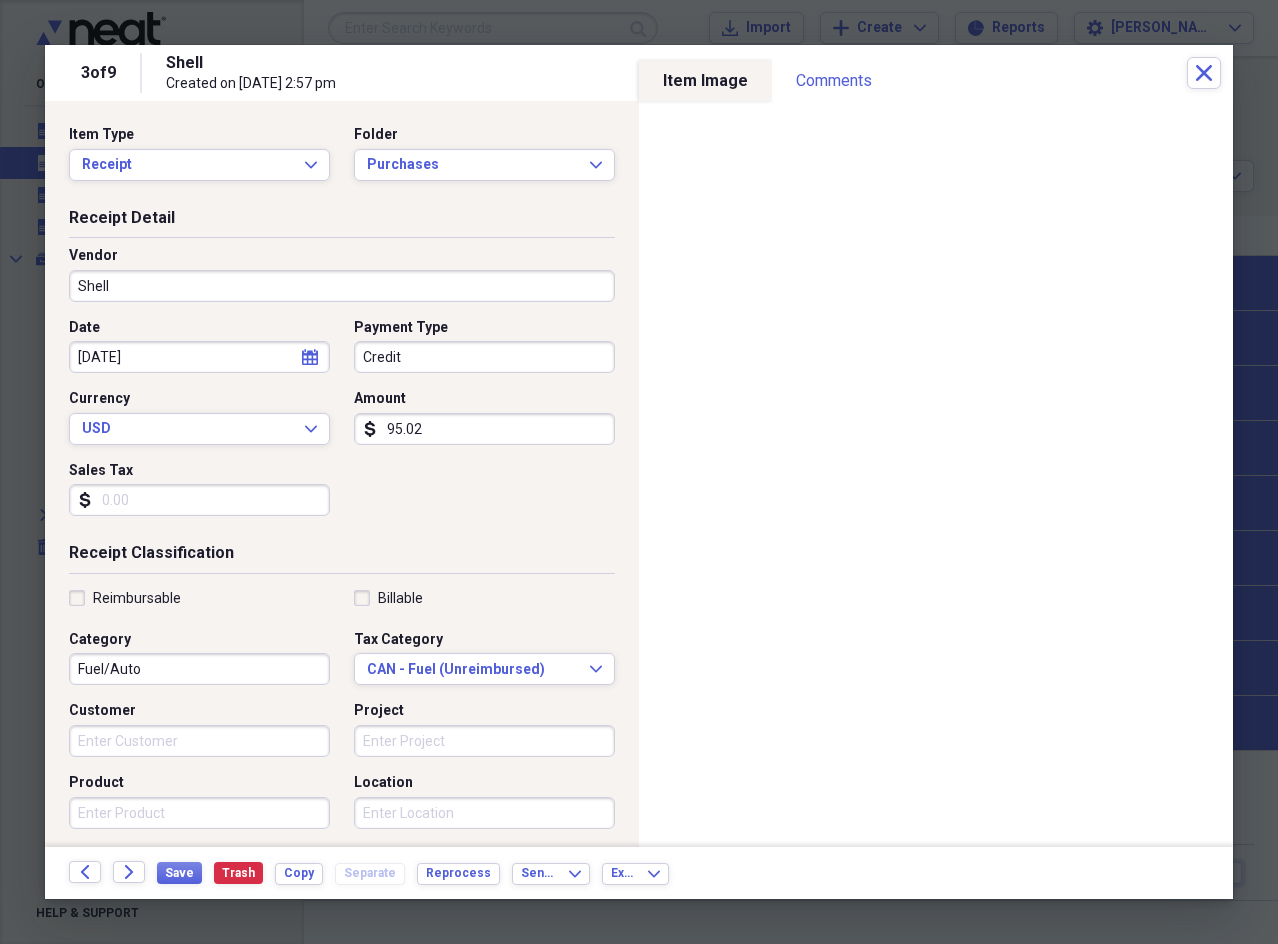 click on "Credit" at bounding box center (484, 357) 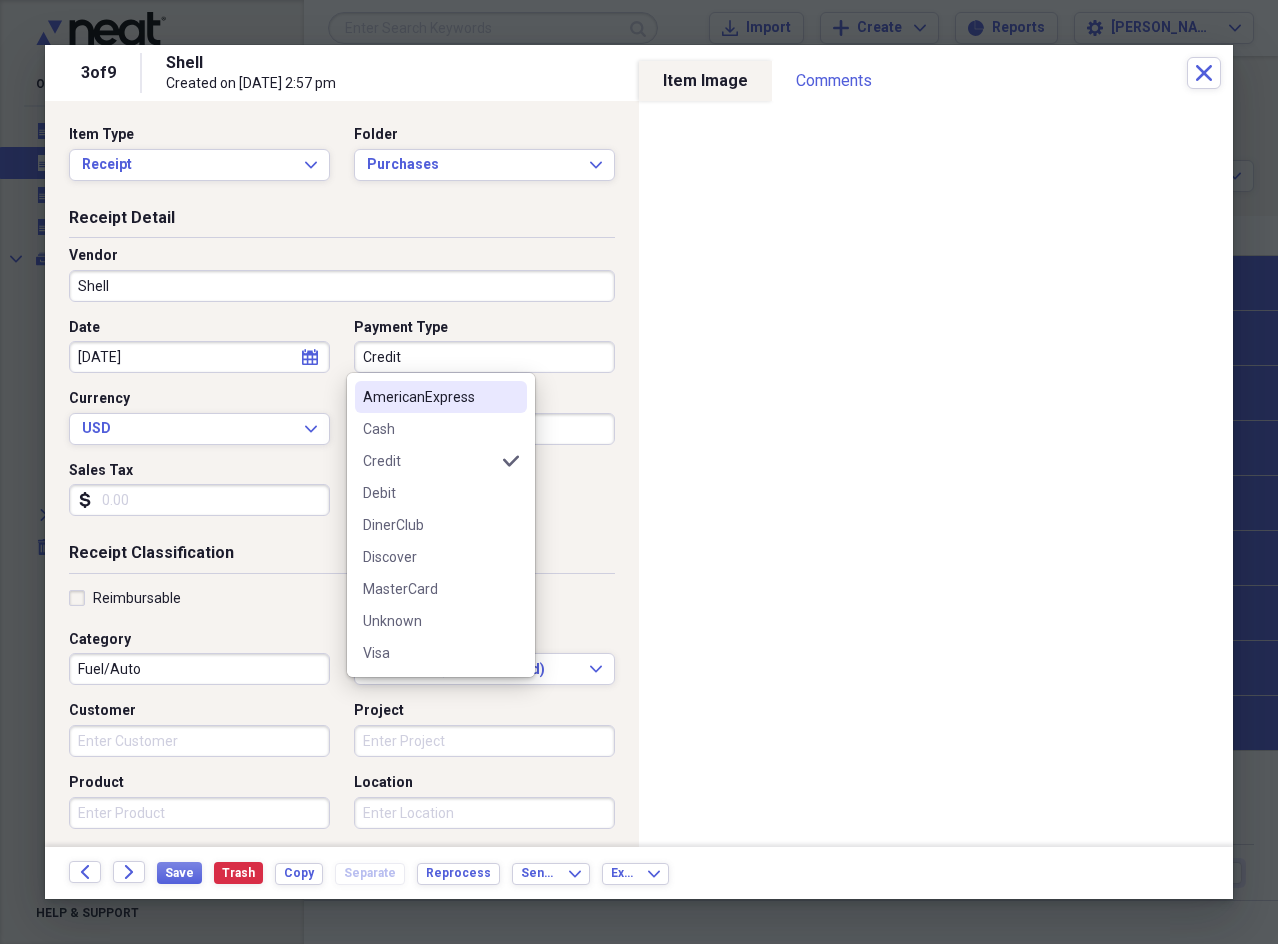 click on "Date [DATE] calendar Calendar Payment Type Credit Currency USD Expand Amount dollar-sign 95.02 Sales Tax dollar-sign" at bounding box center [342, 425] 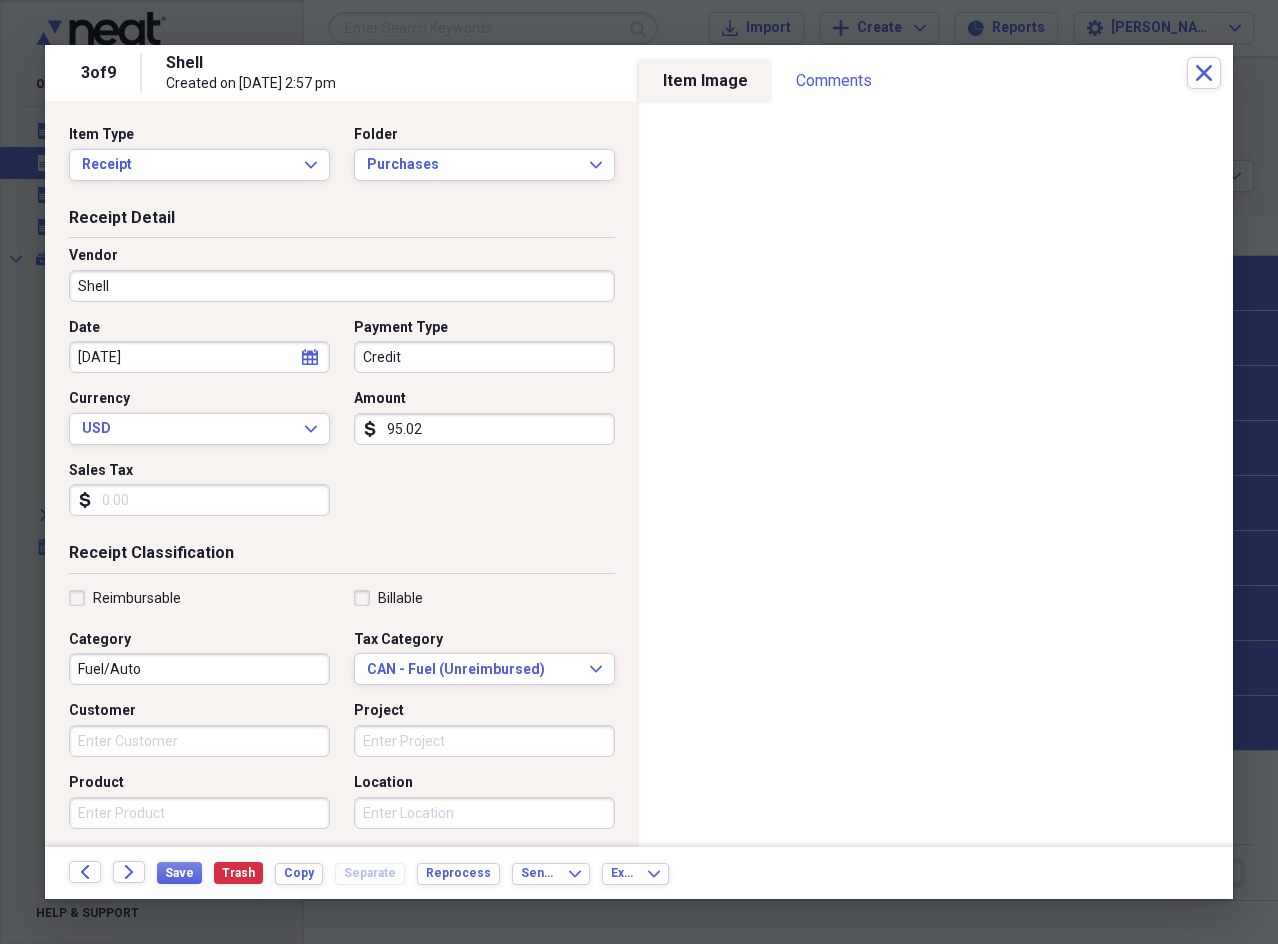 click on "Credit" at bounding box center [484, 357] 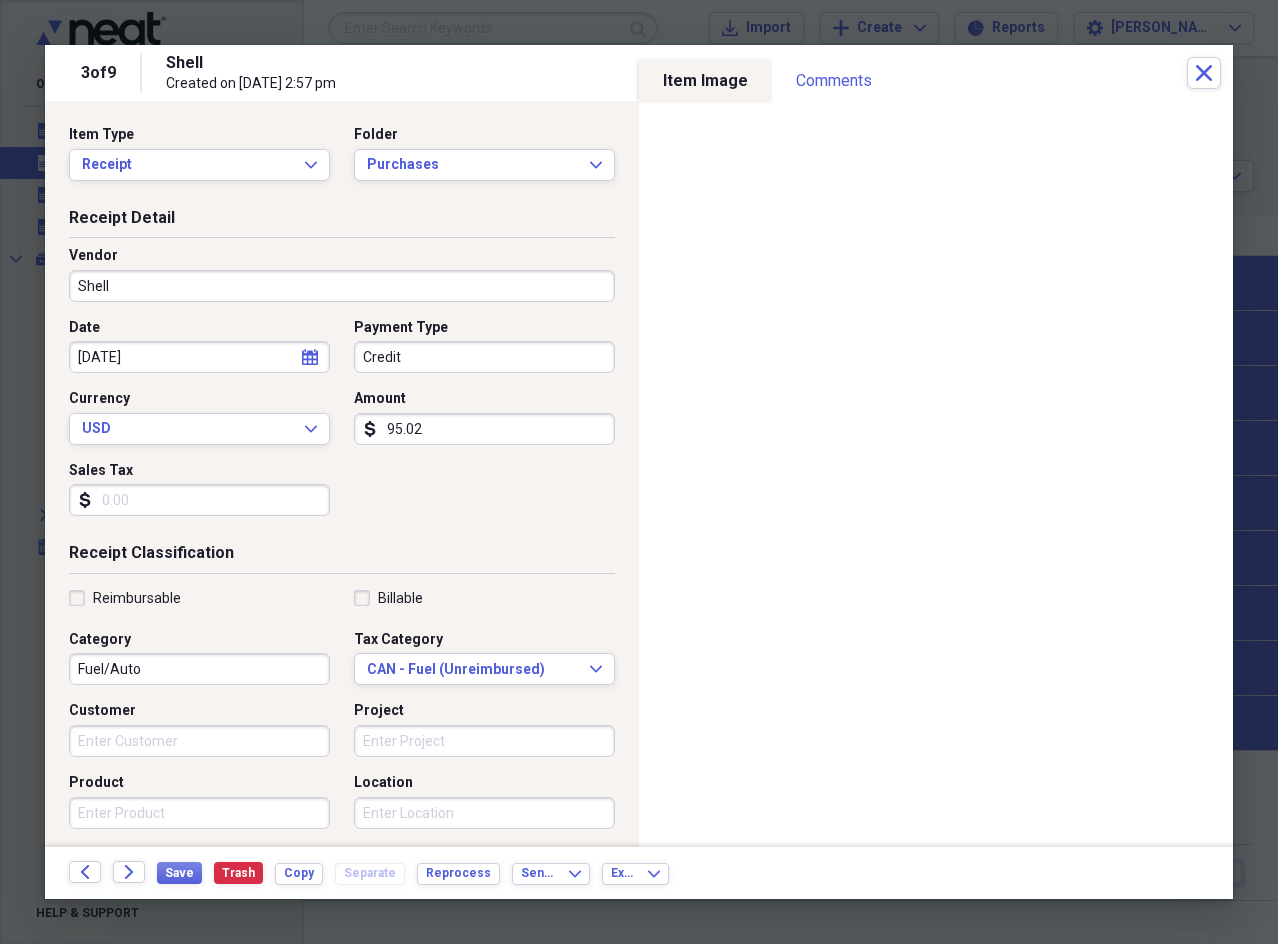 click on "Vendor" at bounding box center (342, 256) 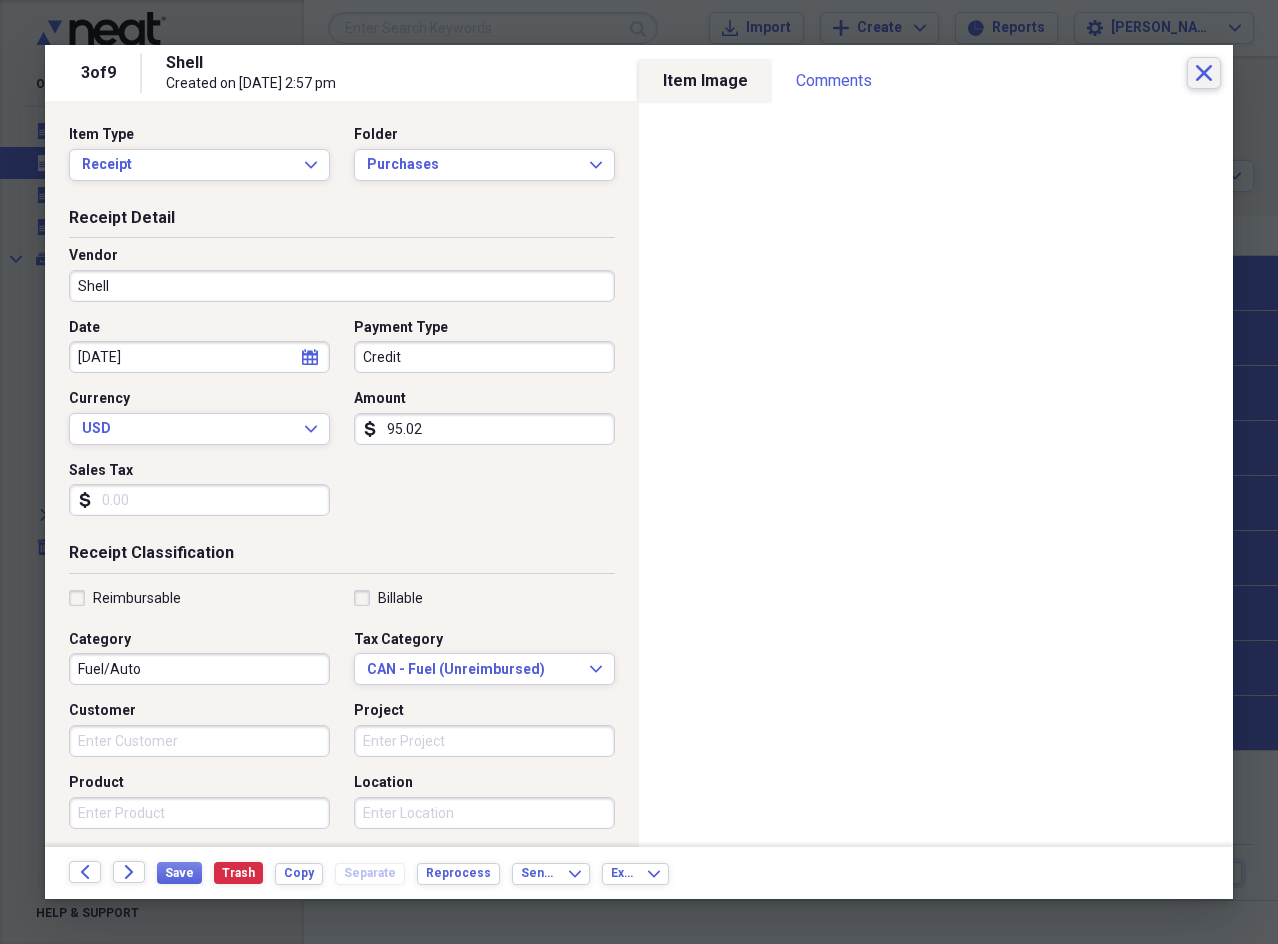 click on "Close" at bounding box center [1204, 73] 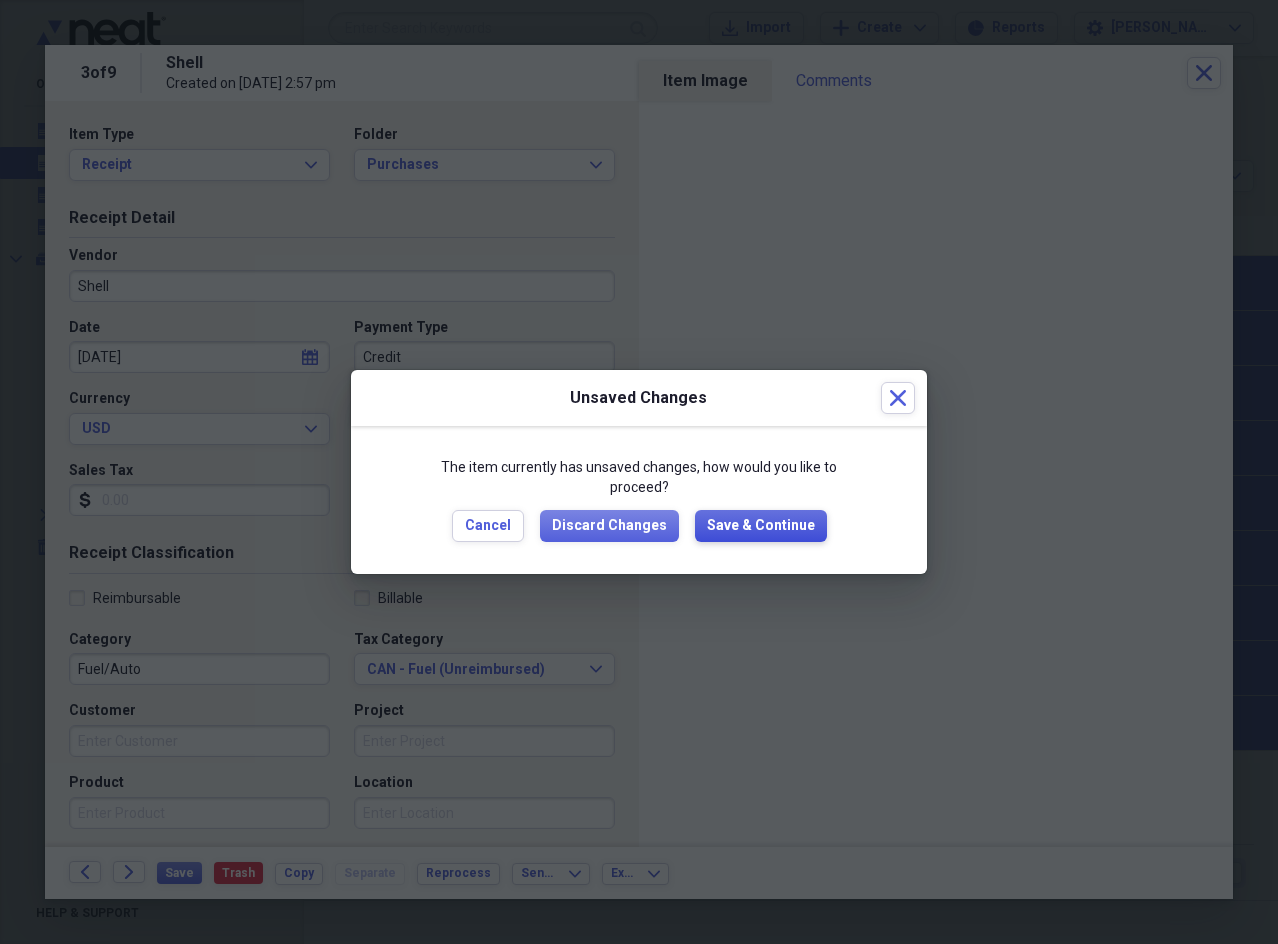 click on "Save & Continue" at bounding box center (761, 526) 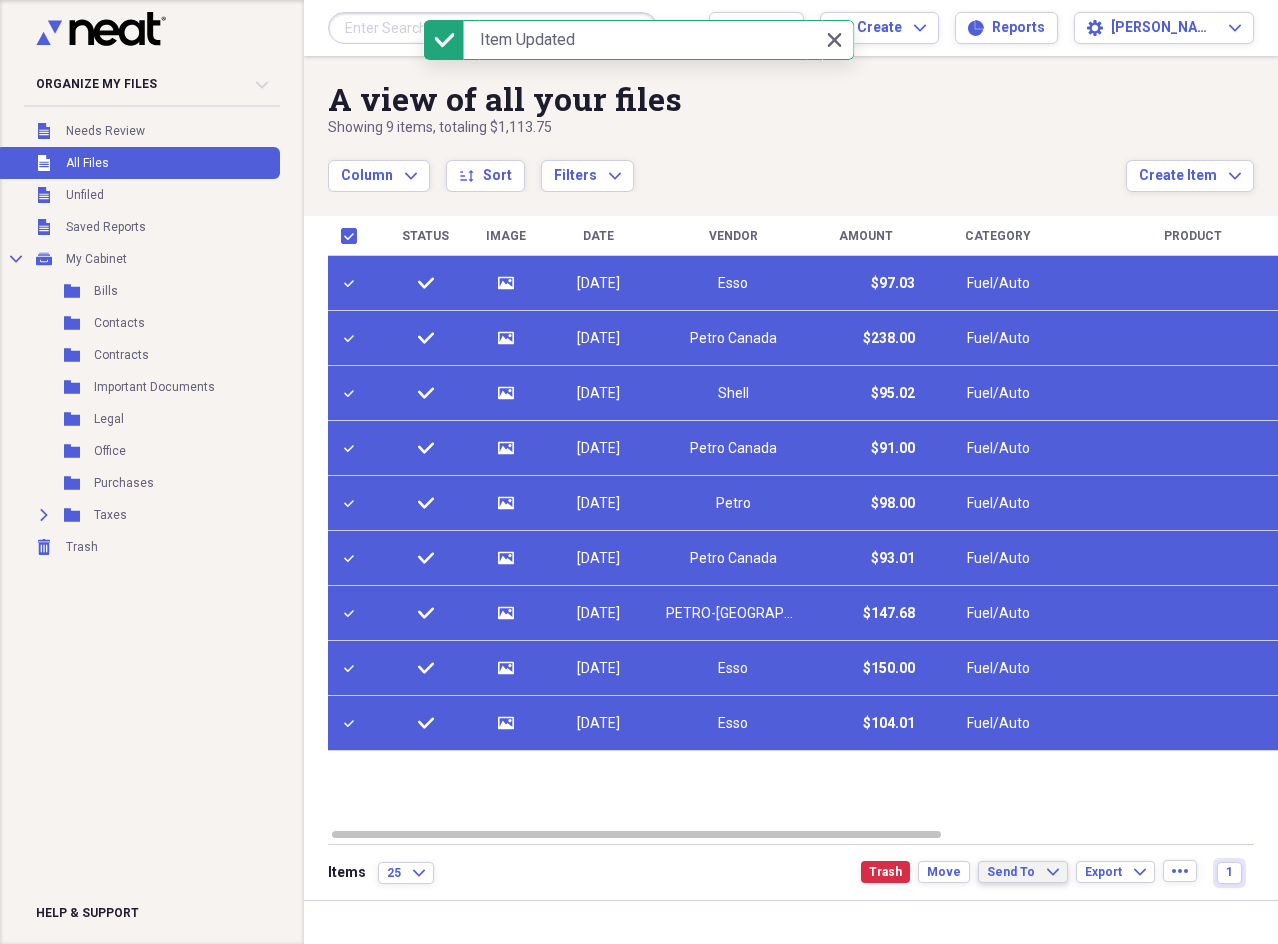 click on "Send To" at bounding box center (1011, 872) 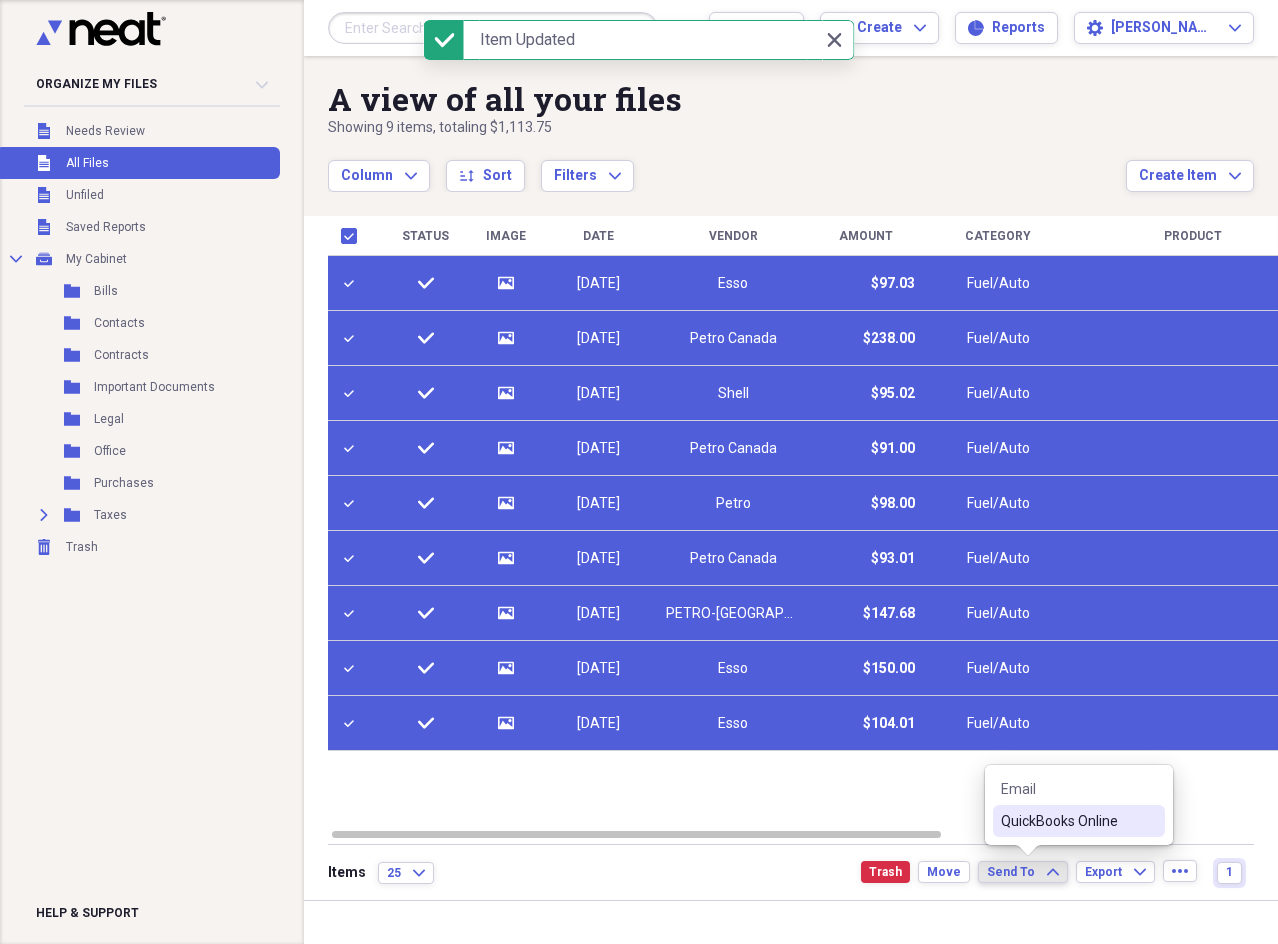 click on "QuickBooks Online" at bounding box center (1067, 821) 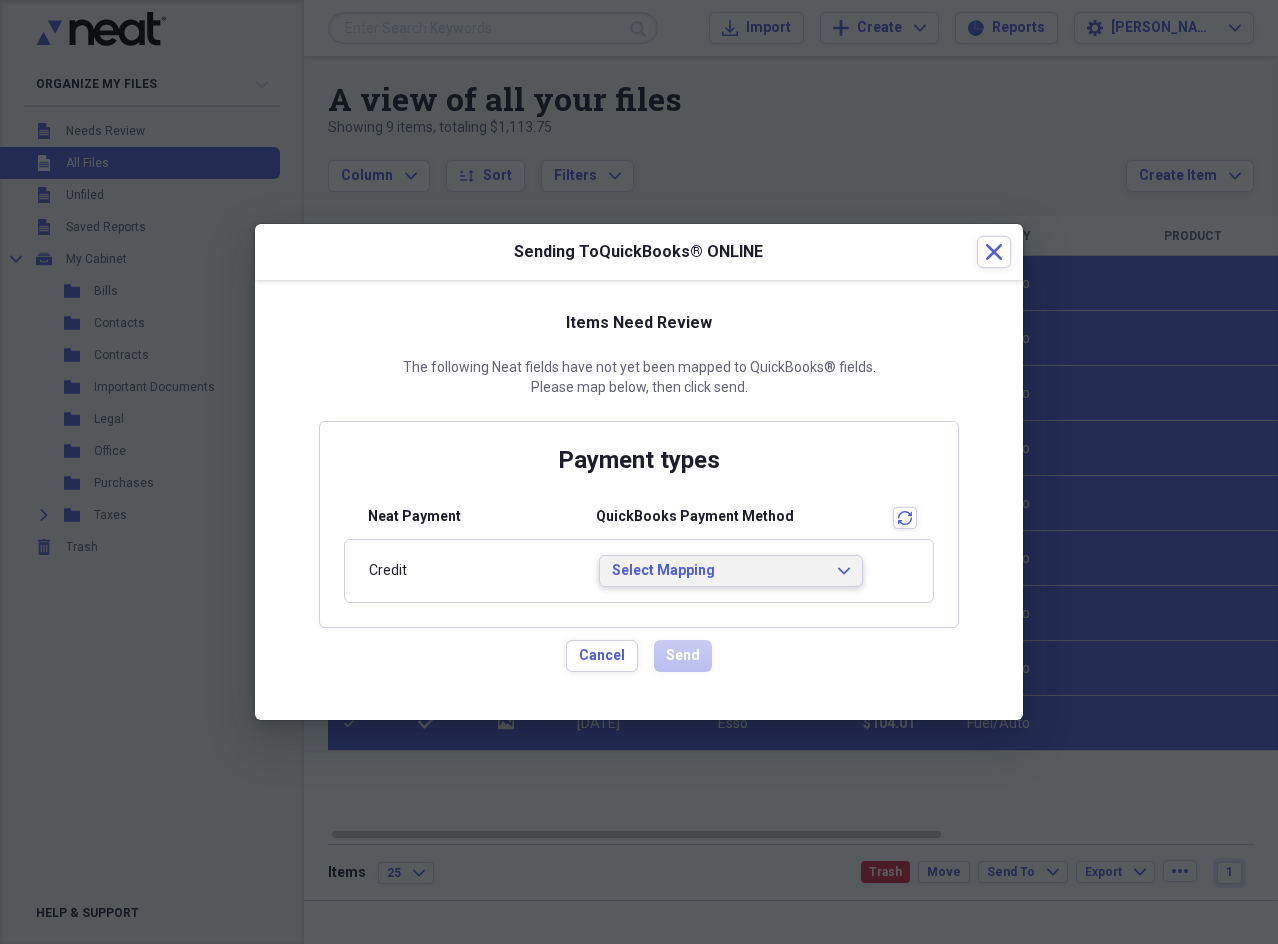 click on "Expand" 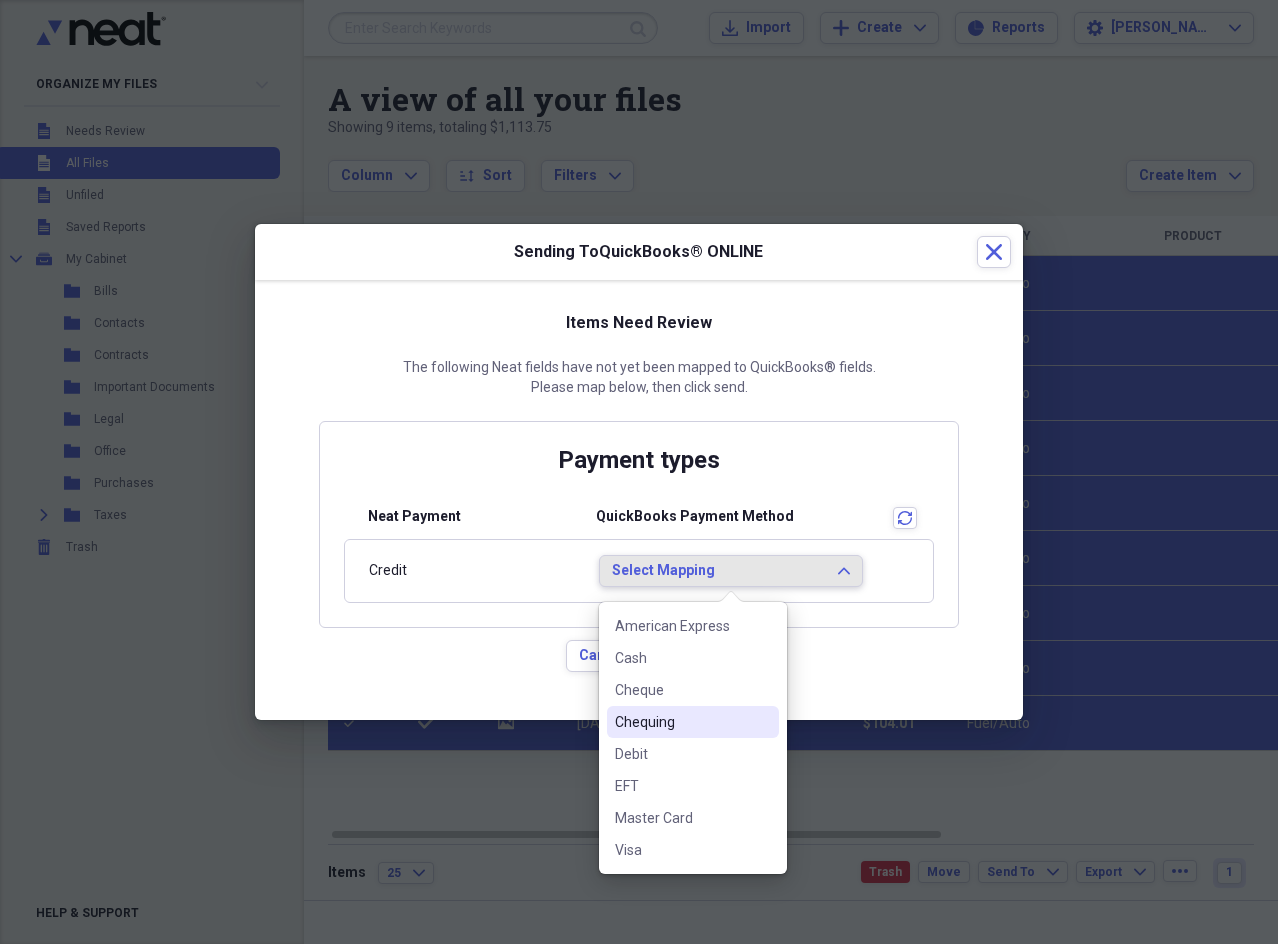 click on "Chequing" at bounding box center [681, 722] 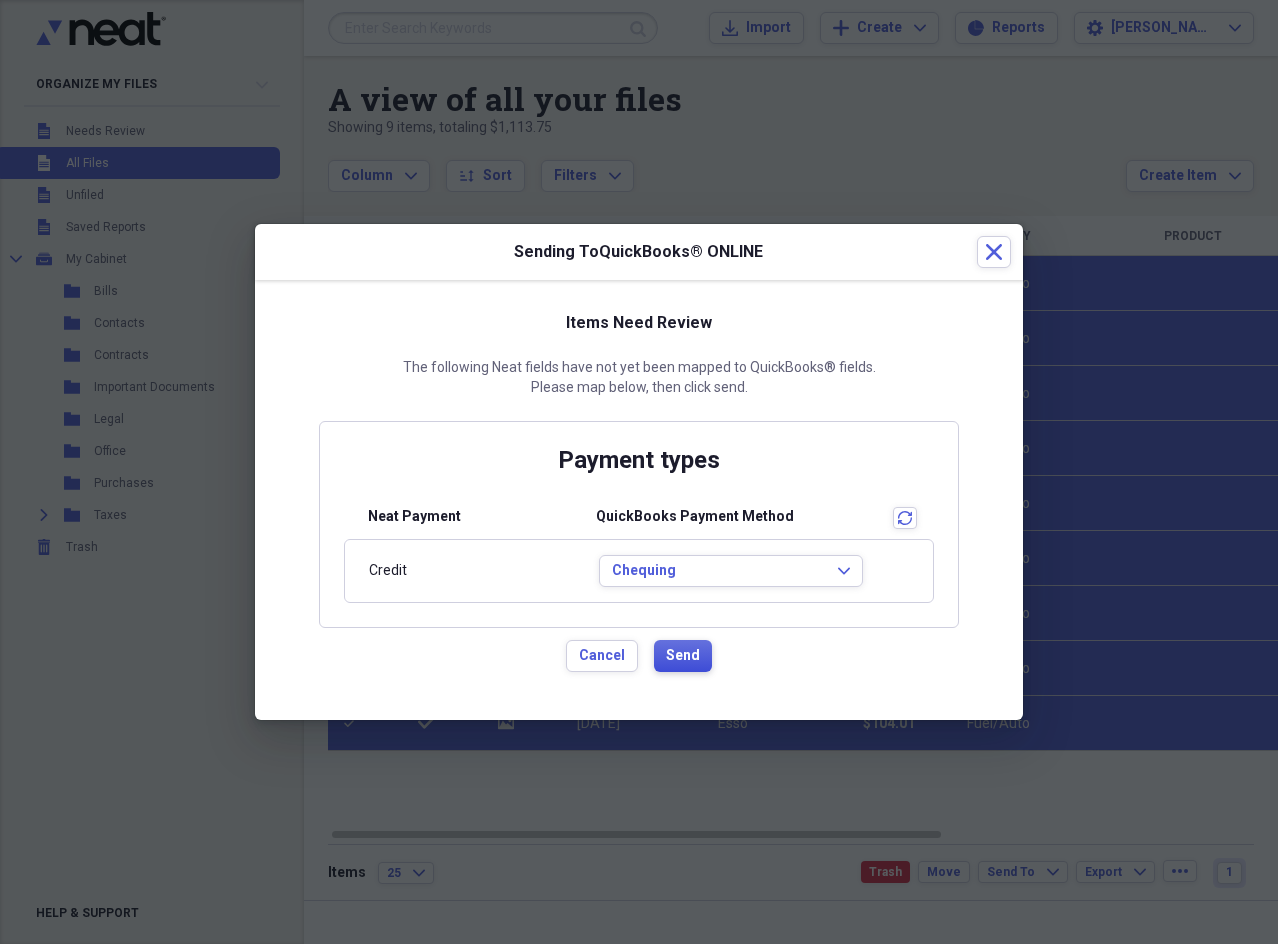 click on "Send" at bounding box center (683, 656) 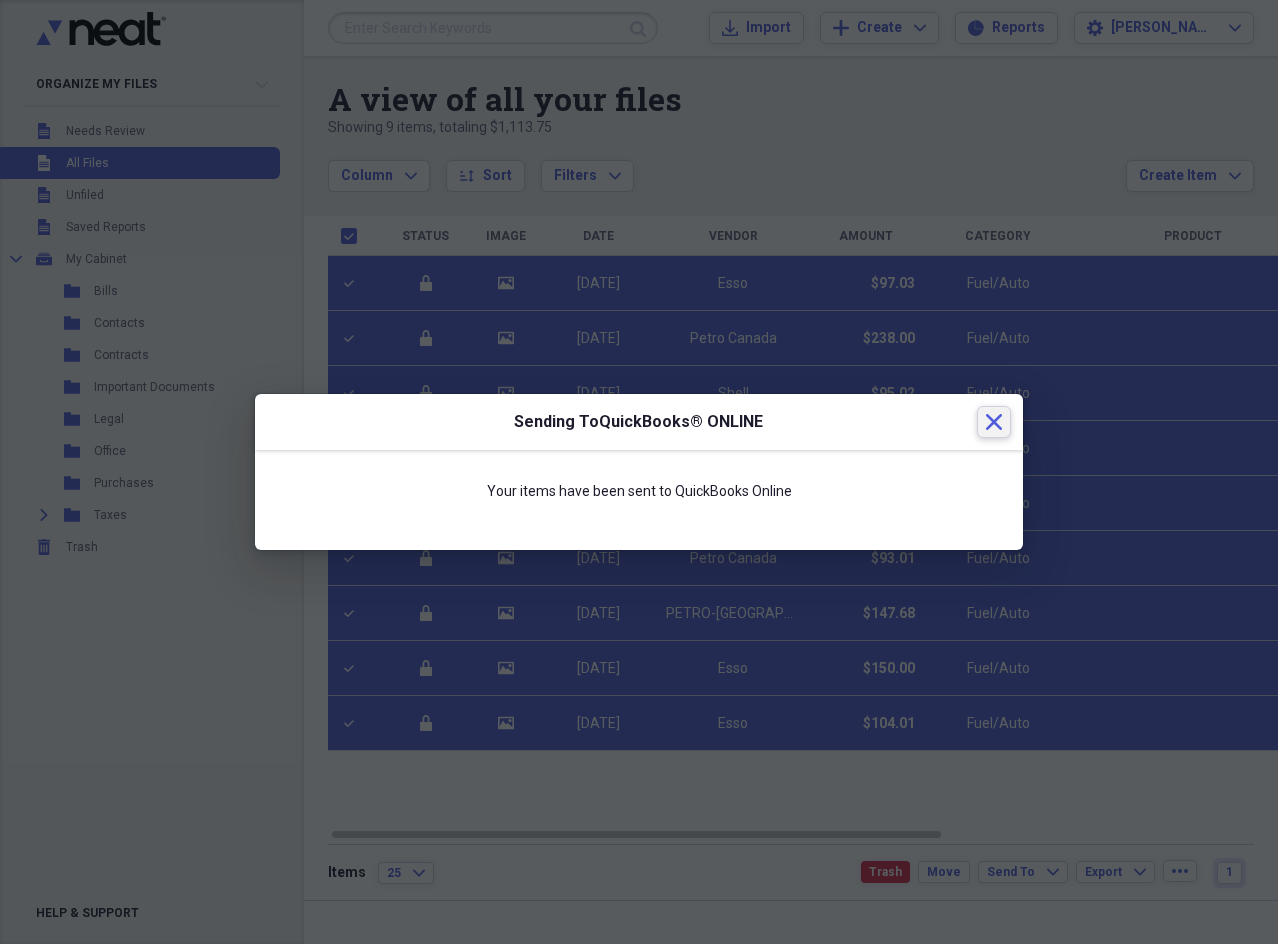 click 